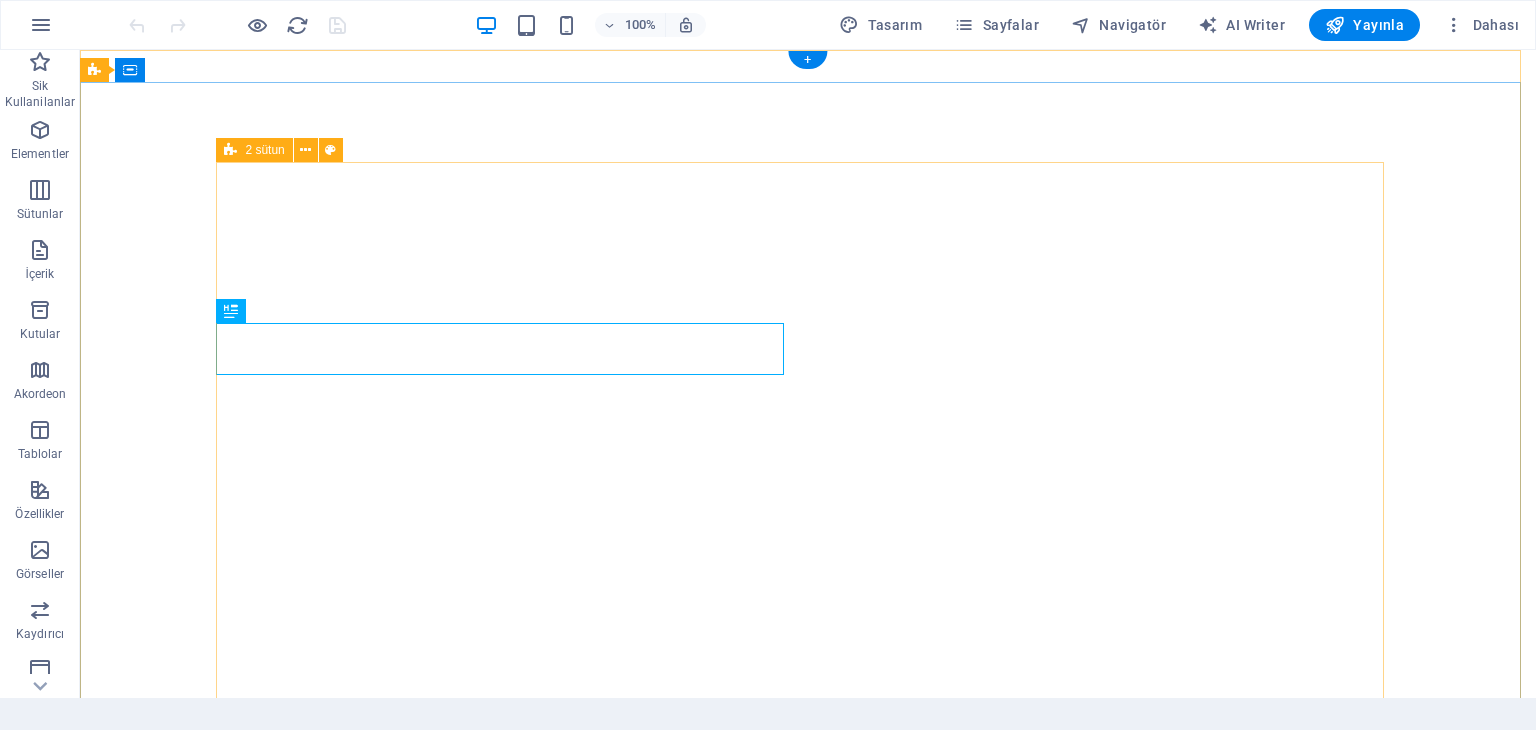 scroll, scrollTop: 0, scrollLeft: 0, axis: both 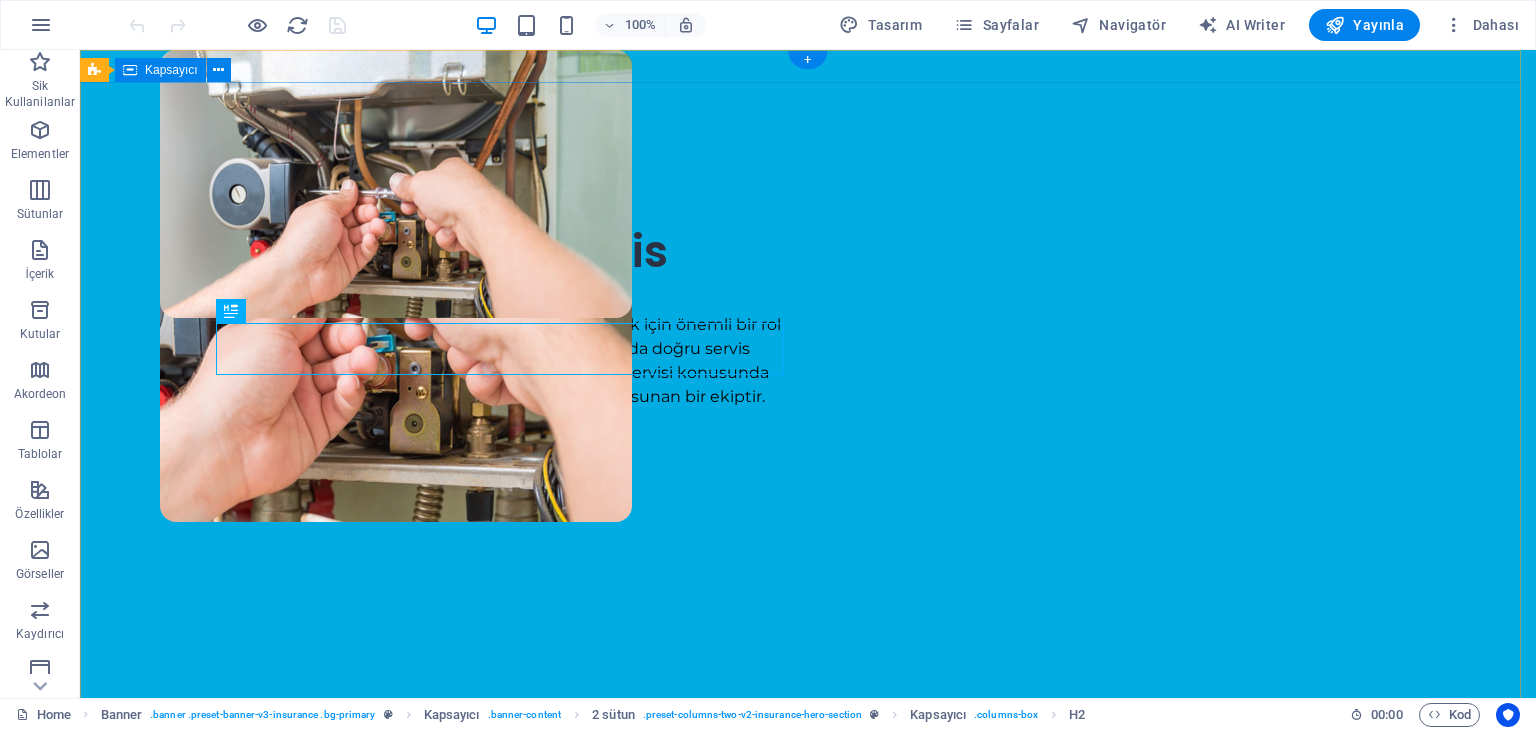 click on "Kombi Teknik Servis  Kombiler kış aylarında konforlu bir ortam sağlamak için önemli bir rol oynar. Ancak beklenmedik bir arıza durumunda doğru servis hizmetine ulaşmak önemlidir. Firmamız kombi servisi konusunda uzmanlaşmış ve müşterilerine güvenilir hizmet sunan bir ekiptir." at bounding box center (808, 601) 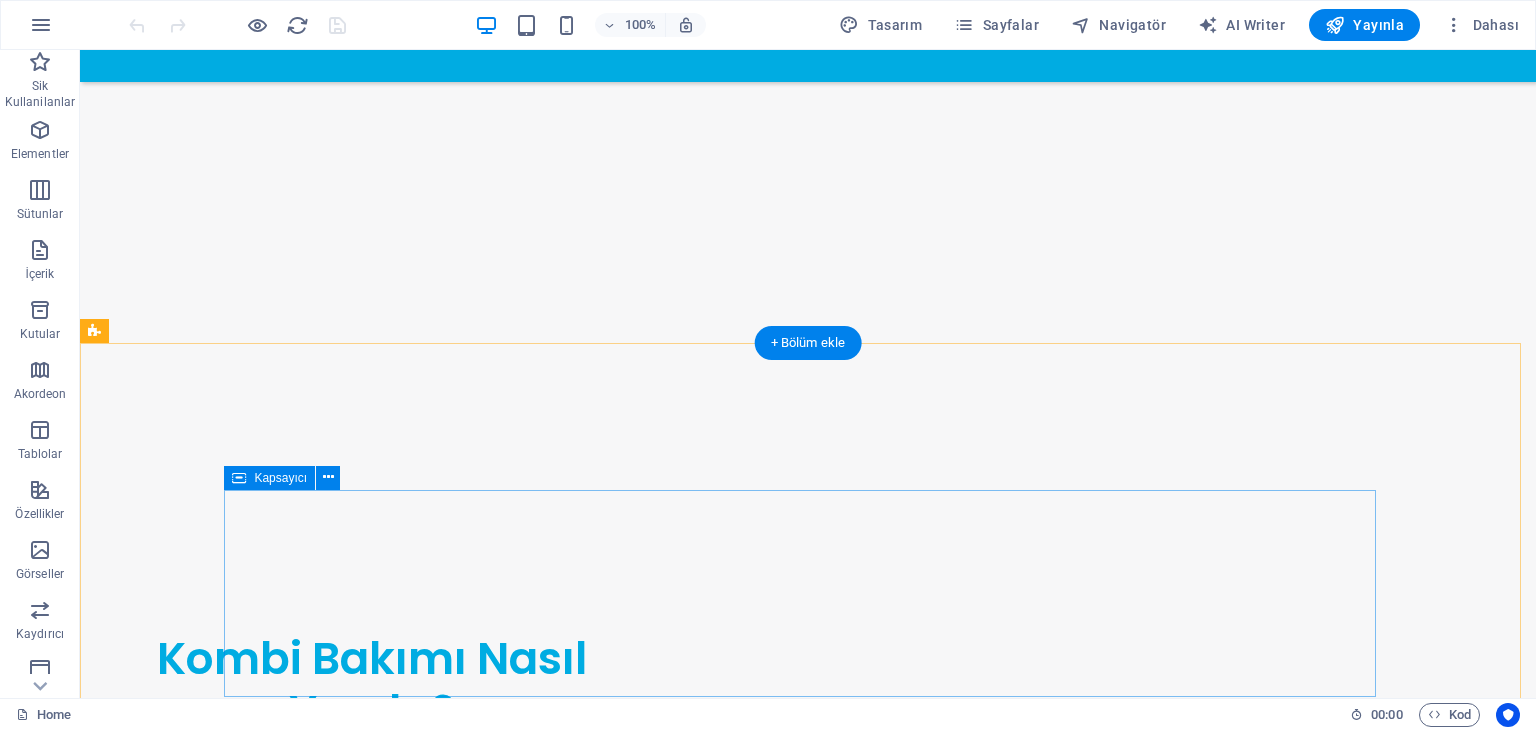 scroll, scrollTop: 2936, scrollLeft: 0, axis: vertical 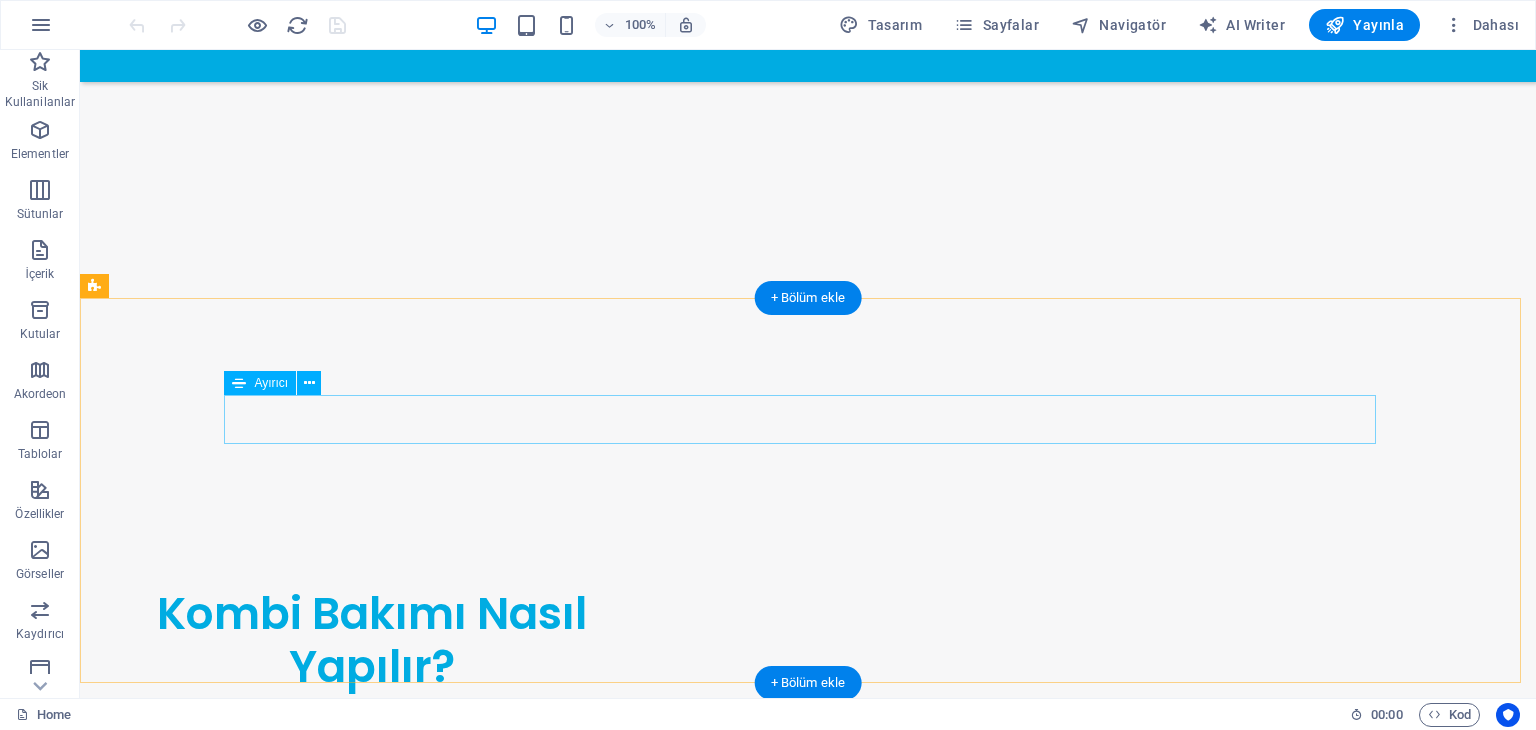 click at bounding box center [808, 2008] 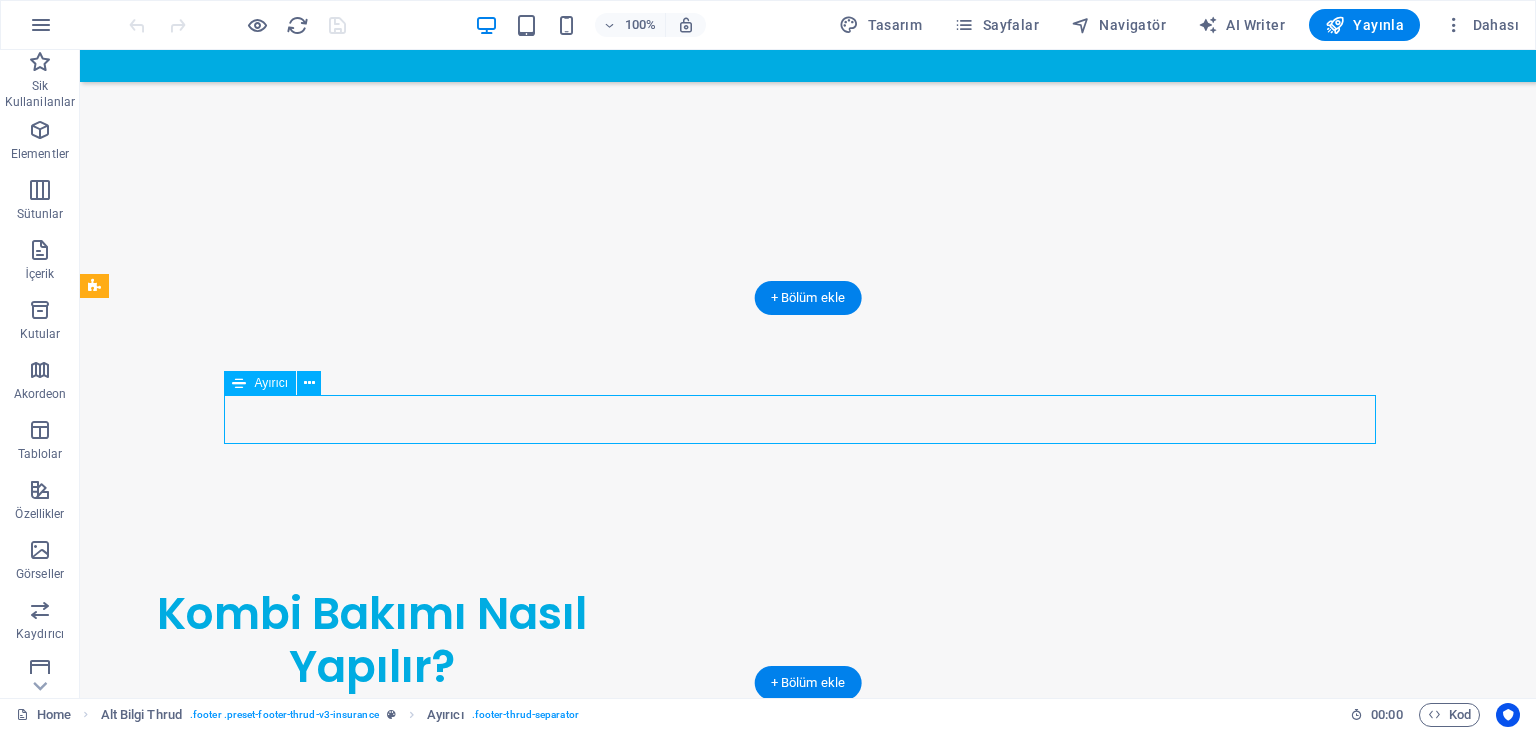 click at bounding box center (808, 2008) 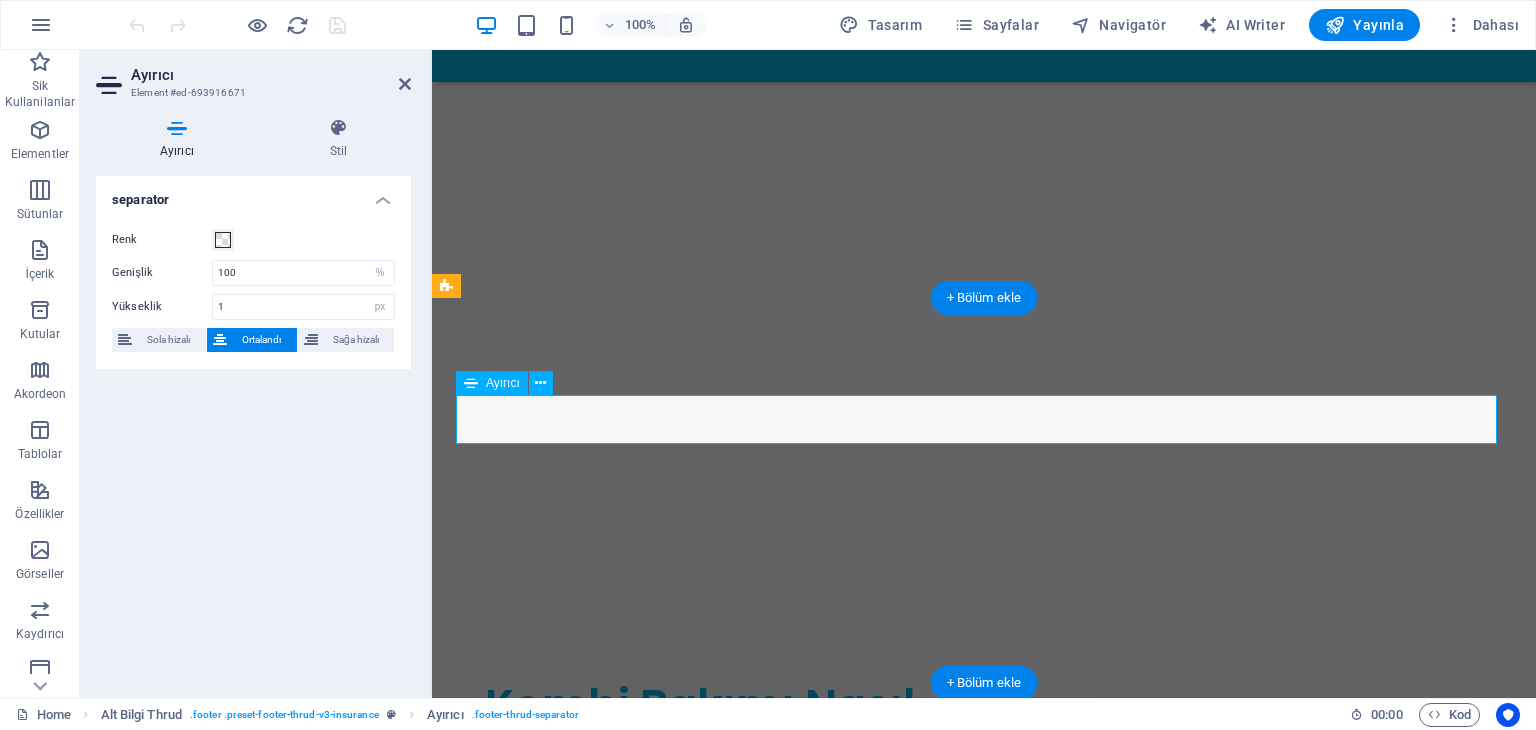 scroll, scrollTop: 3056, scrollLeft: 0, axis: vertical 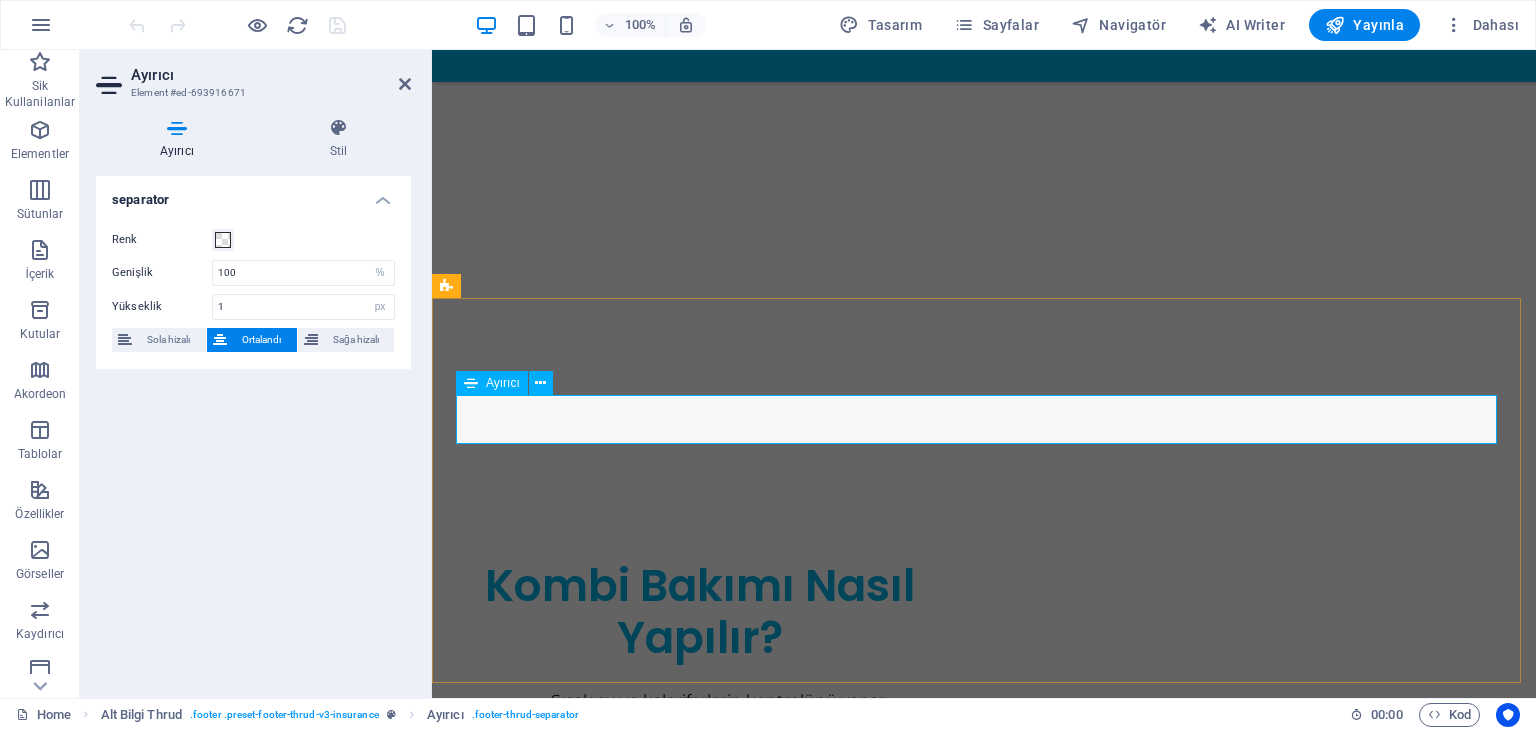 click at bounding box center [984, 2052] 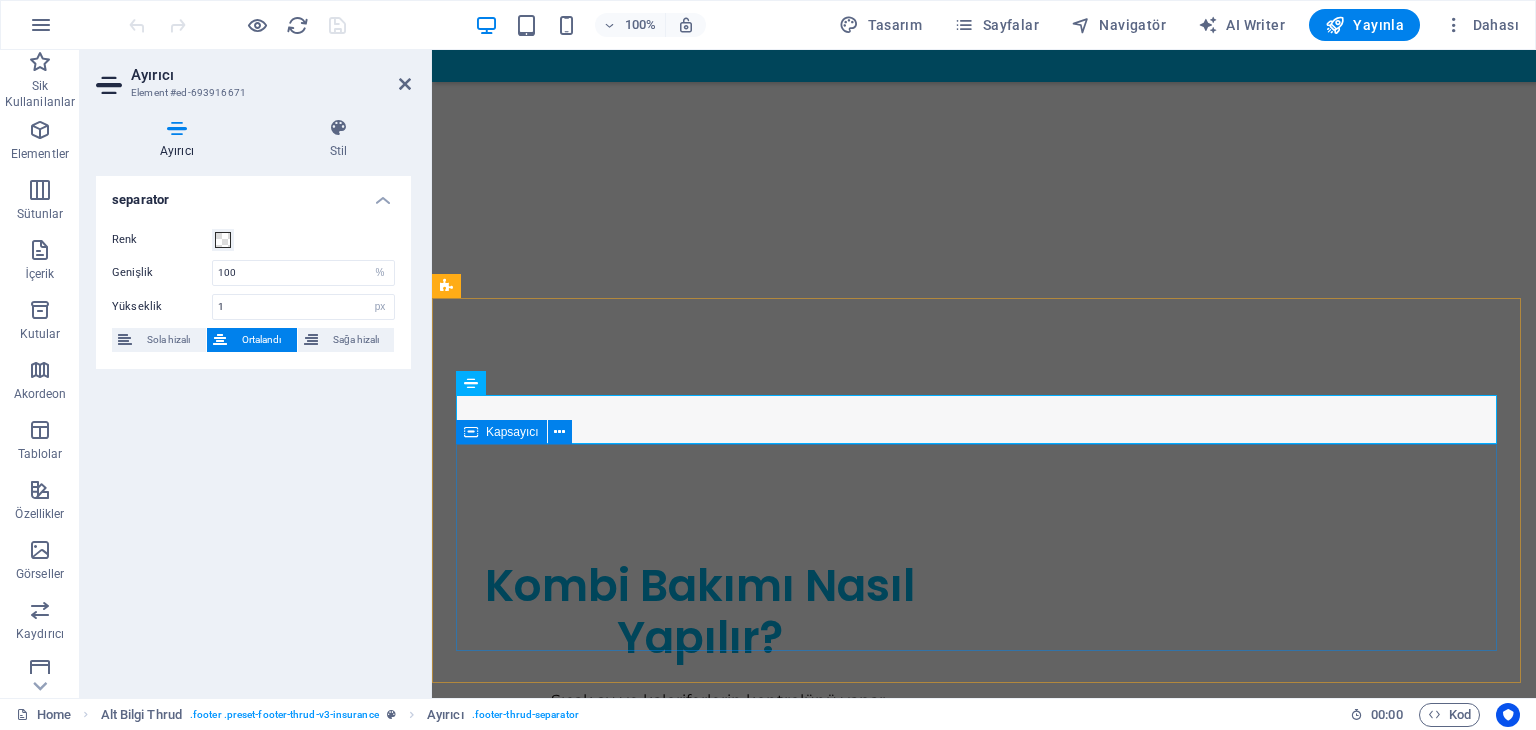 click at bounding box center (984, 2052) 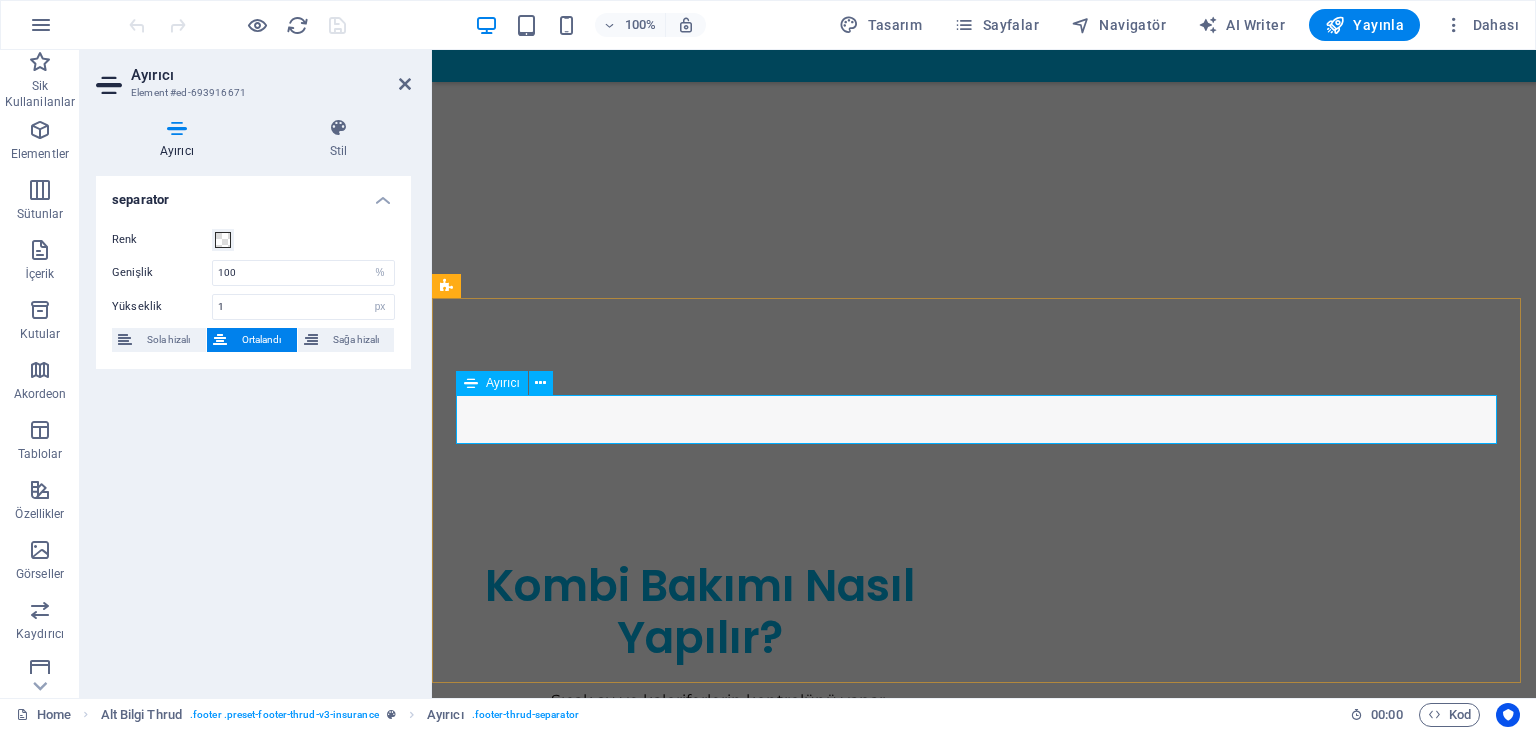 click at bounding box center [984, 2052] 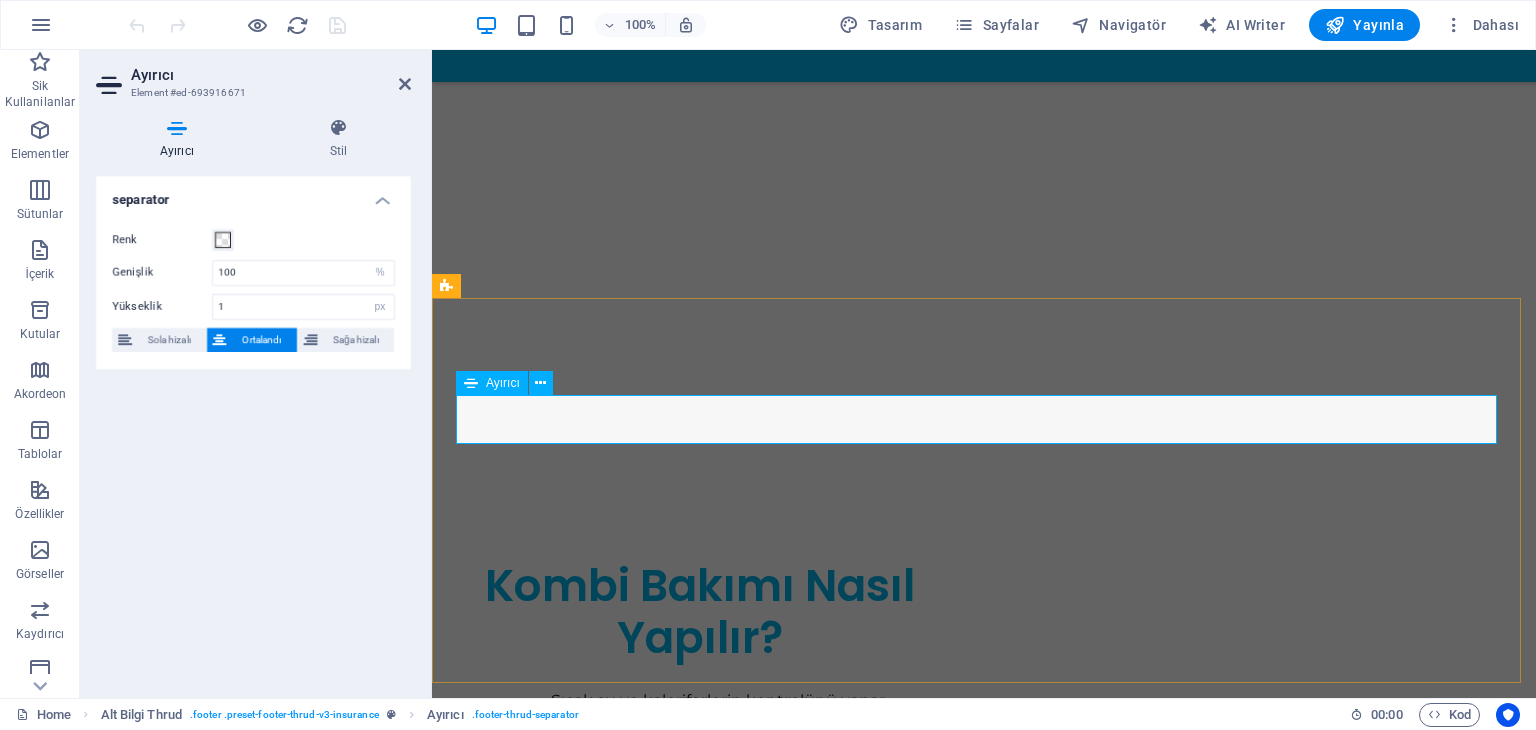 click at bounding box center [984, 2052] 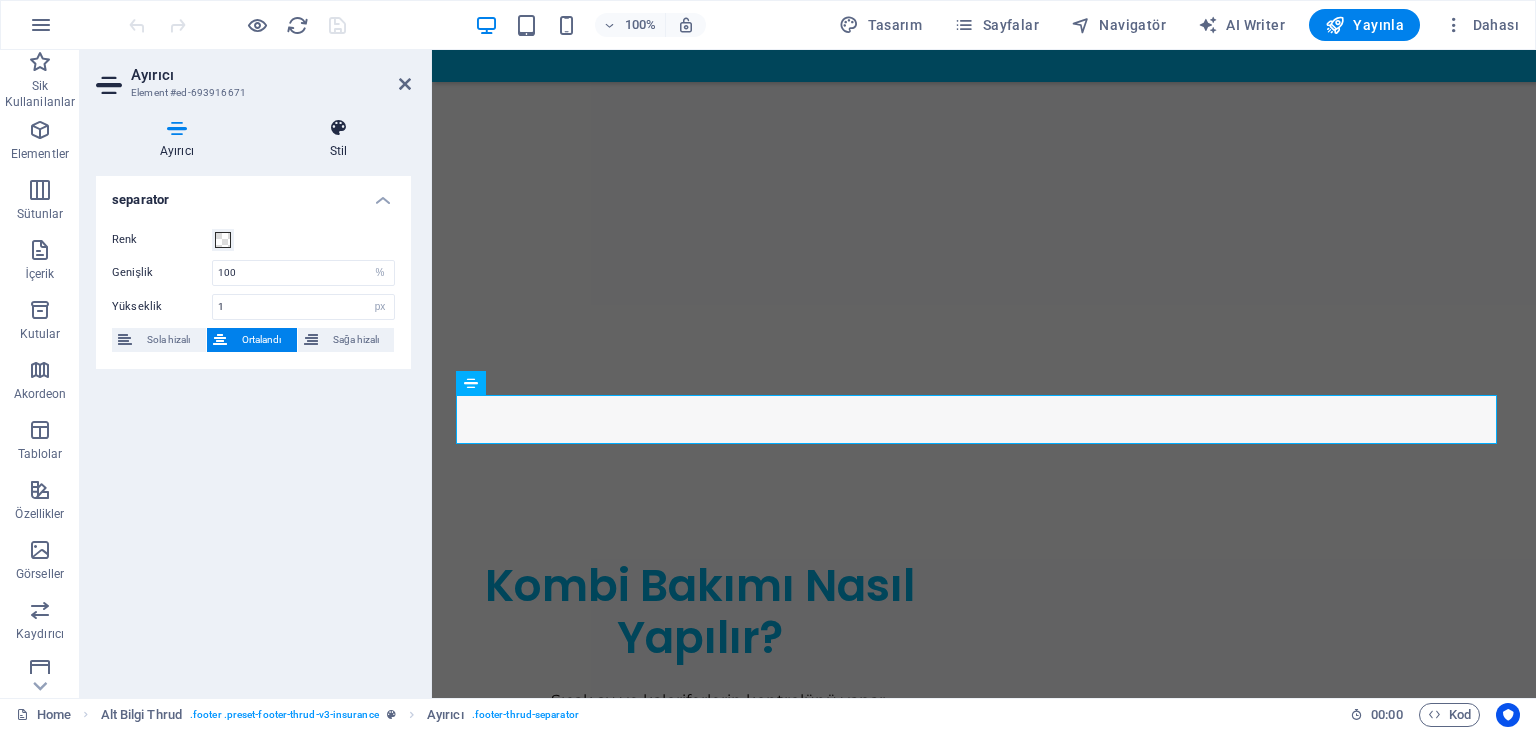 click on "Stil" at bounding box center [338, 139] 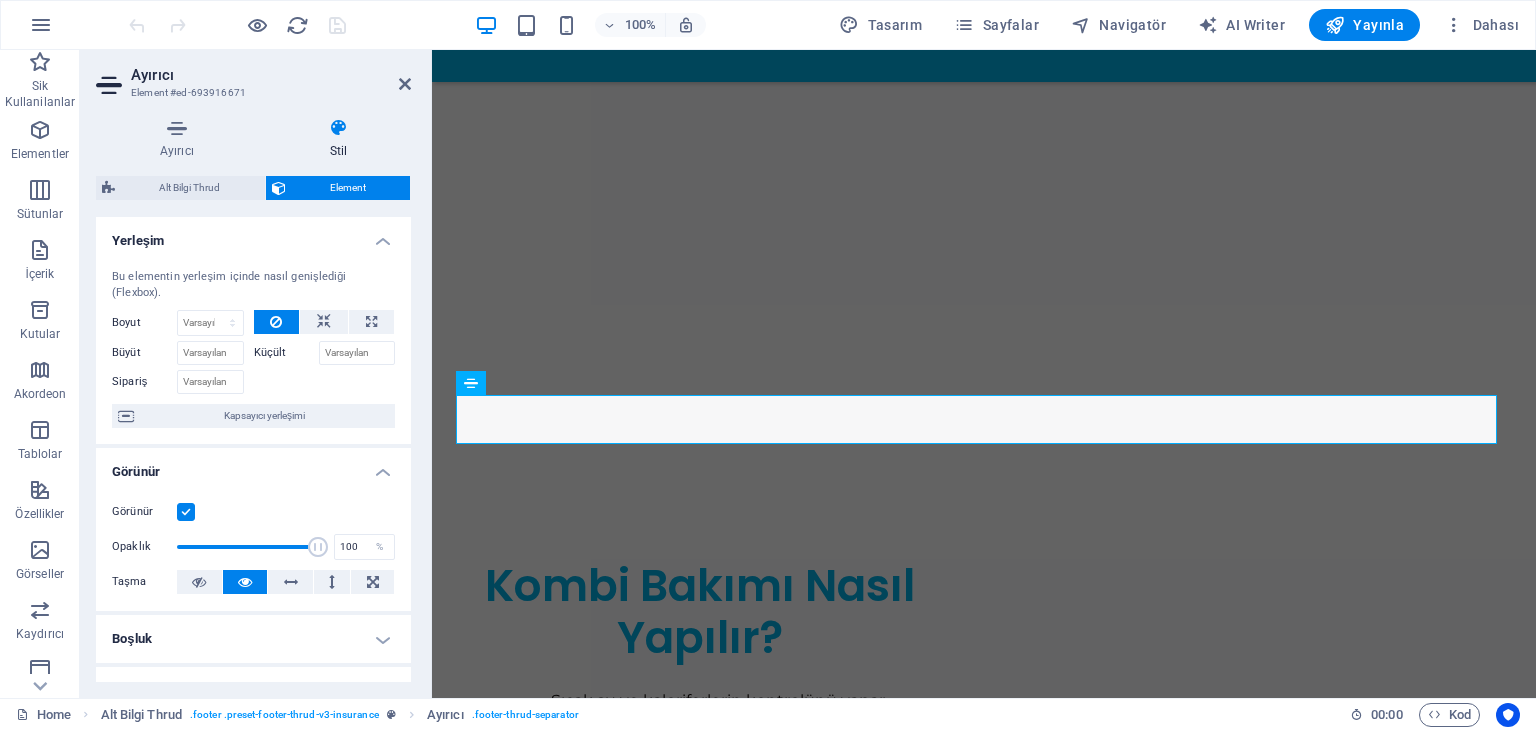 scroll, scrollTop: 396, scrollLeft: 0, axis: vertical 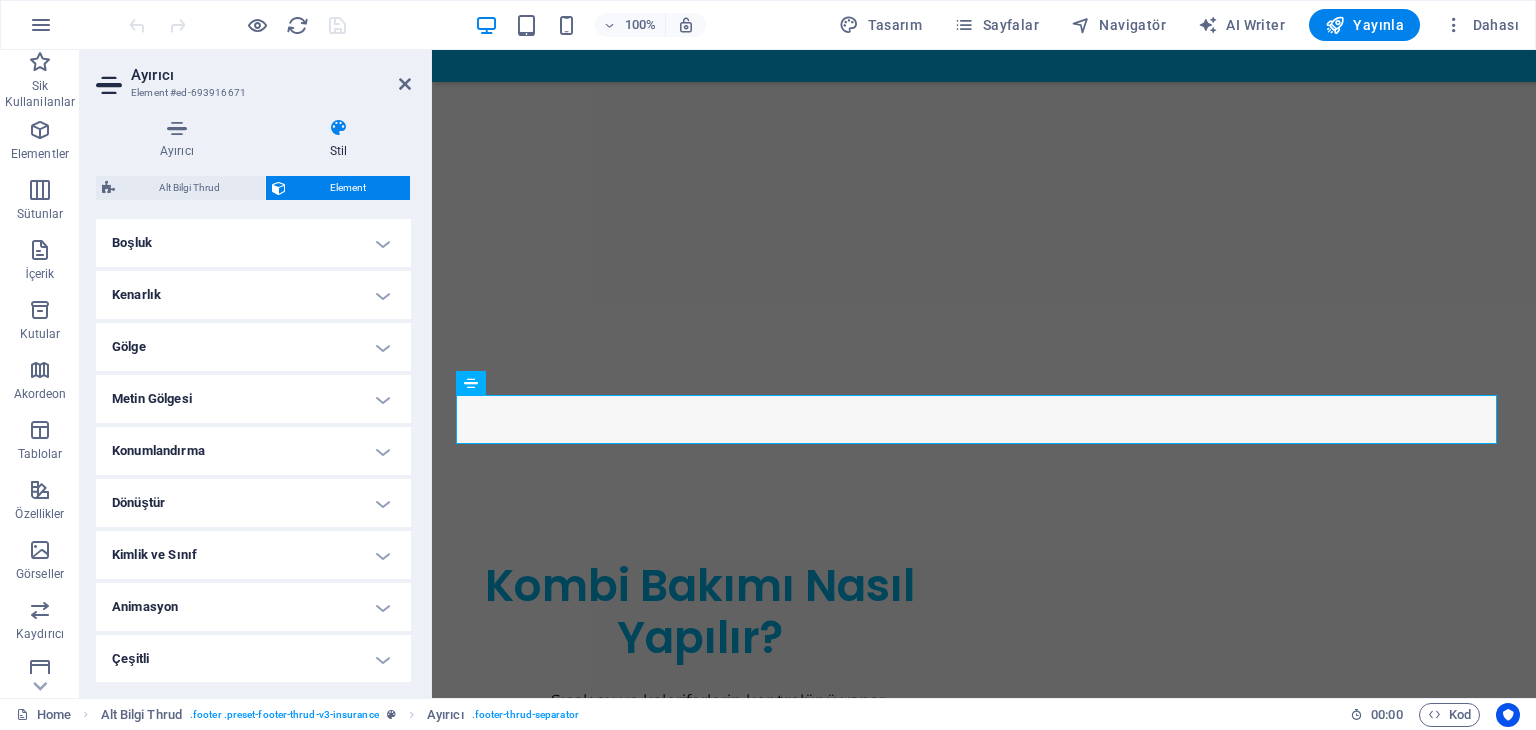 click on "Metin Gölgesi" at bounding box center [253, 399] 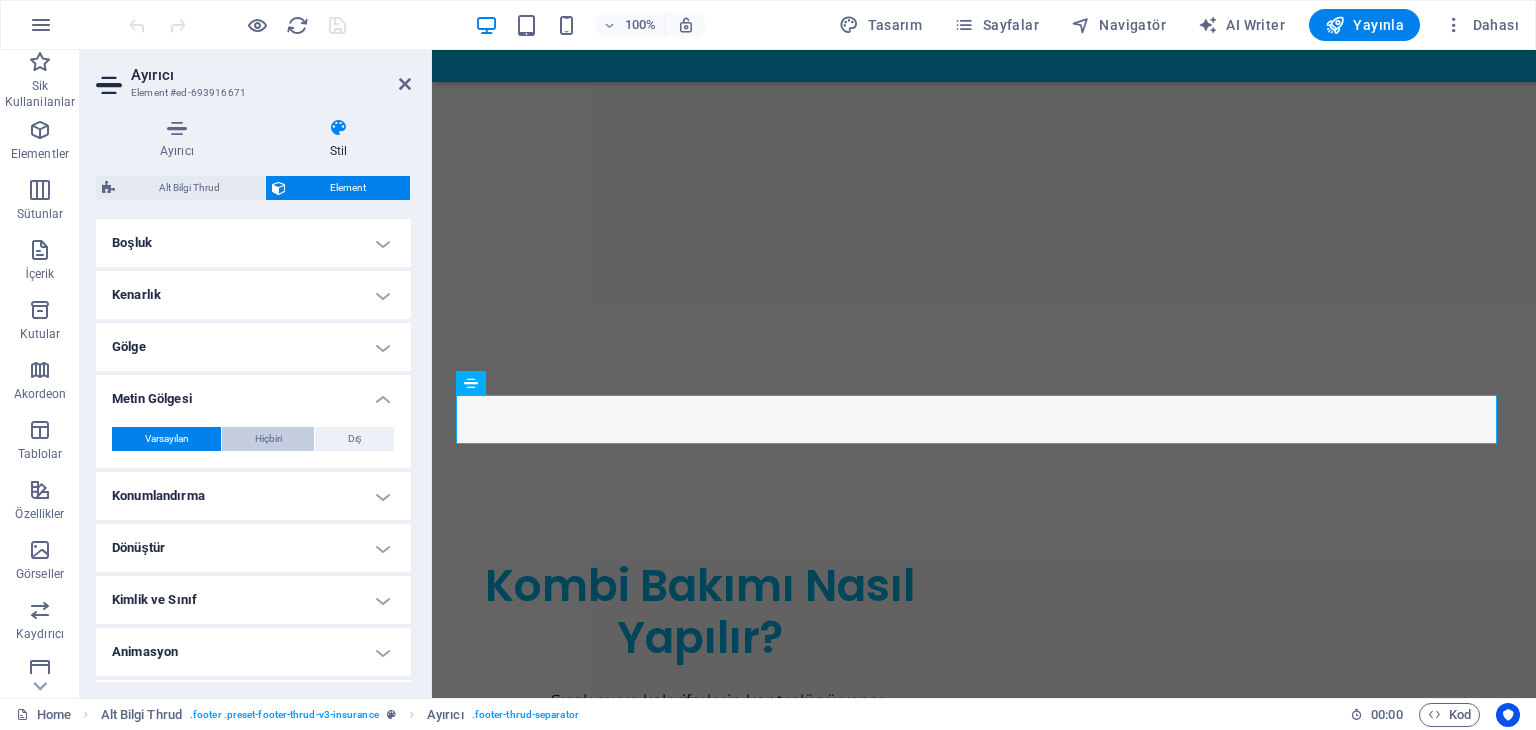 click on "Hiçbiri" at bounding box center [268, 439] 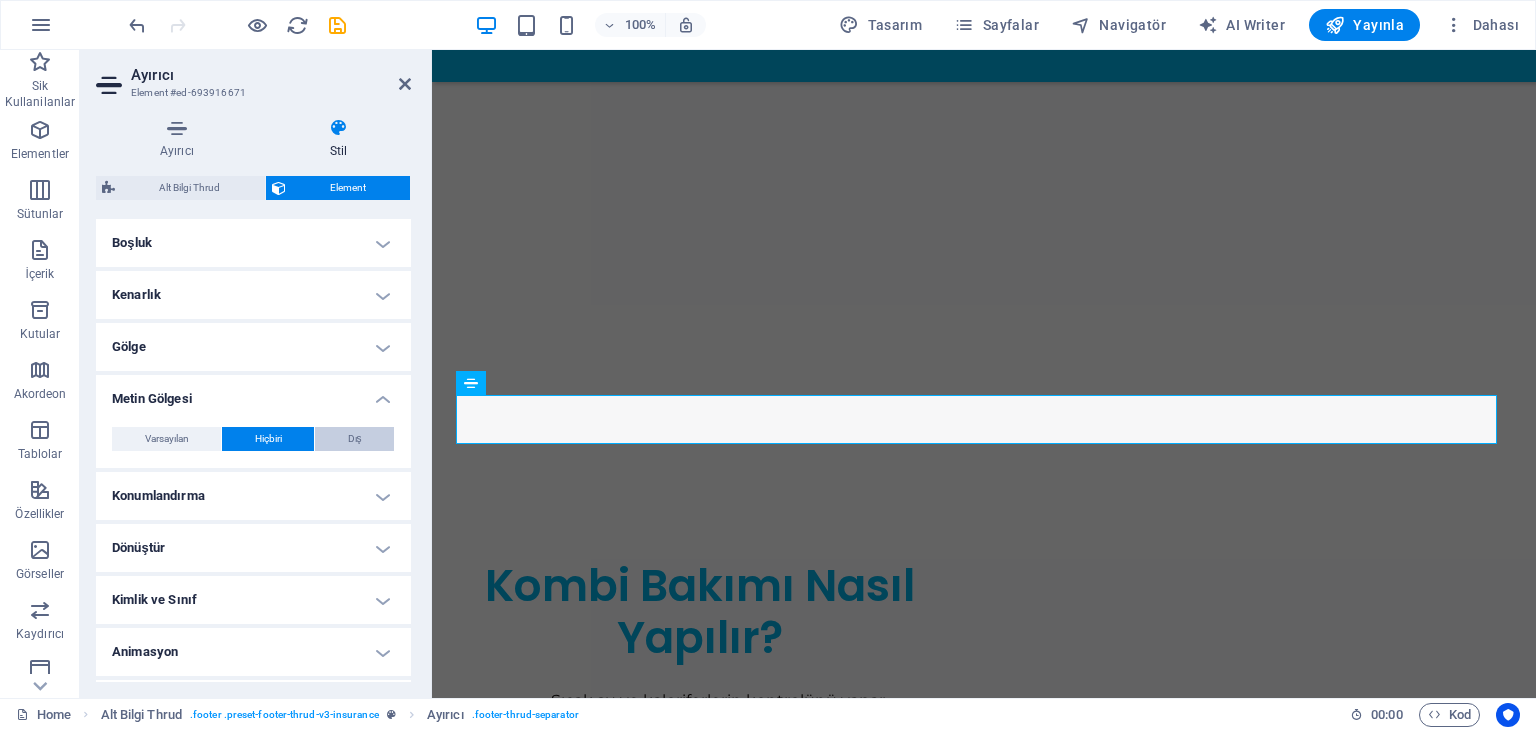 click on "Dış" at bounding box center (354, 439) 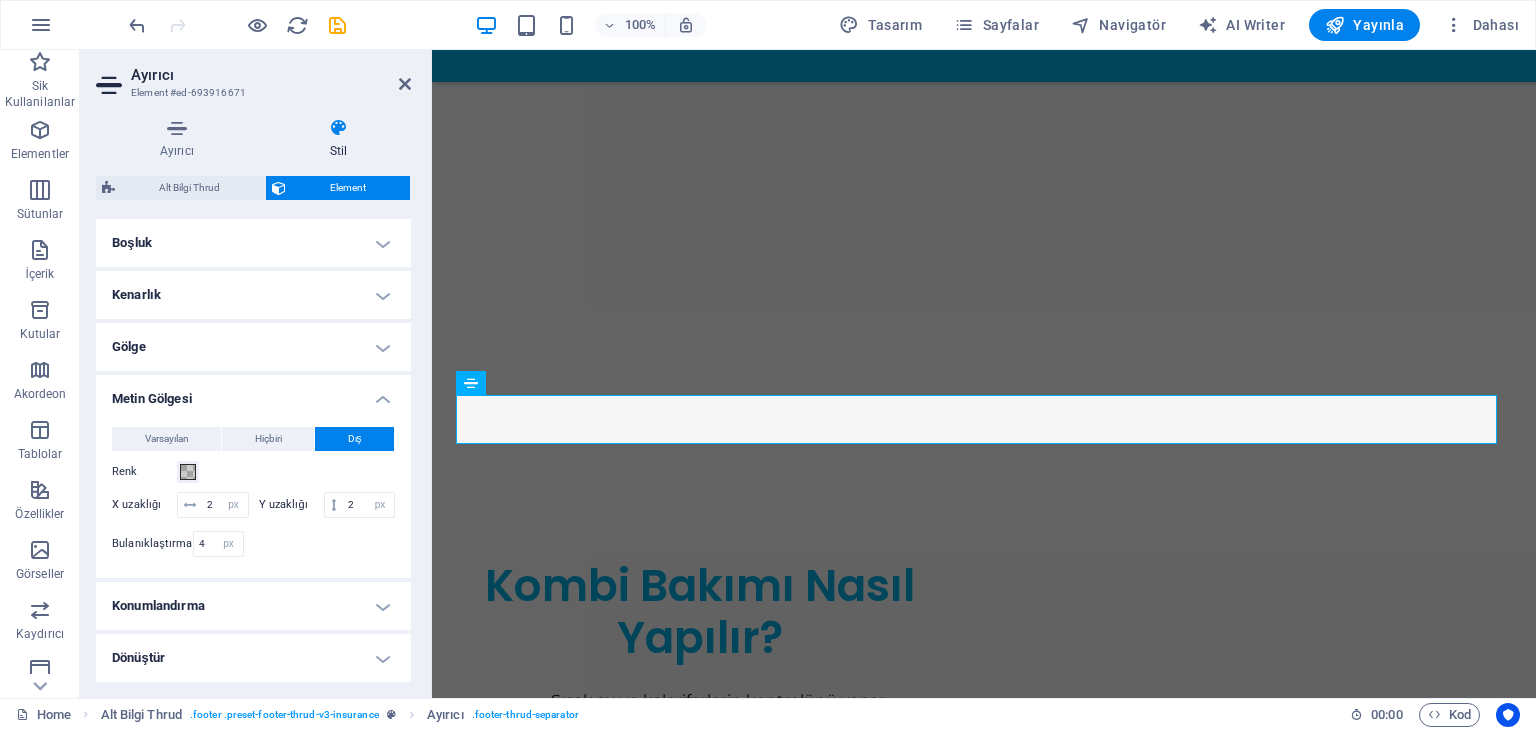 click on "Kenarlık" at bounding box center [253, 295] 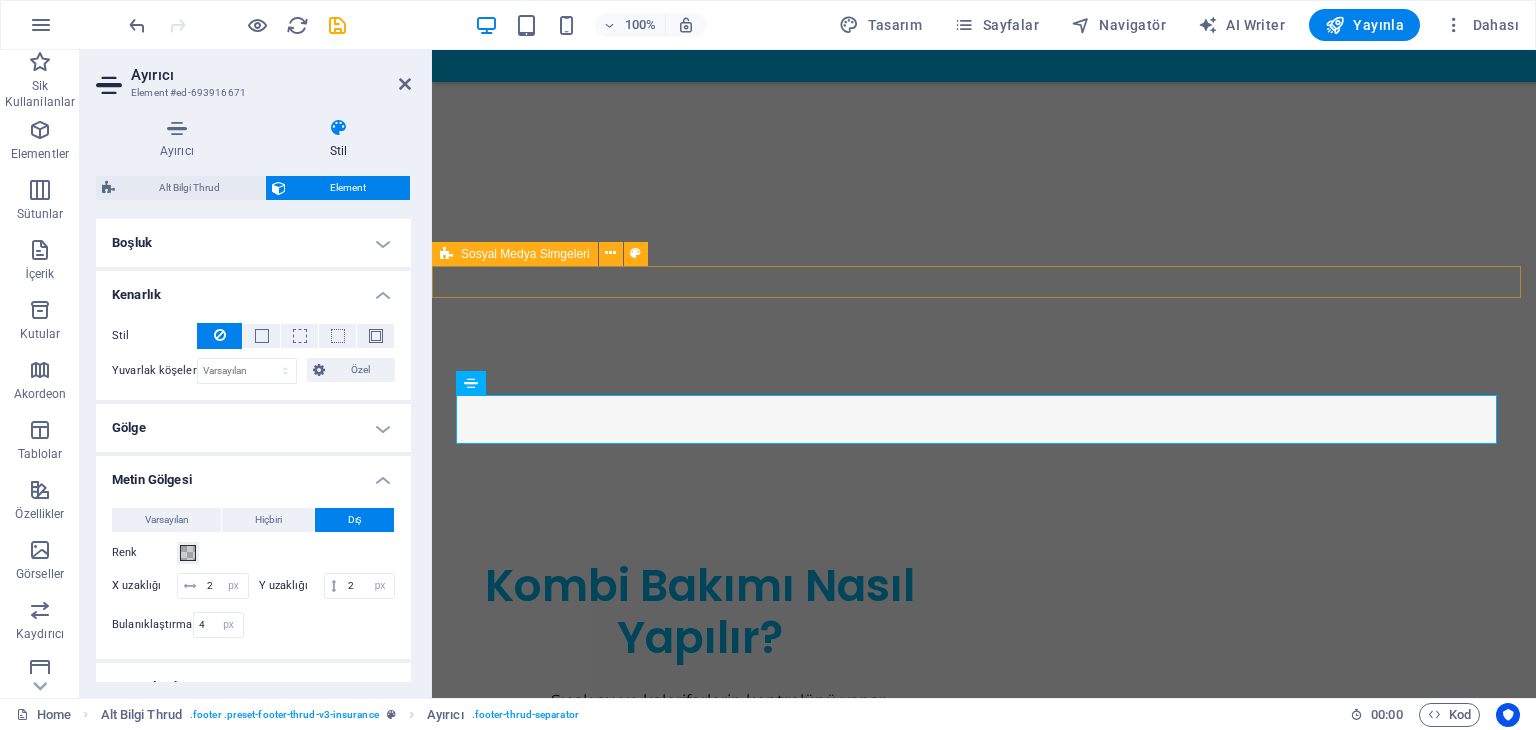 click at bounding box center [984, 1842] 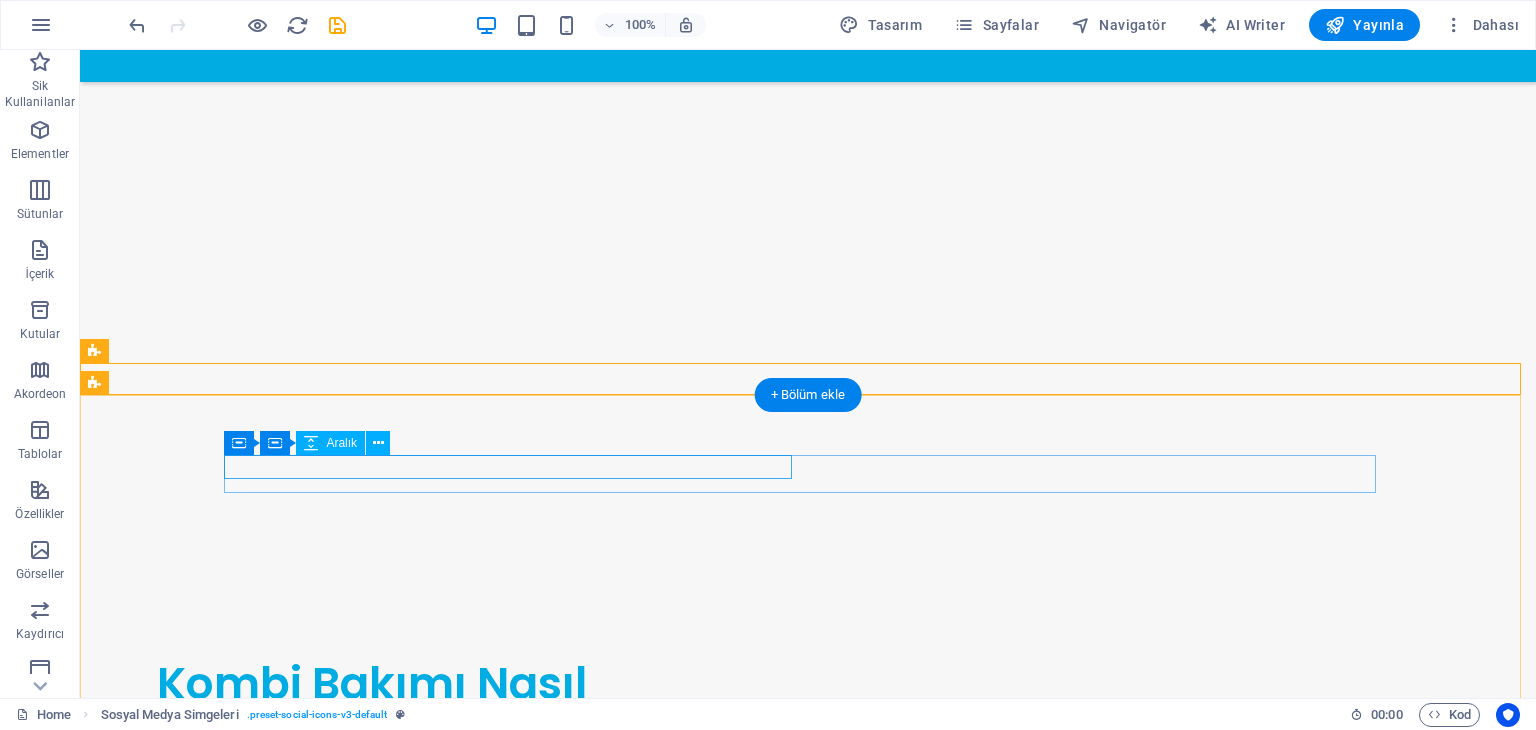 scroll, scrollTop: 2836, scrollLeft: 0, axis: vertical 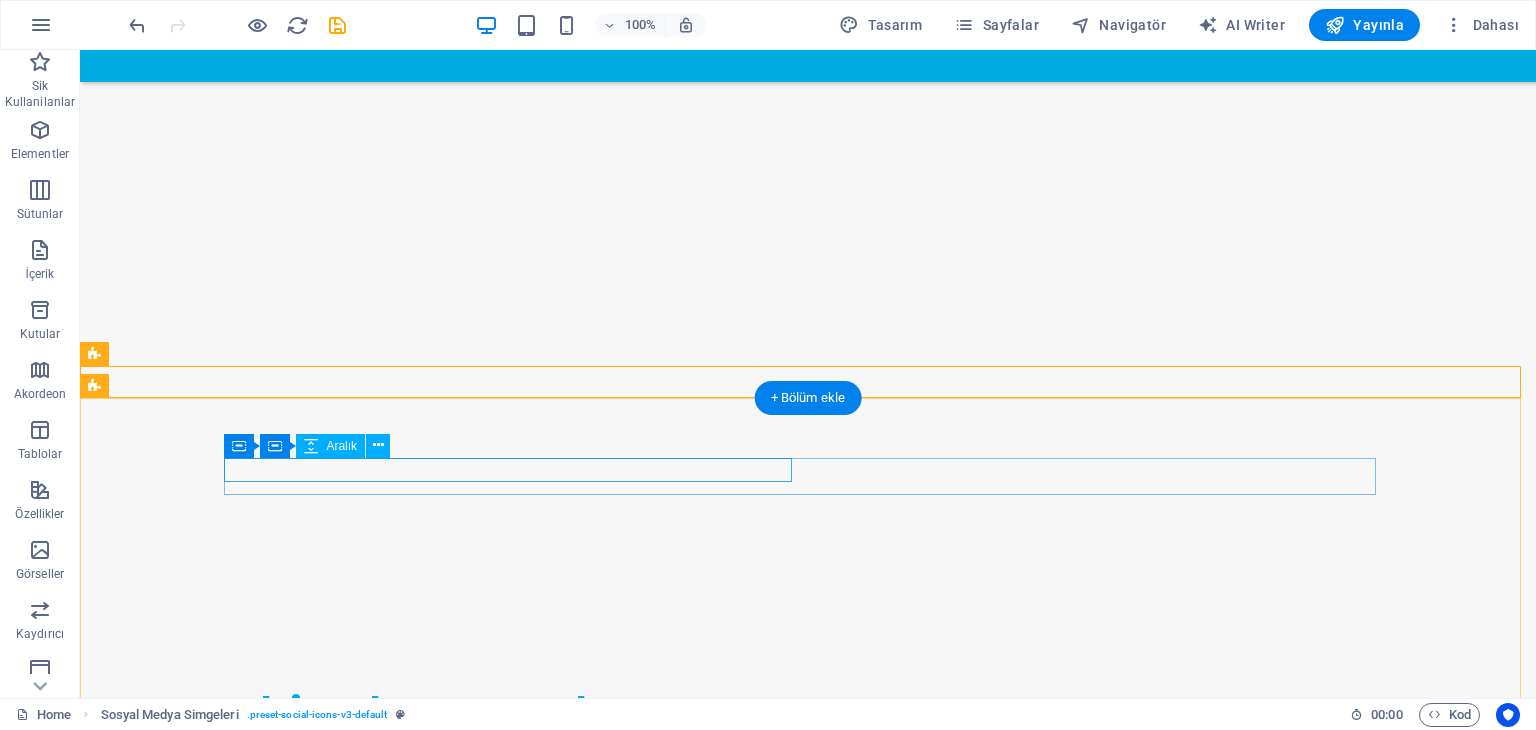 click at bounding box center [516, 2027] 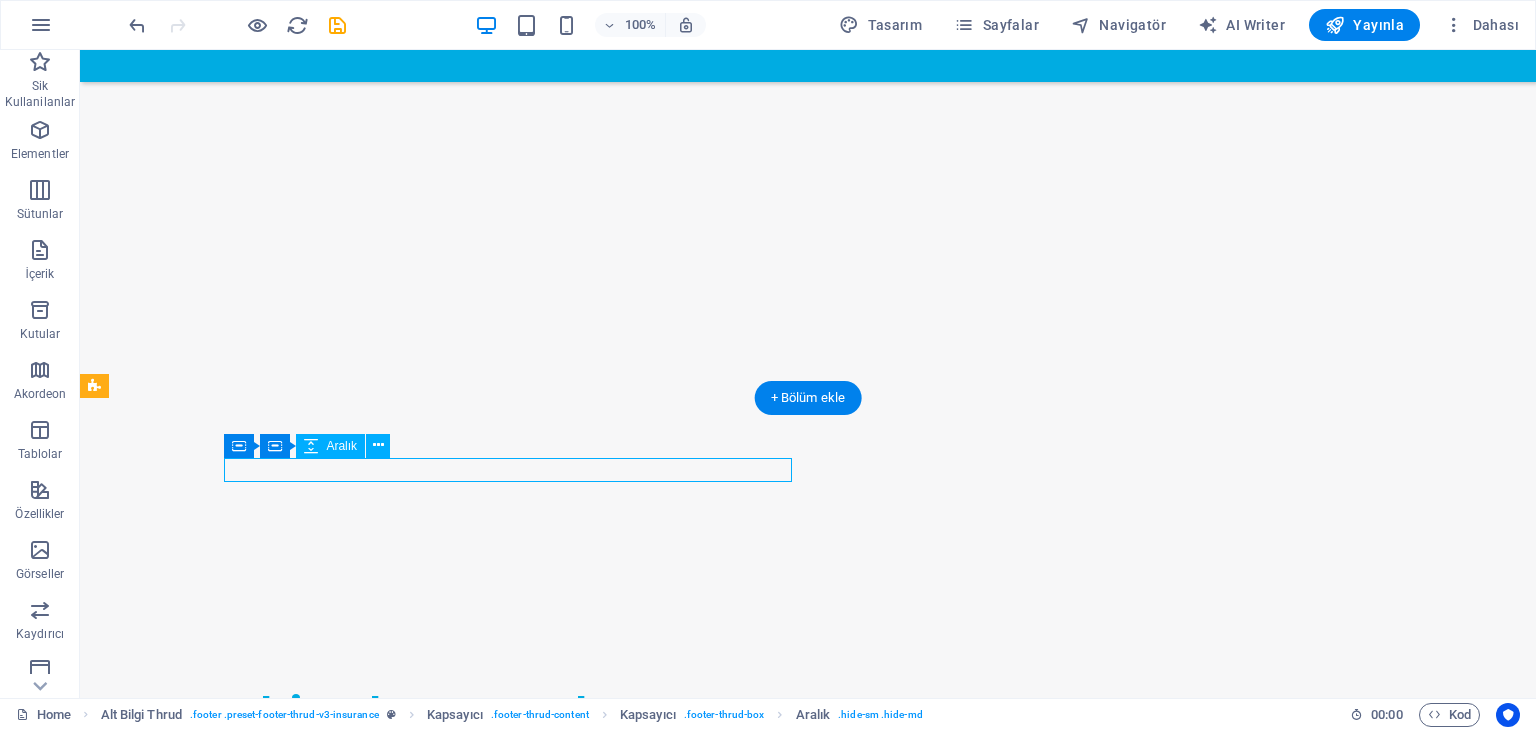 click at bounding box center (516, 2027) 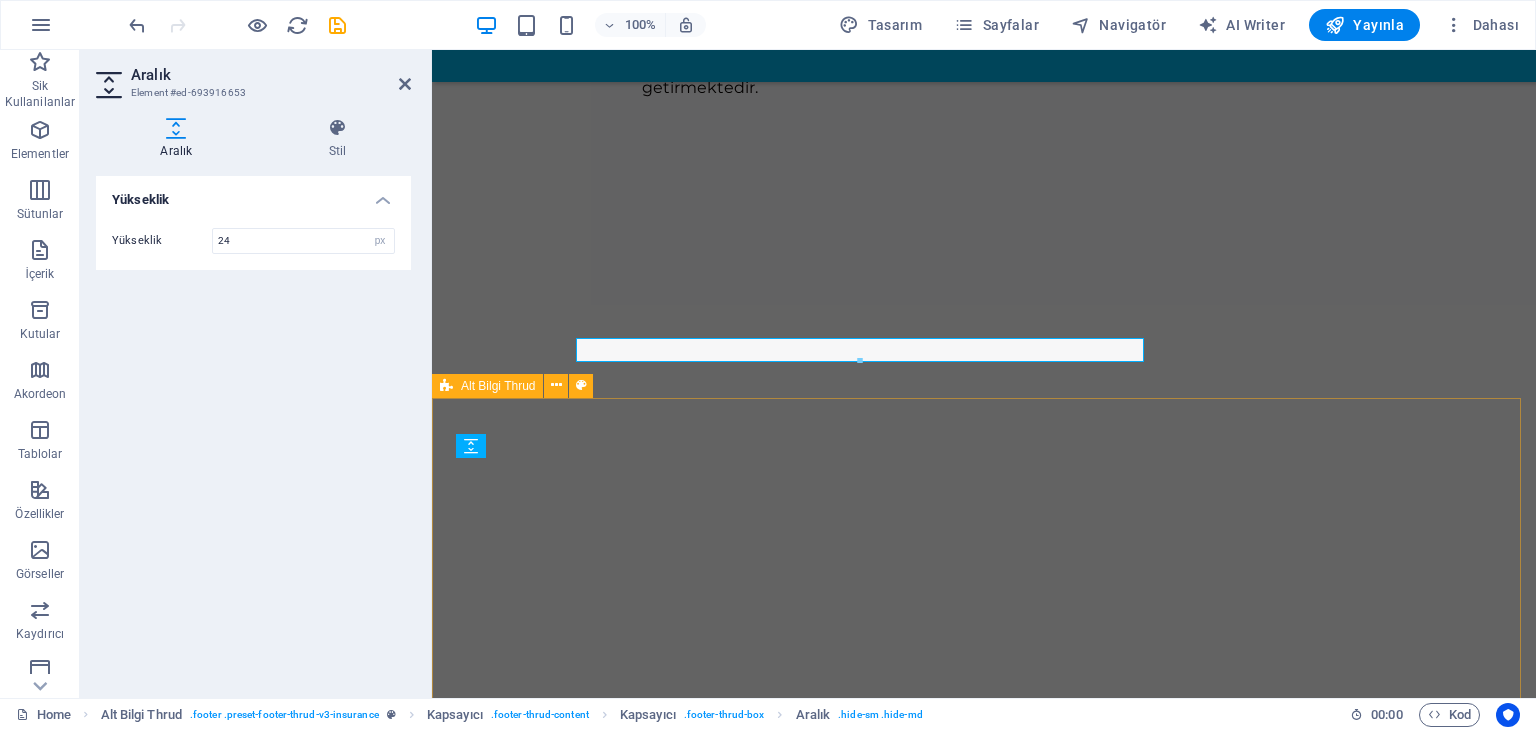 scroll, scrollTop: 2956, scrollLeft: 0, axis: vertical 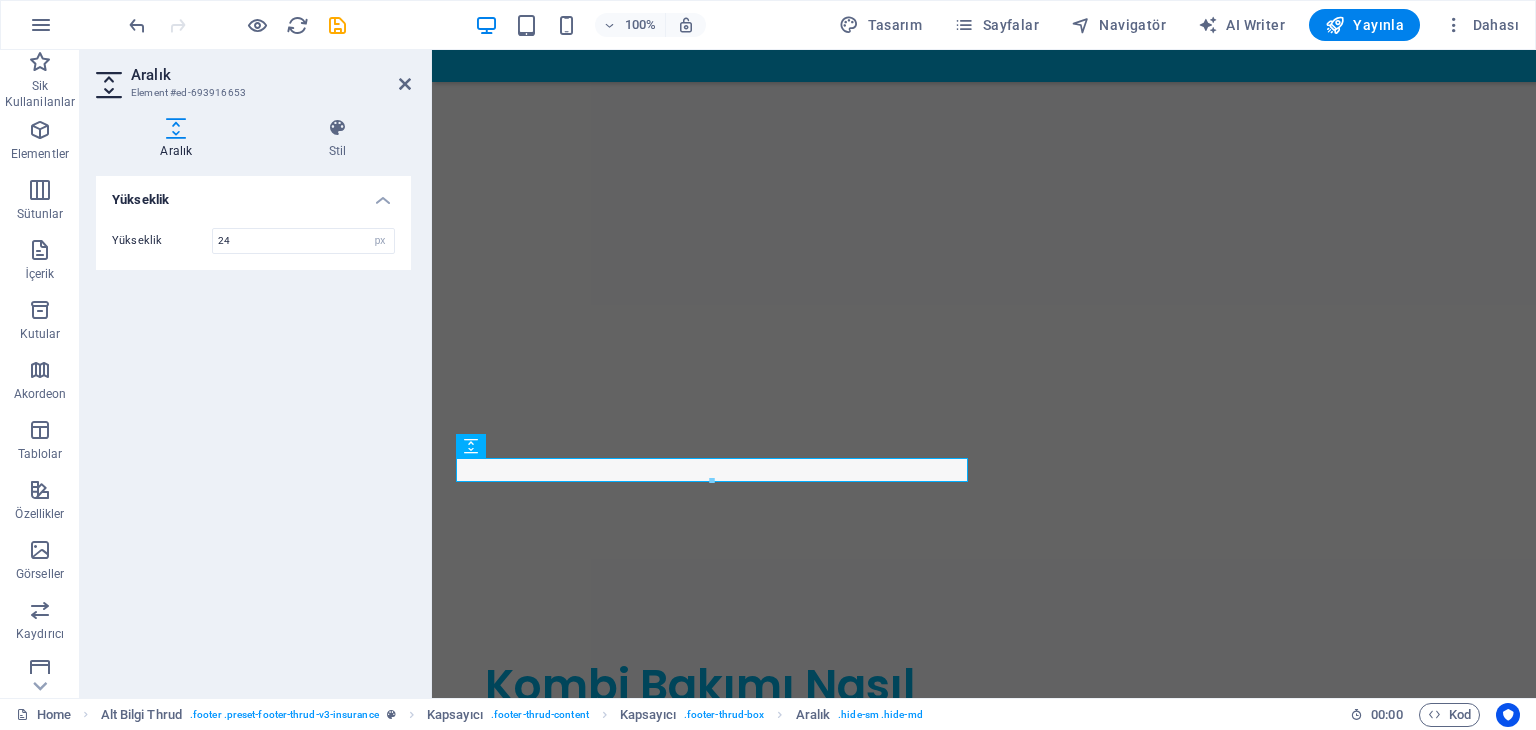 click at bounding box center (712, 481) 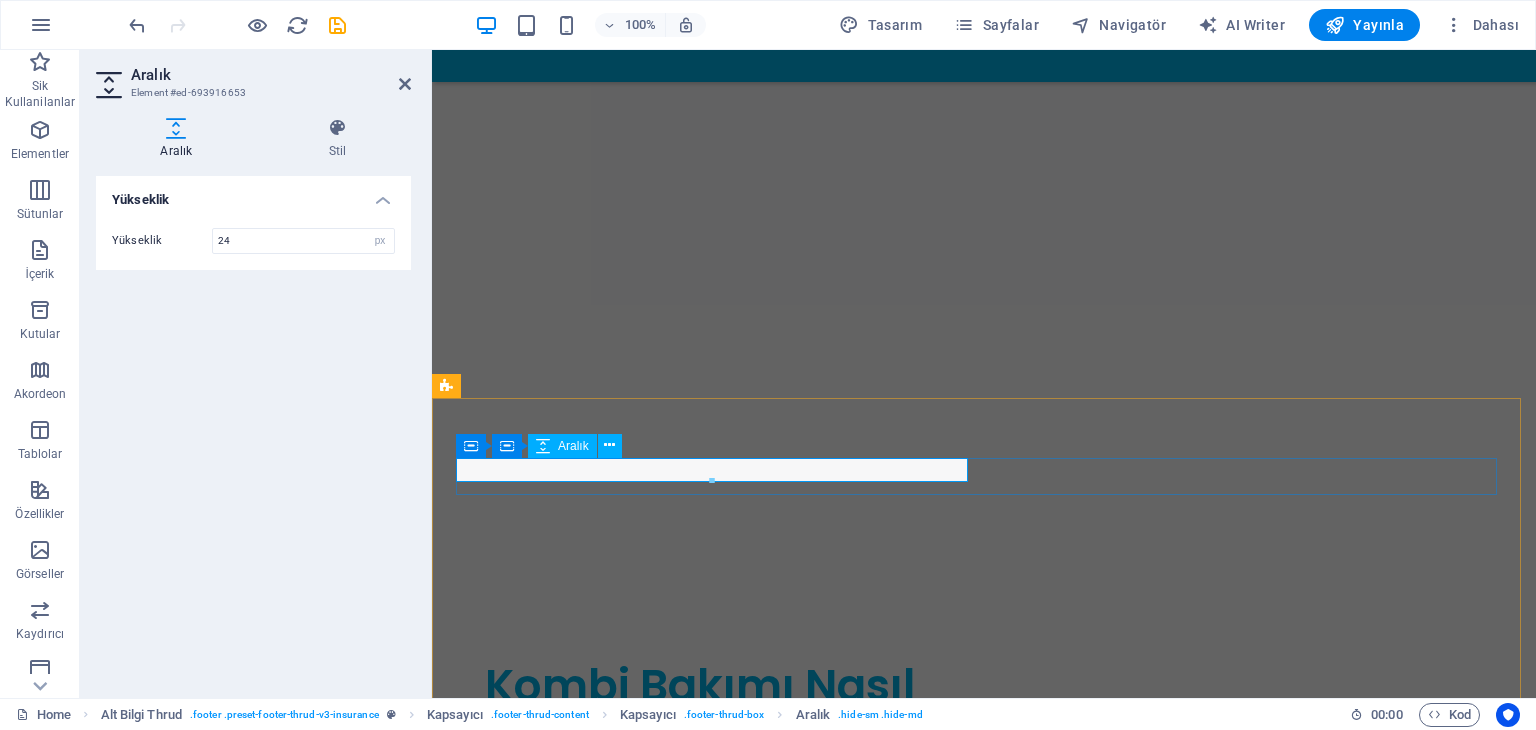 click at bounding box center [716, 2070] 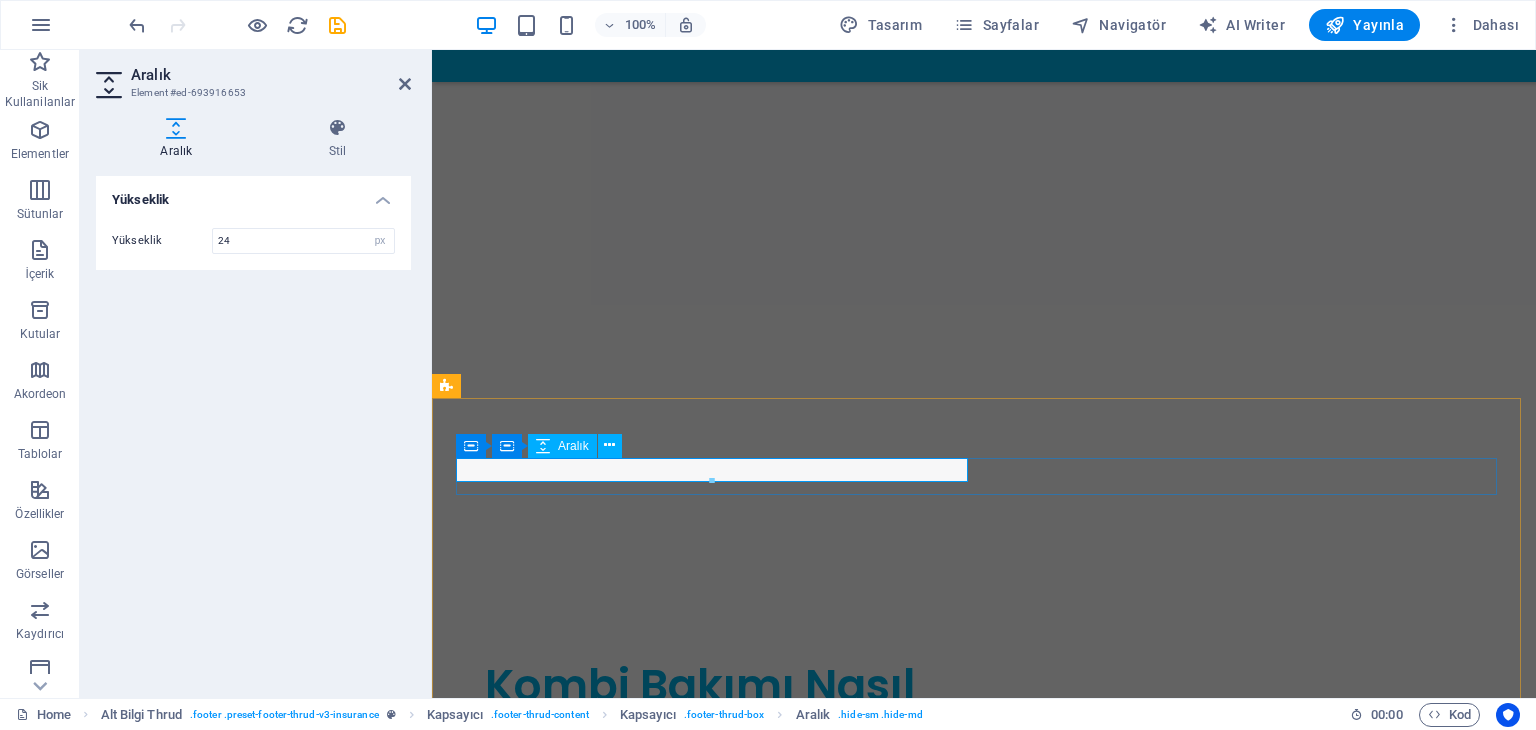 click at bounding box center [716, 2070] 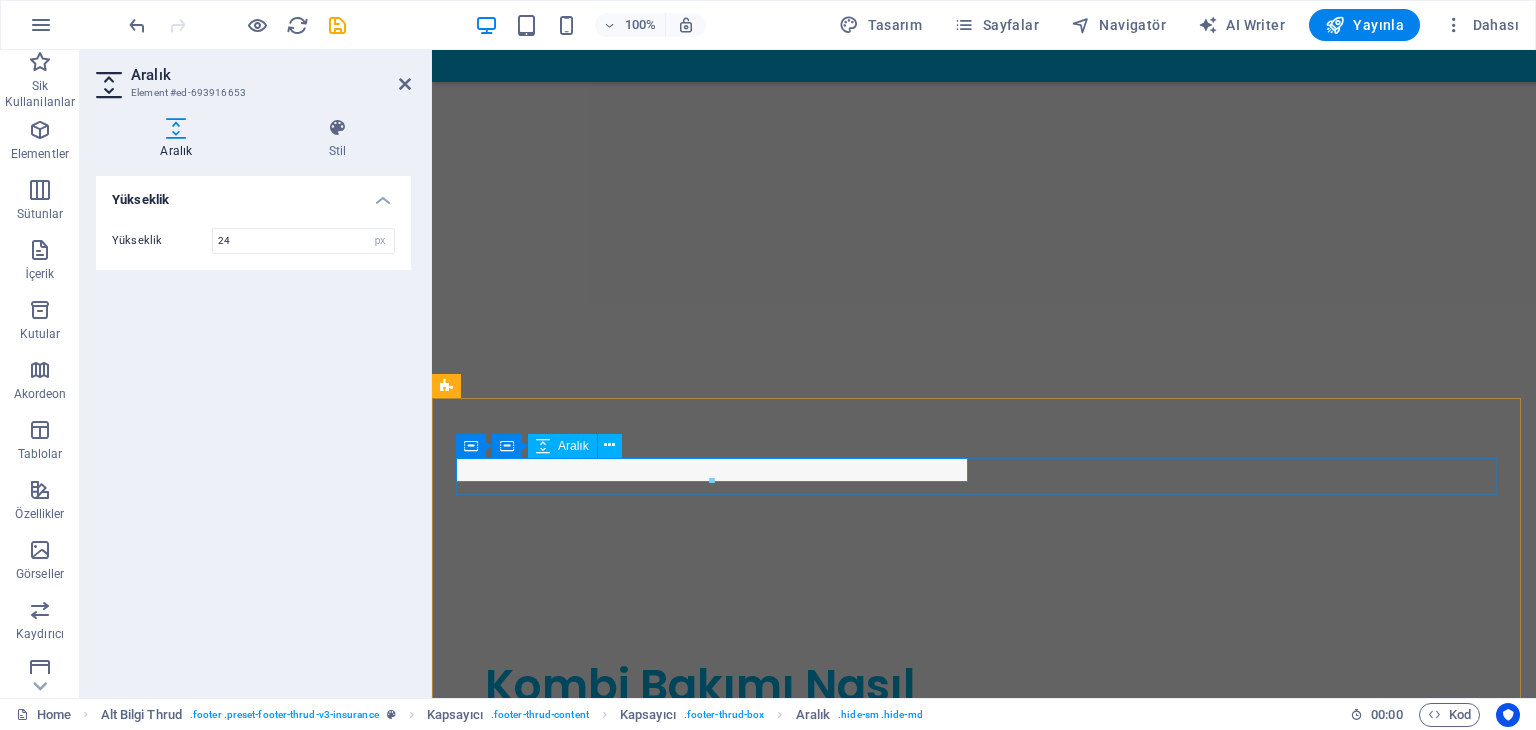 click at bounding box center (716, 2070) 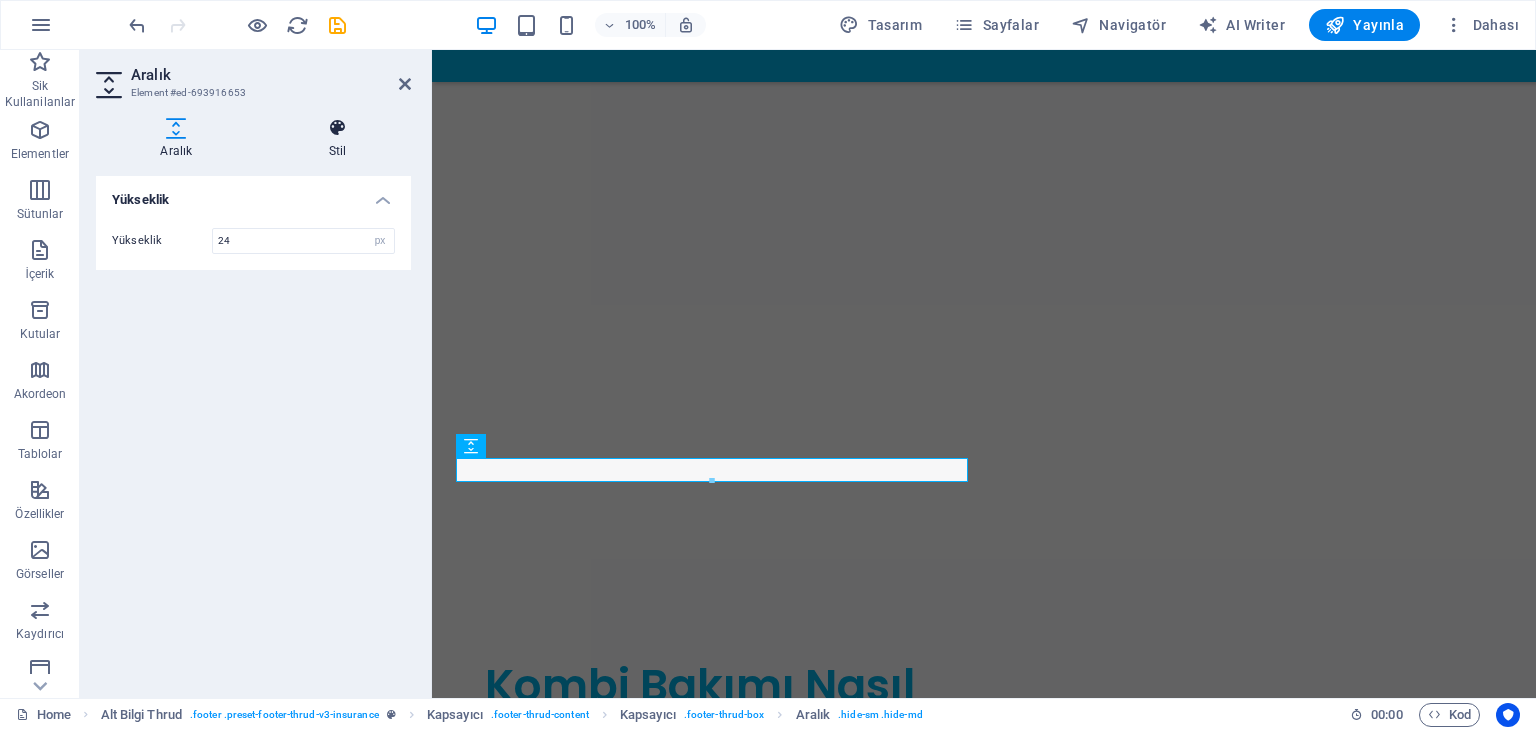 click on "Stil" at bounding box center [338, 139] 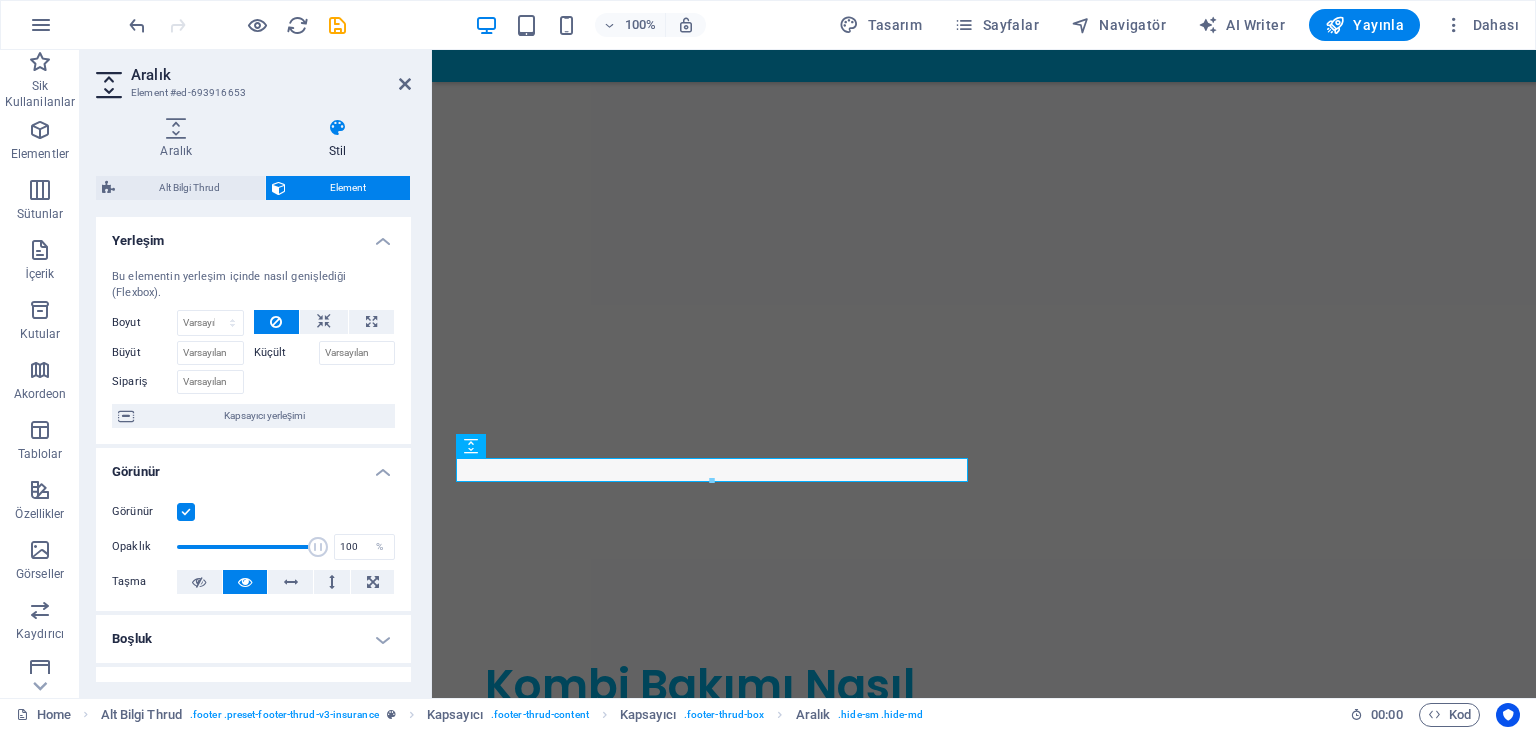 scroll, scrollTop: 396, scrollLeft: 0, axis: vertical 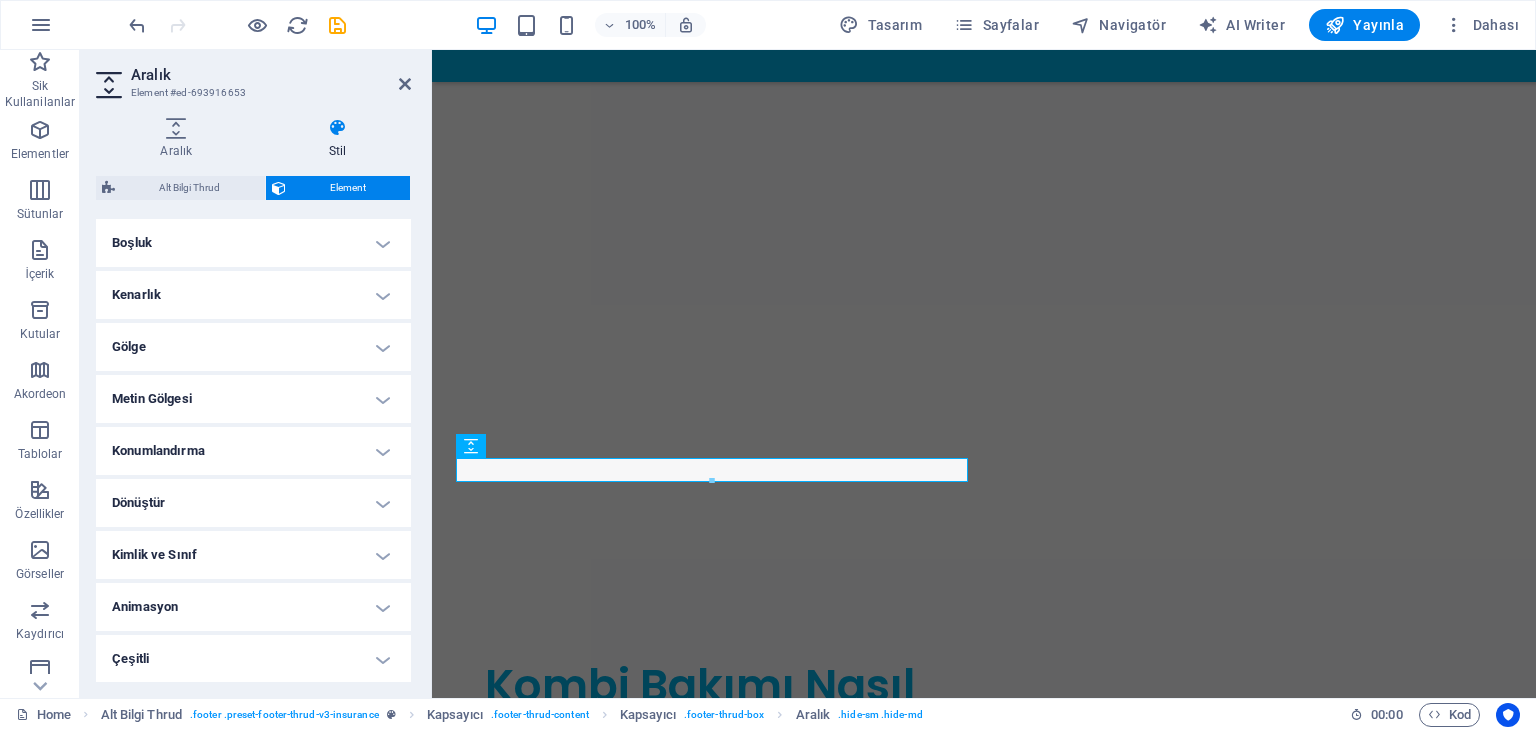 click on "Çeşitli" at bounding box center [253, 659] 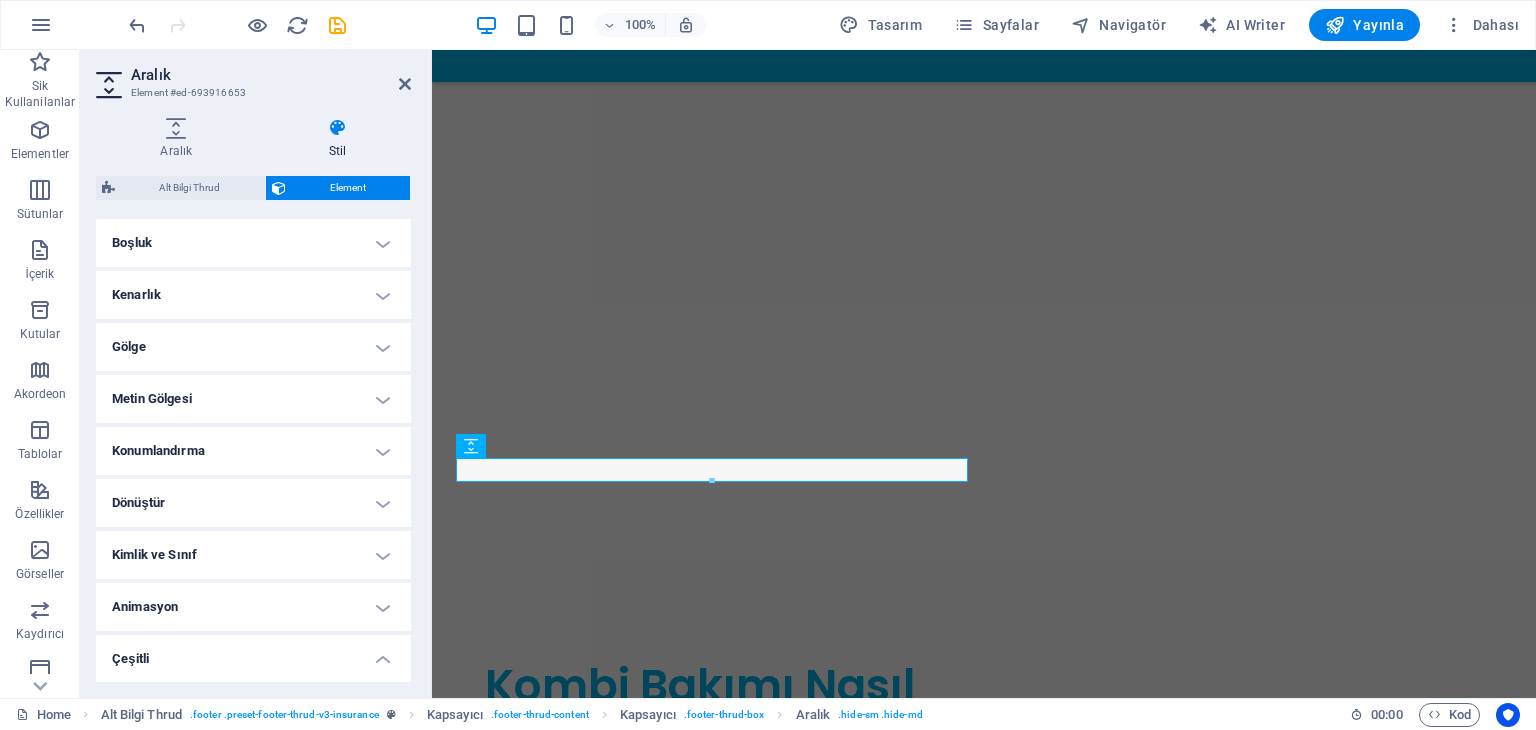 scroll, scrollTop: 520, scrollLeft: 0, axis: vertical 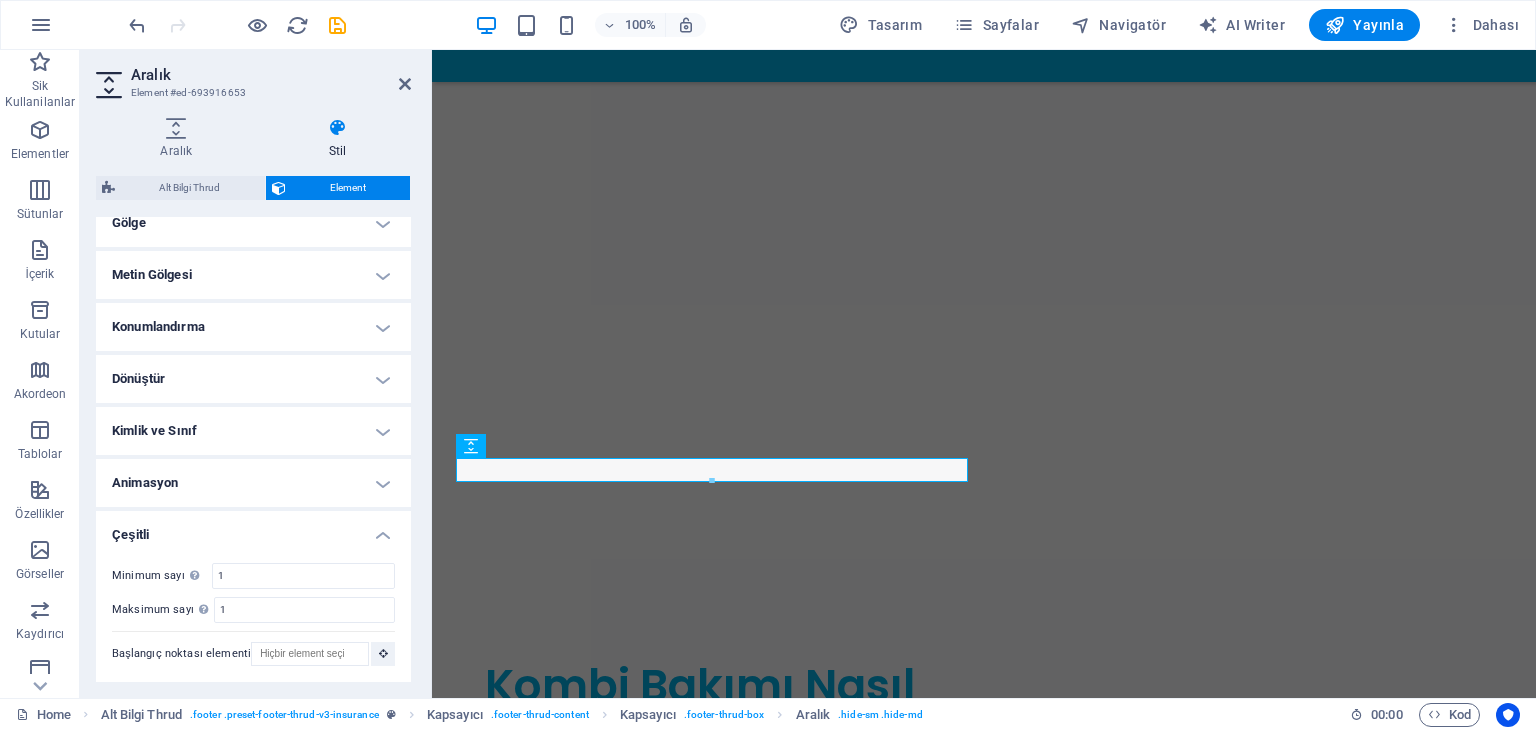 click on "Animasyon" at bounding box center (253, 483) 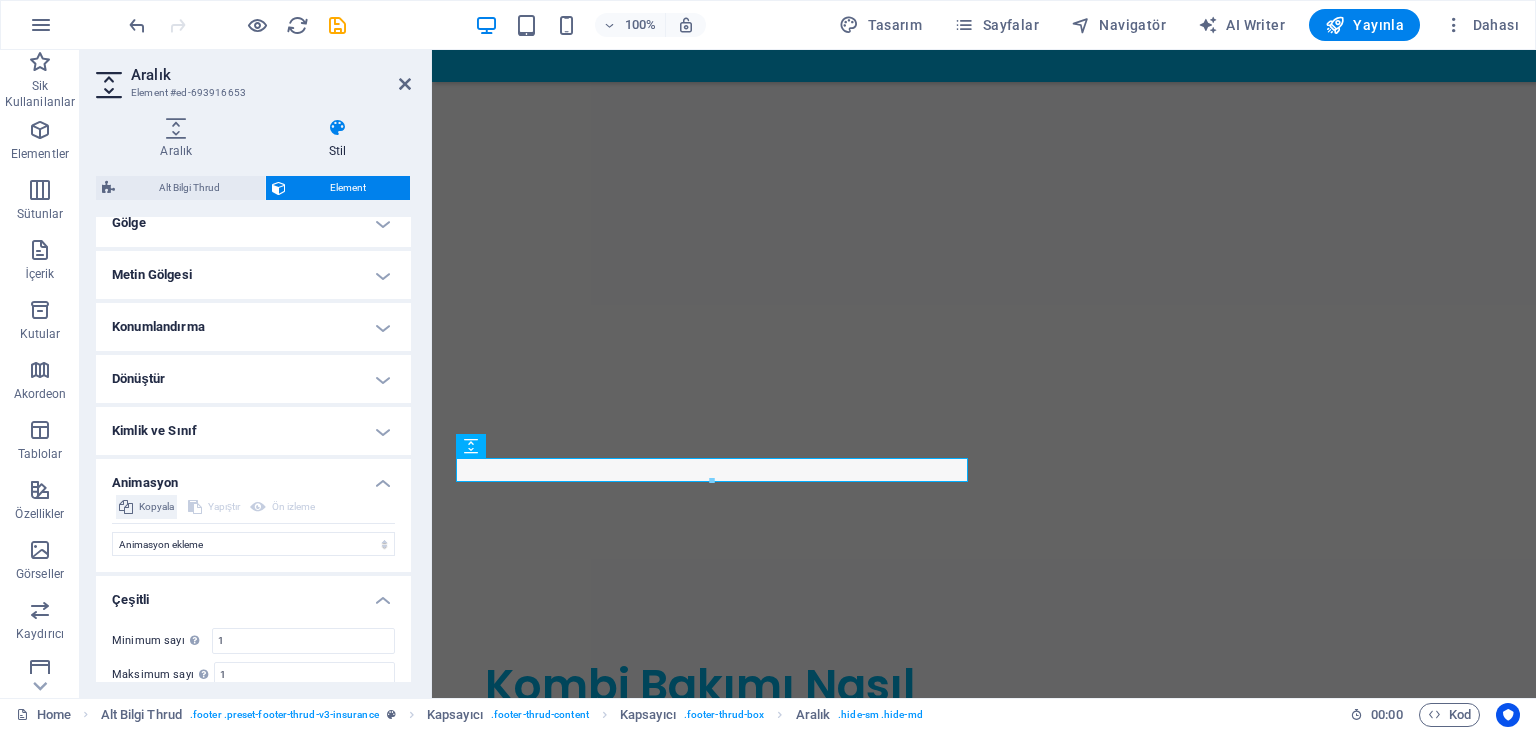click on "Kopyala" at bounding box center (156, 507) 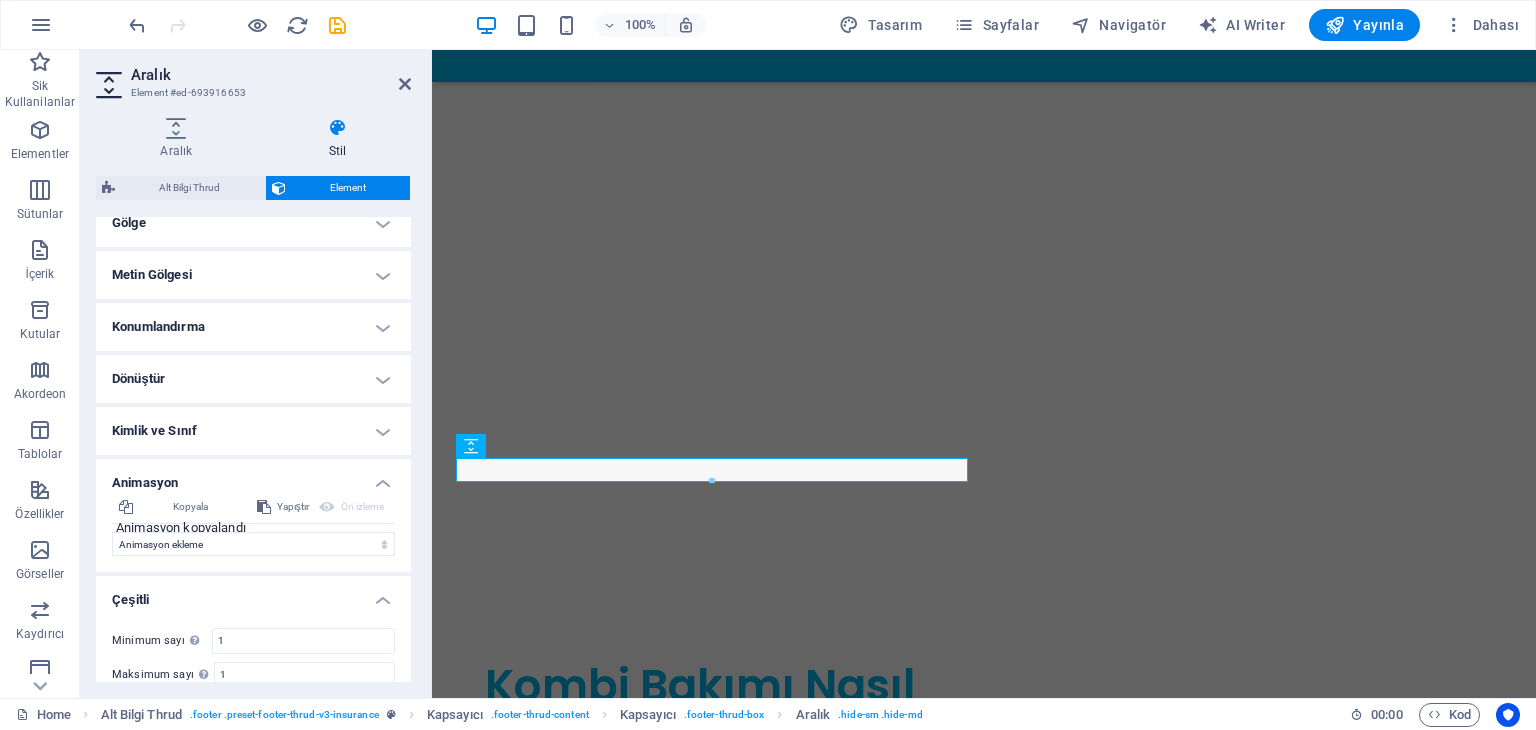 click on "Kopyala Animasyon kopyalandı Yapıştır Ön izleme Animasyon ekleme Göster / Gizle Yukarı/Aşağı kaydır Yakınlaştır/Uzaklaştır Soldan sağa kaydır Sağdan sola kaydır Yukarıdan aşağıya kaydır Aşağıdan yukarıya kaydır Nabız atışı Yanıp sönme Kaplama olarak aç Başlangıç Element gizlenir Element gösterilir Süre .5 s ms Gecikme 0 s ms Genişlik otomatik px % Tetikleyici Otomatik tetikleyici yok Sayfa yüklendiğinde Element görünüme kaydırıldı Kapat Bu etiket, kapatma düğmesinin üzerine gelindiğinde görünür ve işlevini belirtir. Grup Göster Bu elementi değiştirme Bu elementi gizle Bu elementi göster Gizle Bu elementi değiştirme Bu elementi gizle Bu elementi göster" at bounding box center (253, 533) 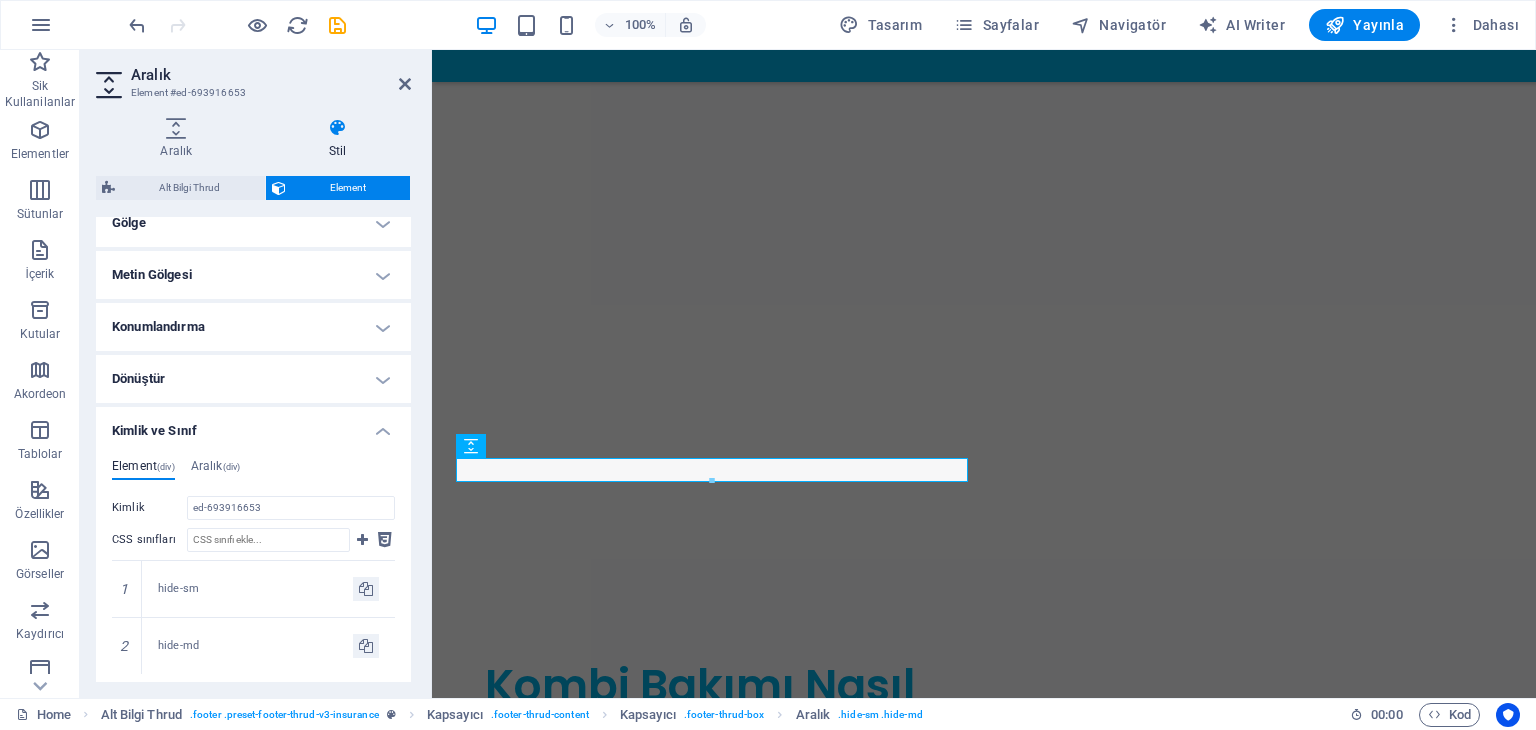 click on "Kimlik ve Sınıf" at bounding box center (253, 425) 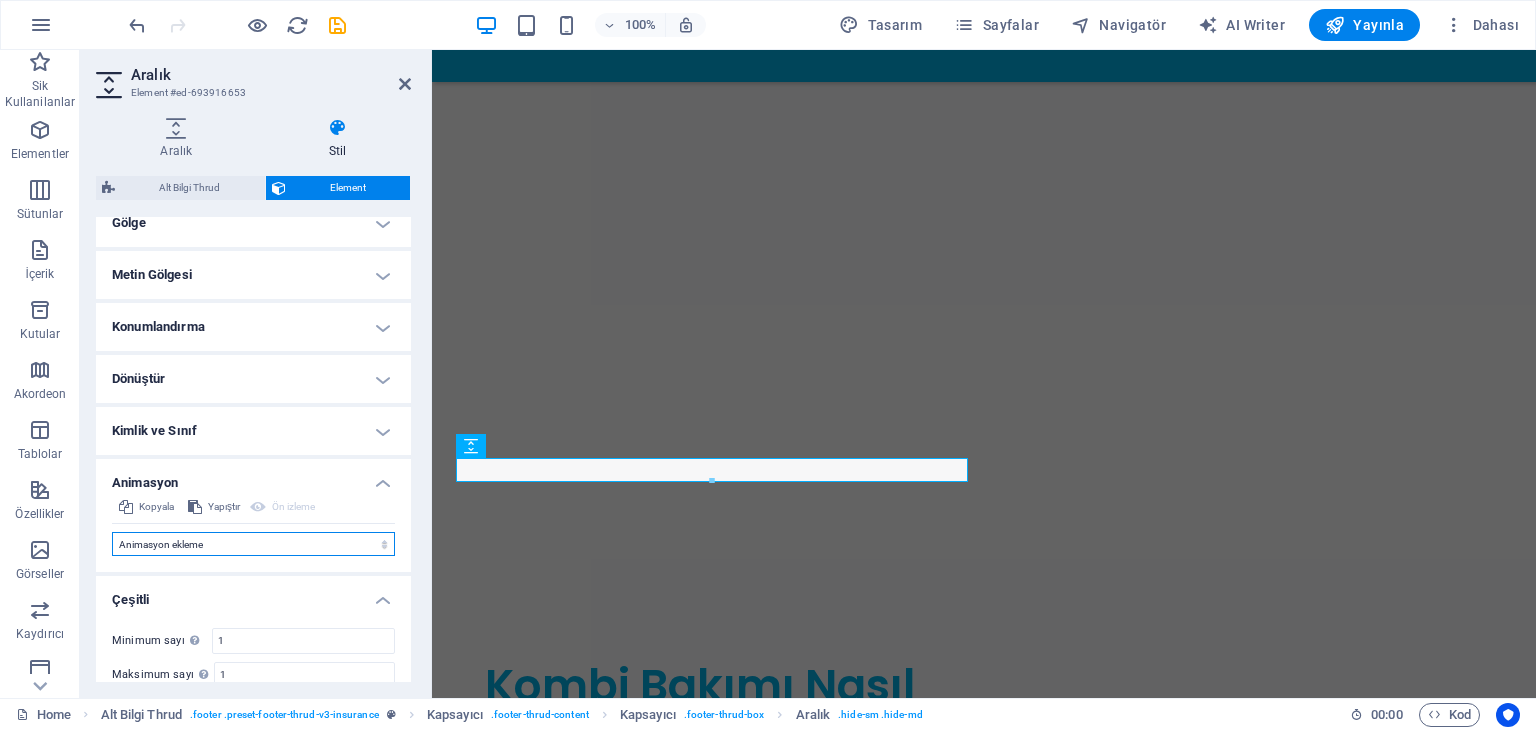 click on "Animasyon ekleme Göster / Gizle Yukarı/Aşağı kaydır Yakınlaştır/Uzaklaştır Soldan sağa kaydır Sağdan sola kaydır Yukarıdan aşağıya kaydır Aşağıdan yukarıya kaydır Nabız atışı Yanıp sönme Kaplama olarak aç" at bounding box center (253, 544) 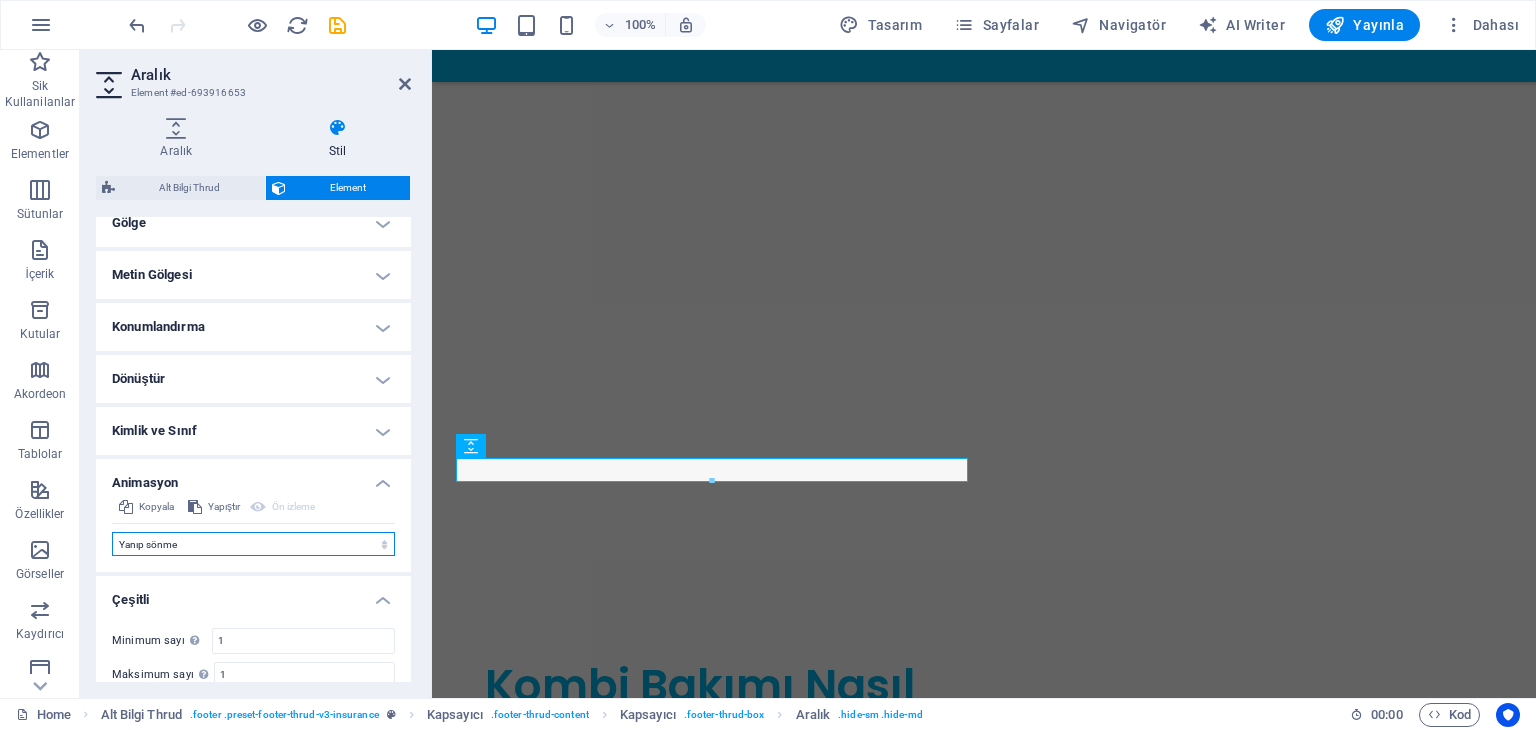 click on "Animasyon ekleme Göster / Gizle Yukarı/Aşağı kaydır Yakınlaştır/Uzaklaştır Soldan sağa kaydır Sağdan sola kaydır Yukarıdan aşağıya kaydır Aşağıdan yukarıya kaydır Nabız atışı Yanıp sönme Kaplama olarak aç" at bounding box center [253, 544] 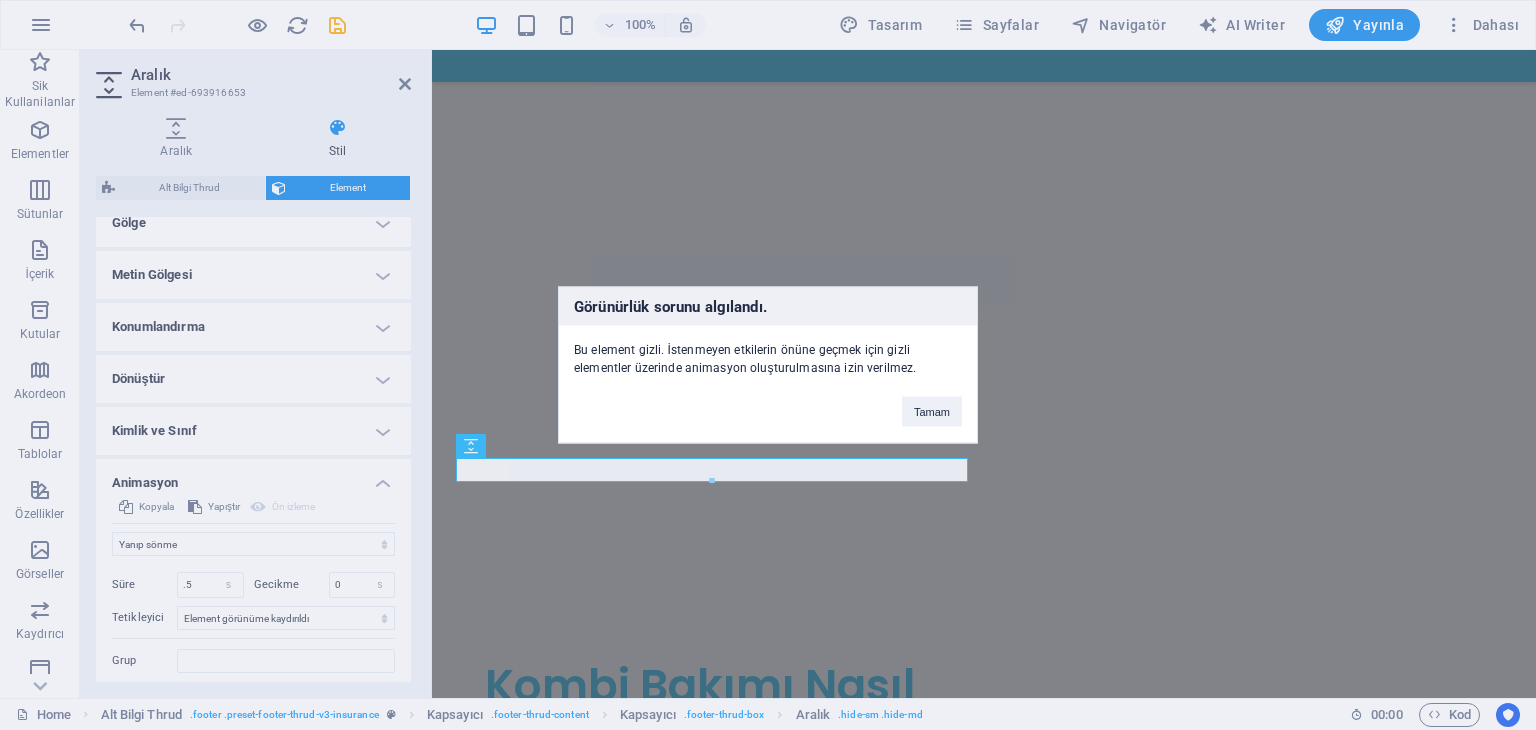 click on "Görünürlük sorunu algılandı. Bu element gizli. İstenmeyen etkilerin önüne geçmek için gizli elementler üzerinde animasyon oluşturulmasına izin verilmez. Tamam" at bounding box center (768, 365) 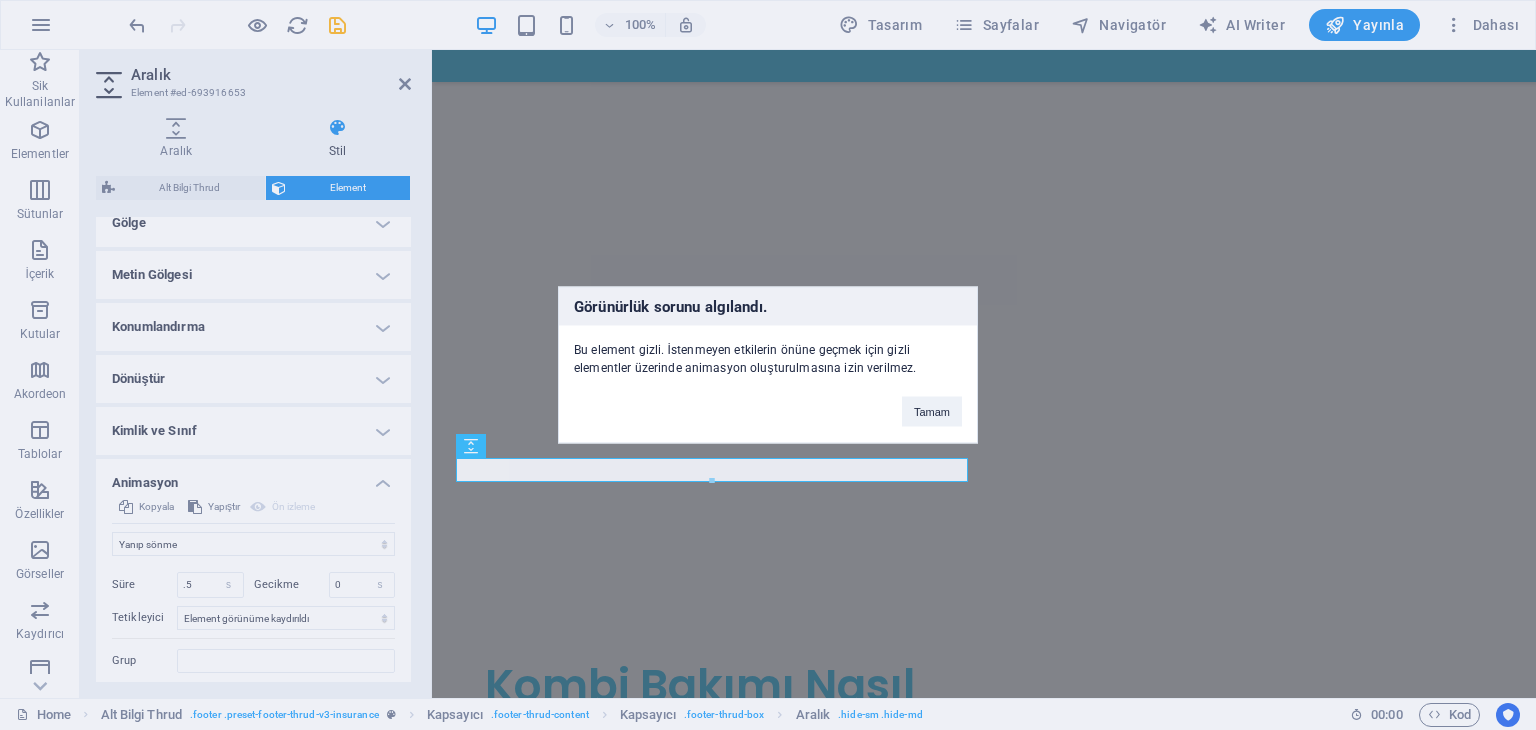click on "Görünürlük sorunu algılandı. Bu element gizli. İstenmeyen etkilerin önüne geçmek için gizli elementler üzerinde animasyon oluşturulmasına izin verilmez. Tamam" at bounding box center [768, 365] 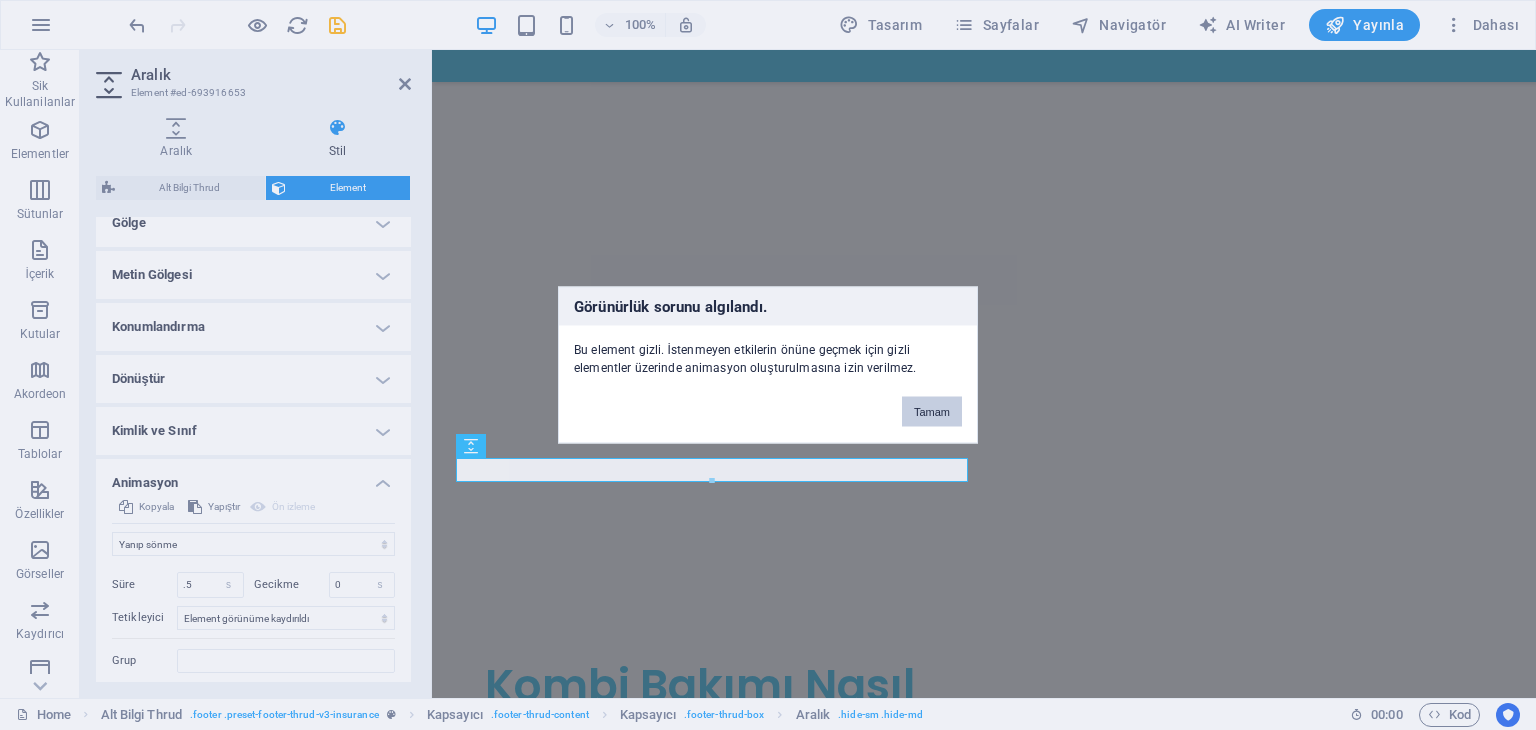 click on "Tamam" at bounding box center [932, 412] 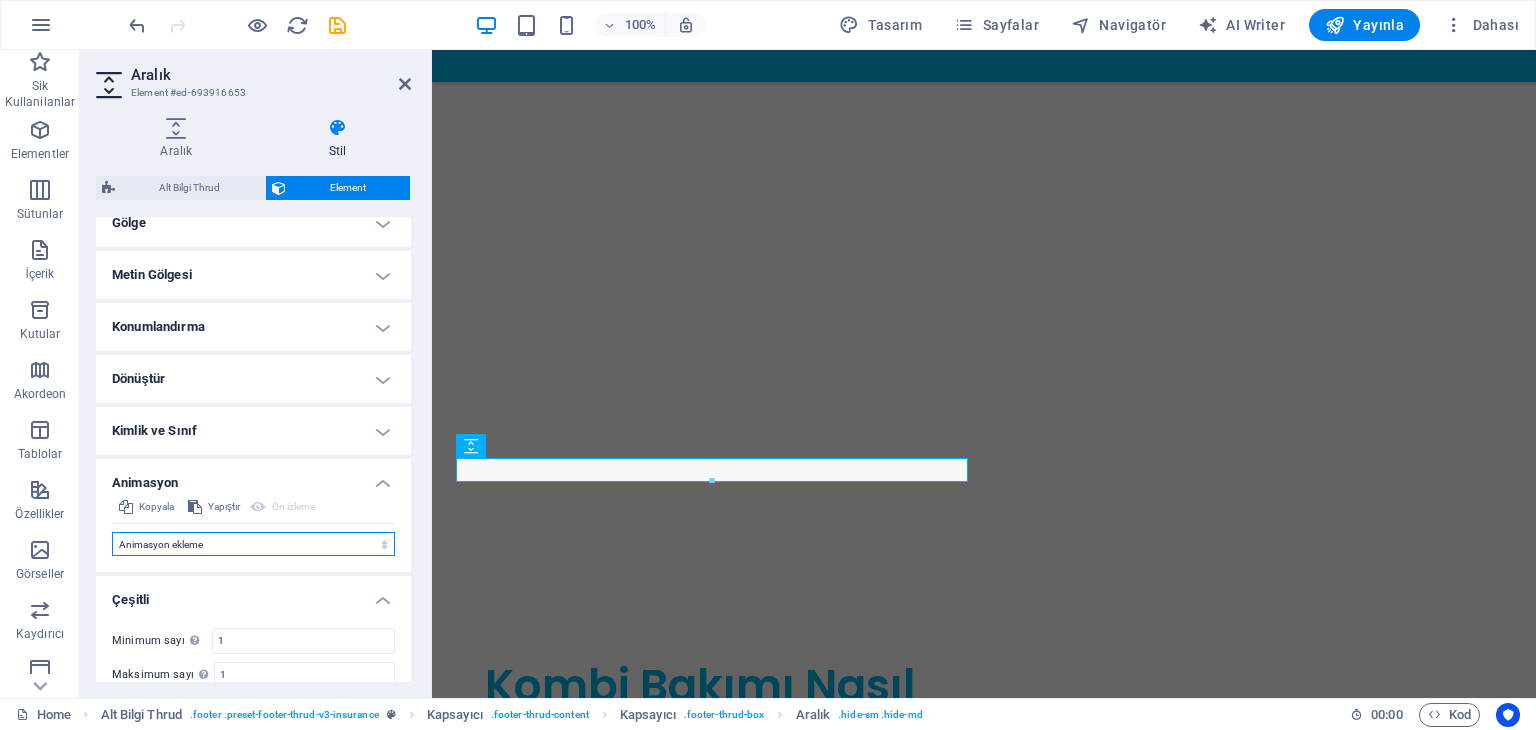 click on "Animasyon ekleme Göster / Gizle Yukarı/Aşağı kaydır Yakınlaştır/Uzaklaştır Soldan sağa kaydır Sağdan sola kaydır Yukarıdan aşağıya kaydır Aşağıdan yukarıya kaydır Nabız atışı Yanıp sönme Kaplama olarak aç" at bounding box center (253, 544) 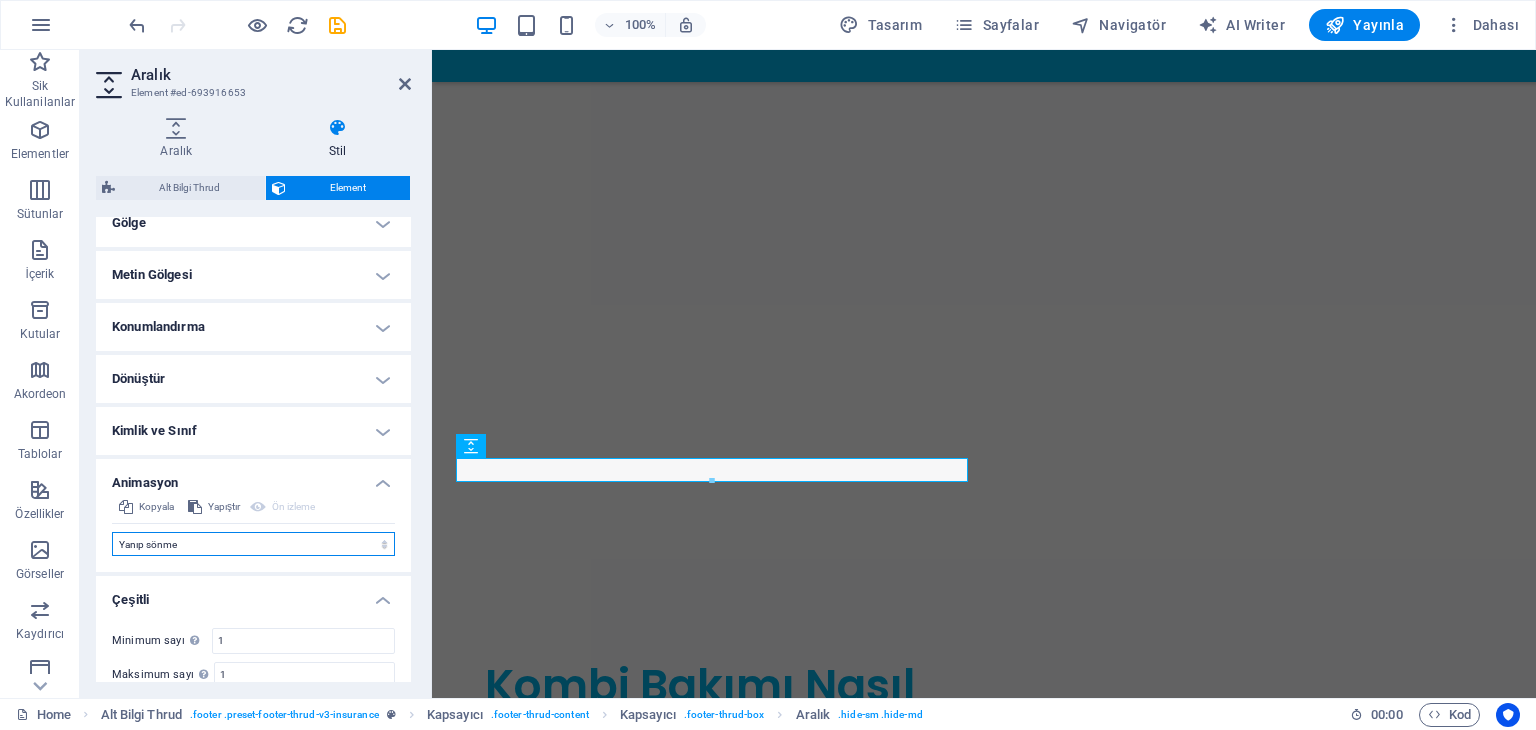 click on "Animasyon ekleme Göster / Gizle Yukarı/Aşağı kaydır Yakınlaştır/Uzaklaştır Soldan sağa kaydır Sağdan sola kaydır Yukarıdan aşağıya kaydır Aşağıdan yukarıya kaydır Nabız atışı Yanıp sönme Kaplama olarak aç" at bounding box center (253, 544) 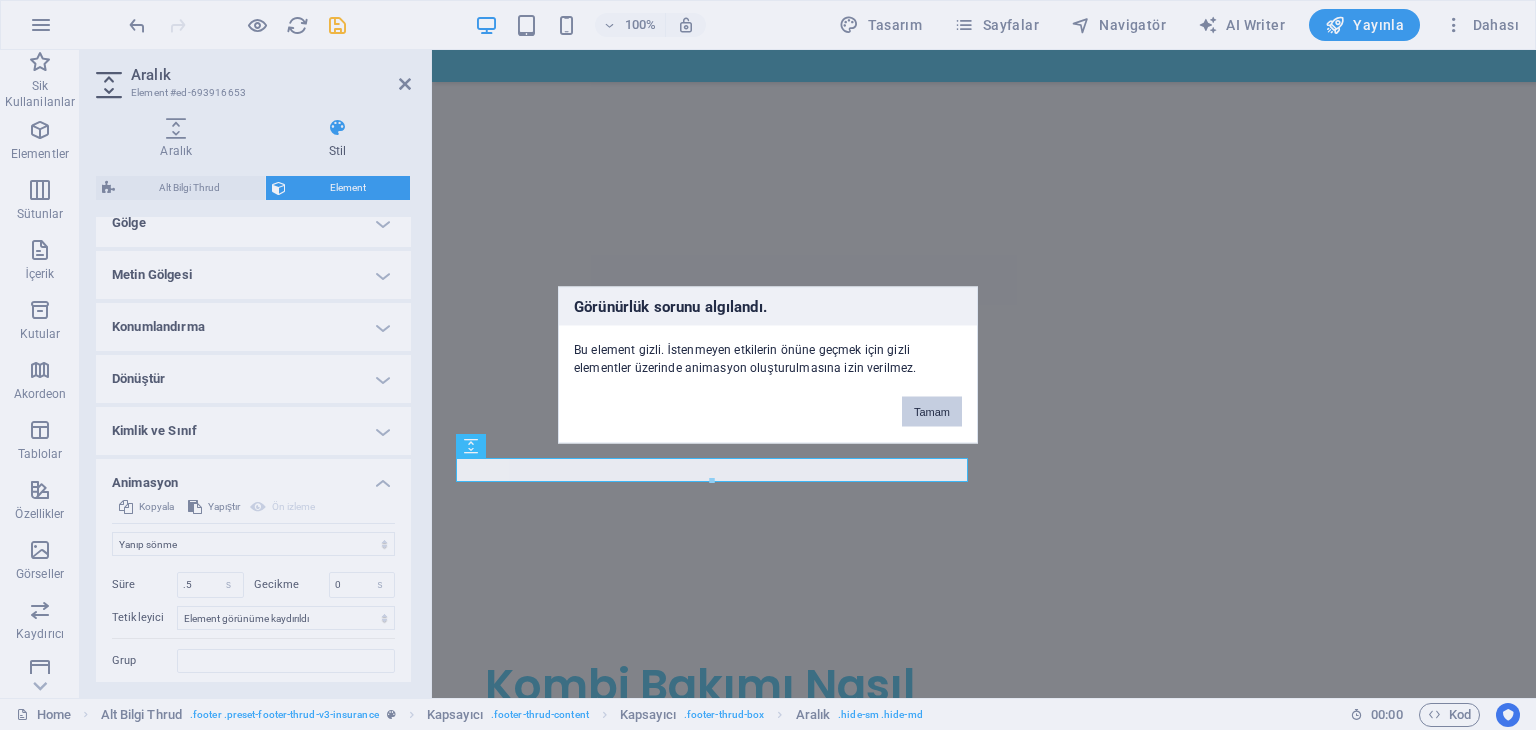 drag, startPoint x: 948, startPoint y: 421, endPoint x: 438, endPoint y: 356, distance: 514.1255 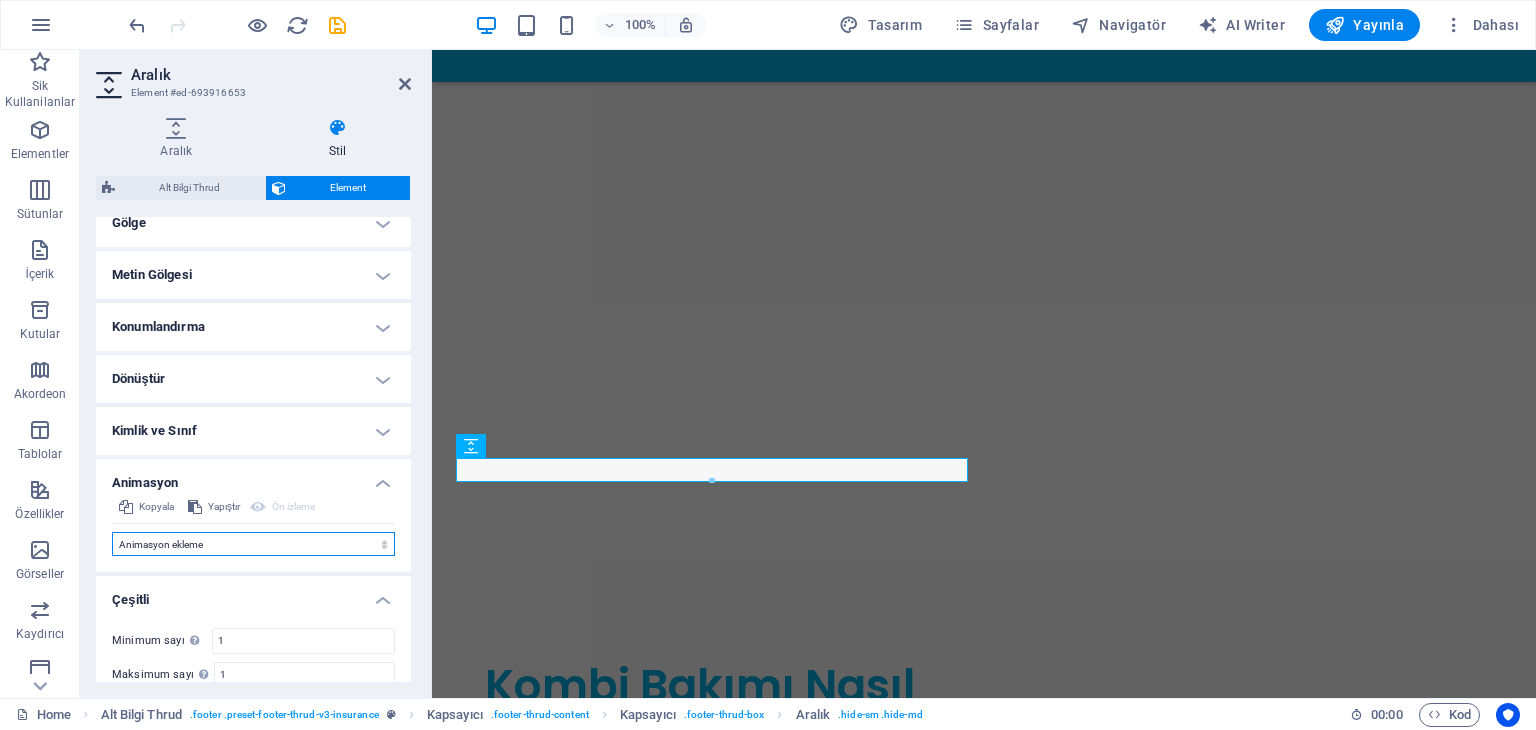 click on "Animasyon ekleme Göster / Gizle Yukarı/Aşağı kaydır Yakınlaştır/Uzaklaştır Soldan sağa kaydır Sağdan sola kaydır Yukarıdan aşağıya kaydır Aşağıdan yukarıya kaydır Nabız atışı Yanıp sönme Kaplama olarak aç" at bounding box center (253, 544) 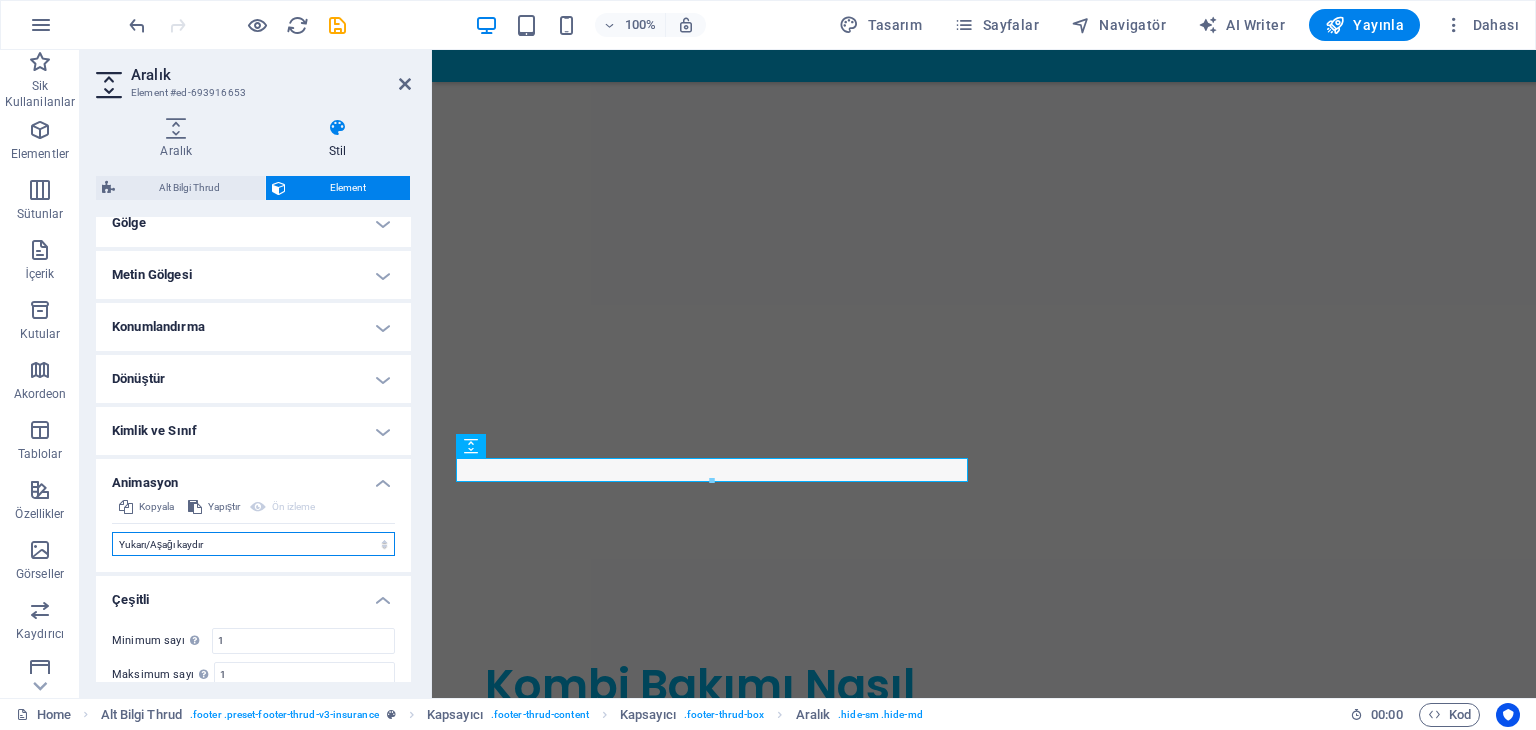click on "Animasyon ekleme Göster / Gizle Yukarı/Aşağı kaydır Yakınlaştır/Uzaklaştır Soldan sağa kaydır Sağdan sola kaydır Yukarıdan aşağıya kaydır Aşağıdan yukarıya kaydır Nabız atışı Yanıp sönme Kaplama olarak aç" at bounding box center [253, 544] 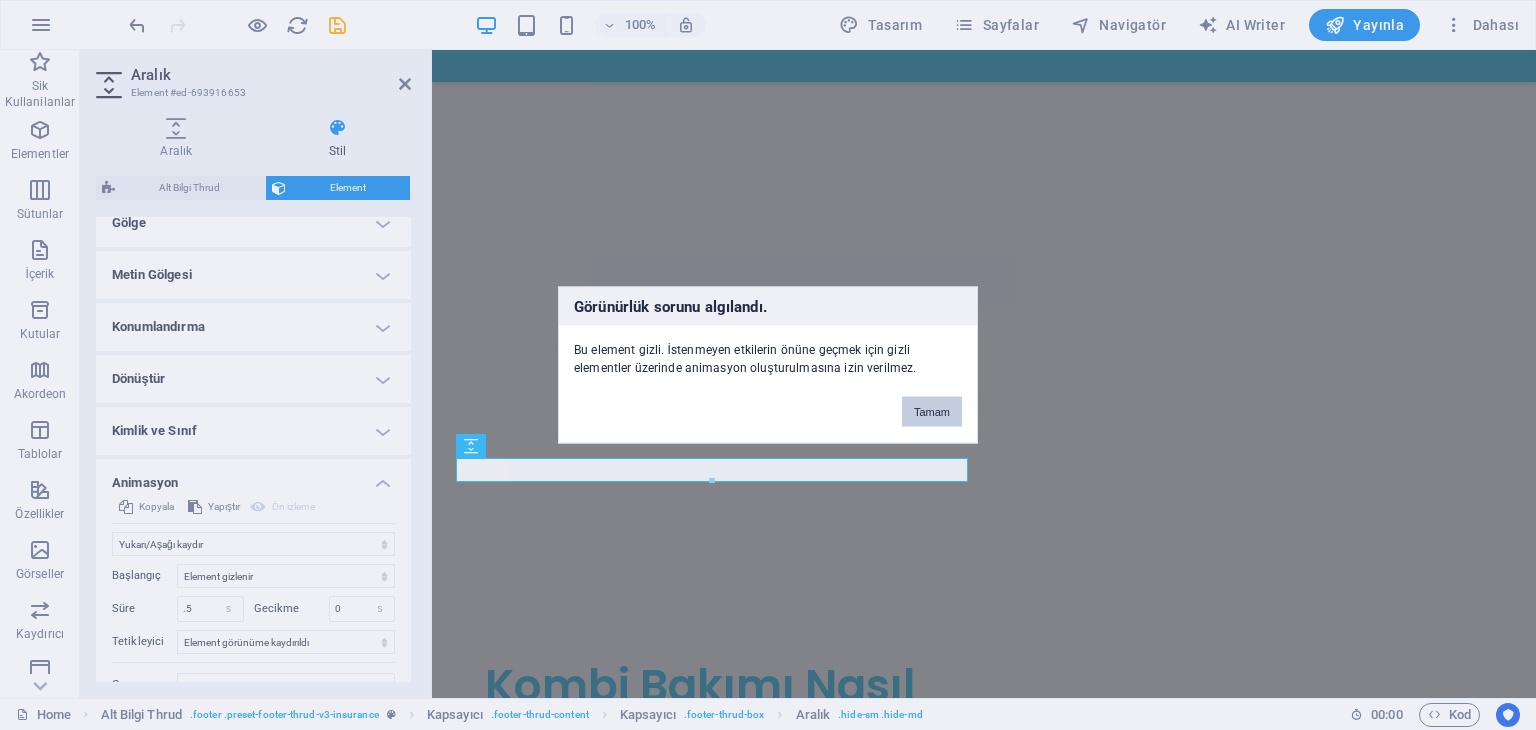 click on "Tamam" at bounding box center [932, 412] 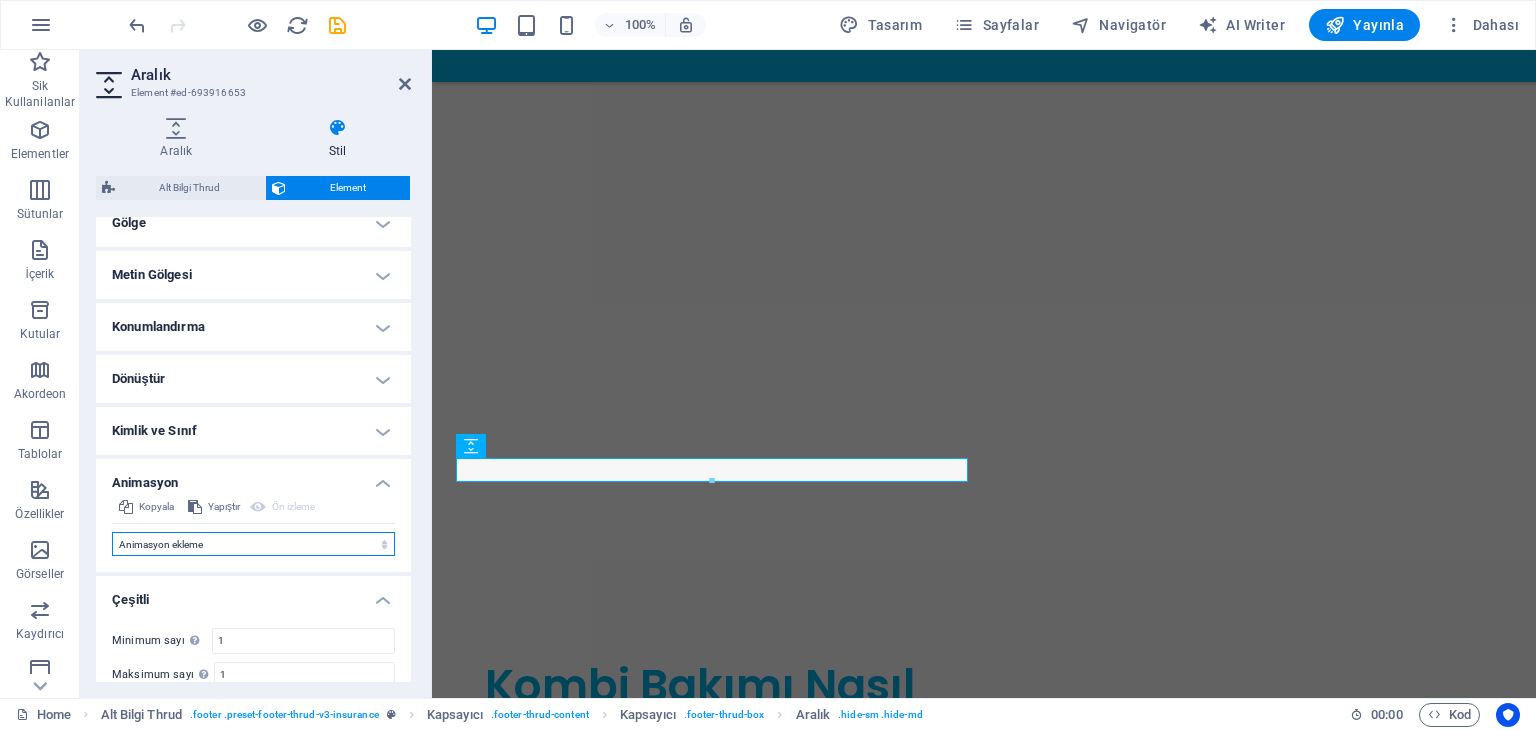 click on "Animasyon ekleme Göster / Gizle Yukarı/Aşağı kaydır Yakınlaştır/Uzaklaştır Soldan sağa kaydır Sağdan sola kaydır Yukarıdan aşağıya kaydır Aşağıdan yukarıya kaydır Nabız atışı Yanıp sönme Kaplama olarak aç" at bounding box center [253, 544] 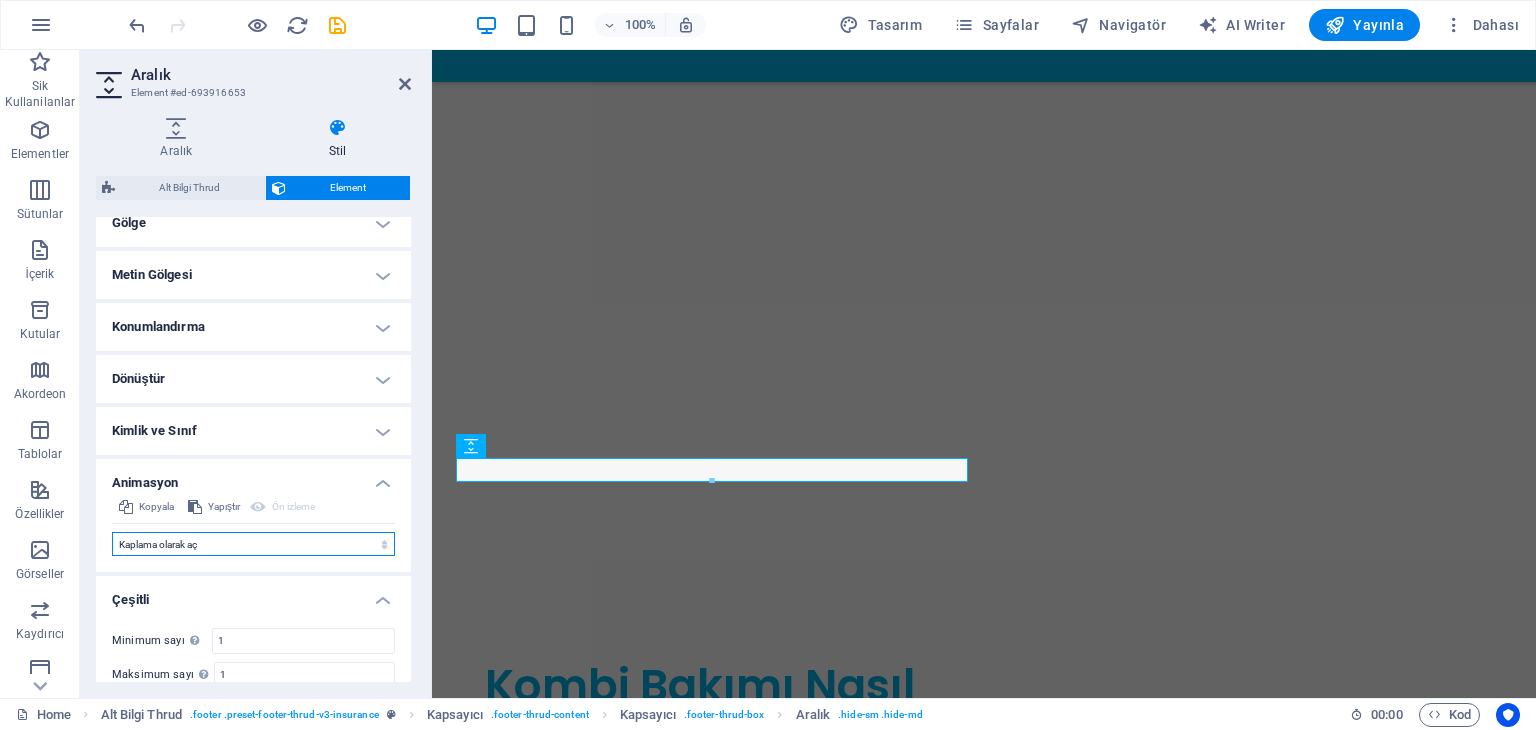 click on "Animasyon ekleme Göster / Gizle Yukarı/Aşağı kaydır Yakınlaştır/Uzaklaştır Soldan sağa kaydır Sağdan sola kaydır Yukarıdan aşağıya kaydır Aşağıdan yukarıya kaydır Nabız atışı Yanıp sönme Kaplama olarak aç" at bounding box center (253, 544) 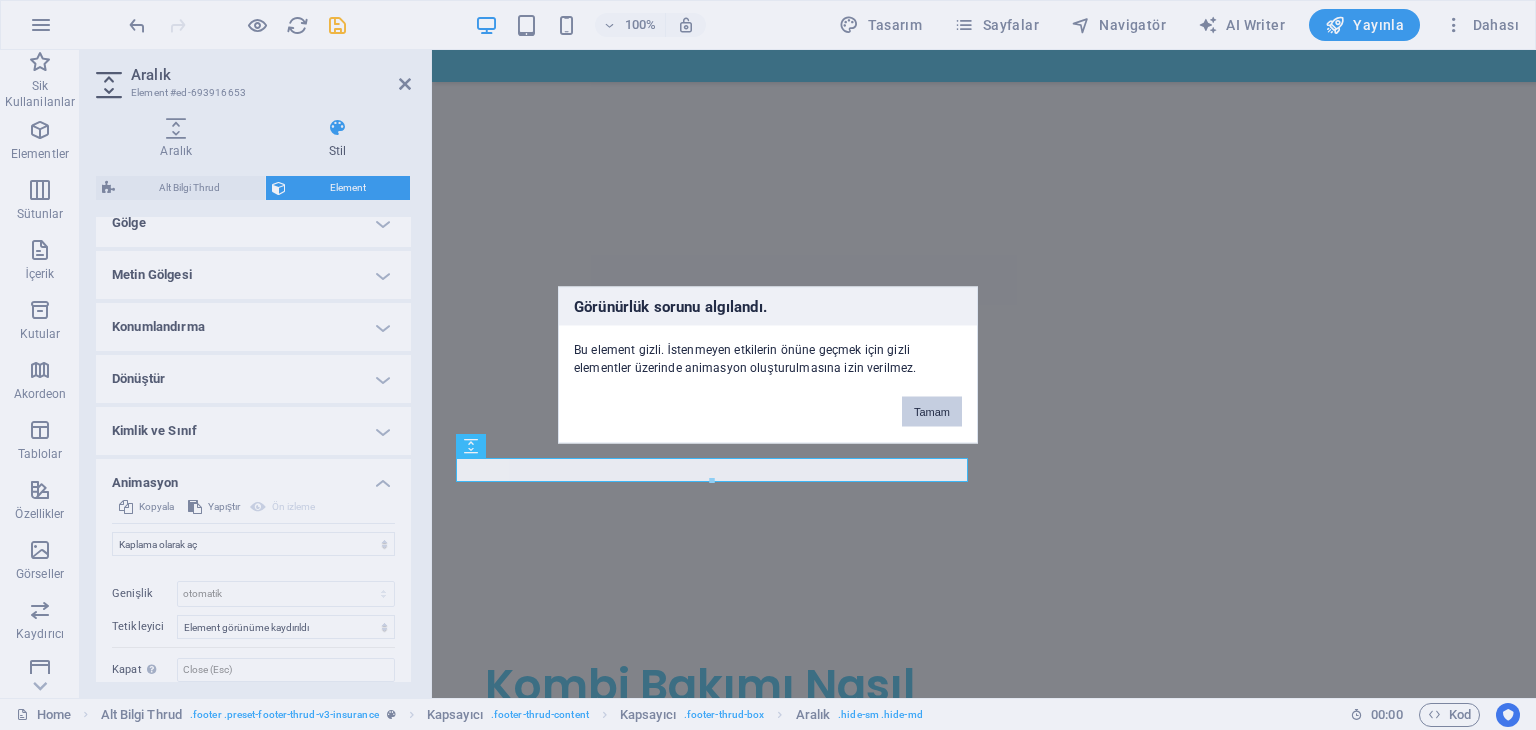 click on "Tamam" at bounding box center (932, 412) 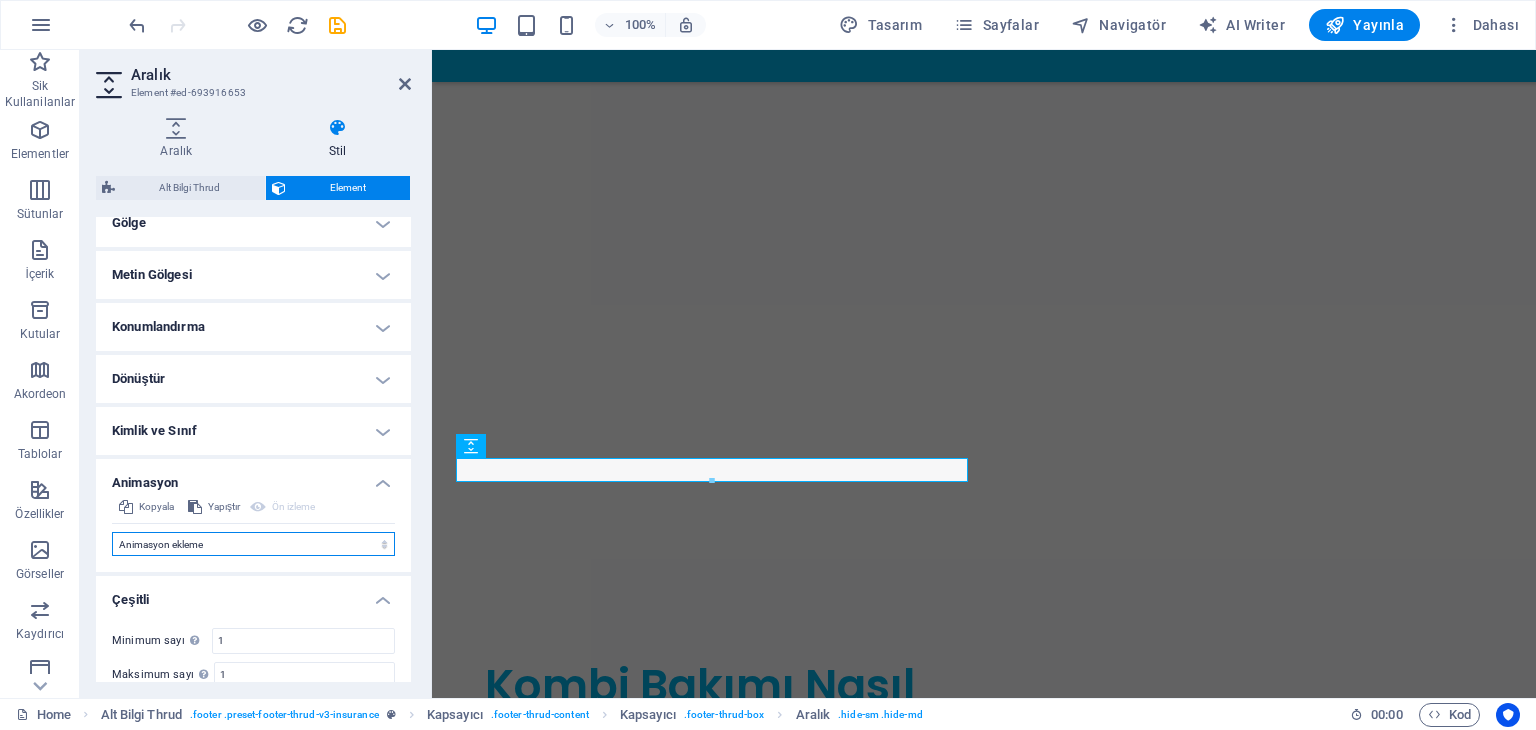 click on "Animasyon ekleme Göster / Gizle Yukarı/Aşağı kaydır Yakınlaştır/Uzaklaştır Soldan sağa kaydır Sağdan sola kaydır Yukarıdan aşağıya kaydır Aşağıdan yukarıya kaydır Nabız atışı Yanıp sönme Kaplama olarak aç" at bounding box center [253, 544] 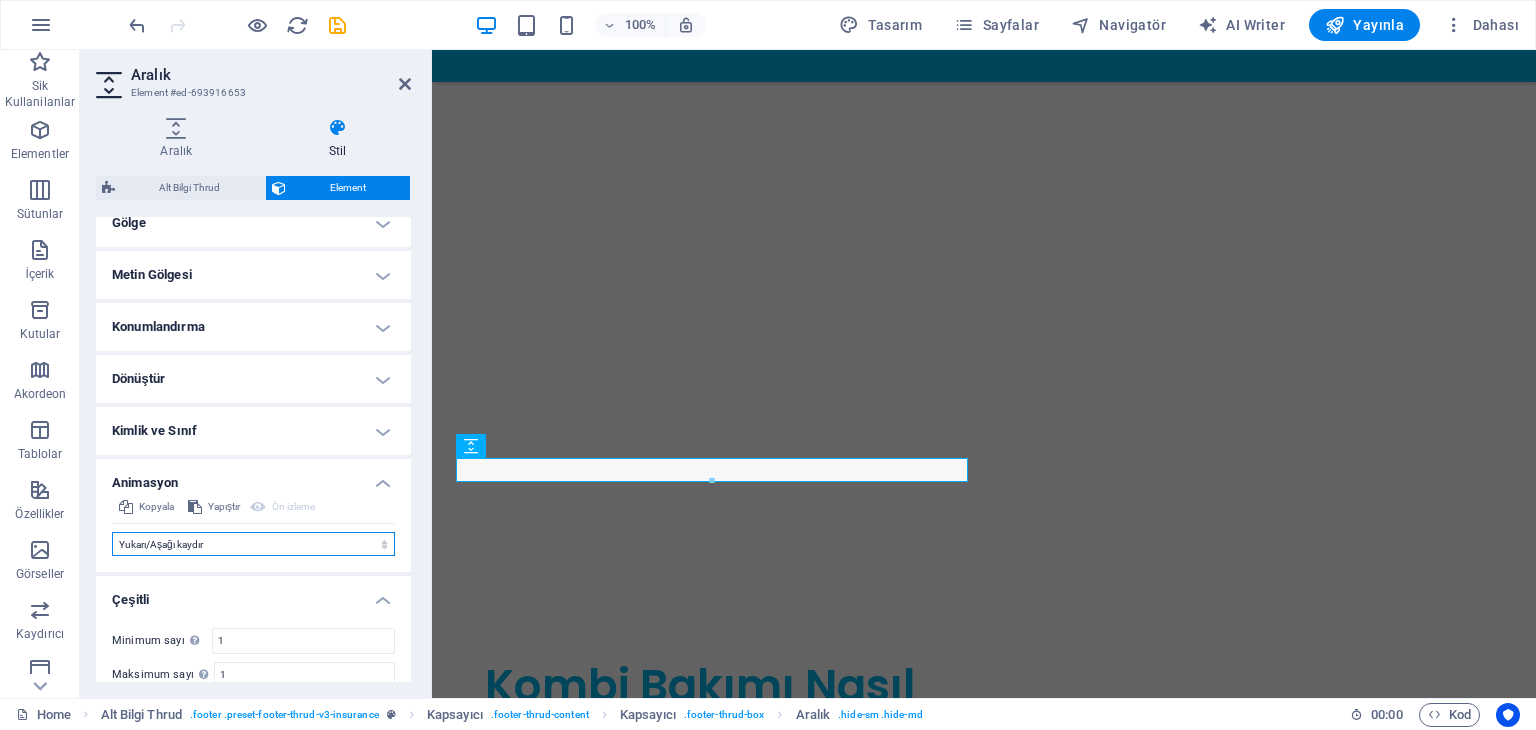 click on "Animasyon ekleme Göster / Gizle Yukarı/Aşağı kaydır Yakınlaştır/Uzaklaştır Soldan sağa kaydır Sağdan sola kaydır Yukarıdan aşağıya kaydır Aşağıdan yukarıya kaydır Nabız atışı Yanıp sönme Kaplama olarak aç" at bounding box center [253, 544] 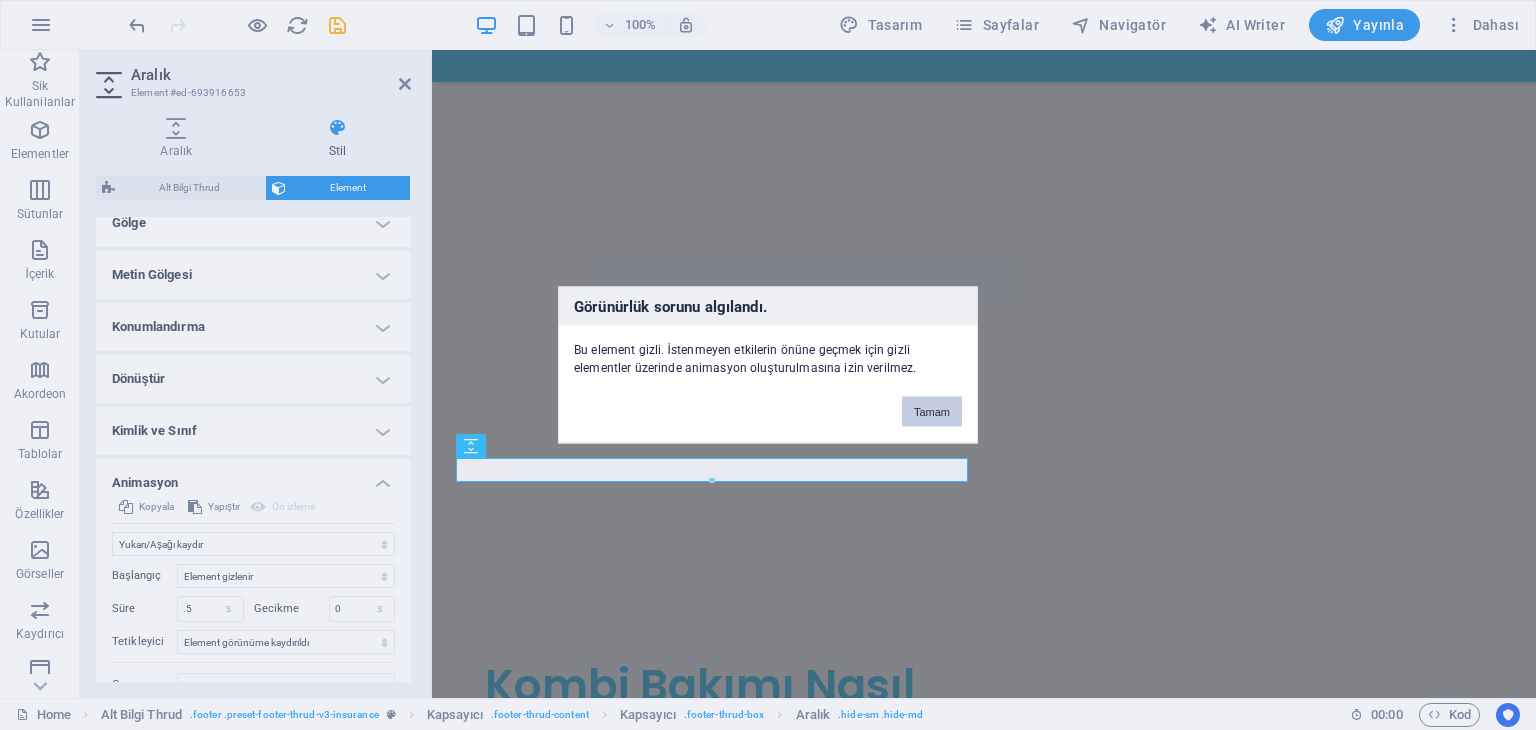 click on "Tamam" at bounding box center (932, 412) 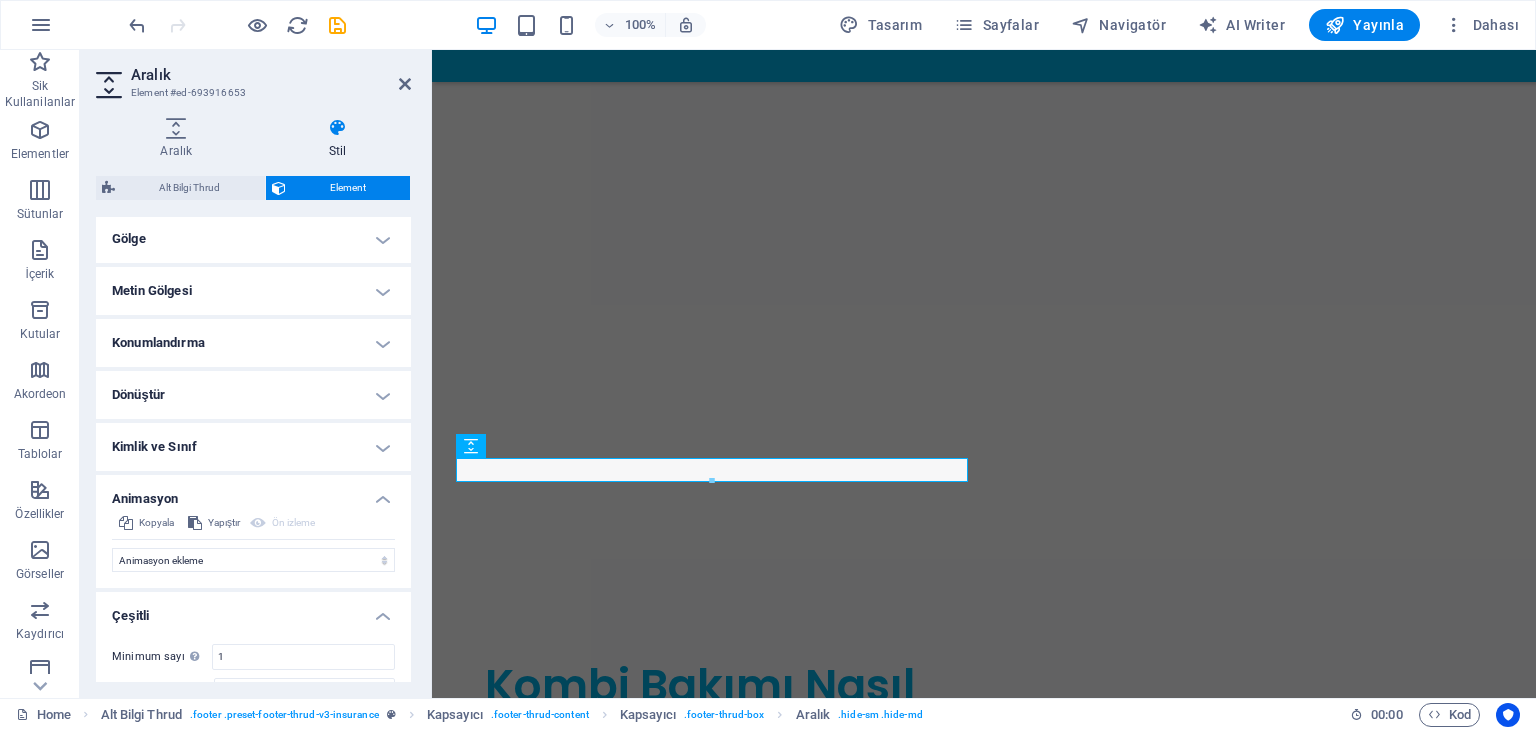 scroll, scrollTop: 520, scrollLeft: 0, axis: vertical 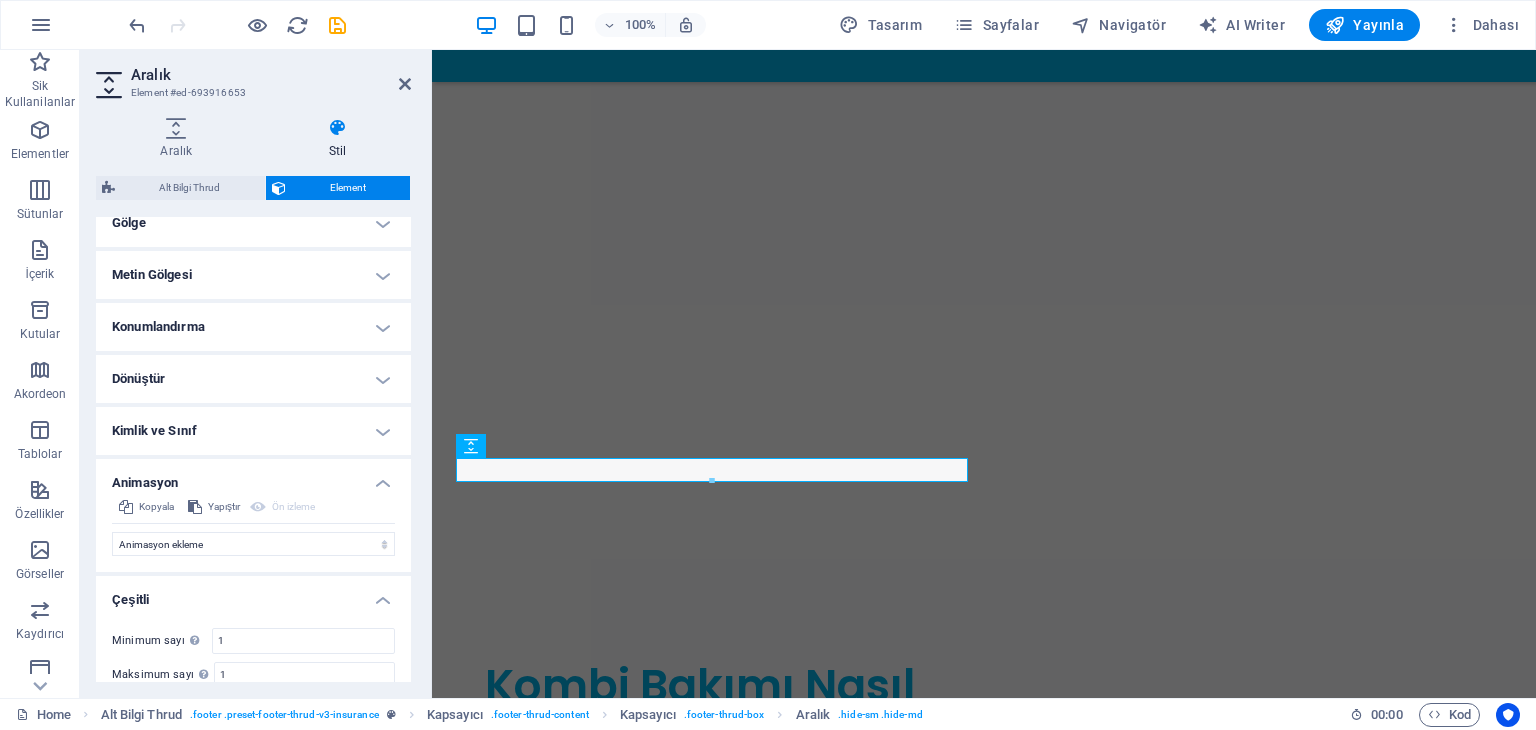 click on "Ön izleme" at bounding box center [282, 507] 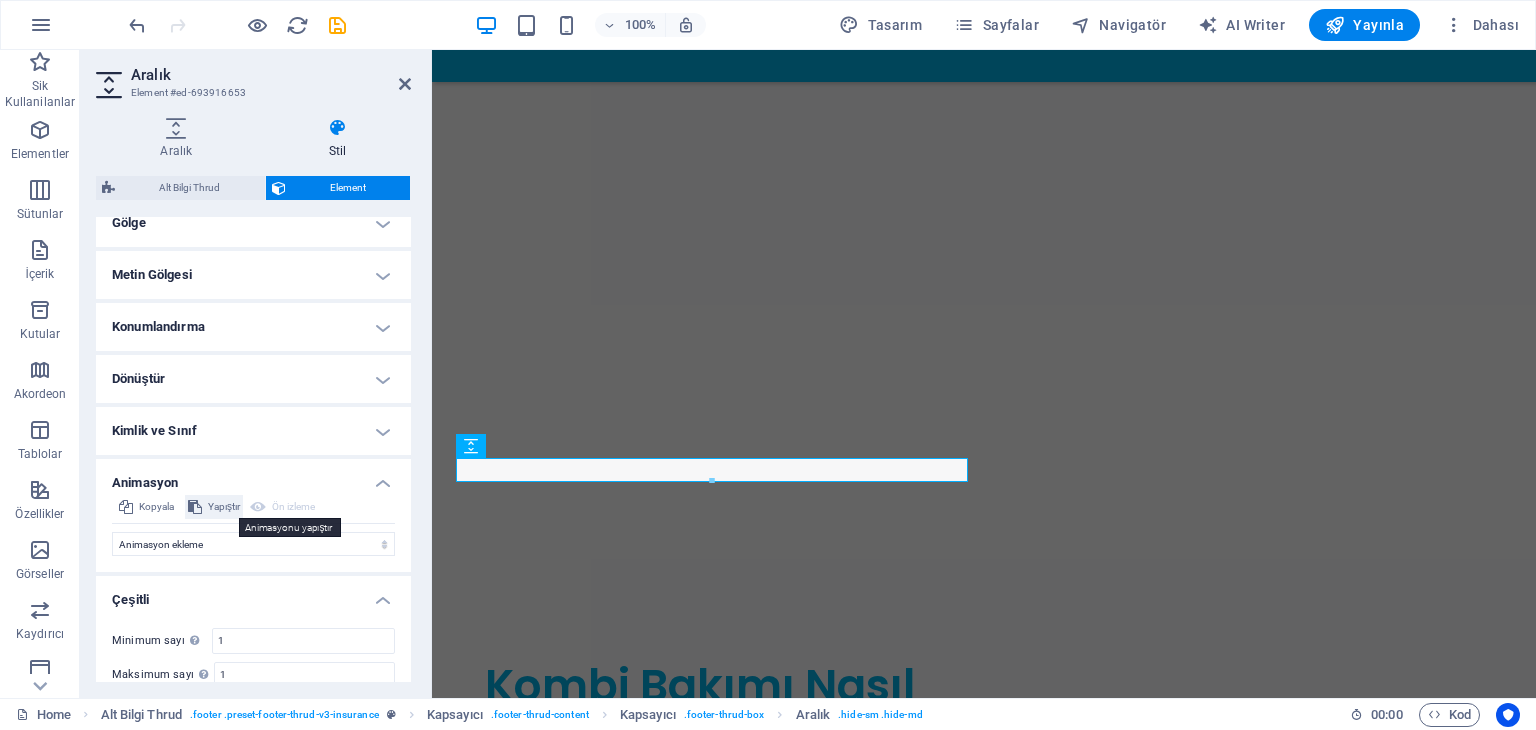 click on "Yapıştır" at bounding box center (224, 507) 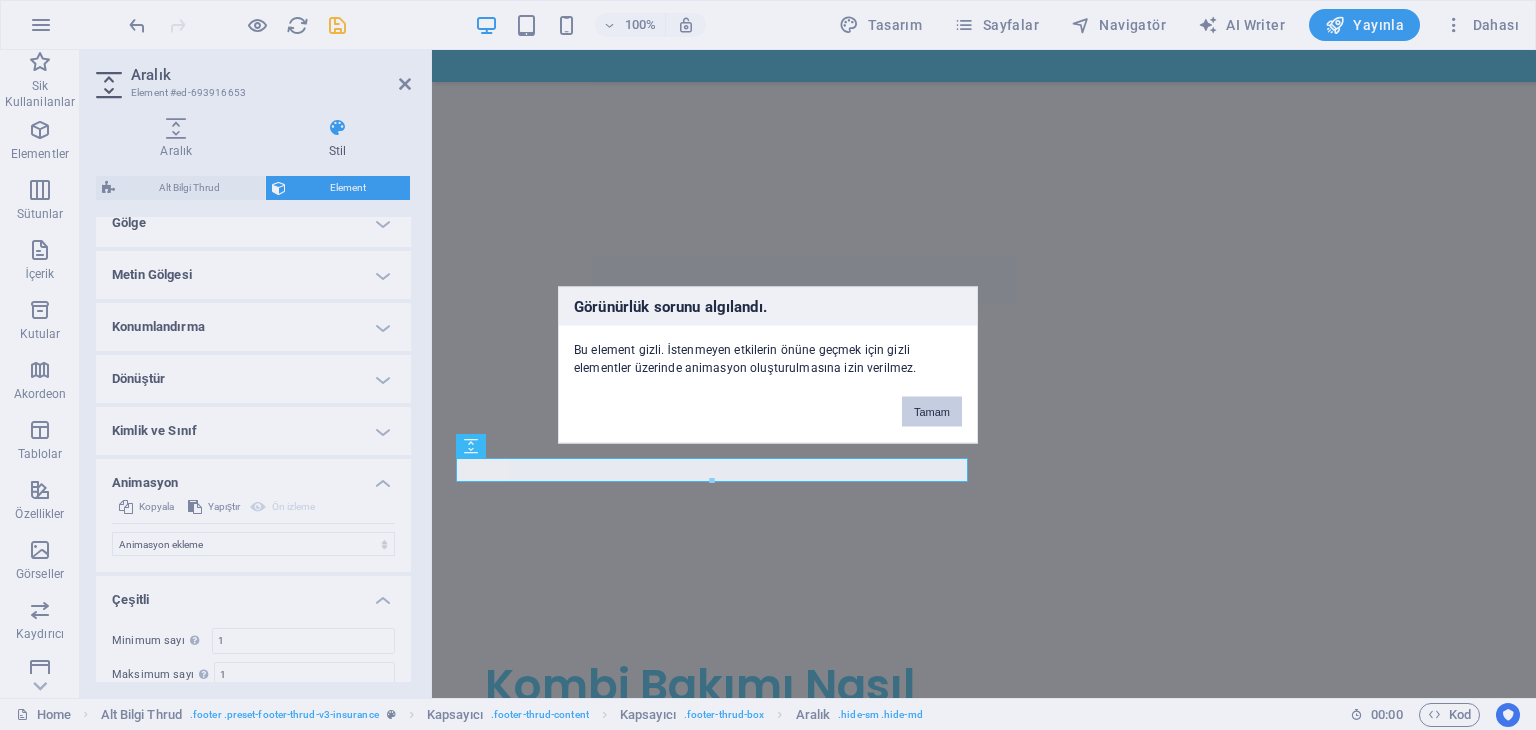 drag, startPoint x: 913, startPoint y: 428, endPoint x: 919, endPoint y: 419, distance: 10.816654 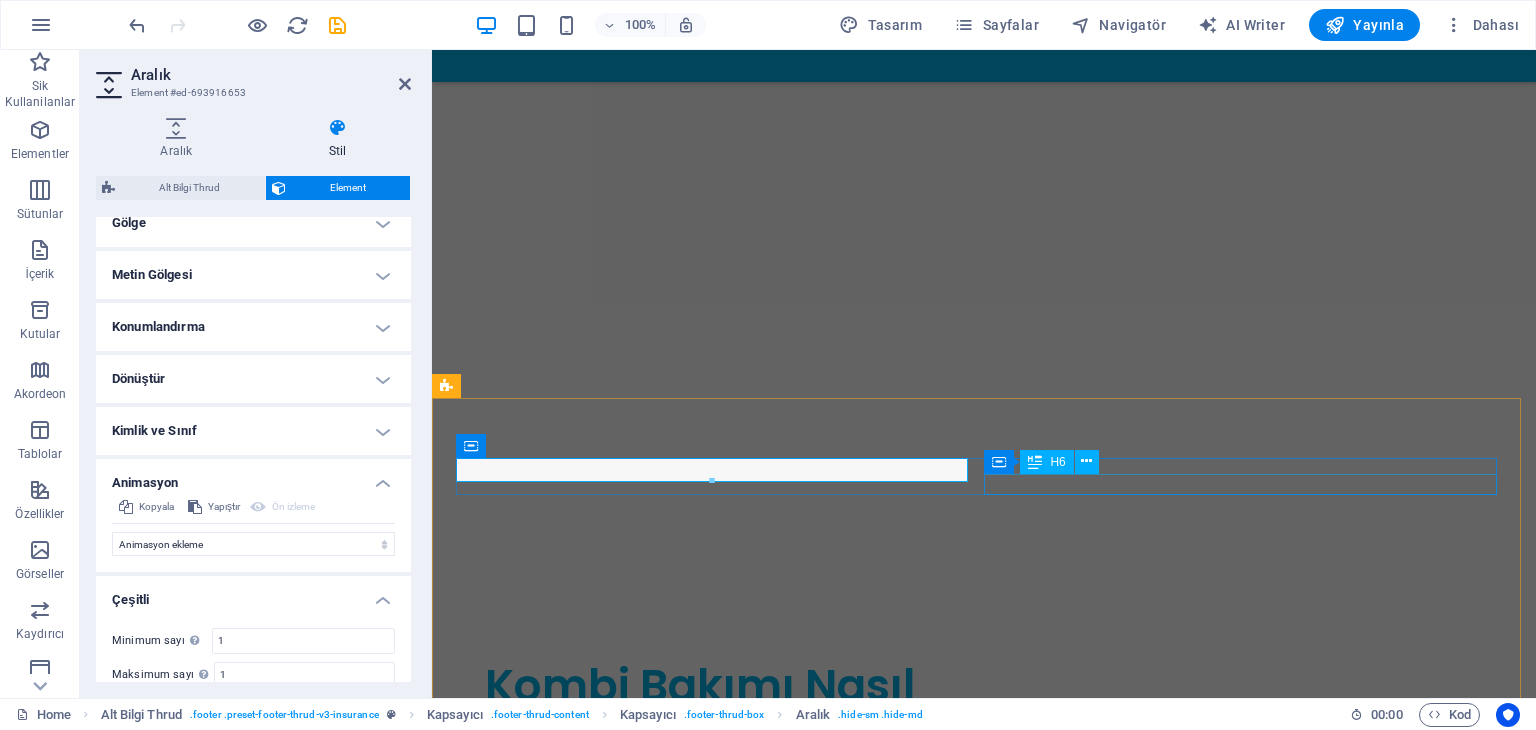 click on "İletişim: ([PHONE])" at bounding box center (716, 2117) 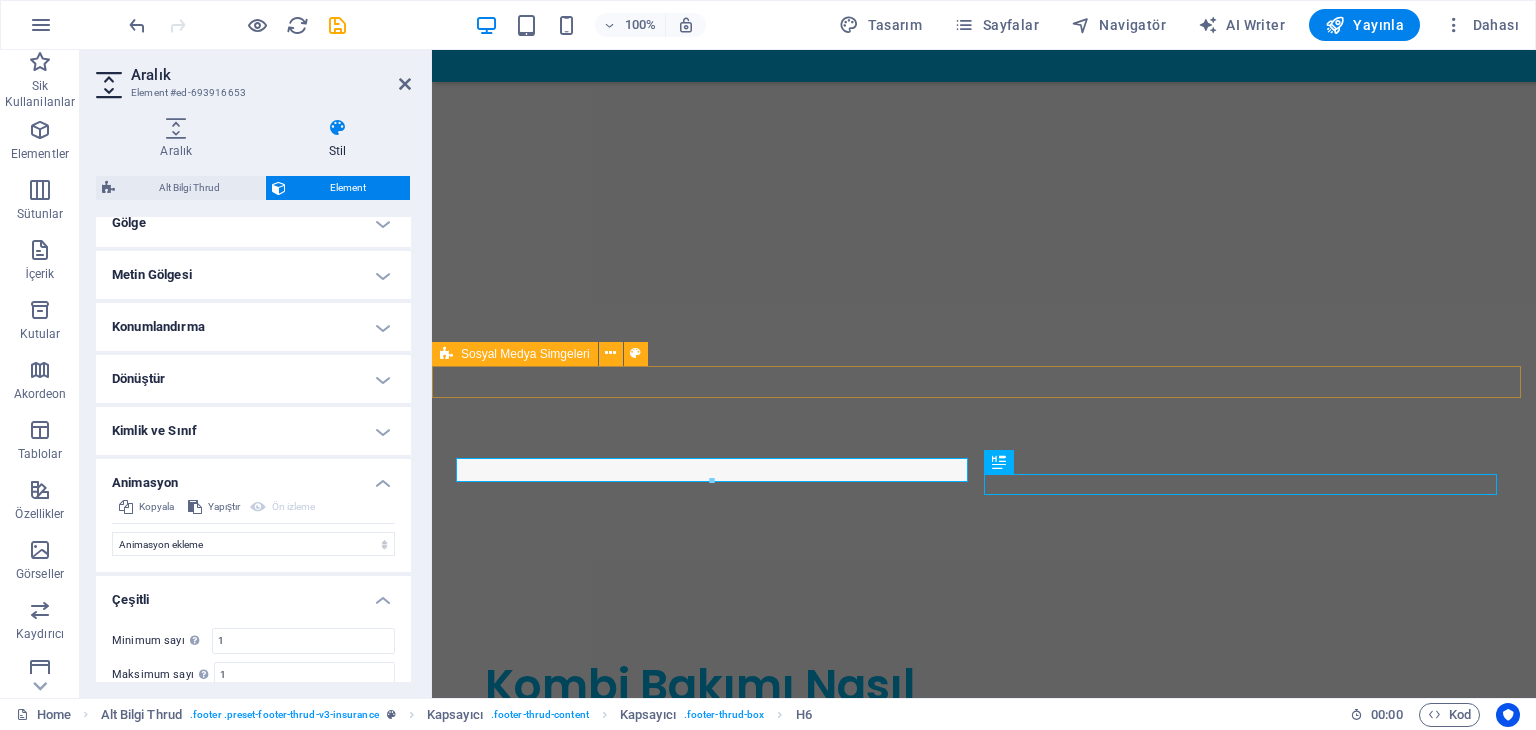 scroll, scrollTop: 2836, scrollLeft: 0, axis: vertical 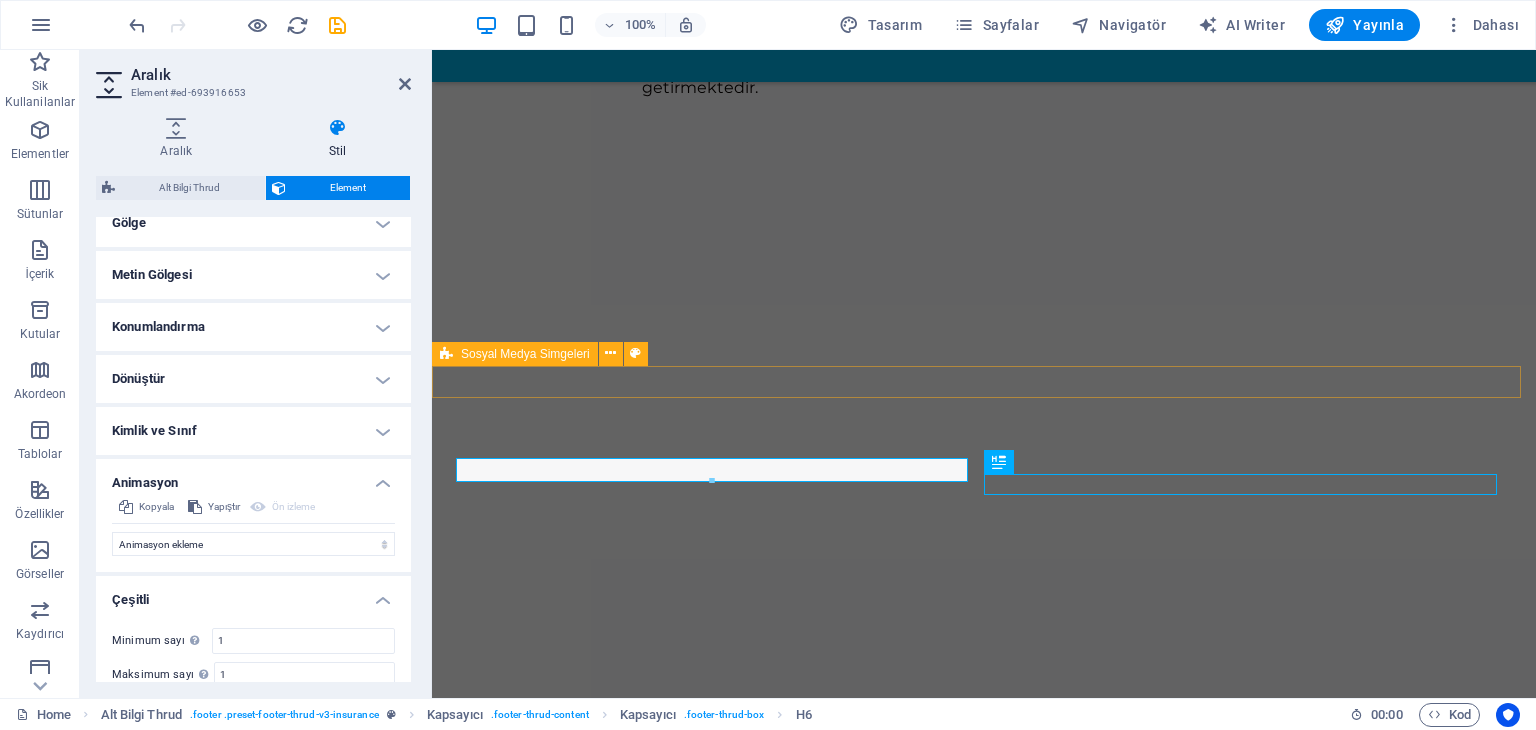 click on "Hakkımızda [CITY] [DISTRICT] [CITY] [DISTRICT]’nda kombi kullanıcılarına kaliteli, güvenilir ve uygun fiyatlı teknik servis hizmeti sunuyoruz. Uzmanlığımız, yıllar içerisinde kombi cihazları üzerine yoğunlaşarak gelişmiş; sektörde binlerce teknisyenin yetişmesine katkı sağlayarak önemli bir deneyim birikimi kazanmış bulunmaktayız. Alanında uzman teknik ekibimiz, tüm kombi markalarına ve arıza türlerine hakimdir. Servis hizmeti sunduğumuz her ortamda kullanıcı memnuniyetini ön planda tutuyor, yaşam alanlarınıza saygılı ve güvenlik kurallarına duyarlı bir şekilde hizmet veriyoruz. Hangi marka veya model olursa olsun, kombinizle ilgili her türlü ihtiyaç için yanınızdayız. Profesyonel ve garantili kombi servis hizmeti için bizimle iletişime geçebilirsiniz." at bounding box center (984, 1645) 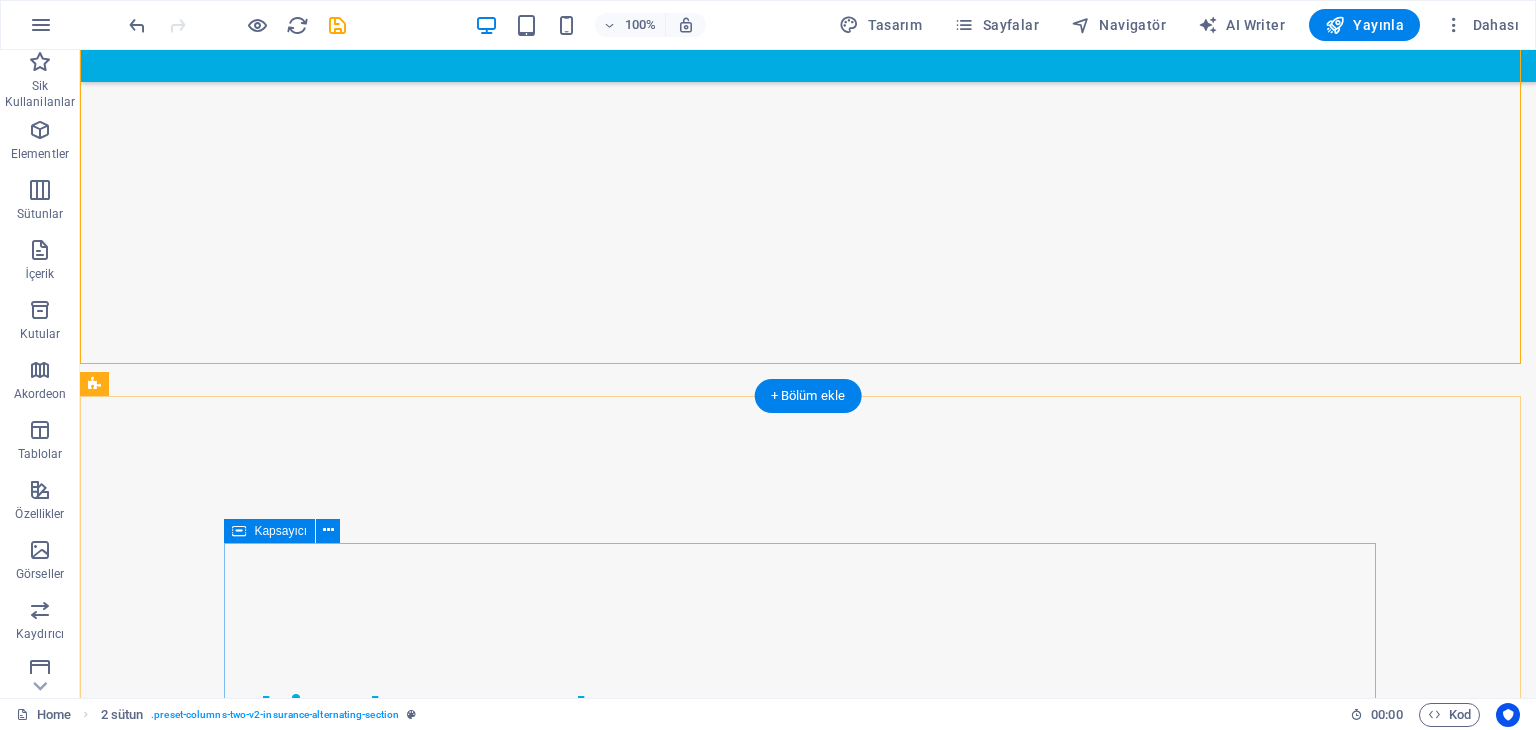 scroll, scrollTop: 2936, scrollLeft: 0, axis: vertical 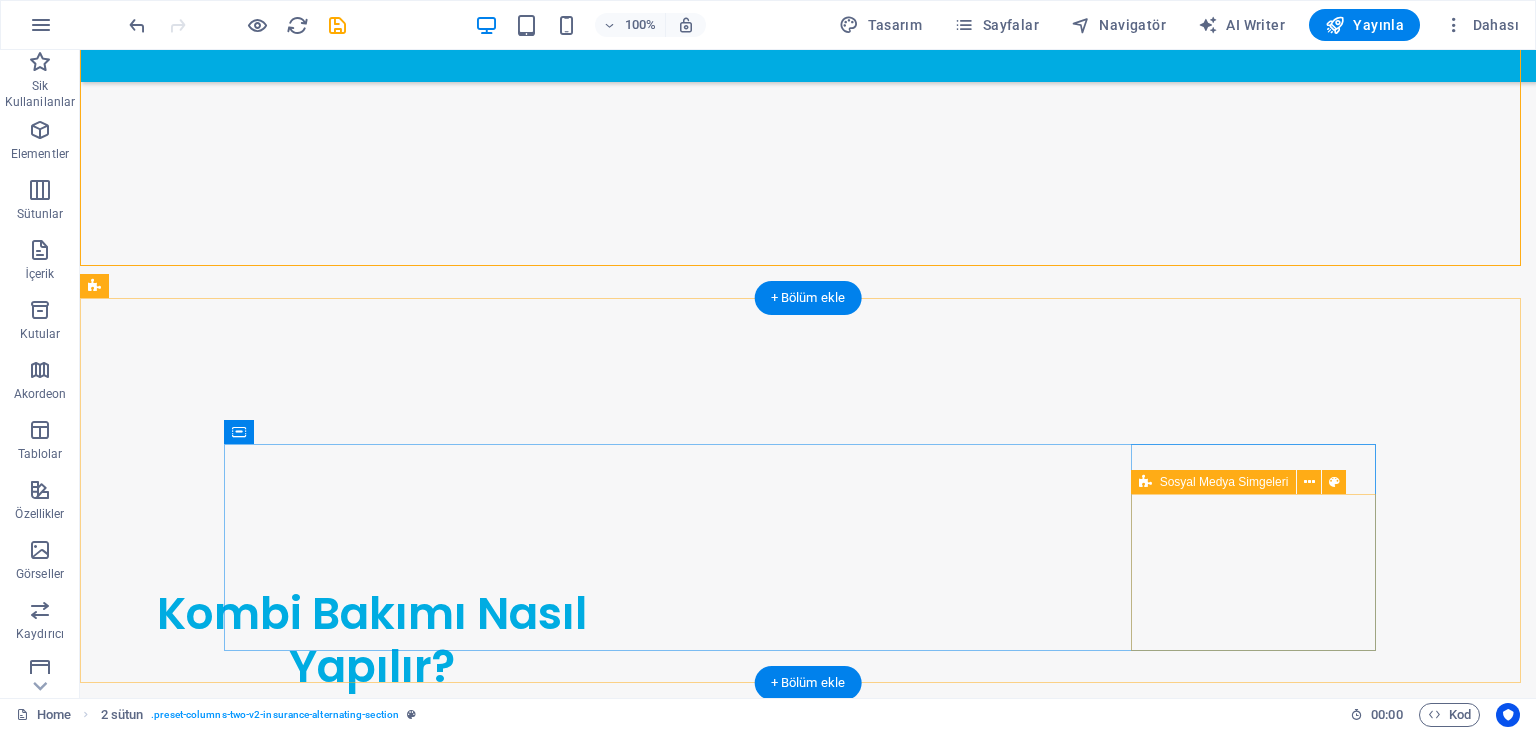 click on "Element ekle" at bounding box center [748, 2248] 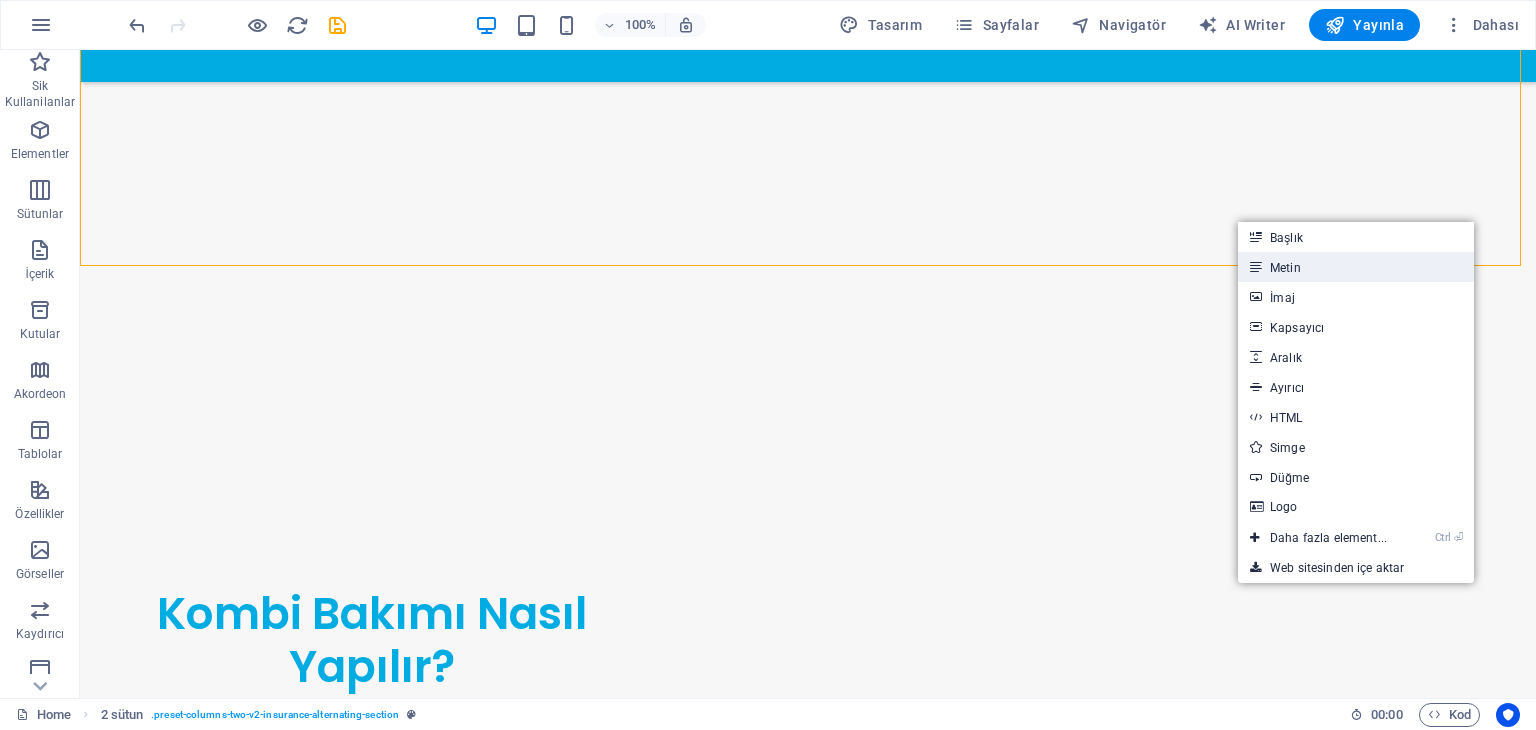 drag, startPoint x: 1282, startPoint y: 265, endPoint x: 690, endPoint y: 375, distance: 602.1329 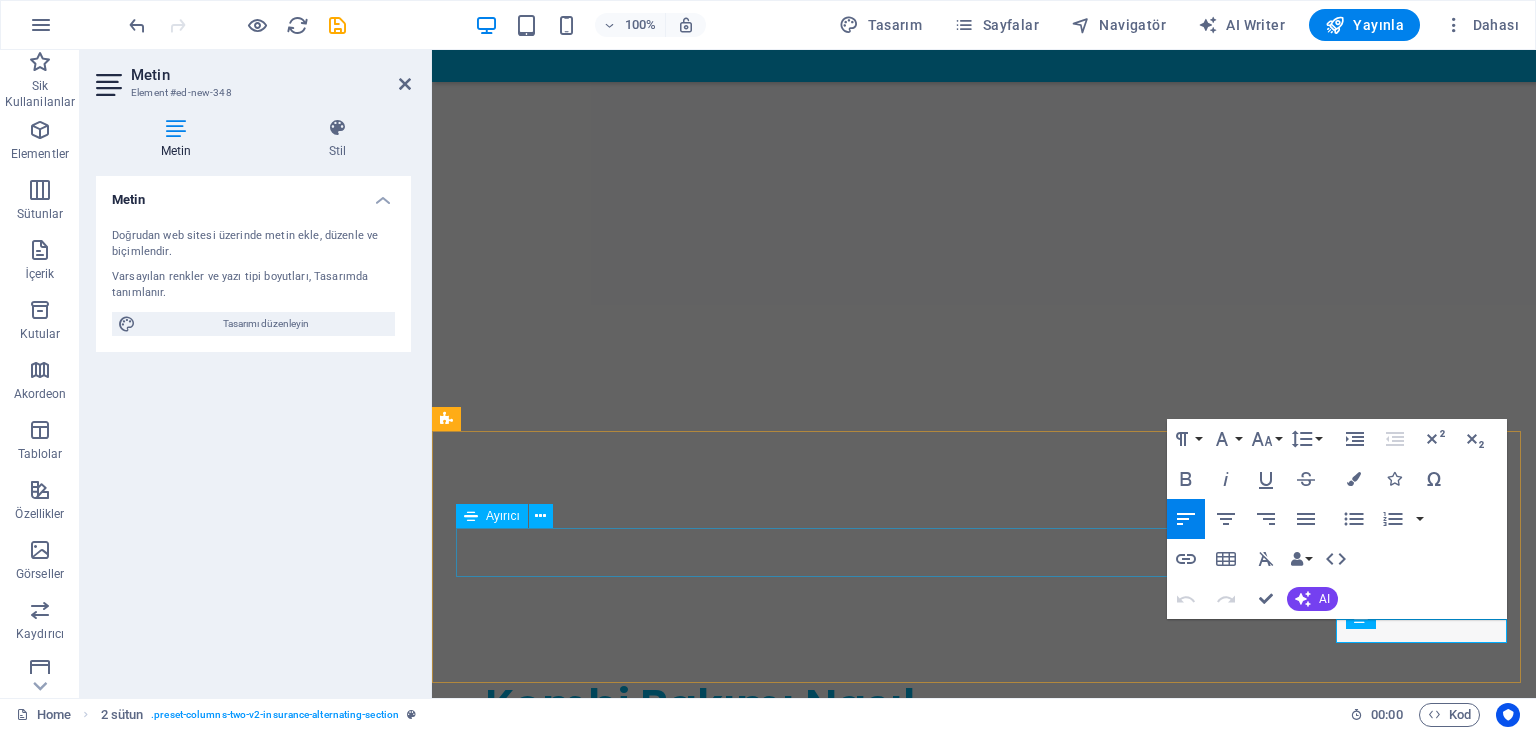 scroll, scrollTop: 2924, scrollLeft: 0, axis: vertical 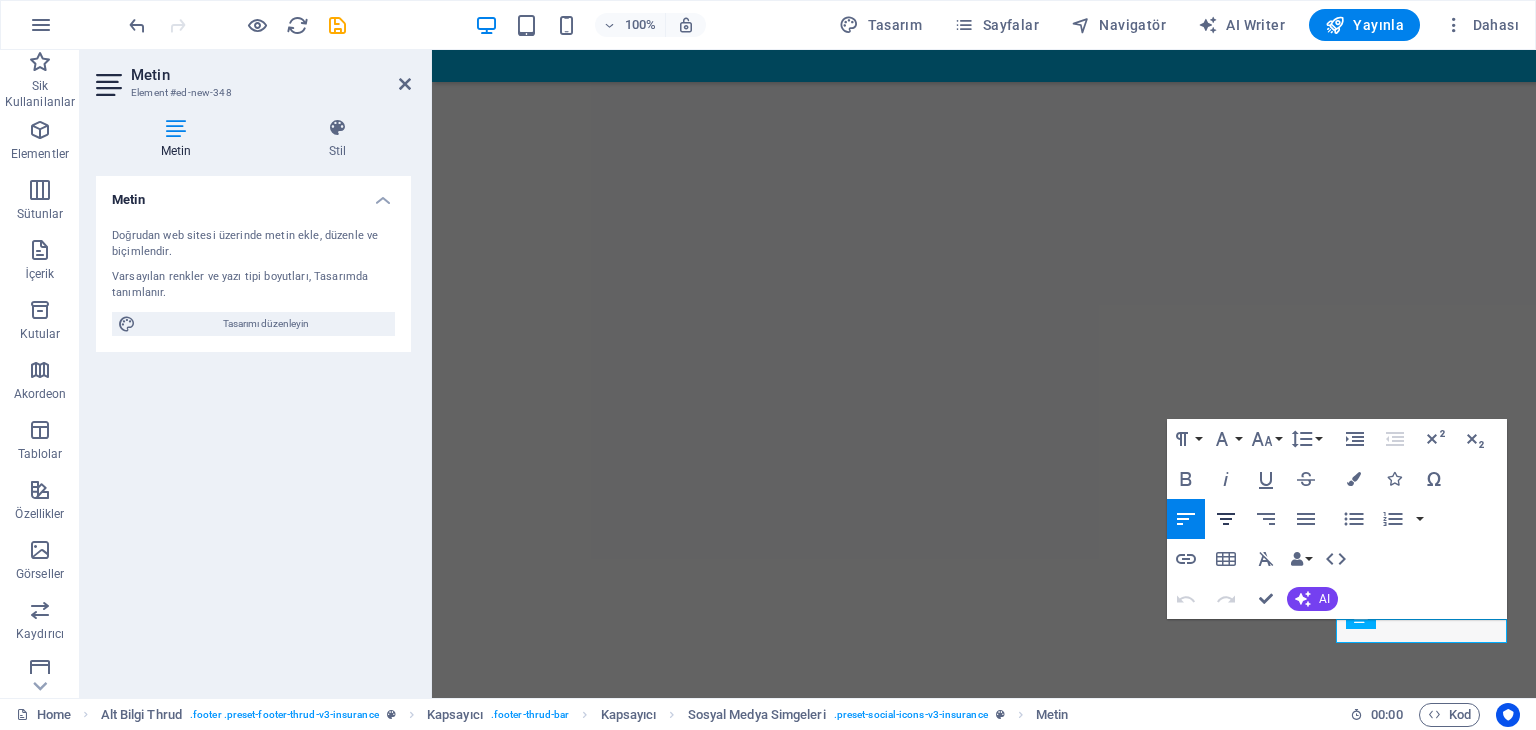 click 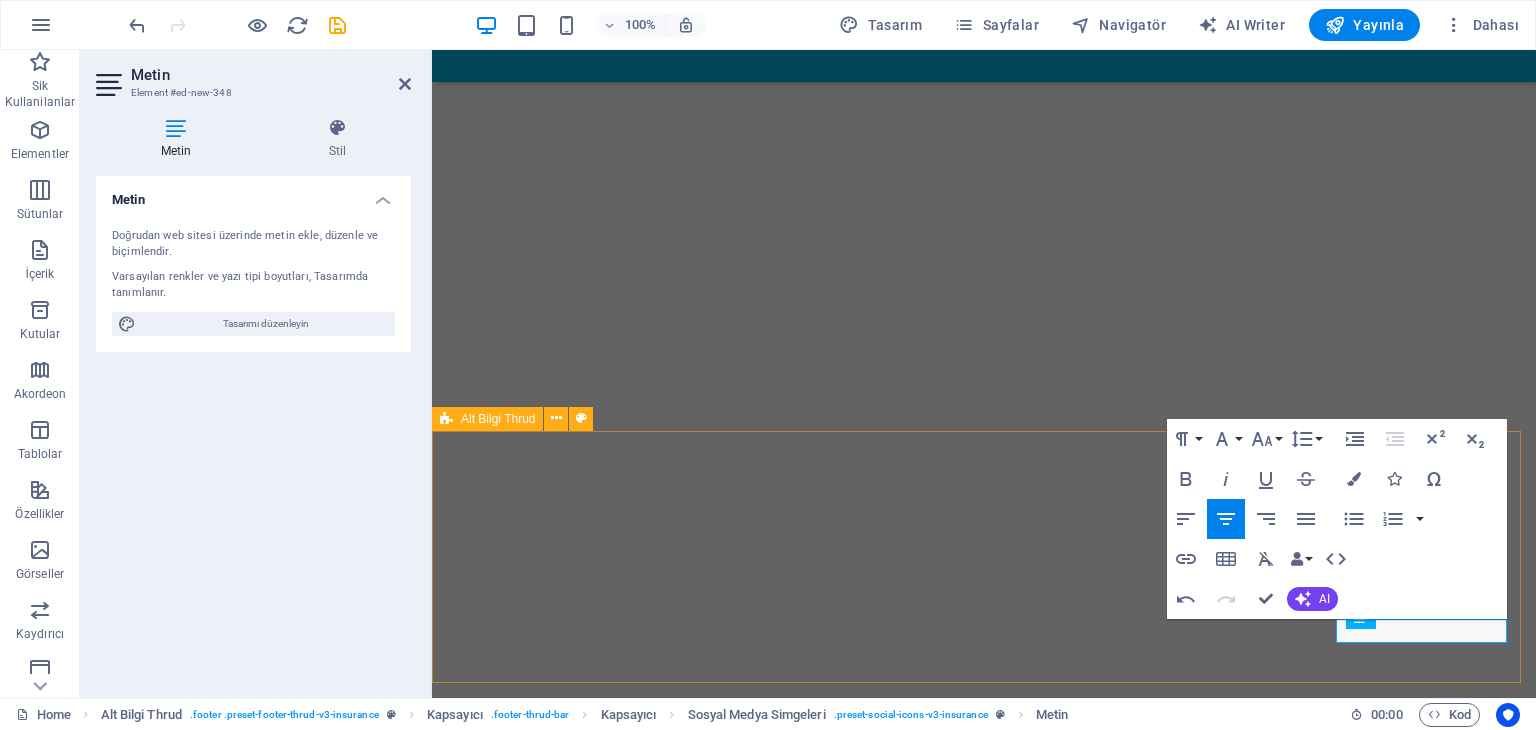 type 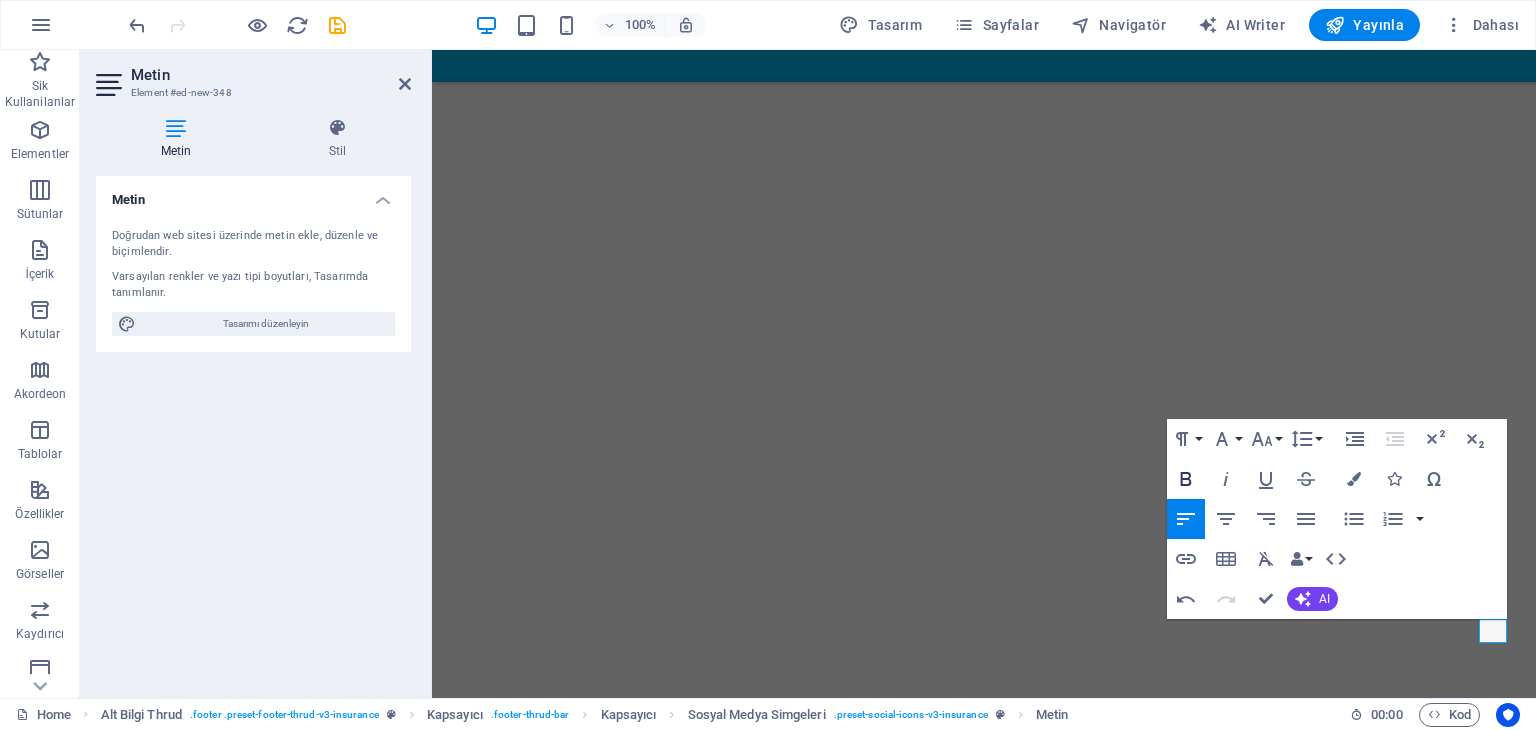 click 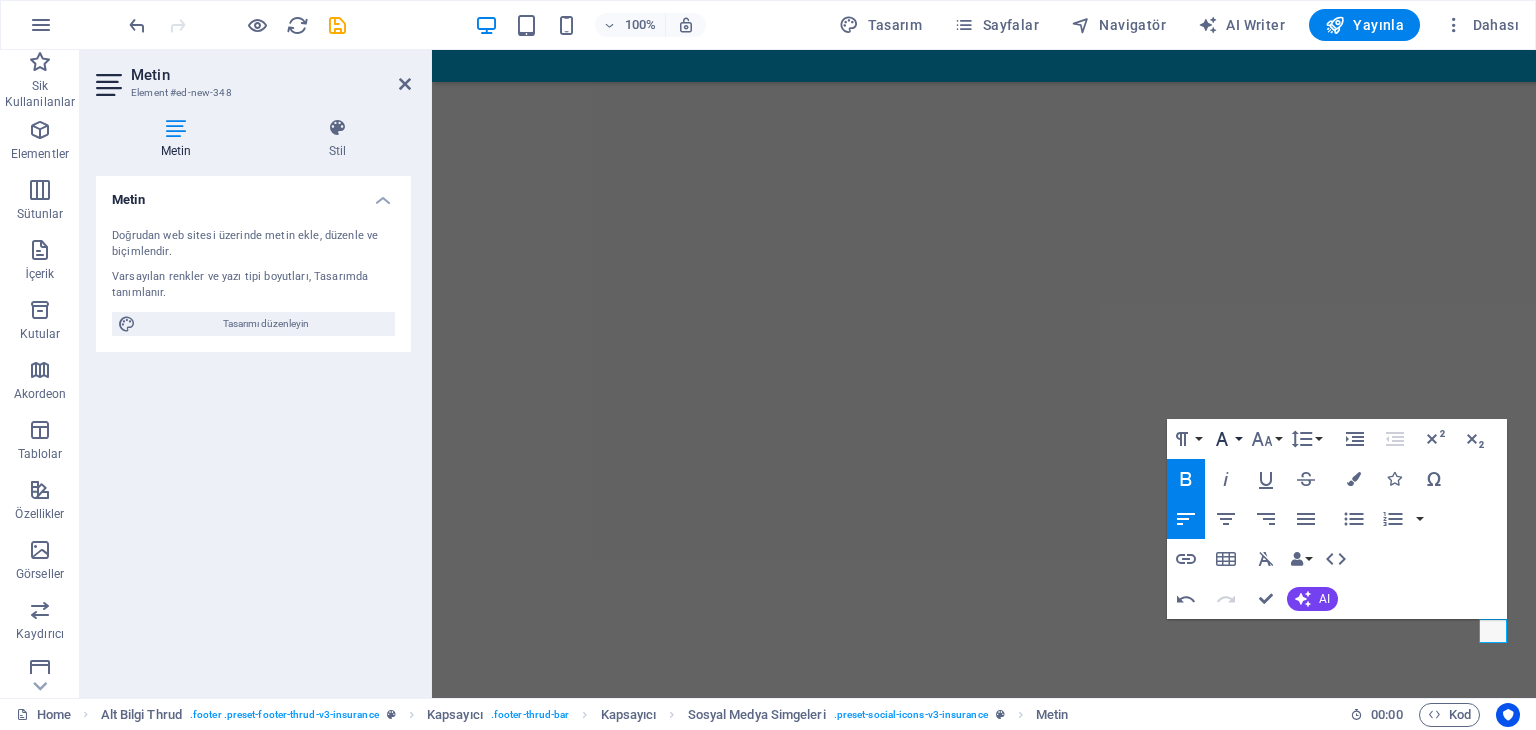 click on "Font Family" at bounding box center [1226, 439] 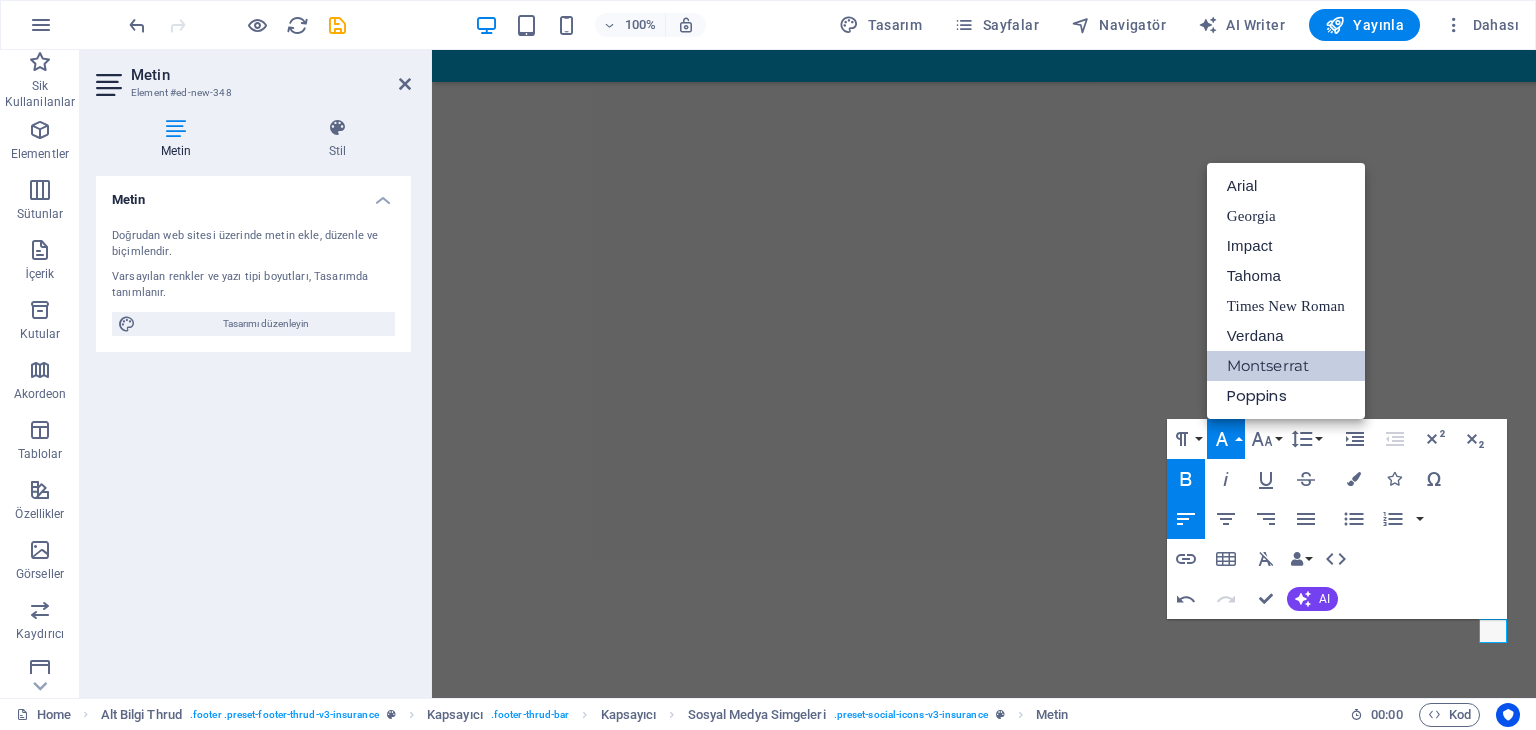 scroll, scrollTop: 0, scrollLeft: 0, axis: both 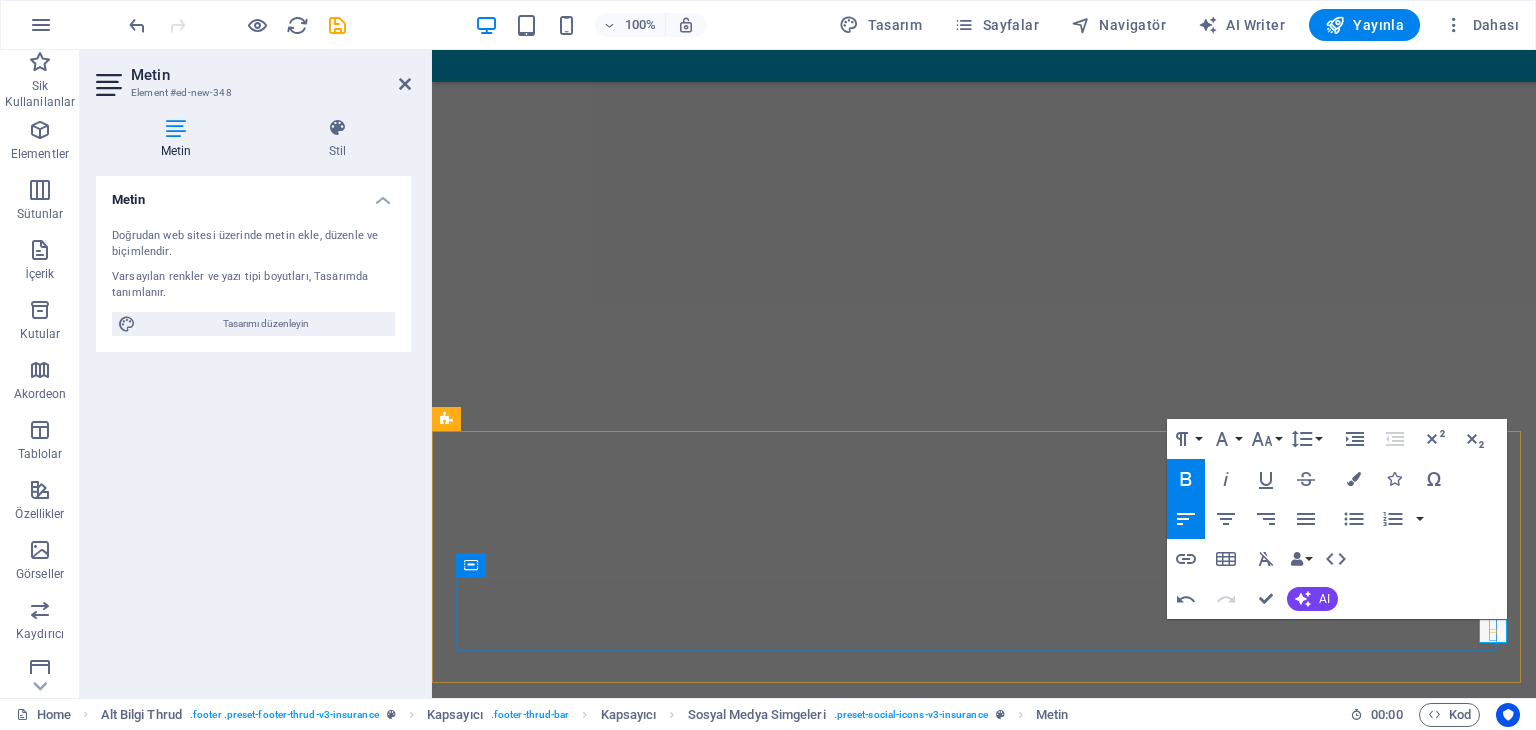 click on "​A ​" at bounding box center (984, 2335) 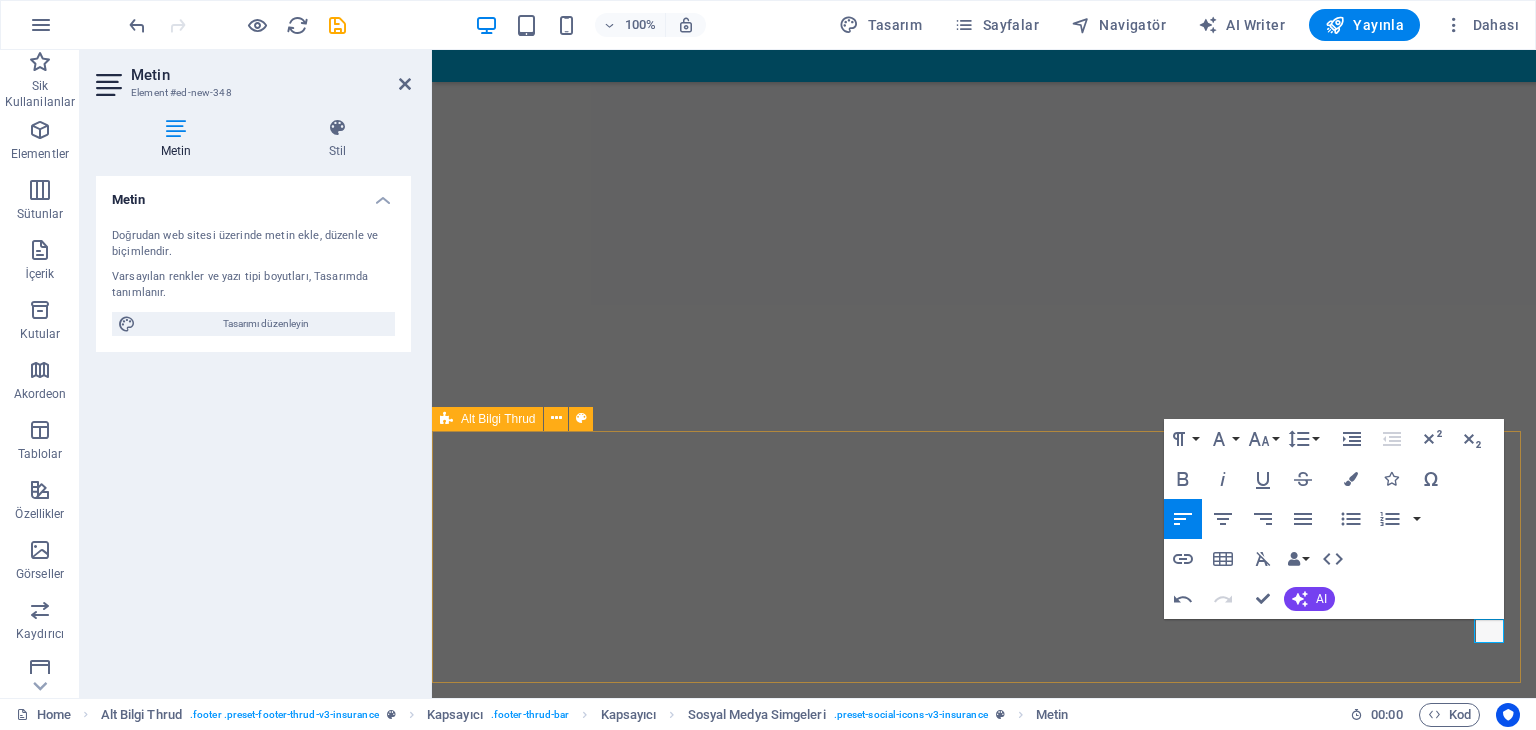 scroll, scrollTop: 8, scrollLeft: 3, axis: both 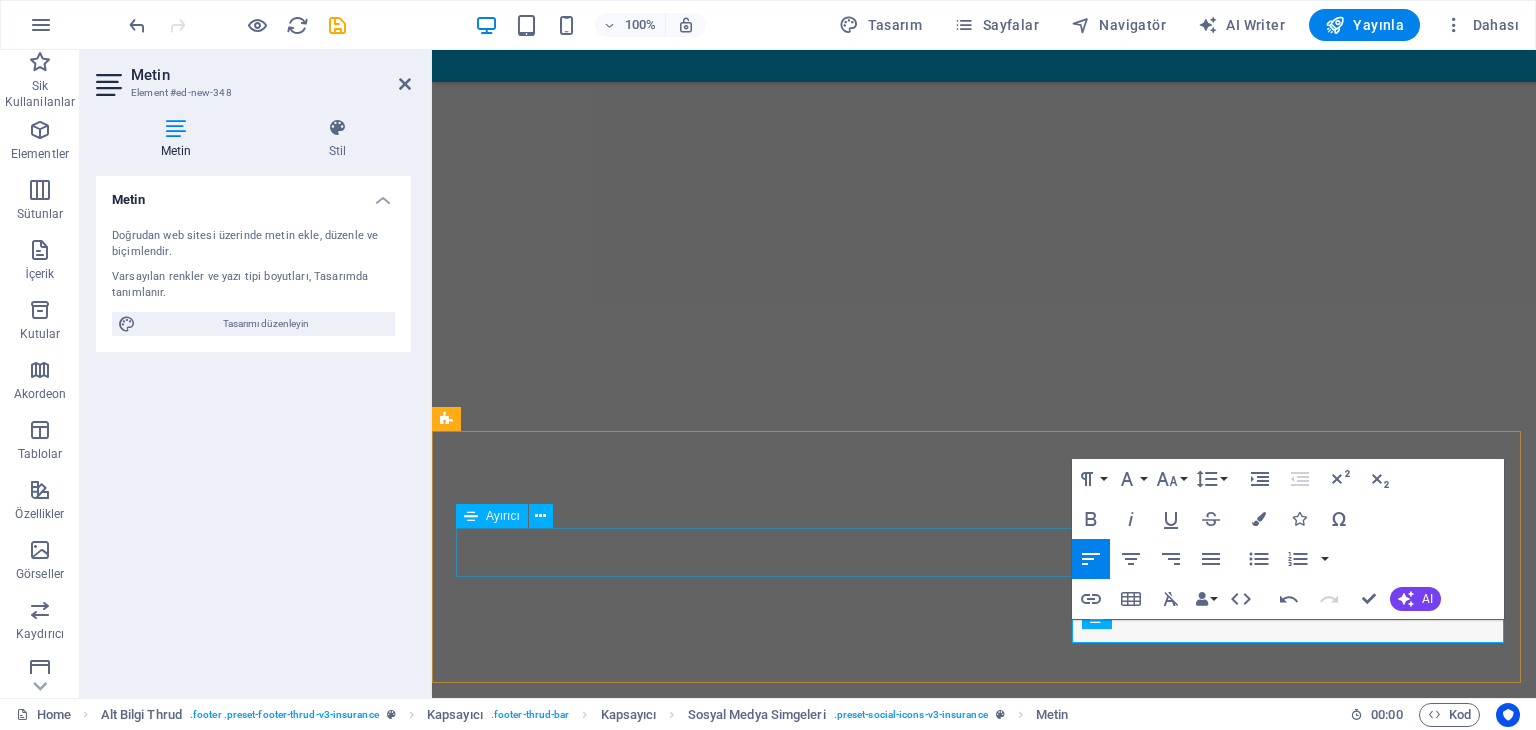 click at bounding box center [984, 2184] 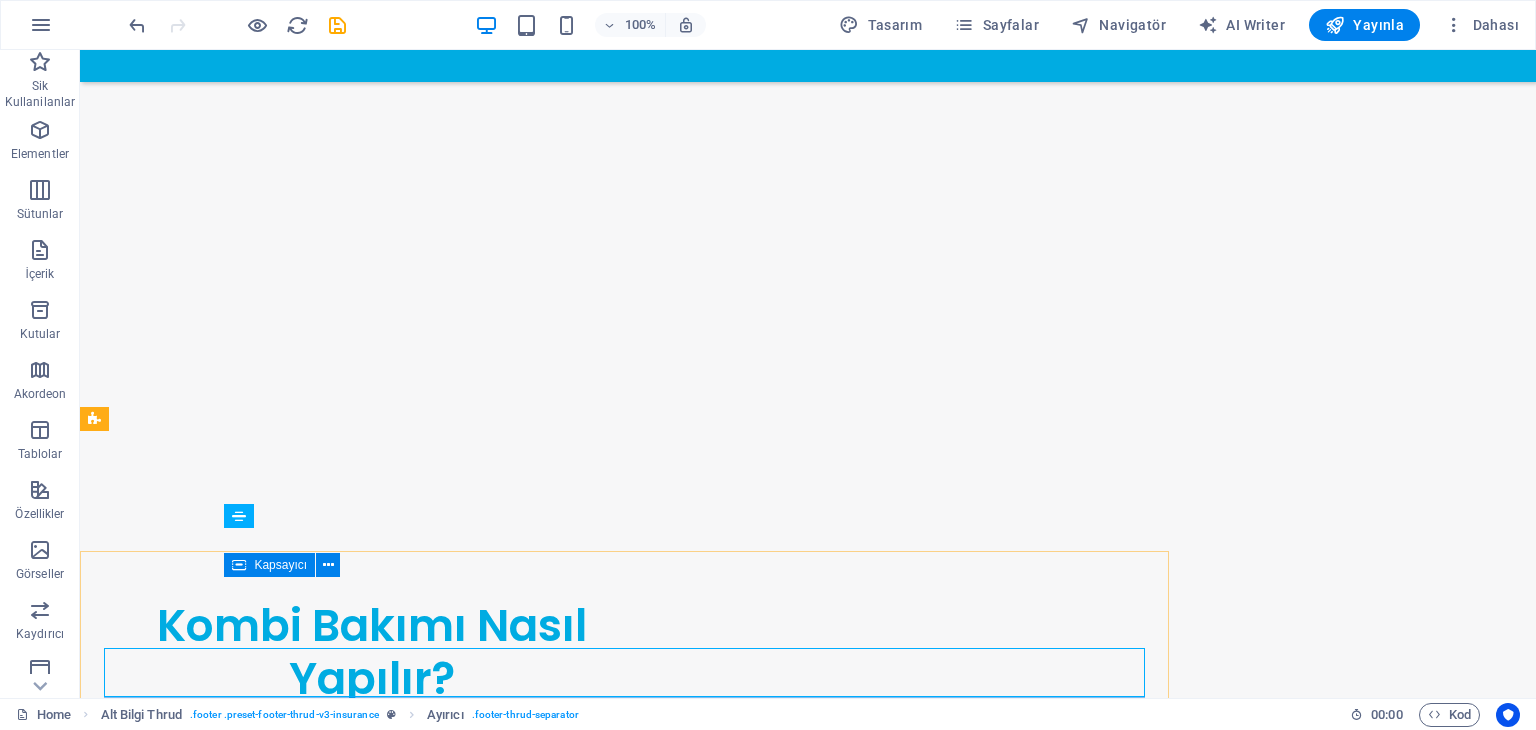 scroll, scrollTop: 2804, scrollLeft: 0, axis: vertical 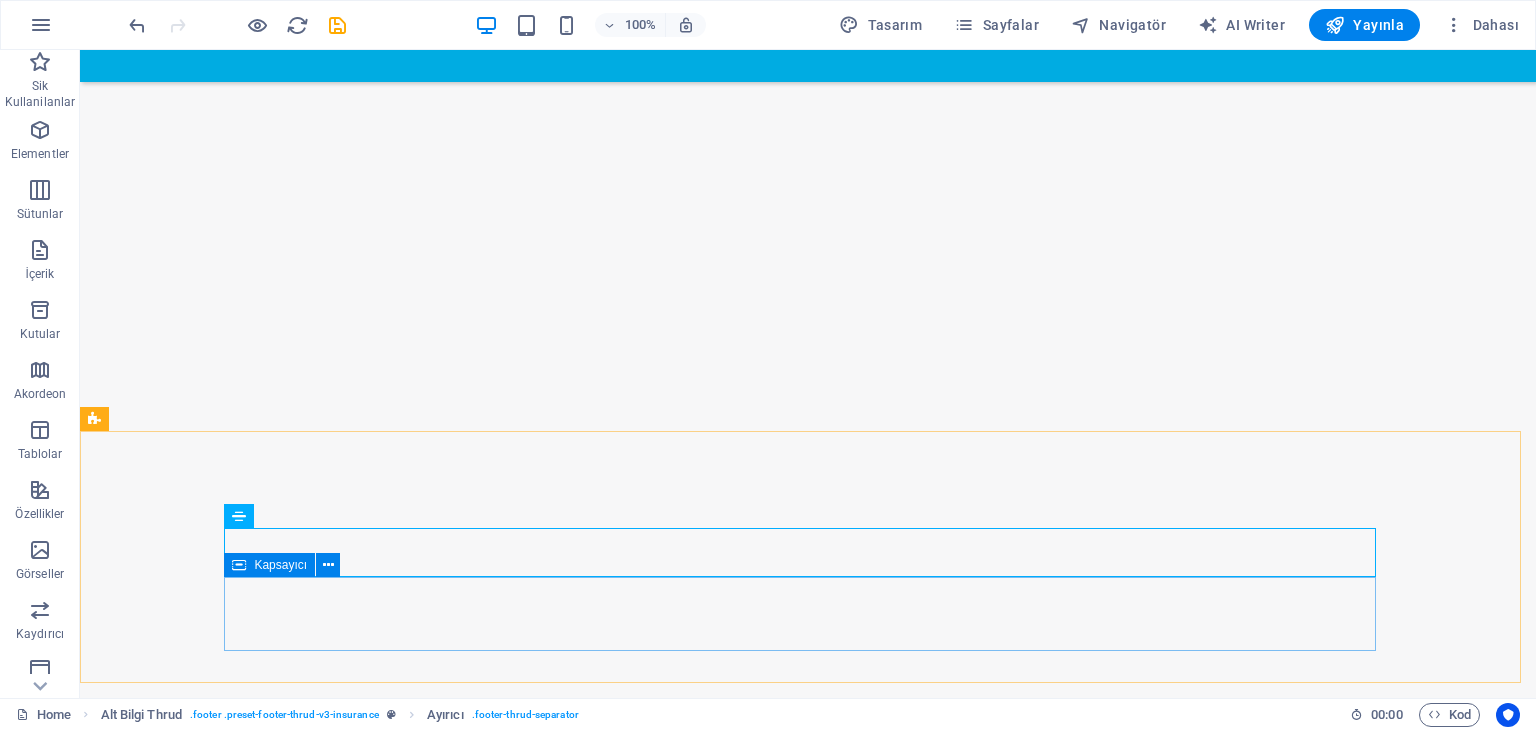 click on "2023 kombimerkezservisi.net All rights reserved AAdres:[CITY]/Esenyurt örnek,1449 Sk. No:4B 34010" at bounding box center (808, 2229) 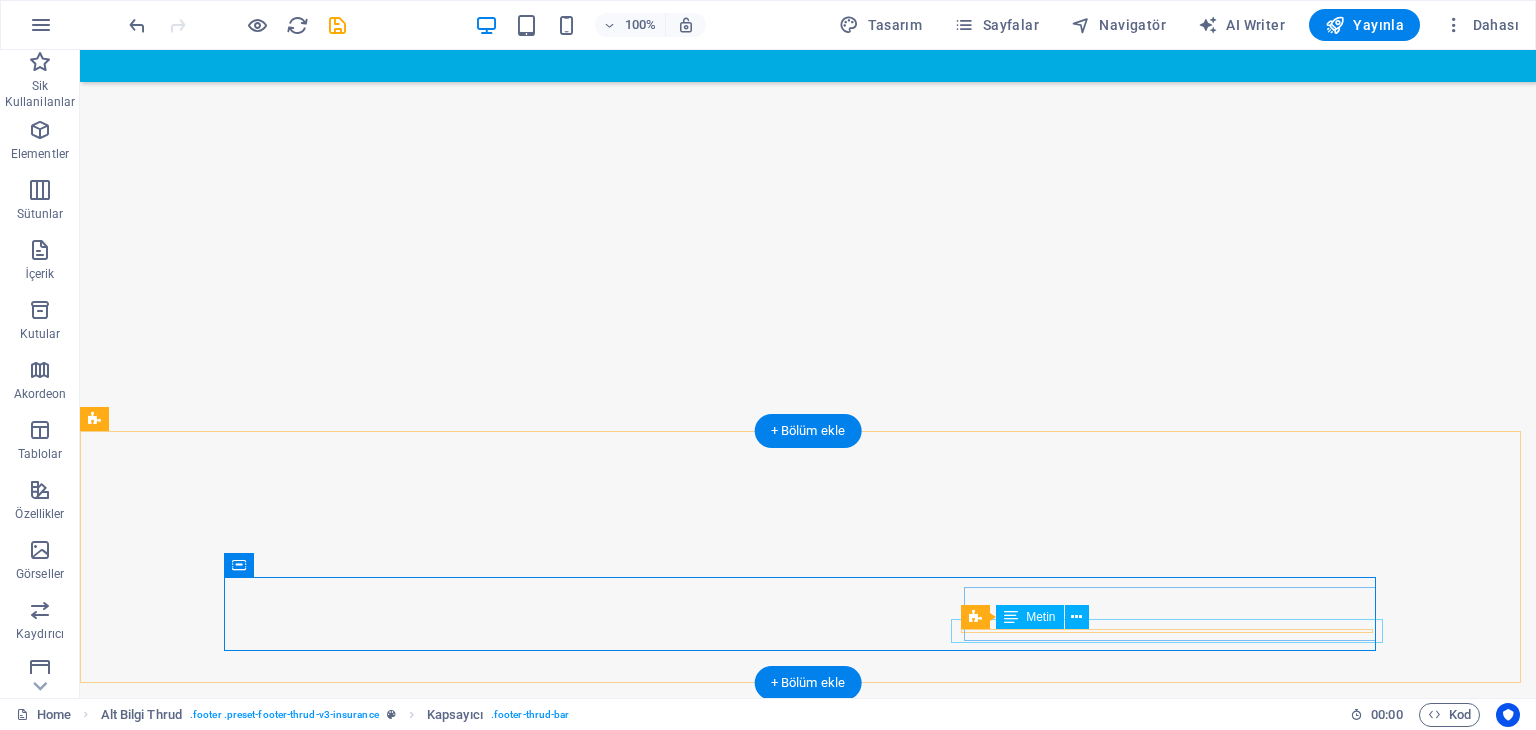 click on "AAdres:[CITY]/[DISTRICT] [NUMBER] Sk. No:[NUMBER][POSTAL_CODE]" at bounding box center (808, 2291) 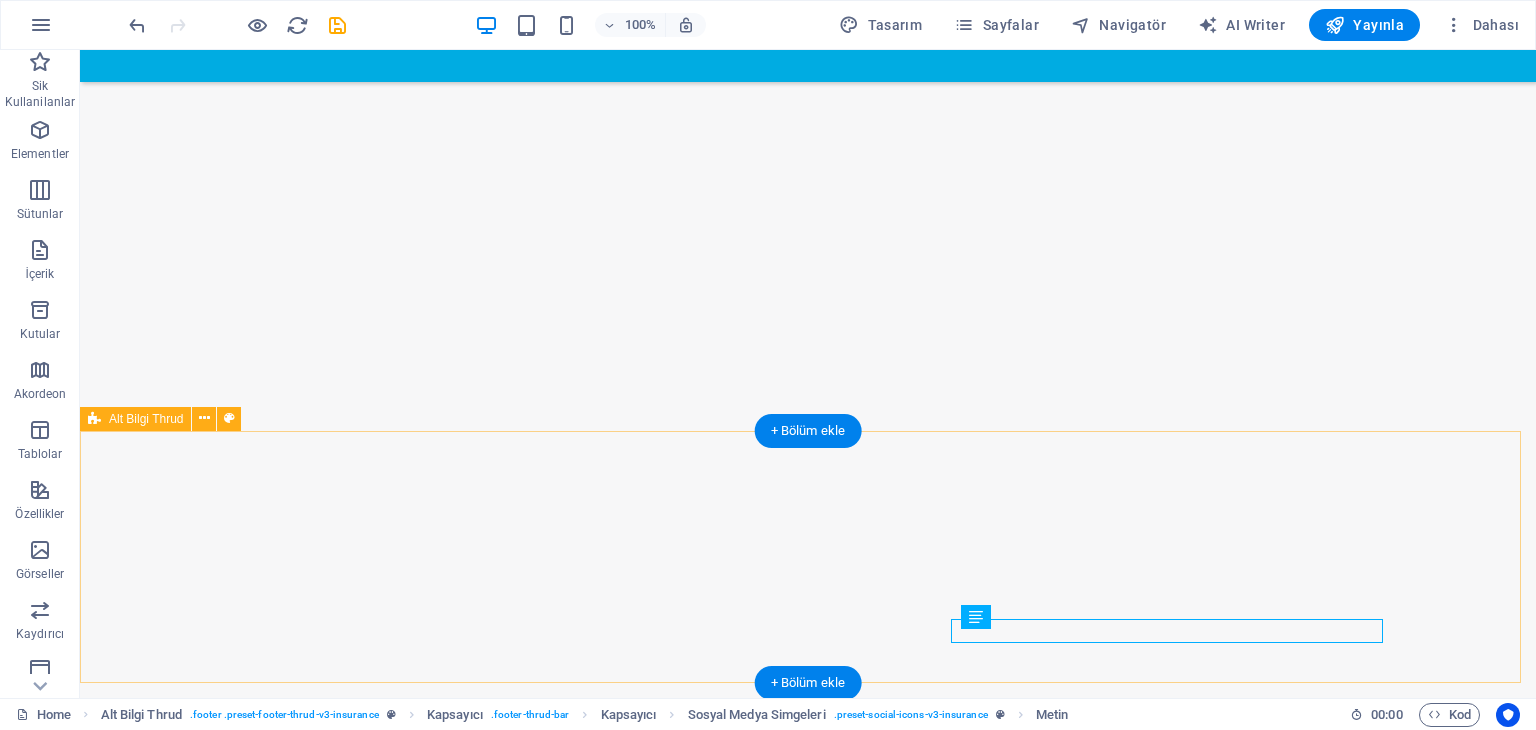click on "İletişim: ([PHONE])
2023 kombimerkezservisi.net  All rights reserved AAdres:[CITY]/Esenyurt örnek,1449 Sk. No:4B 34010" at bounding box center [808, 2156] 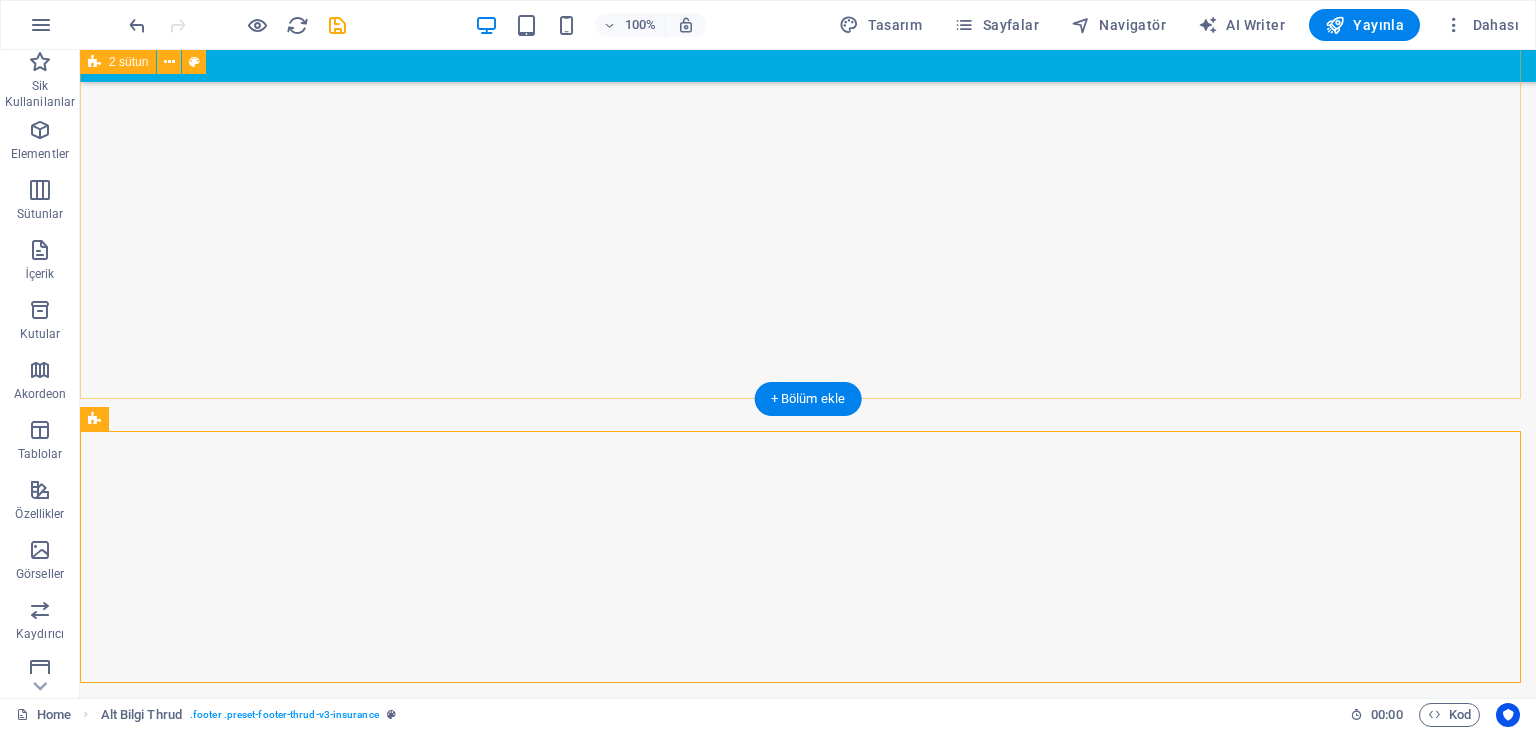 click on "Hakkımızda [CITY] [DISTRICT] [CITY] [DISTRICT]’nda kombi kullanıcılarına kaliteli, güvenilir ve uygun fiyatlı teknik servis hizmeti sunuyoruz. Uzmanlığımız, yıllar içerisinde kombi cihazları üzerine yoğunlaşarak gelişmiş; sektörde binlerce teknisyenin yetişmesine katkı sağlayarak önemli bir deneyim birikimi kazanmış bulunmaktayız. Alanında uzman teknik ekibimiz, tüm kombi markalarına ve arıza türlerine hakimdir. Servis hizmeti sunduğumuz her ortamda kullanıcı memnuniyetini ön planda tutuyor, yaşam alanlarınıza saygılı ve güvenlik kurallarına duyarlı bir şekilde hizmet veriyoruz. Hangi marka veya model olursa olsun, kombinizle ilgili her türlü ihtiyaç için yanınızdayız. Profesyonel ve garantili kombi servis hizmeti için bizimle iletişime geçebilirsiniz." at bounding box center [808, 1550] 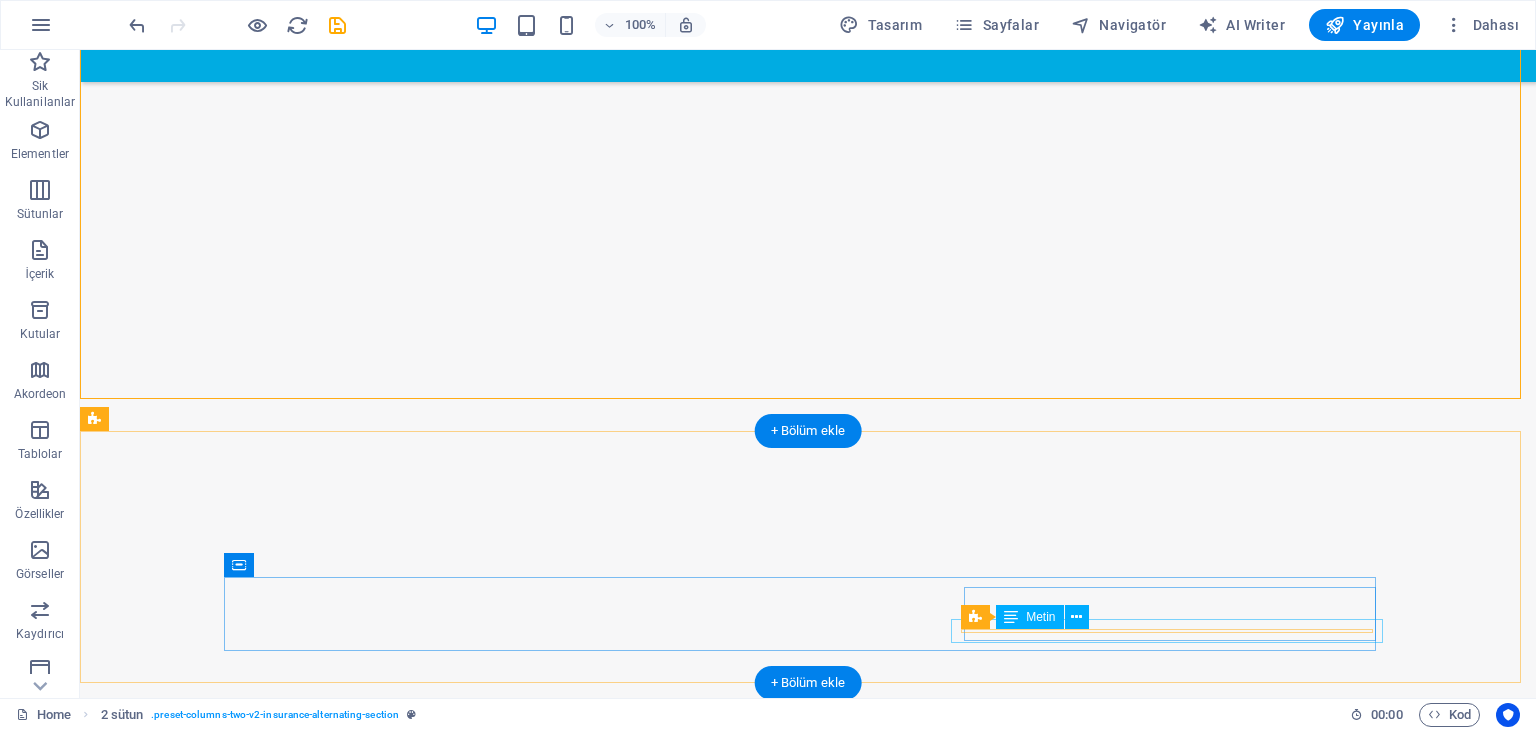 click on "AAdres:[CITY]/[DISTRICT] [NUMBER] Sk. No:[NUMBER][POSTAL_CODE]" at bounding box center (808, 2291) 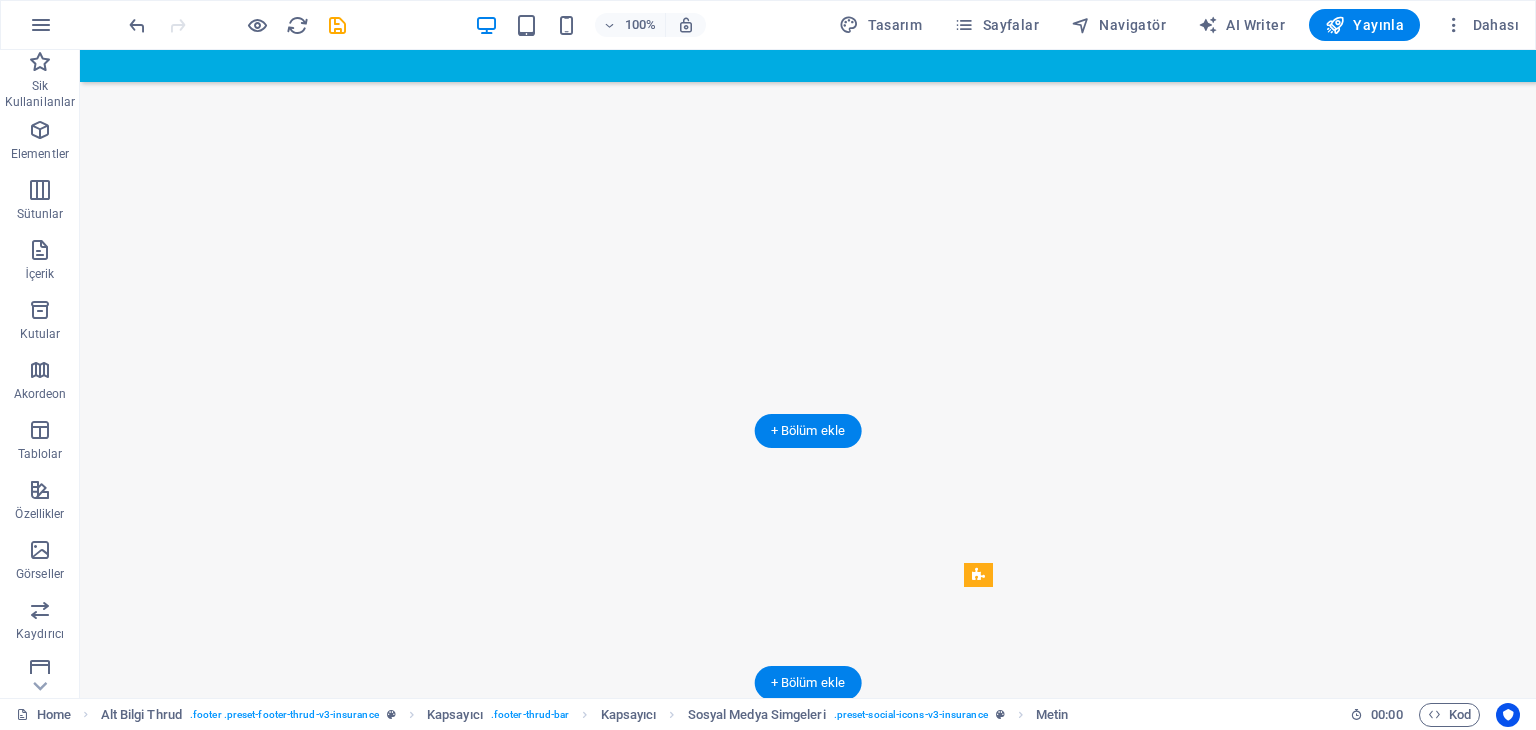 scroll, scrollTop: 0, scrollLeft: 3, axis: horizontal 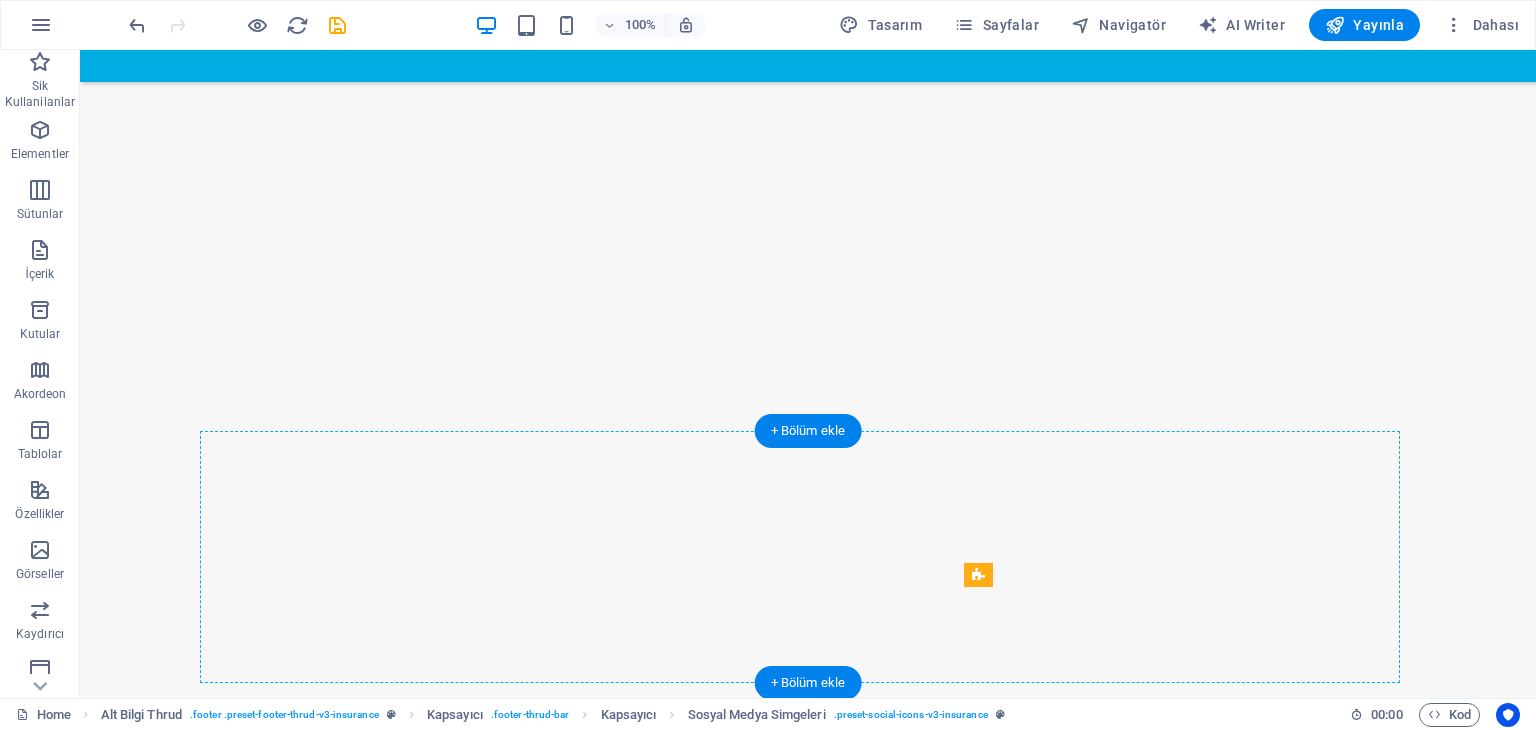 drag, startPoint x: 1072, startPoint y: 667, endPoint x: 1012, endPoint y: 604, distance: 87 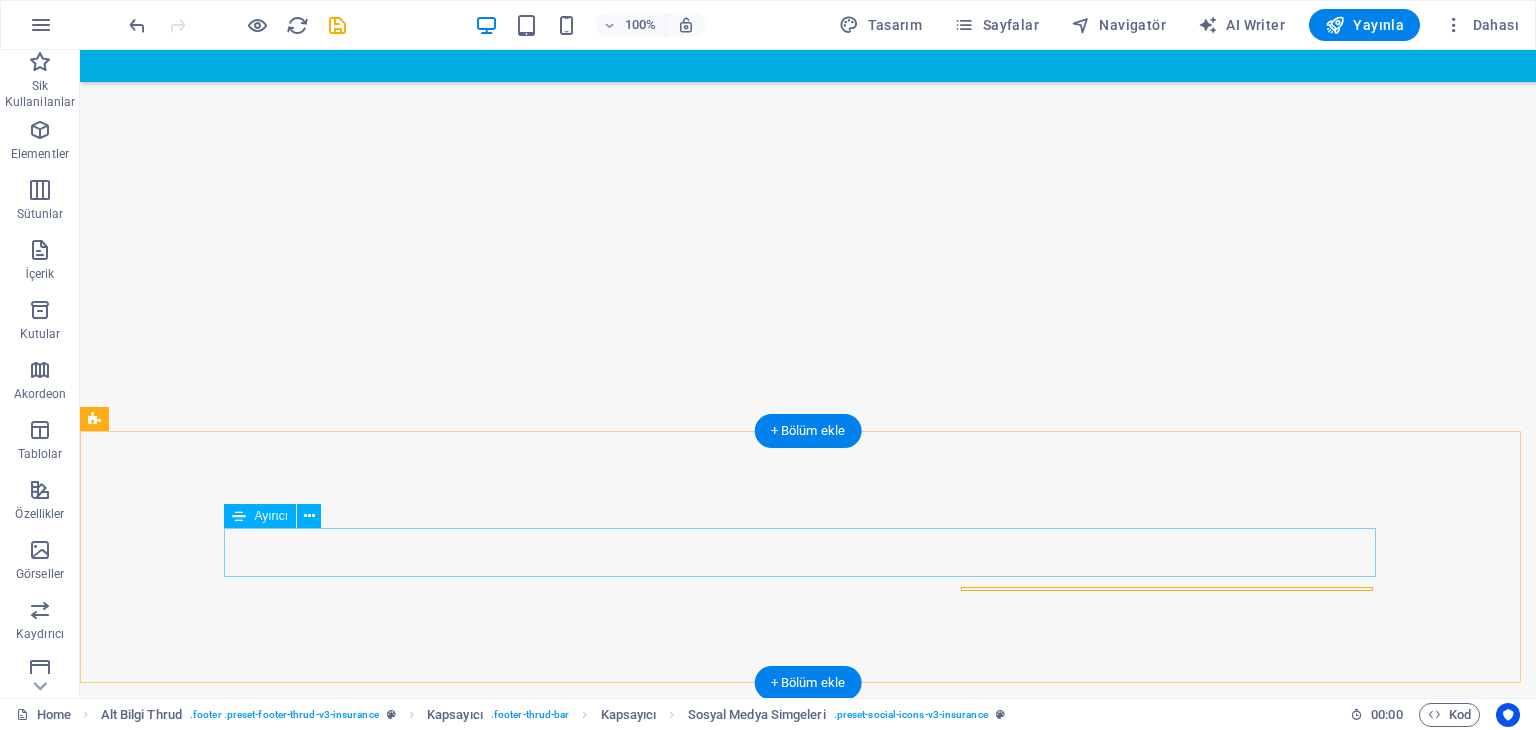 click on "İletişim: ([PHONE])" at bounding box center (516, 2106) 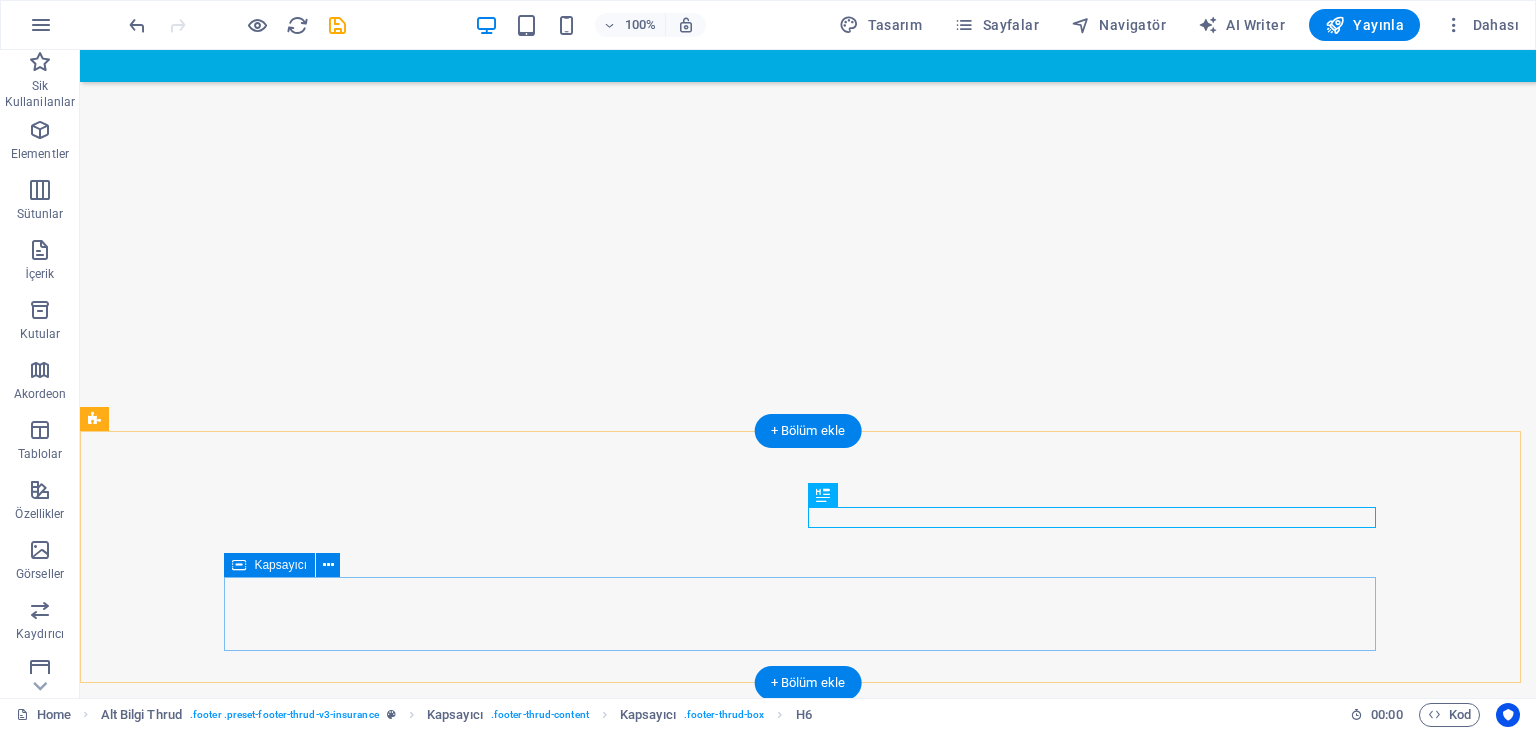 click on "2023 kombimerkezservisi.net All rights reserved AAdres:[CITY]/Esenyurt örnek,1449 Sk. No:4B 34010" at bounding box center (808, 2229) 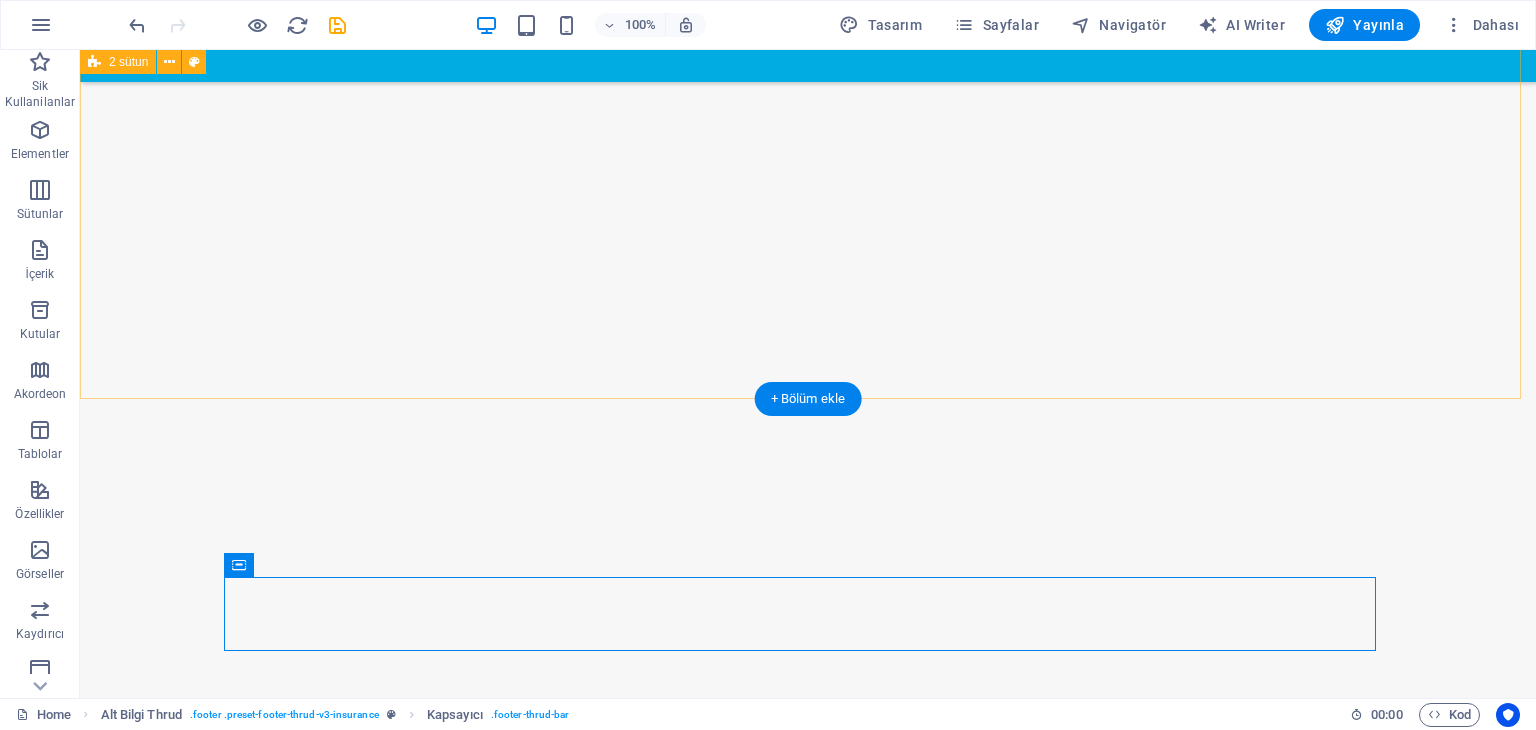 click on "Hakkımızda [CITY] [DISTRICT] [CITY] [DISTRICT]’nda kombi kullanıcılarına kaliteli, güvenilir ve uygun fiyatlı teknik servis hizmeti sunuyoruz. Uzmanlığımız, yıllar içerisinde kombi cihazları üzerine yoğunlaşarak gelişmiş; sektörde binlerce teknisyenin yetişmesine katkı sağlayarak önemli bir deneyim birikimi kazanmış bulunmaktayız. Alanında uzman teknik ekibimiz, tüm kombi markalarına ve arıza türlerine hakimdir. Servis hizmeti sunduğumuz her ortamda kullanıcı memnuniyetini ön planda tutuyor, yaşam alanlarınıza saygılı ve güvenlik kurallarına duyarlı bir şekilde hizmet veriyoruz. Hangi marka veya model olursa olsun, kombinizle ilgili her türlü ihtiyaç için yanınızdayız. Profesyonel ve garantili kombi servis hizmeti için bizimle iletişime geçebilirsiniz." at bounding box center (808, 1550) 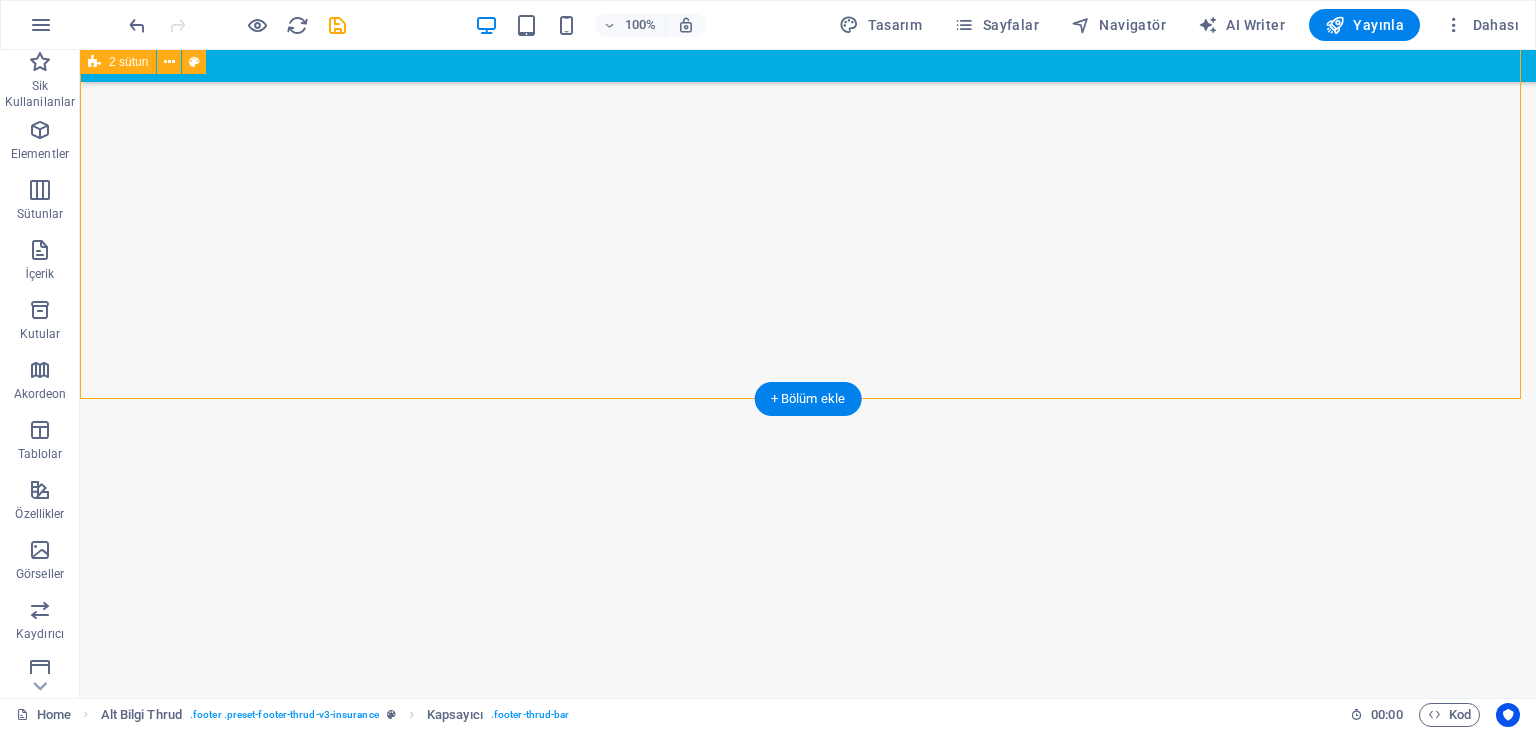 click on "Hakkımızda [CITY] [DISTRICT] [CITY] [DISTRICT]’nda kombi kullanıcılarına kaliteli, güvenilir ve uygun fiyatlı teknik servis hizmeti sunuyoruz. Uzmanlığımız, yıllar içerisinde kombi cihazları üzerine yoğunlaşarak gelişmiş; sektörde binlerce teknisyenin yetişmesine katkı sağlayarak önemli bir deneyim birikimi kazanmış bulunmaktayız. Alanında uzman teknik ekibimiz, tüm kombi markalarına ve arıza türlerine hakimdir. Servis hizmeti sunduğumuz her ortamda kullanıcı memnuniyetini ön planda tutuyor, yaşam alanlarınıza saygılı ve güvenlik kurallarına duyarlı bir şekilde hizmet veriyoruz. Hangi marka veya model olursa olsun, kombinizle ilgili her türlü ihtiyaç için yanınızdayız. Profesyonel ve garantili kombi servis hizmeti için bizimle iletişime geçebilirsiniz." at bounding box center (808, 1550) 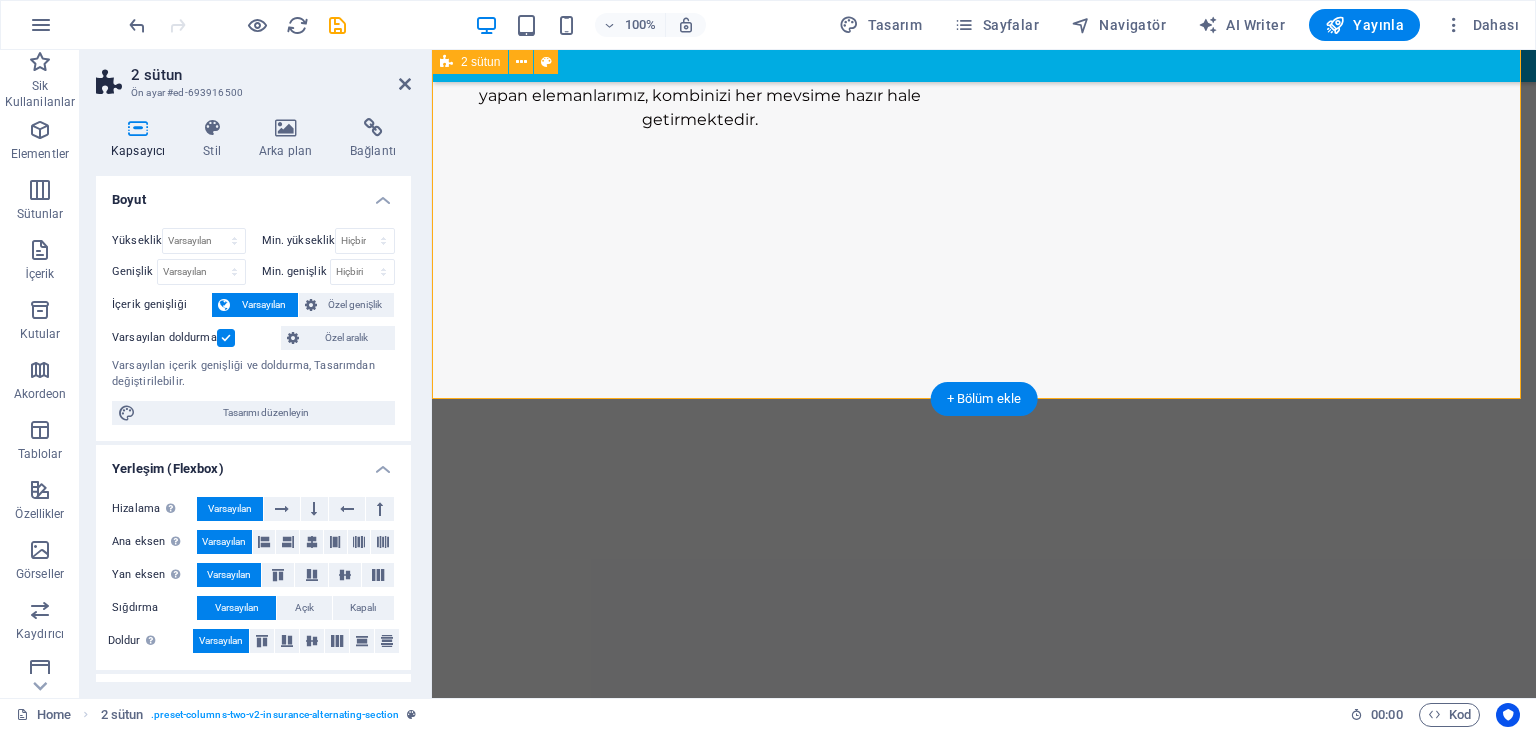 scroll, scrollTop: 2924, scrollLeft: 0, axis: vertical 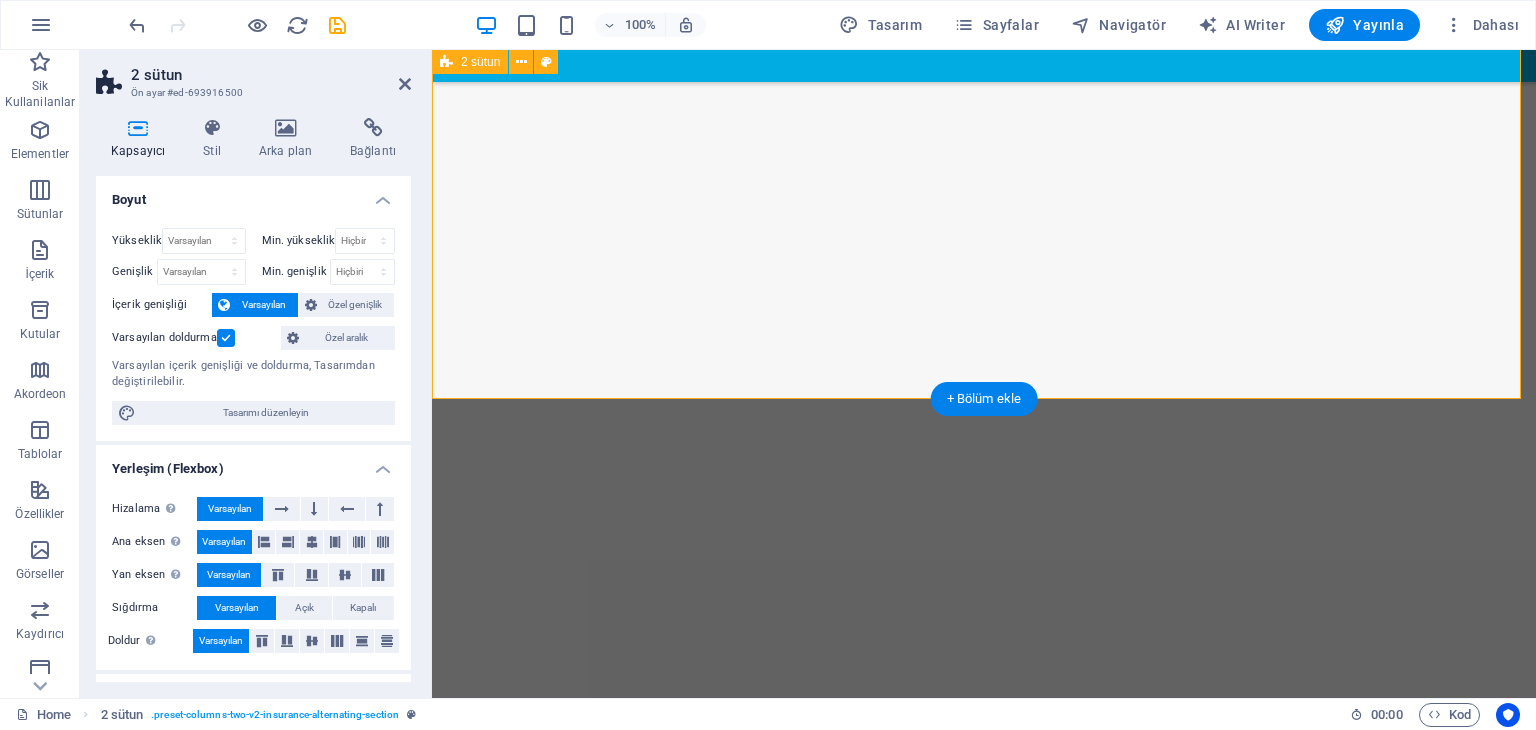 click on "Hakkımızda [CITY] [DISTRICT] [CITY] [DISTRICT]’nda kombi kullanıcılarına kaliteli, güvenilir ve uygun fiyatlı teknik servis hizmeti sunuyoruz. Uzmanlığımız, yıllar içerisinde kombi cihazları üzerine yoğunlaşarak gelişmiş; sektörde binlerce teknisyenin yetişmesine katkı sağlayarak önemli bir deneyim birikimi kazanmış bulunmaktayız. Alanında uzman teknik ekibimiz, tüm kombi markalarına ve arıza türlerine hakimdir. Servis hizmeti sunduğumuz her ortamda kullanıcı memnuniyetini ön planda tutuyor, yaşam alanlarınıza saygılı ve güvenlik kurallarına duyarlı bir şekilde hizmet veriyoruz. Hangi marka veya model olursa olsun, kombinizle ilgili her türlü ihtiyaç için yanınızdayız. Profesyonel ve garantili kombi servis hizmeti için bizimle iletişime geçebilirsiniz." at bounding box center (984, 1557) 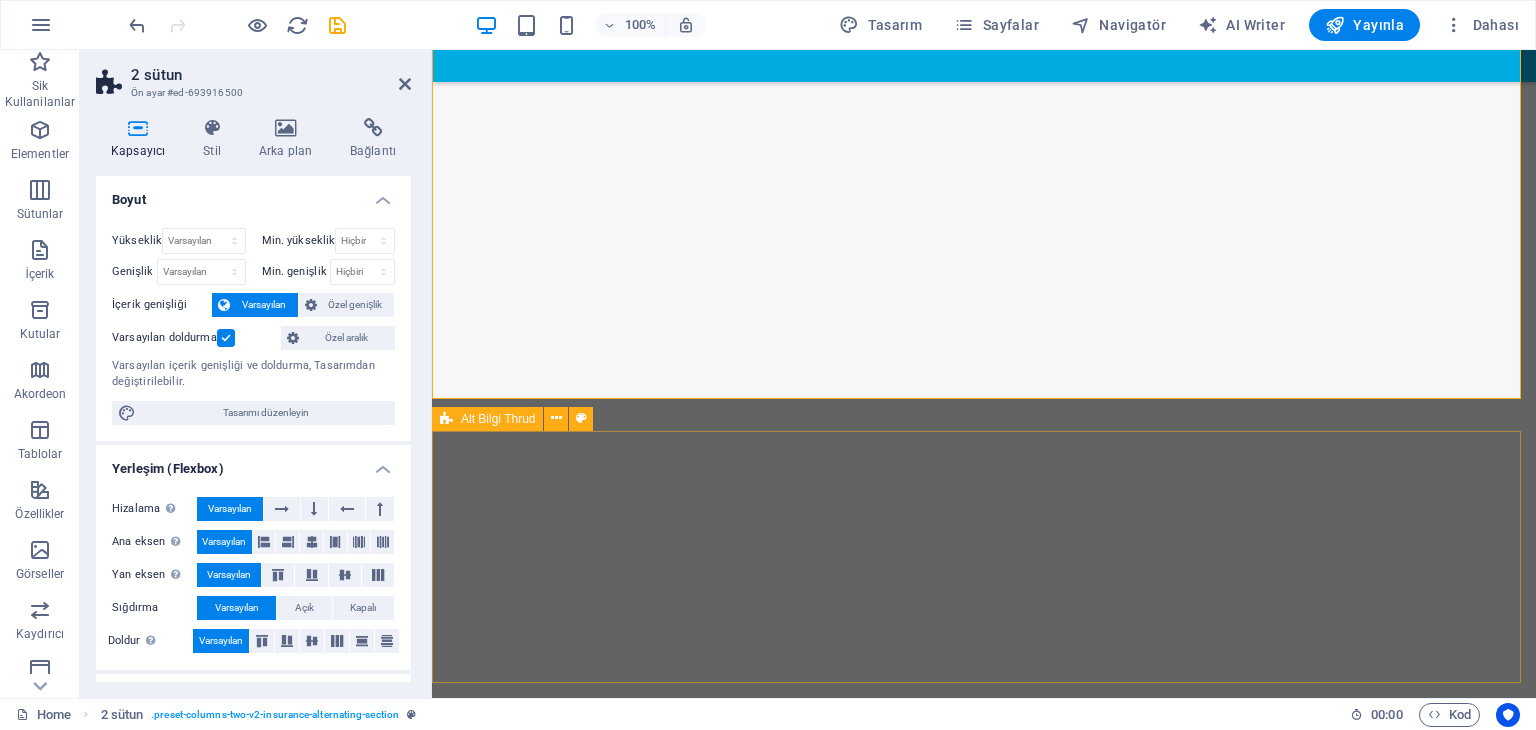 click on "İletişim: ([PHONE])
2023 kombimerkezservisi.net  All rights reserved AAdres:[CITY]/Esenyurt örnek,1449 Sk. No:4B 34010" at bounding box center (984, 2199) 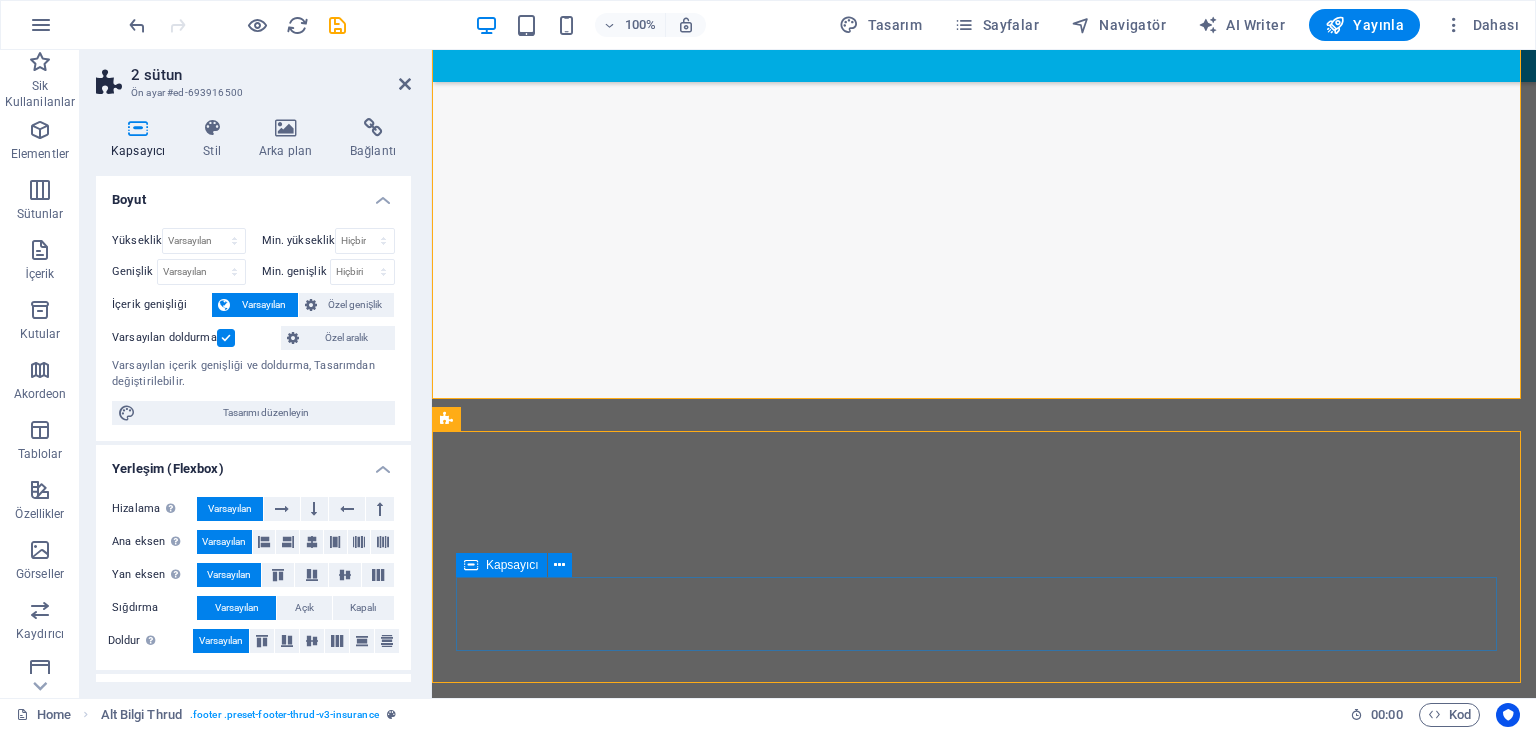 scroll, scrollTop: 2804, scrollLeft: 0, axis: vertical 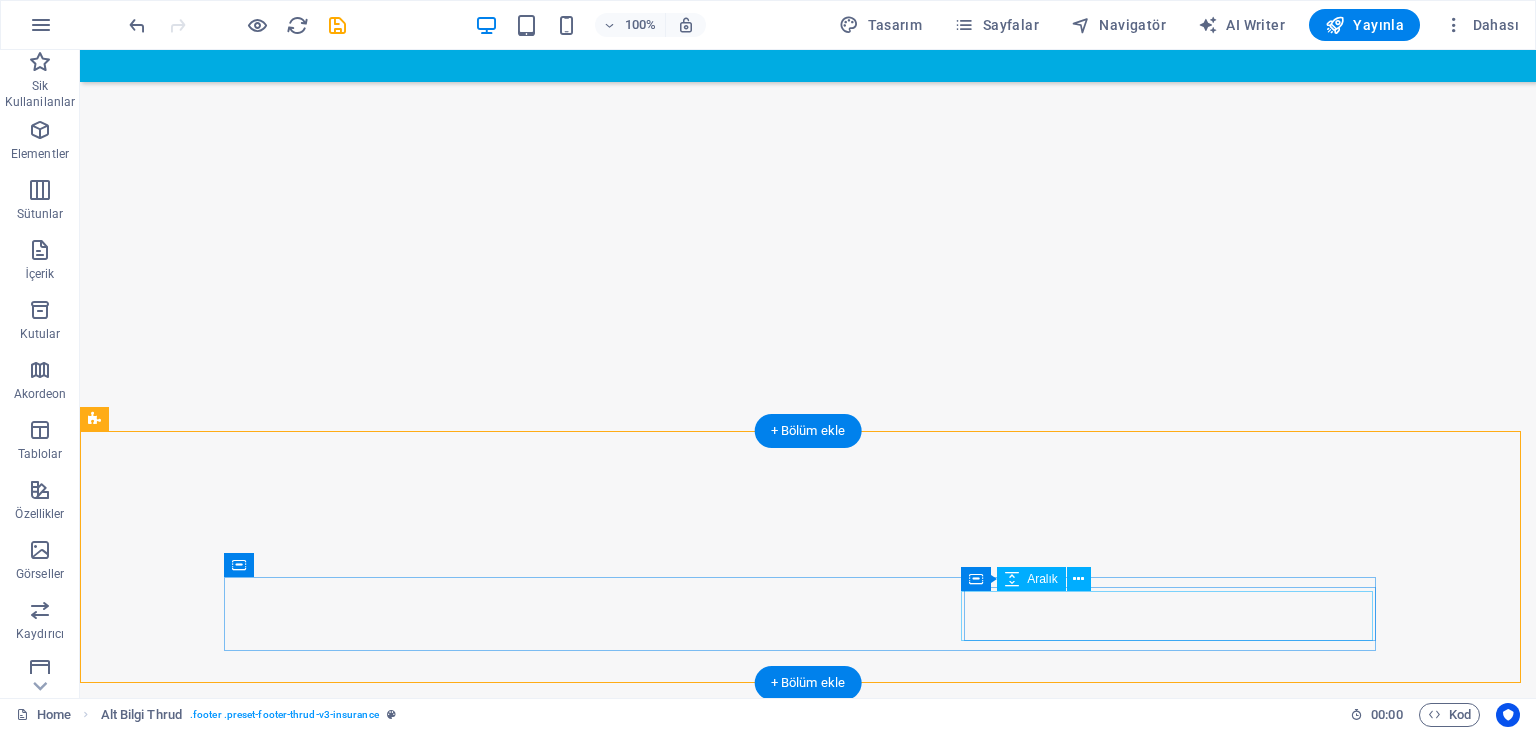 click at bounding box center (808, 2268) 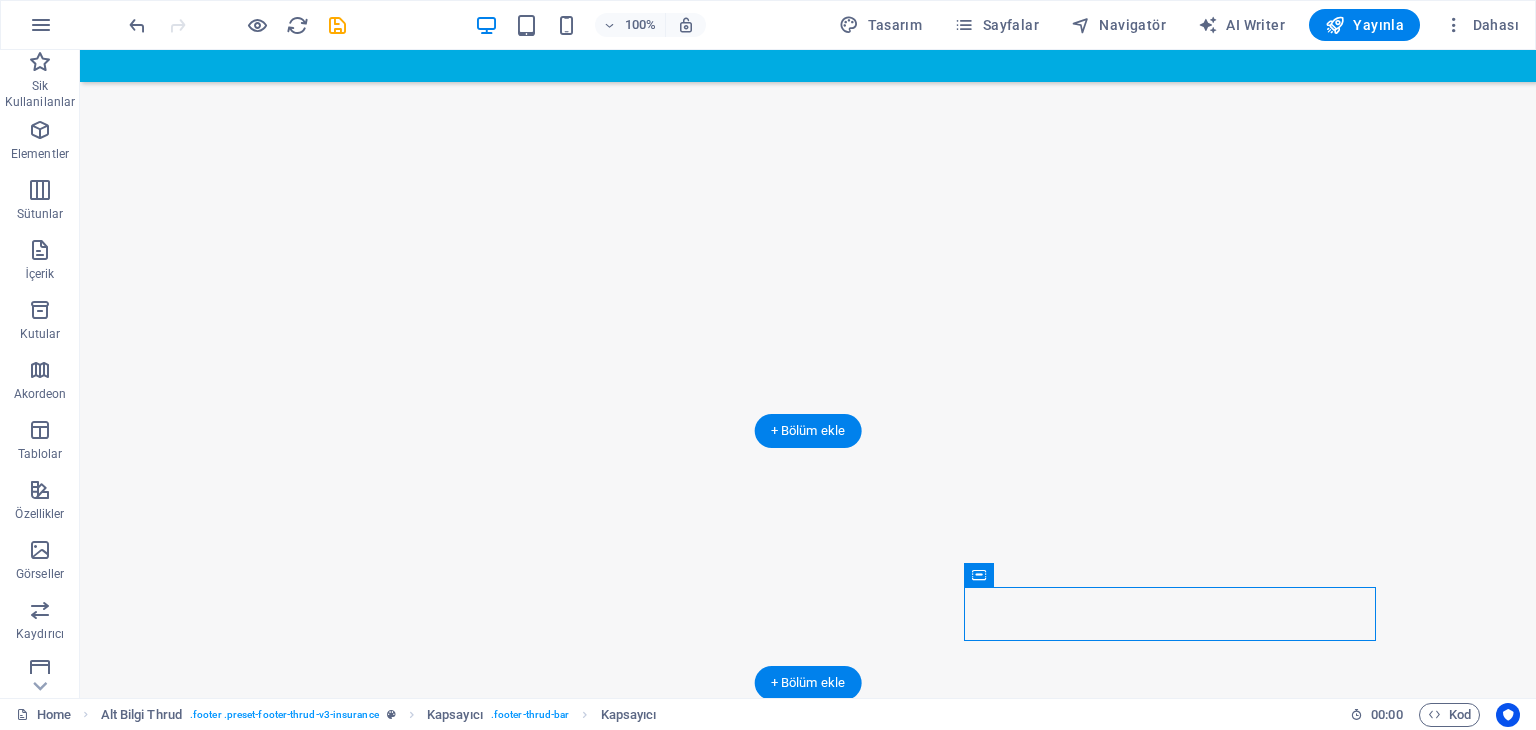 drag, startPoint x: 1059, startPoint y: 623, endPoint x: 967, endPoint y: 623, distance: 92 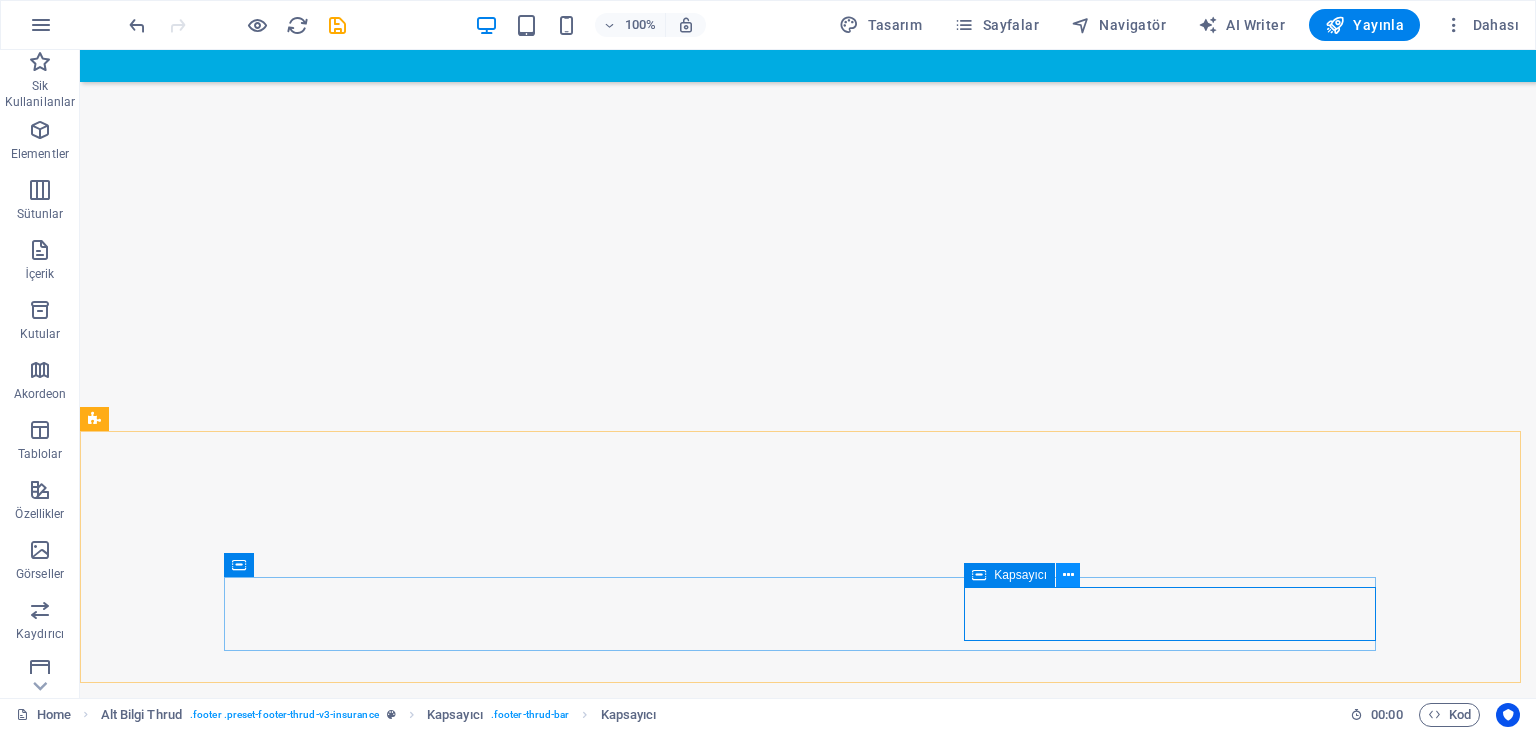 click at bounding box center [1068, 575] 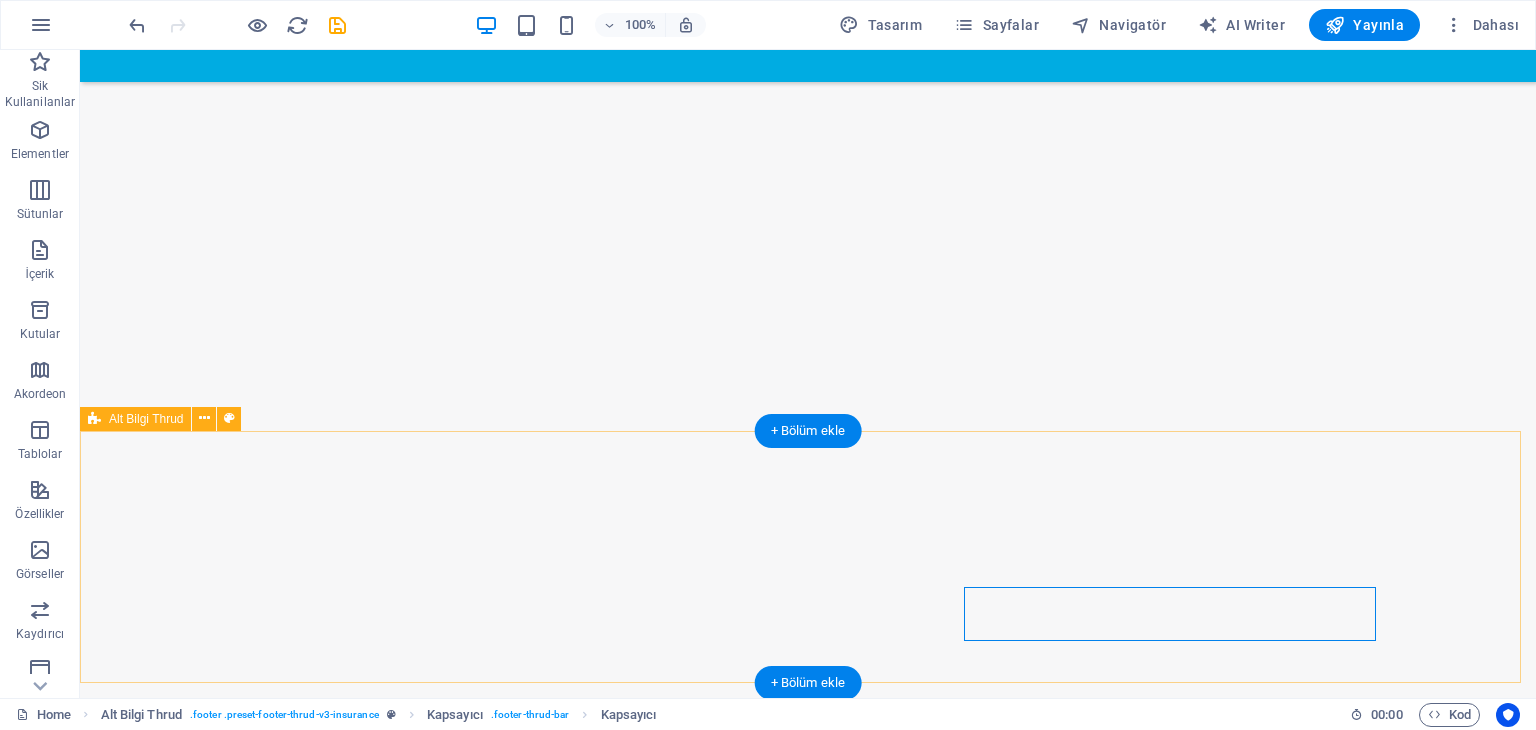 click on "İletişim: ([PHONE])
2023 kombimerkezservisi.net  All rights reserved AAdres:[CITY]/Esenyurt örnek,1449 Sk. No:4B 34010" at bounding box center [808, 2156] 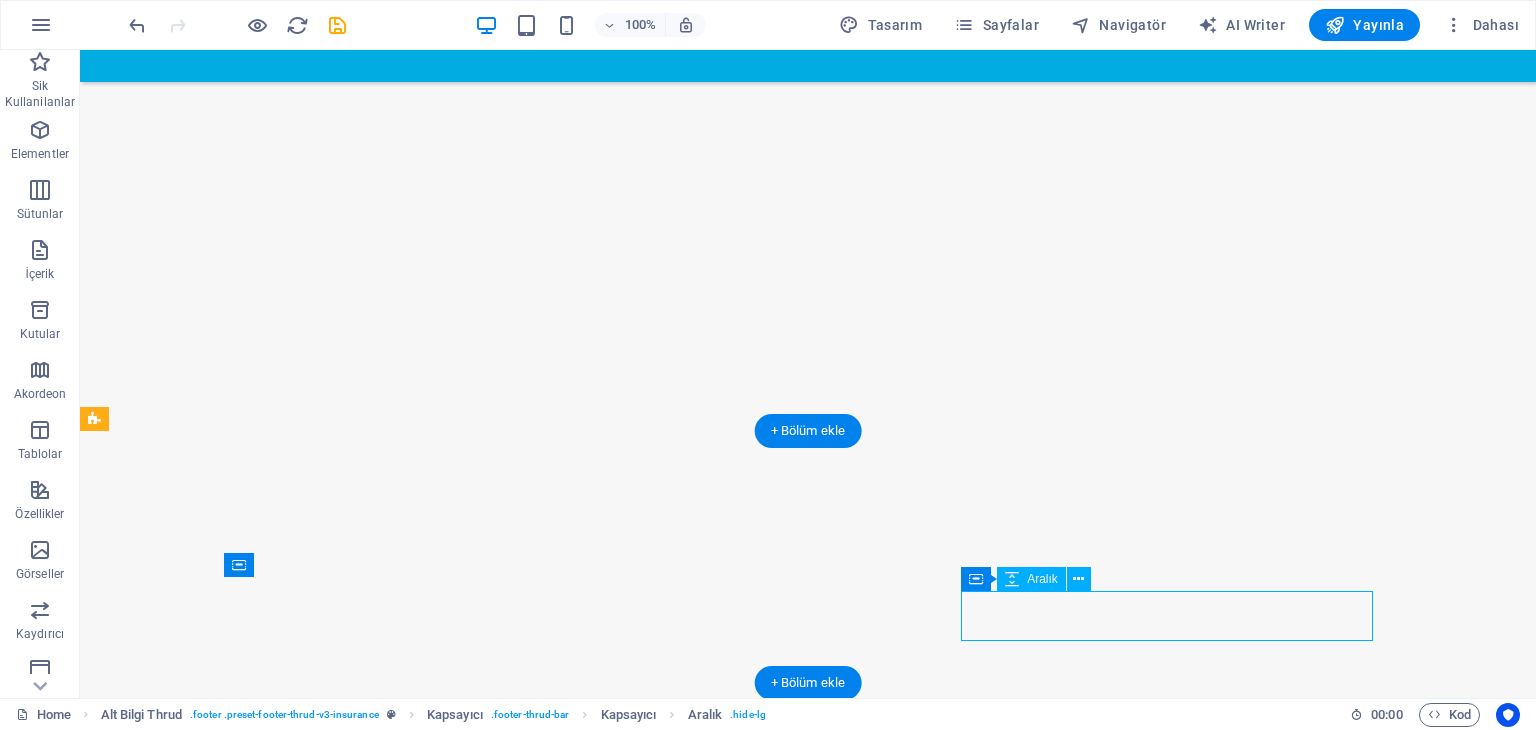 drag, startPoint x: 972, startPoint y: 596, endPoint x: 968, endPoint y: 629, distance: 33.24154 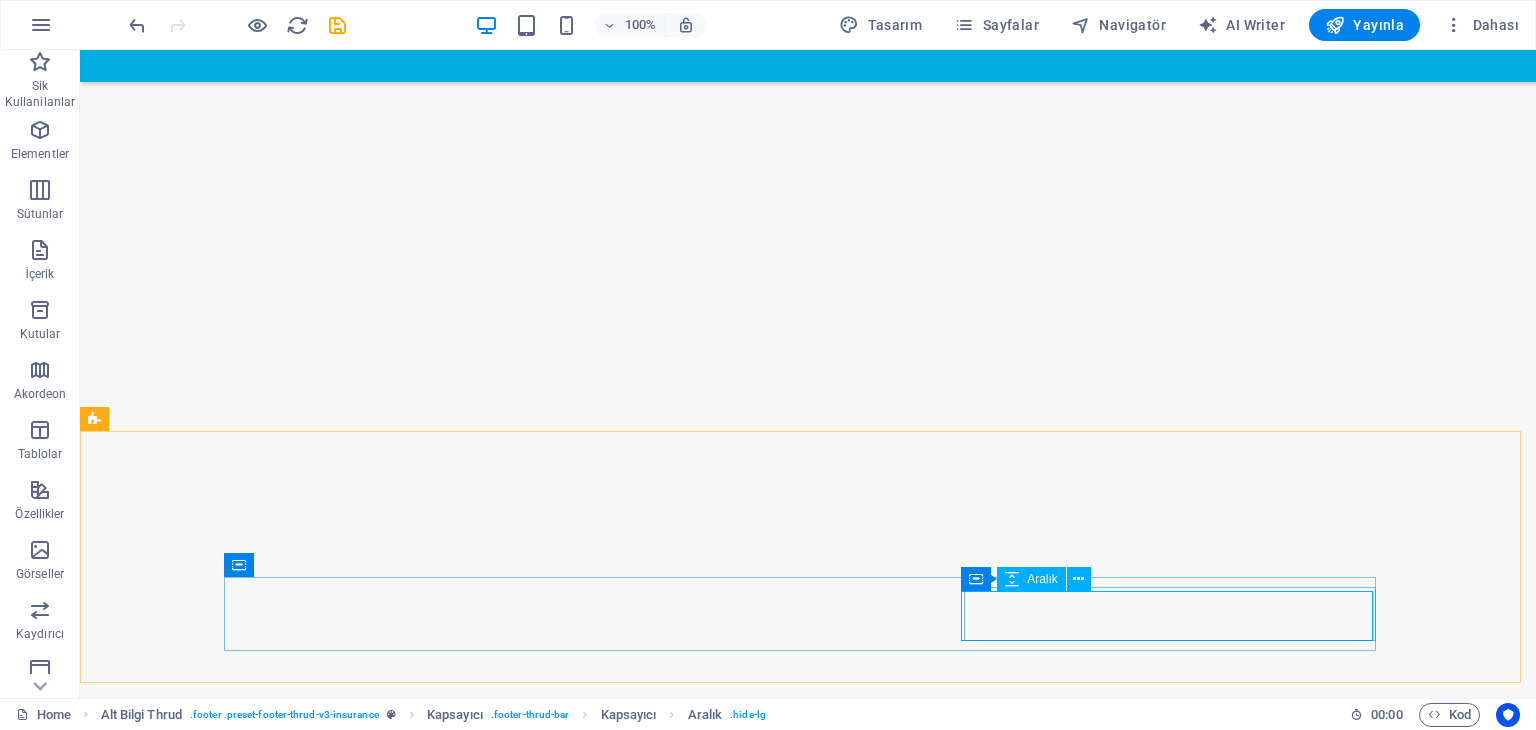 click on "Aralık" at bounding box center (1042, 579) 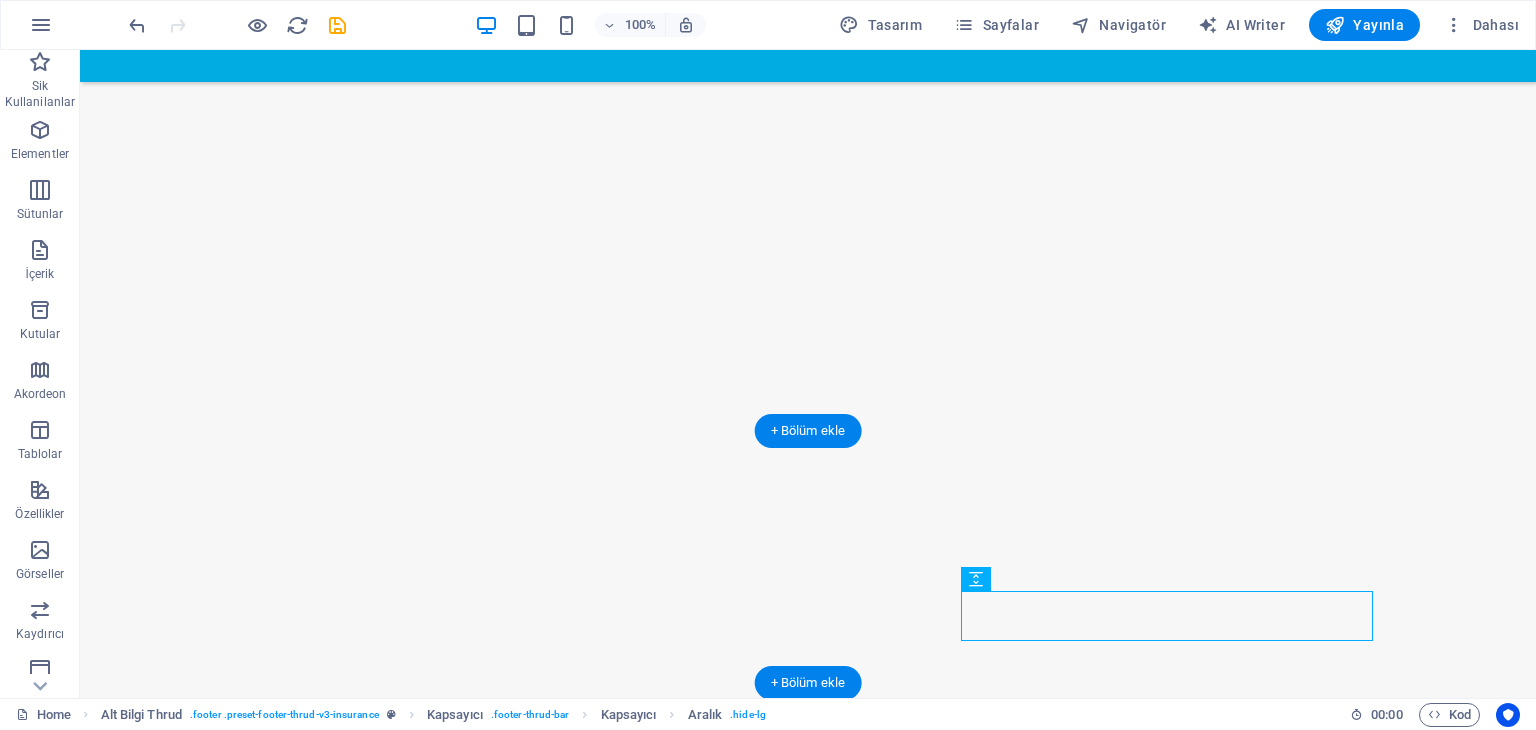 drag, startPoint x: 1102, startPoint y: 624, endPoint x: 1015, endPoint y: 623, distance: 87.005745 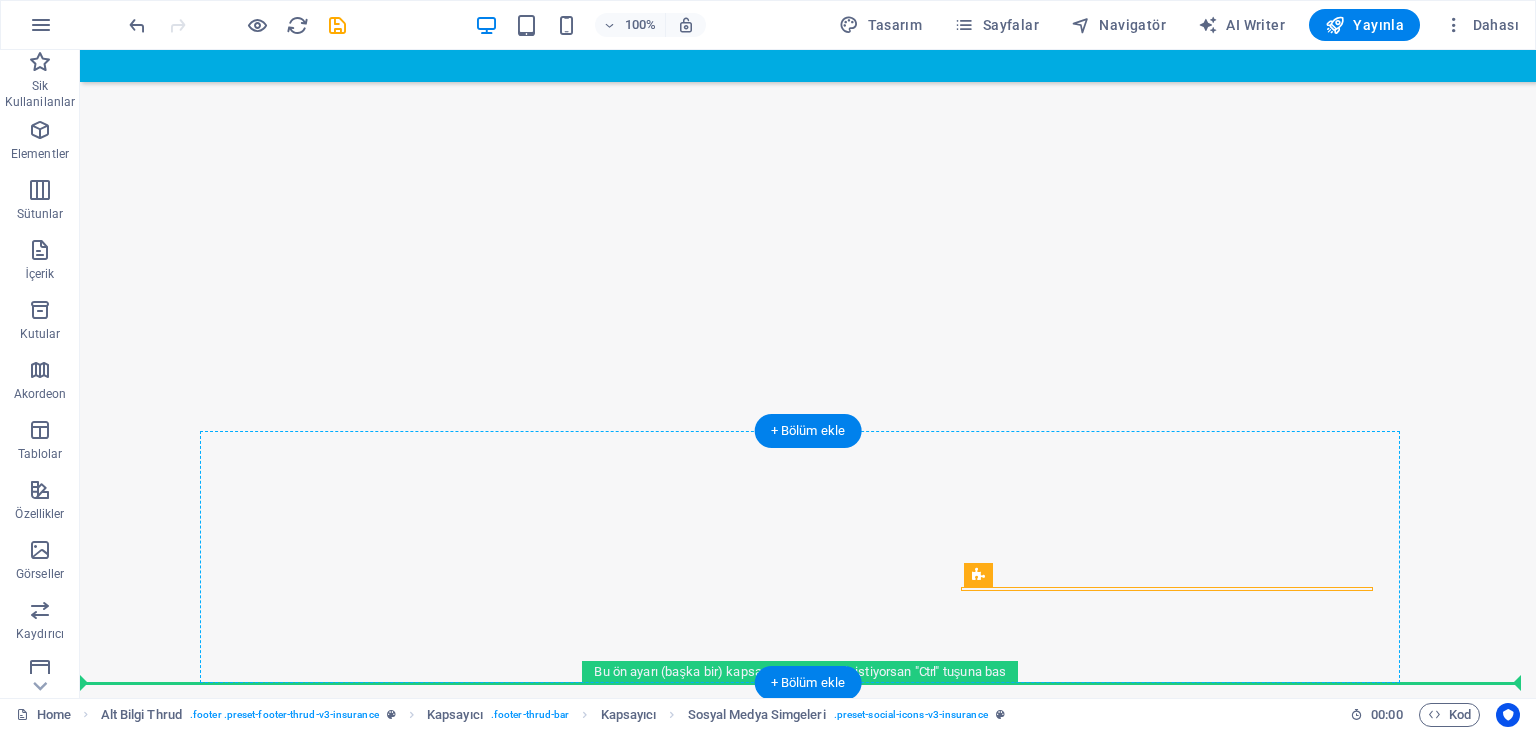 drag, startPoint x: 1135, startPoint y: 627, endPoint x: 1041, endPoint y: 585, distance: 102.9563 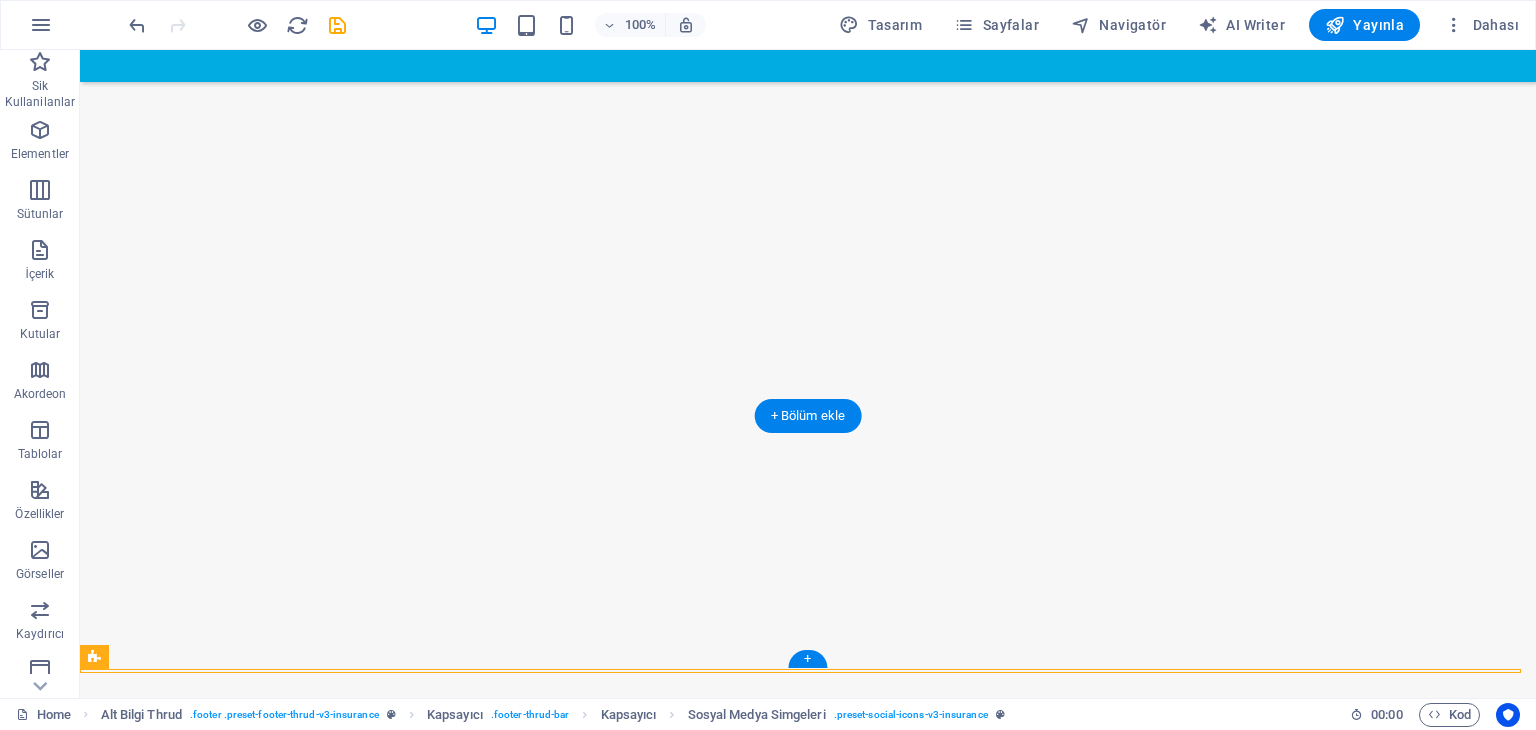 scroll, scrollTop: 2818, scrollLeft: 0, axis: vertical 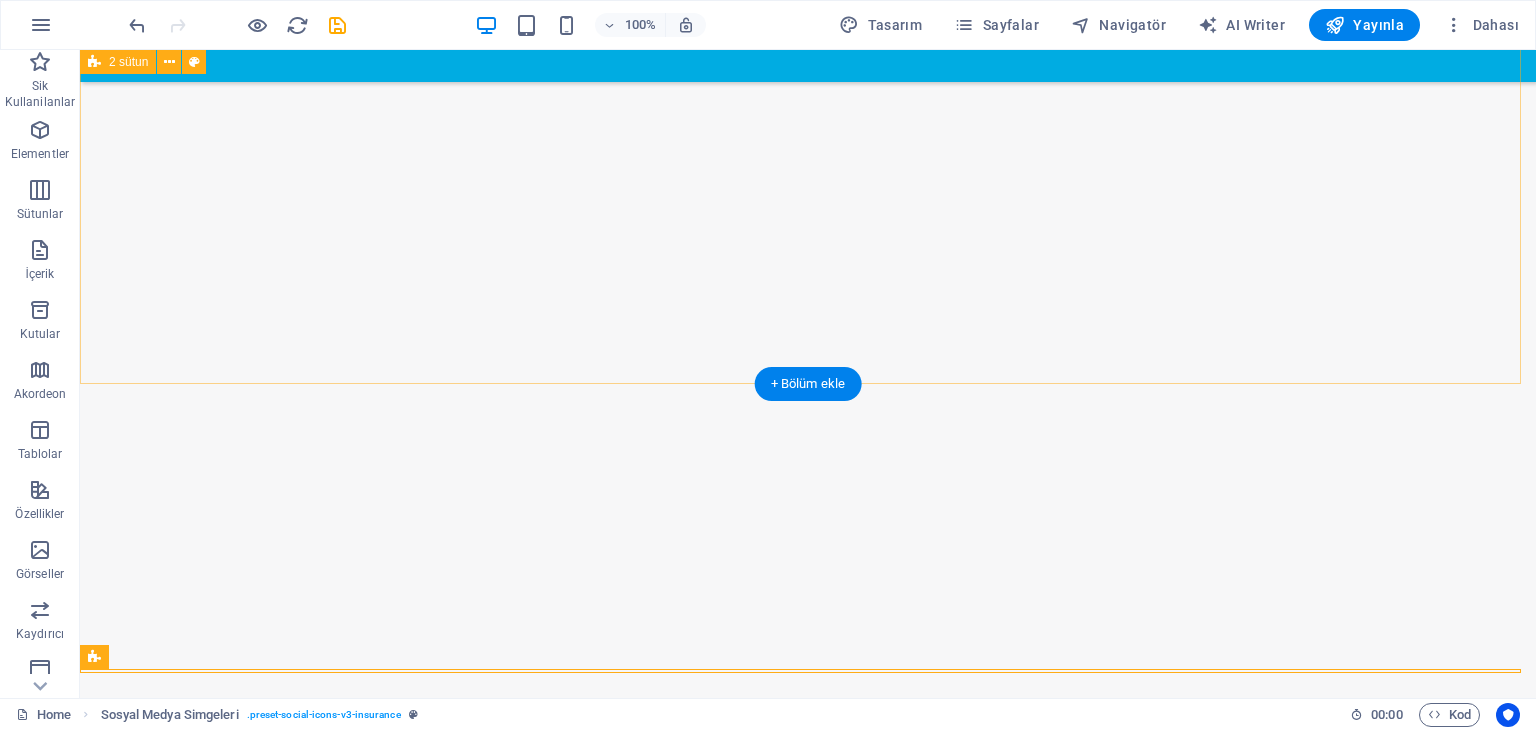 click on "Hakkımızda [CITY] [DISTRICT] [CITY] [DISTRICT]’nda kombi kullanıcılarına kaliteli, güvenilir ve uygun fiyatlı teknik servis hizmeti sunuyoruz. Uzmanlığımız, yıllar içerisinde kombi cihazları üzerine yoğunlaşarak gelişmiş; sektörde binlerce teknisyenin yetişmesine katkı sağlayarak önemli bir deneyim birikimi kazanmış bulunmaktayız. Alanında uzman teknik ekibimiz, tüm kombi markalarına ve arıza türlerine hakimdir. Servis hizmeti sunduğumuz her ortamda kullanıcı memnuniyetini ön planda tutuyor, yaşam alanlarınıza saygılı ve güvenlik kurallarına duyarlı bir şekilde hizmet veriyoruz. Hangi marka veya model olursa olsun, kombinizle ilgili her türlü ihtiyaç için yanınızdayız. Profesyonel ve garantili kombi servis hizmeti için bizimle iletişime geçebilirsiniz." at bounding box center [808, 1536] 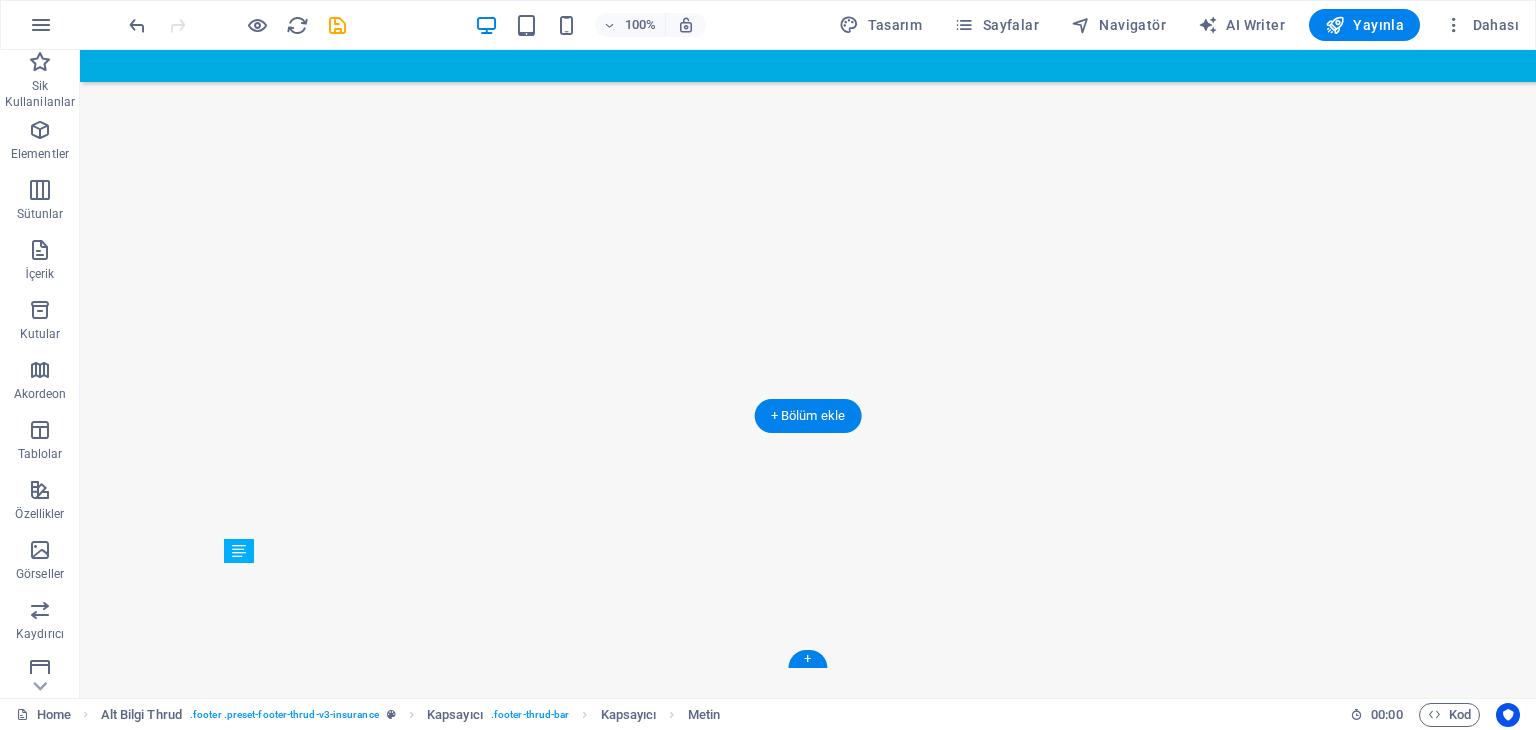 drag, startPoint x: 426, startPoint y: 623, endPoint x: 318, endPoint y: 620, distance: 108.04166 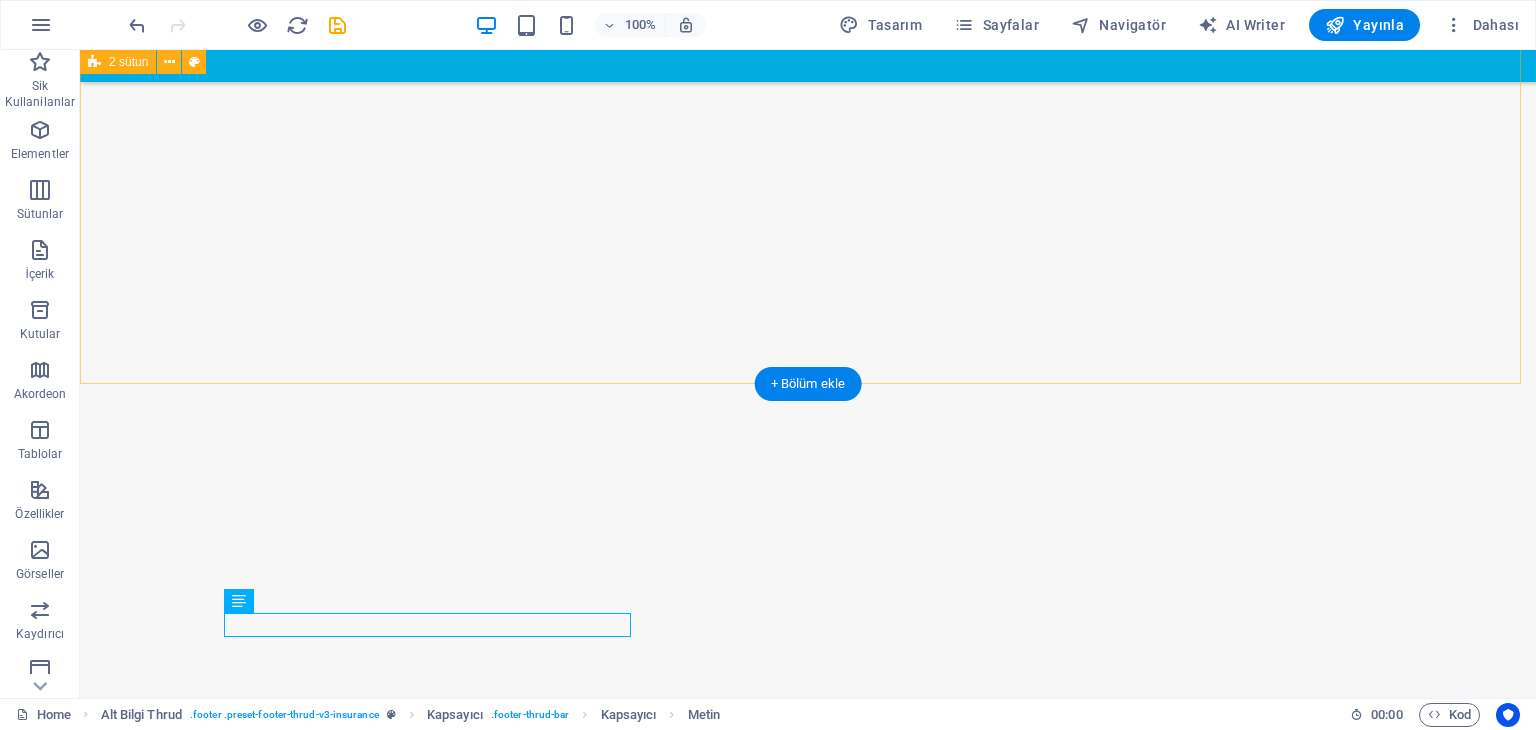 click on "Hakkımızda [CITY] [DISTRICT] [CITY] [DISTRICT]’nda kombi kullanıcılarına kaliteli, güvenilir ve uygun fiyatlı teknik servis hizmeti sunuyoruz. Uzmanlığımız, yıllar içerisinde kombi cihazları üzerine yoğunlaşarak gelişmiş; sektörde binlerce teknisyenin yetişmesine katkı sağlayarak önemli bir deneyim birikimi kazanmış bulunmaktayız. Alanında uzman teknik ekibimiz, tüm kombi markalarına ve arıza türlerine hakimdir. Servis hizmeti sunduğumuz her ortamda kullanıcı memnuniyetini ön planda tutuyor, yaşam alanlarınıza saygılı ve güvenlik kurallarına duyarlı bir şekilde hizmet veriyoruz. Hangi marka veya model olursa olsun, kombinizle ilgili her türlü ihtiyaç için yanınızdayız. Profesyonel ve garantili kombi servis hizmeti için bizimle iletişime geçebilirsiniz." at bounding box center (808, 1536) 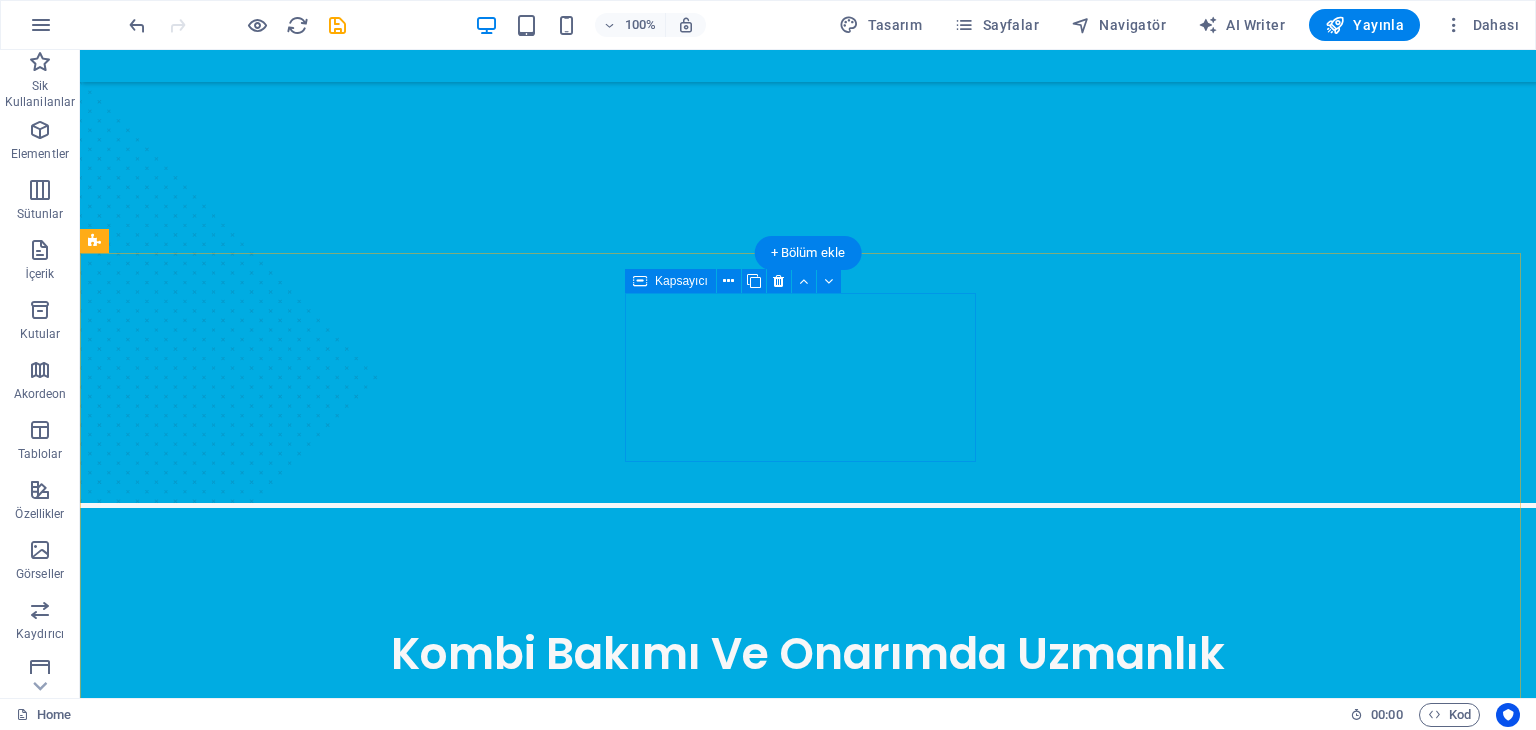 scroll, scrollTop: 818, scrollLeft: 0, axis: vertical 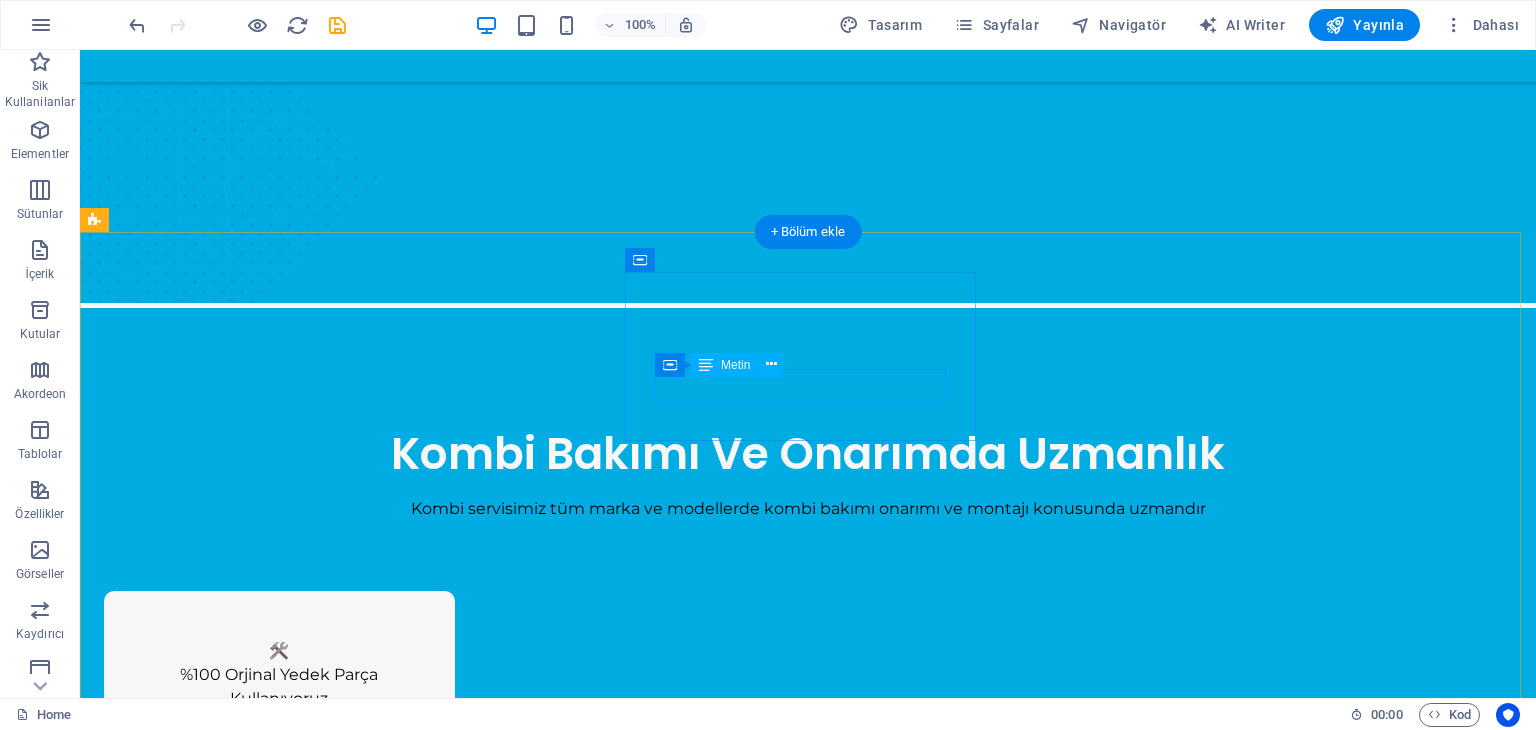 click on "Uzman Ekip Kadrosu" at bounding box center (279, 893) 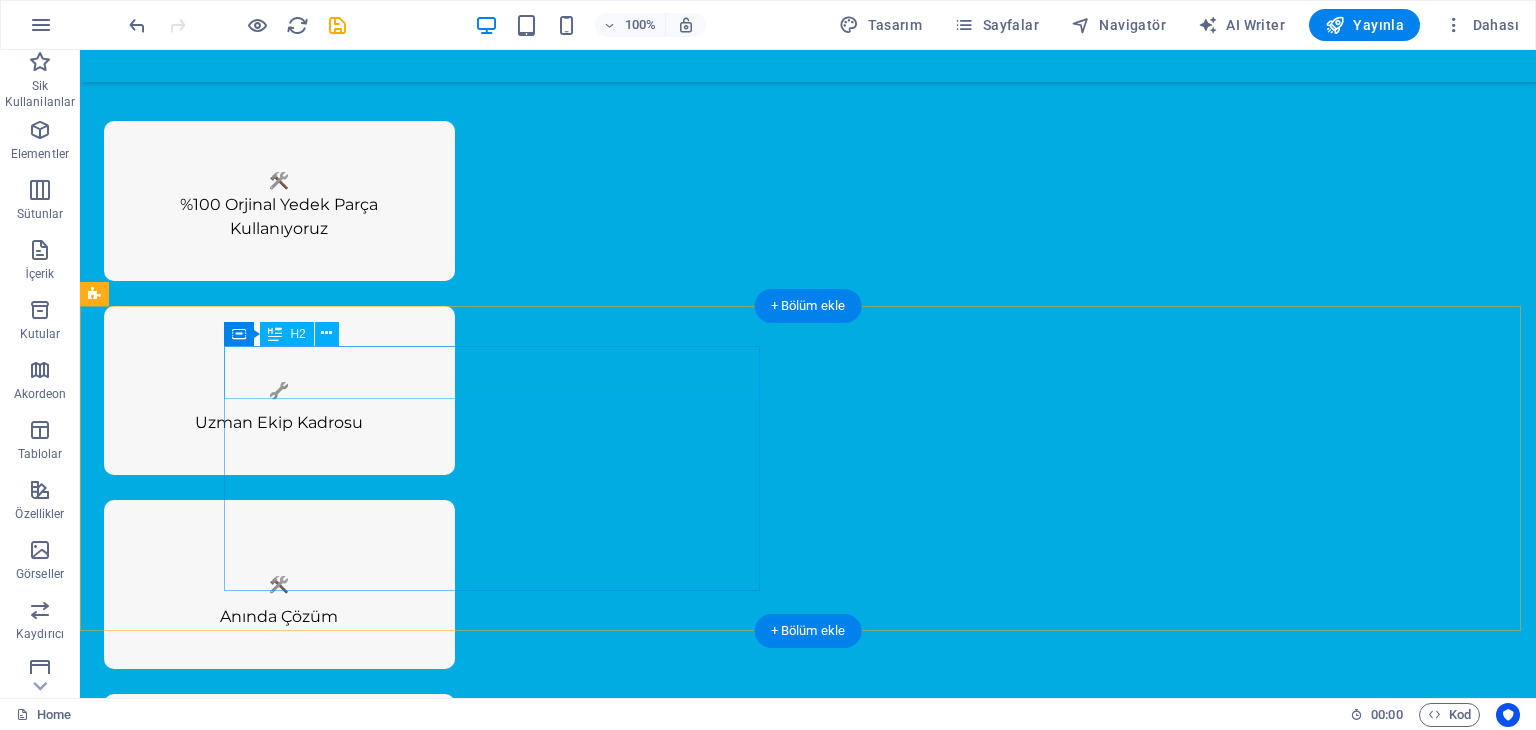 scroll, scrollTop: 1318, scrollLeft: 0, axis: vertical 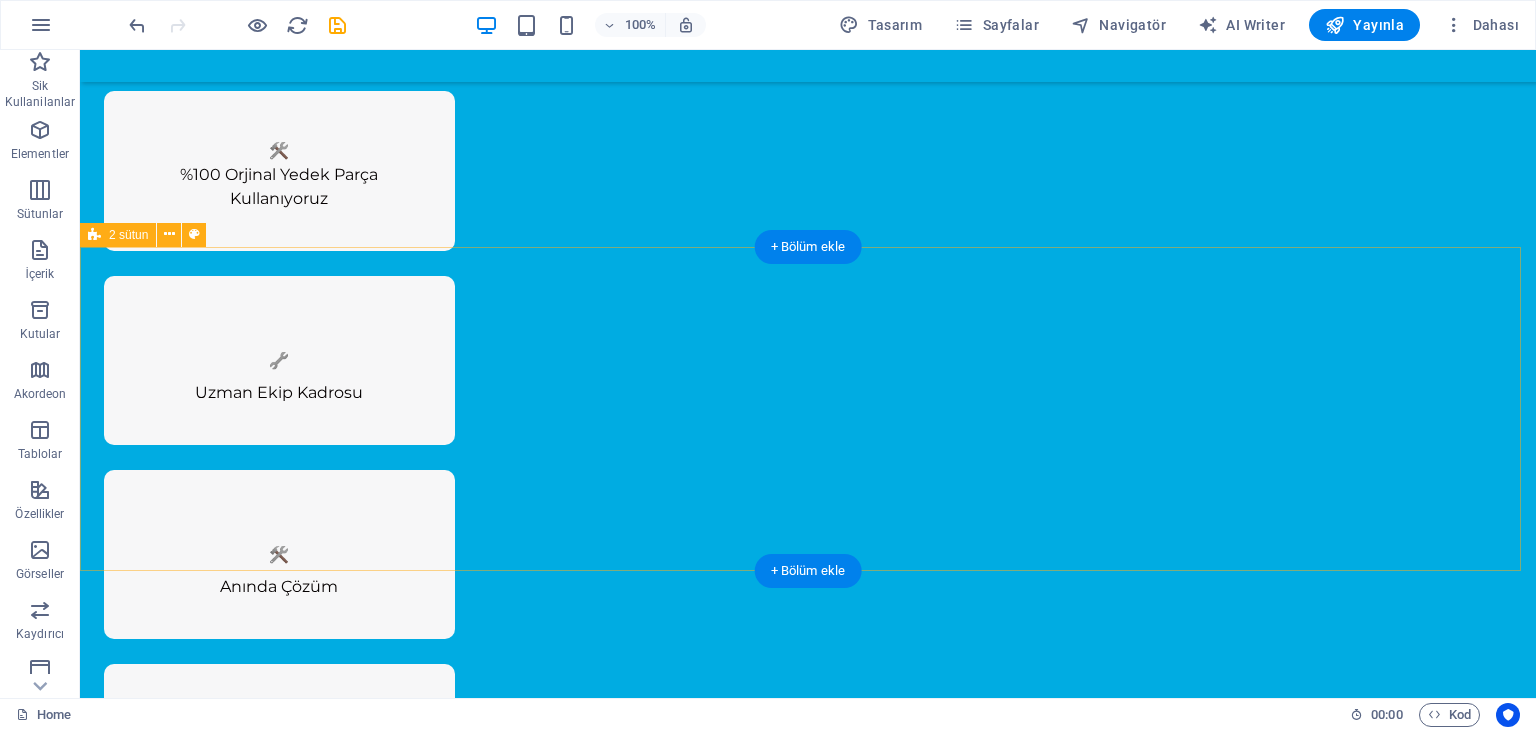 click on "Profesyonel Hizmet İşinde uzman olan kombi servis elemanlarımız, müşteriye nasıl hitap edeceğini iyi bilen ve saygıda kusur etmeyen elemanlardır. Kombilerin her türlü sorunu ve çözümü konusunda eğitim almış ekiplerimiz, her marka ve model kombi için bakım yapmaktadır. Eski ve yeni kombiler ile kalorifer peteklerinin bakımlarını yapan elemanlarımız, kombinizi her mevsime hazır hale getirmektedir." at bounding box center (808, 1404) 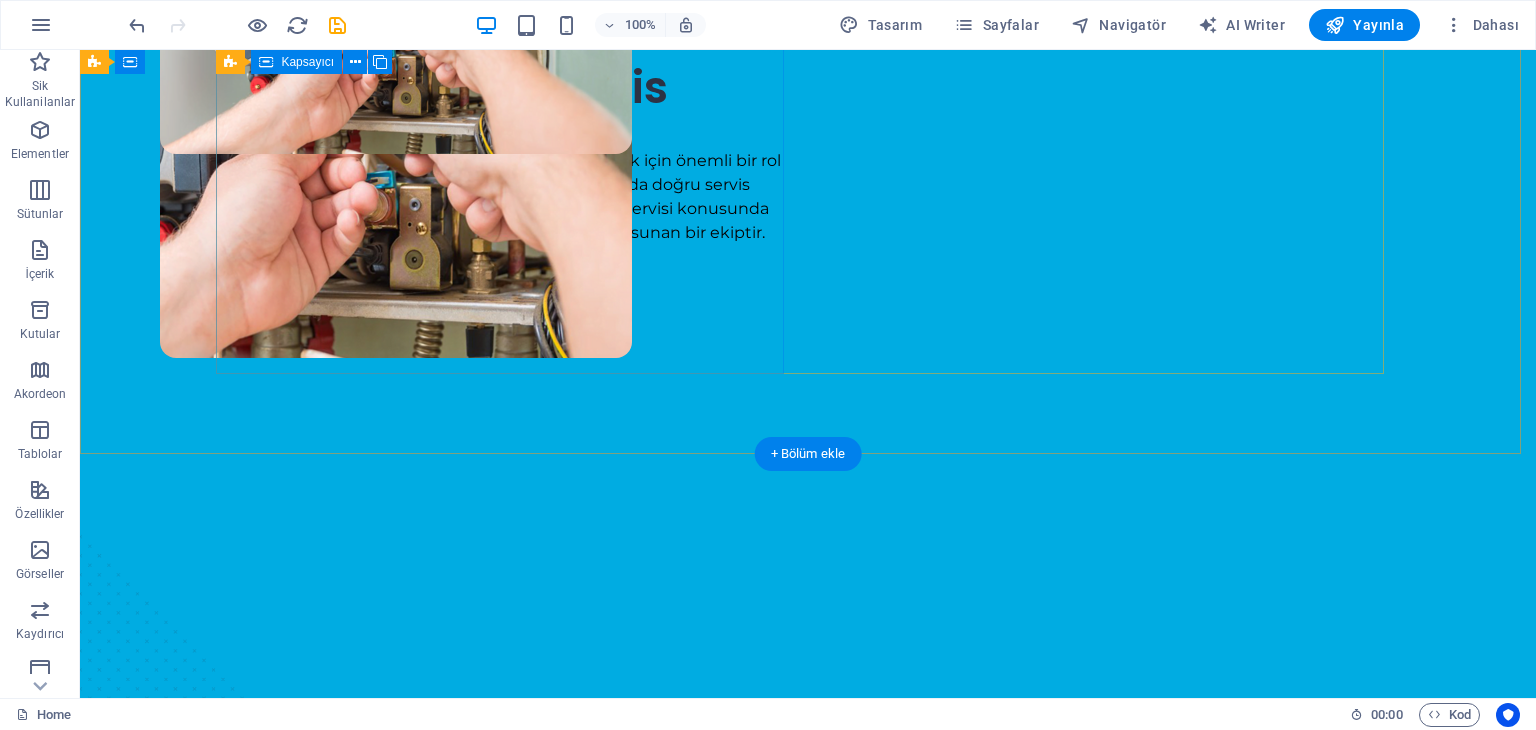 scroll, scrollTop: 0, scrollLeft: 0, axis: both 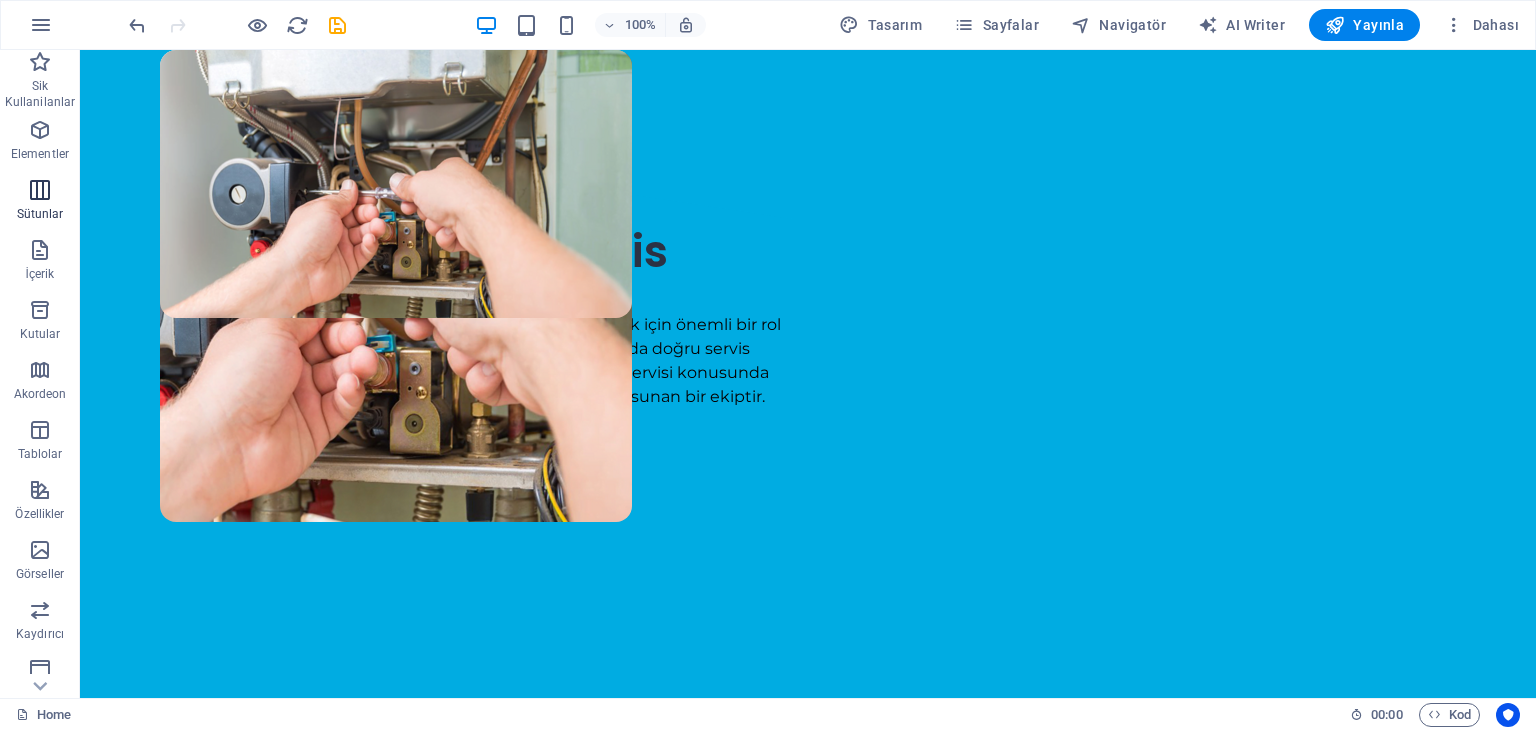 click on "Sütunlar" at bounding box center (40, 202) 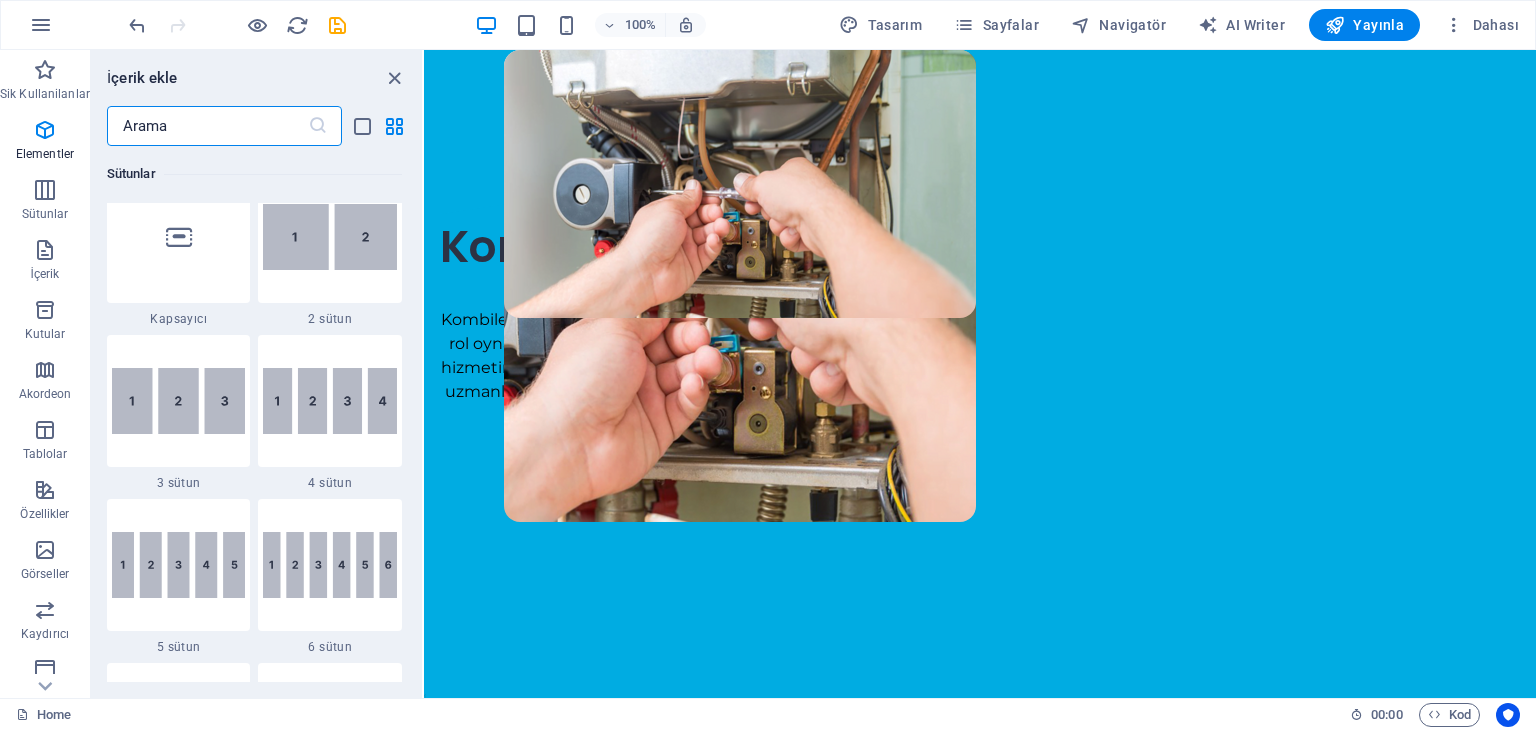 scroll, scrollTop: 990, scrollLeft: 0, axis: vertical 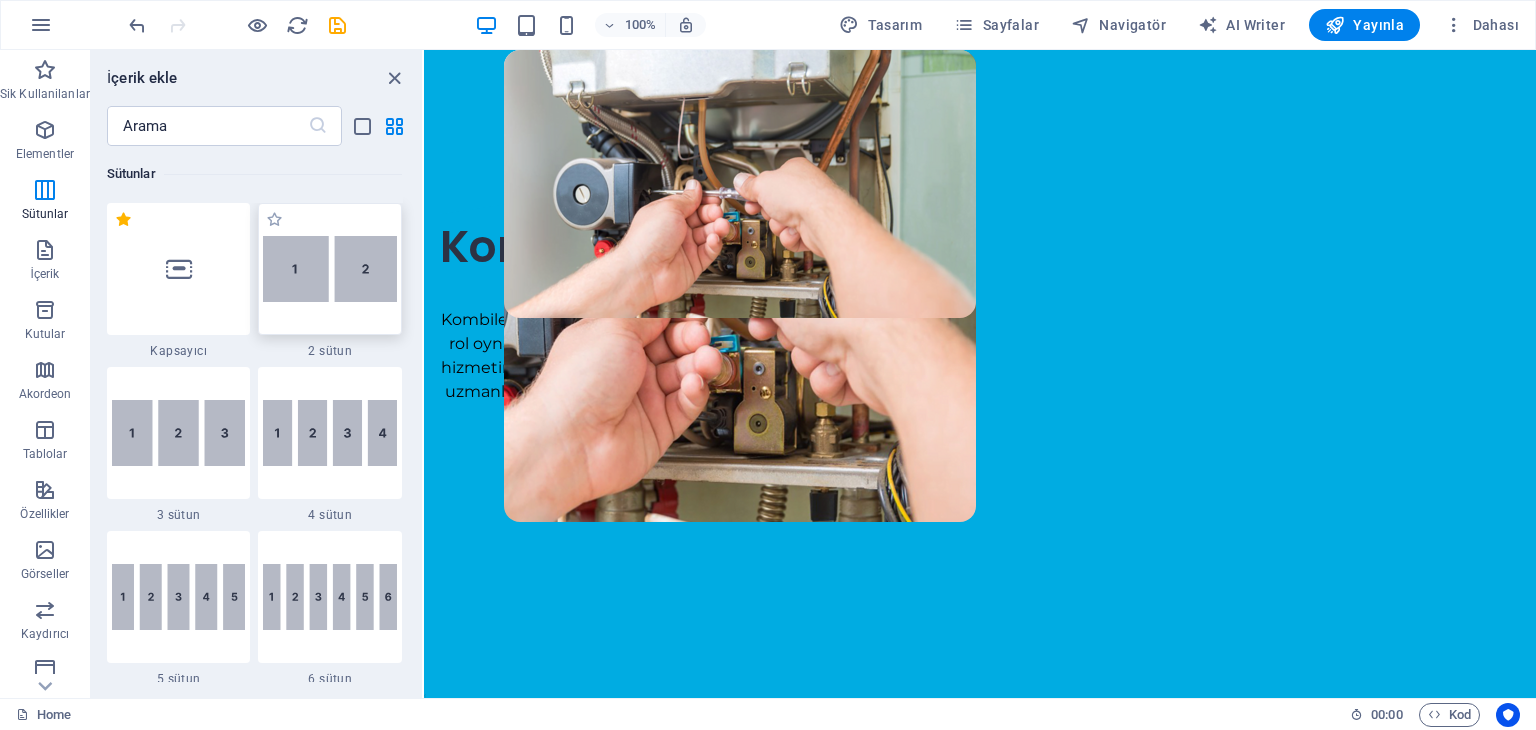click at bounding box center [330, 269] 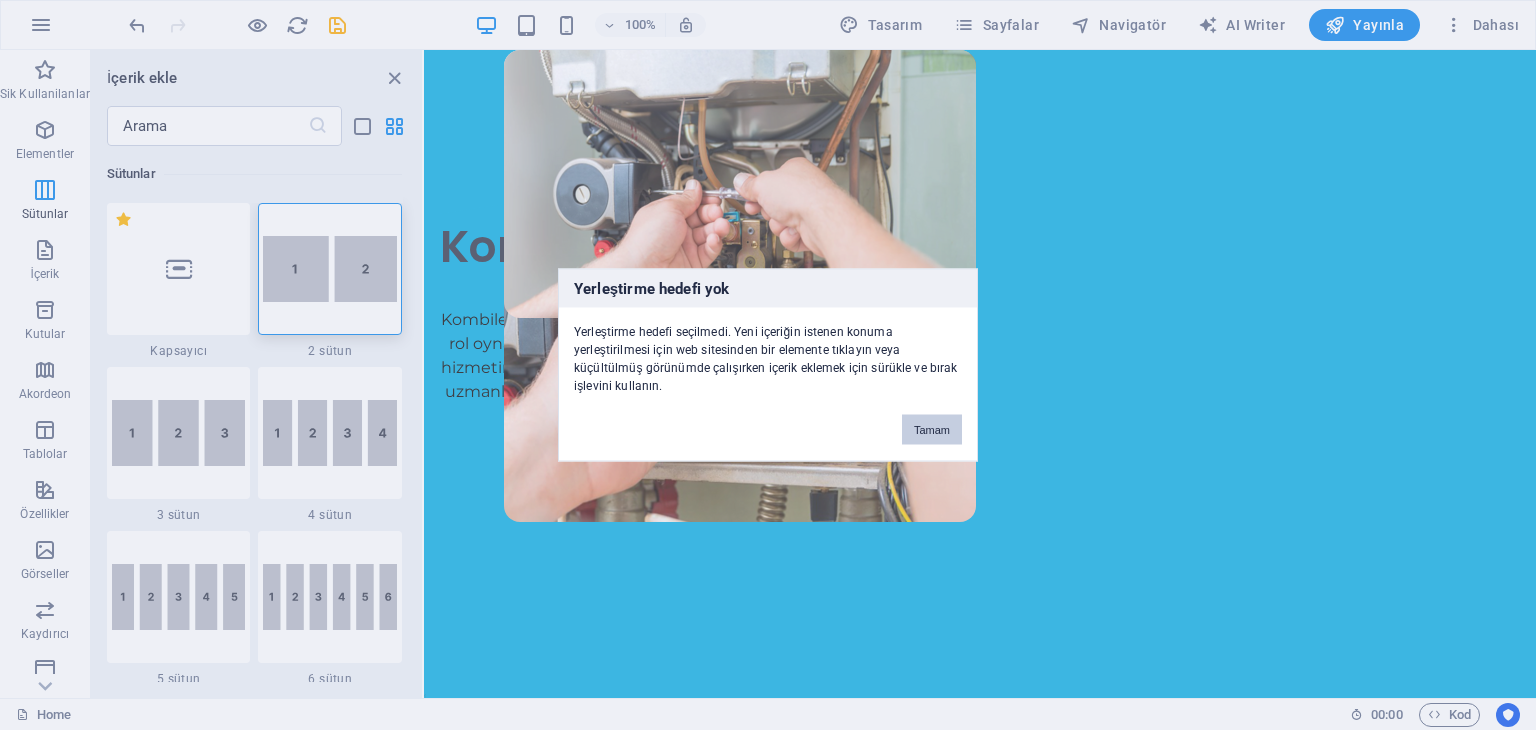 click on "Tamam" at bounding box center [932, 430] 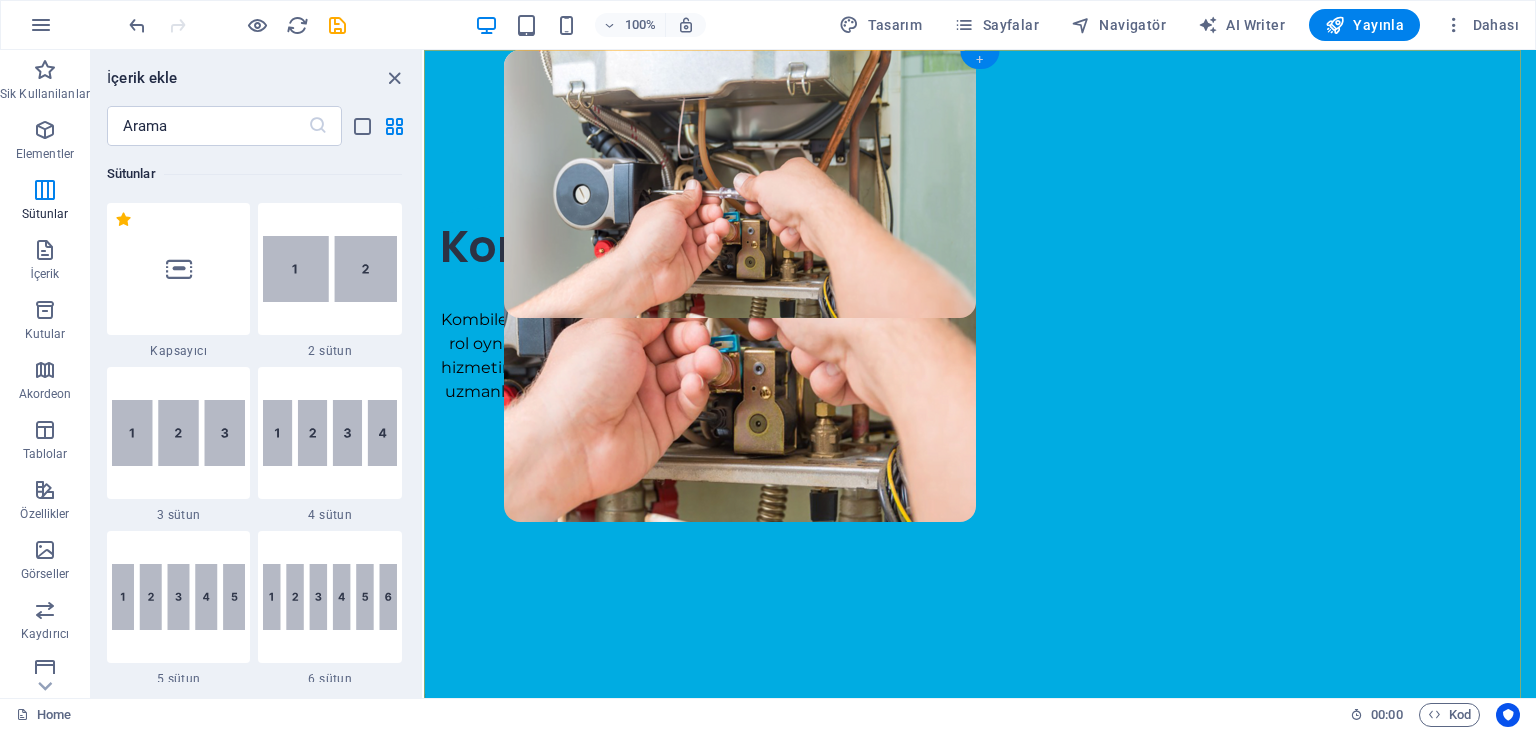 click on "+" at bounding box center [979, 60] 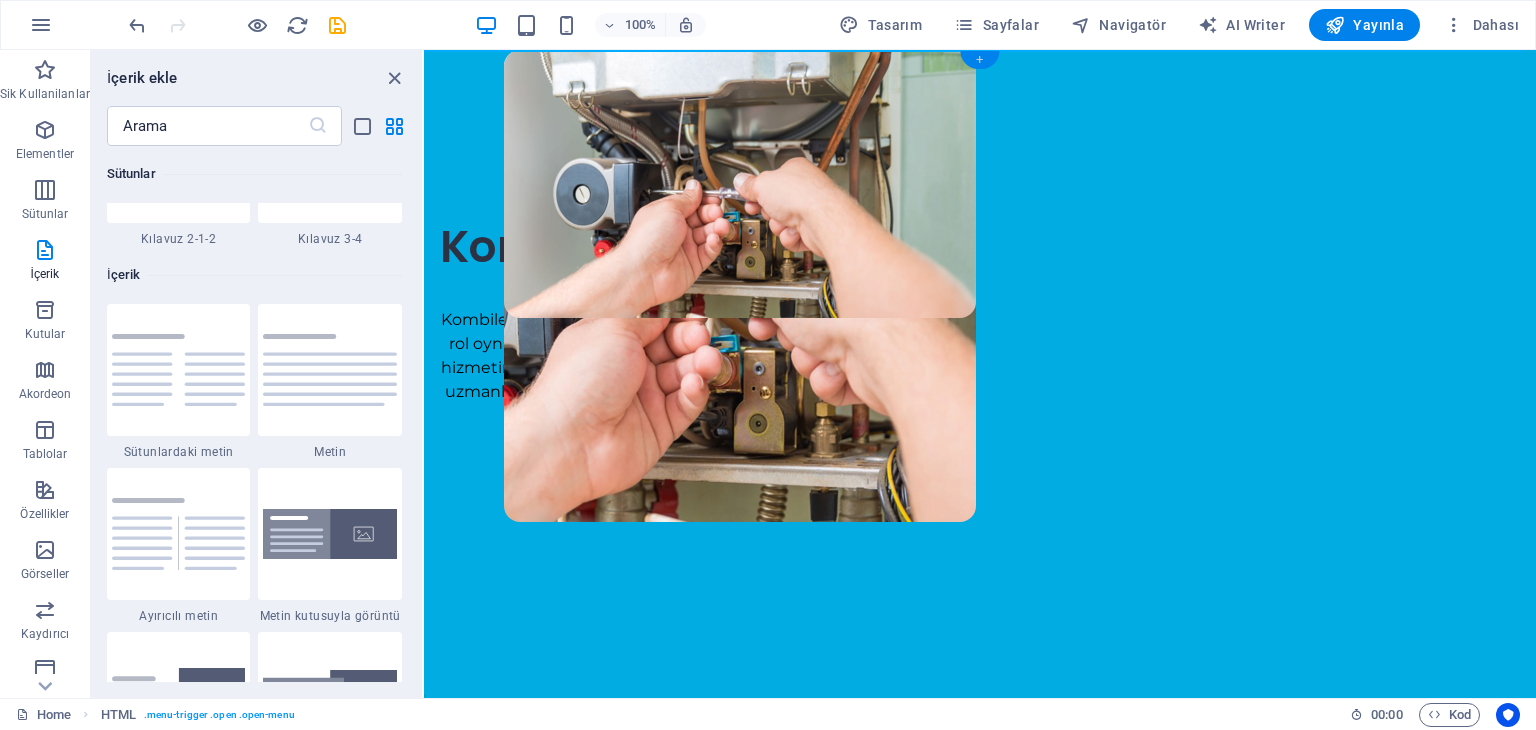 scroll, scrollTop: 3499, scrollLeft: 0, axis: vertical 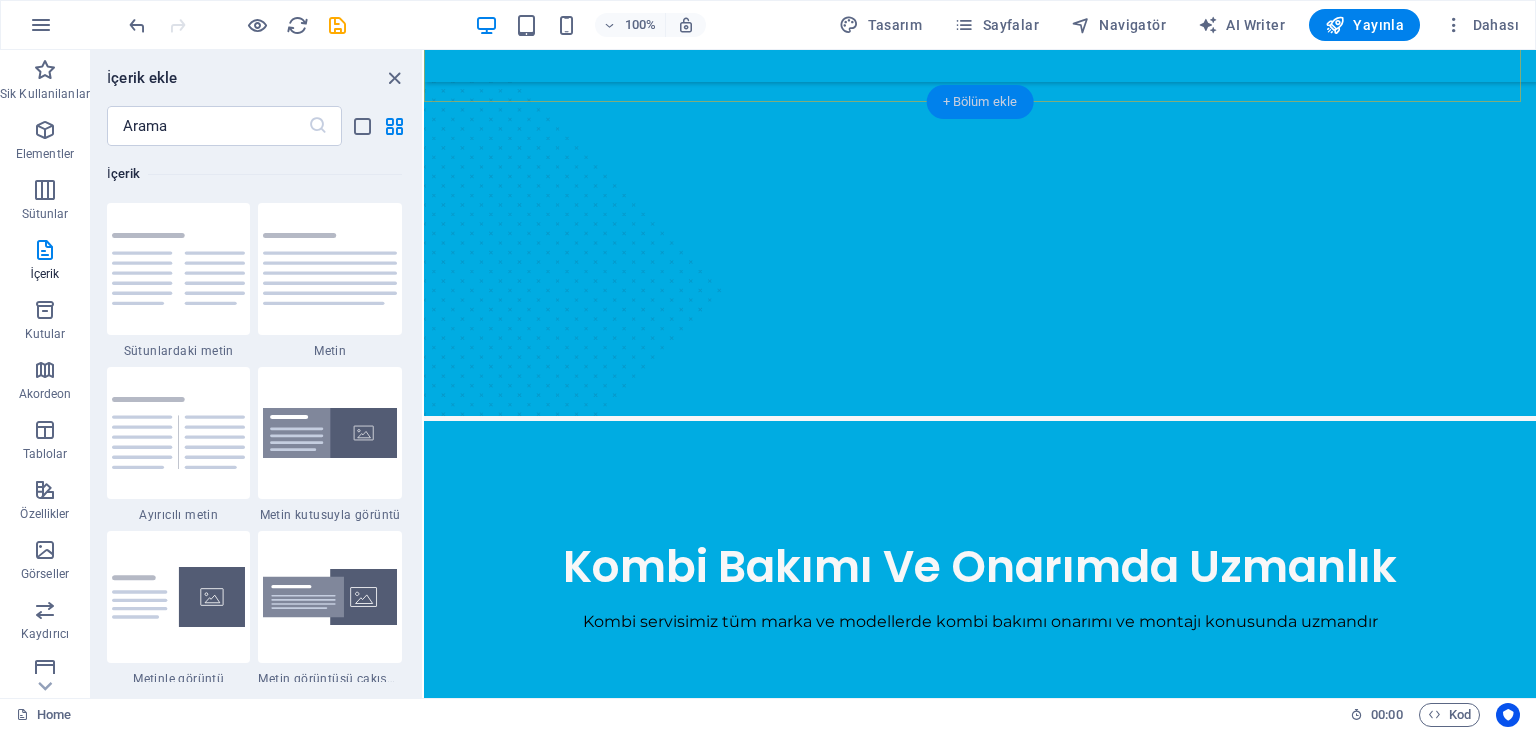 click on "+ Bölüm ekle" at bounding box center [980, 102] 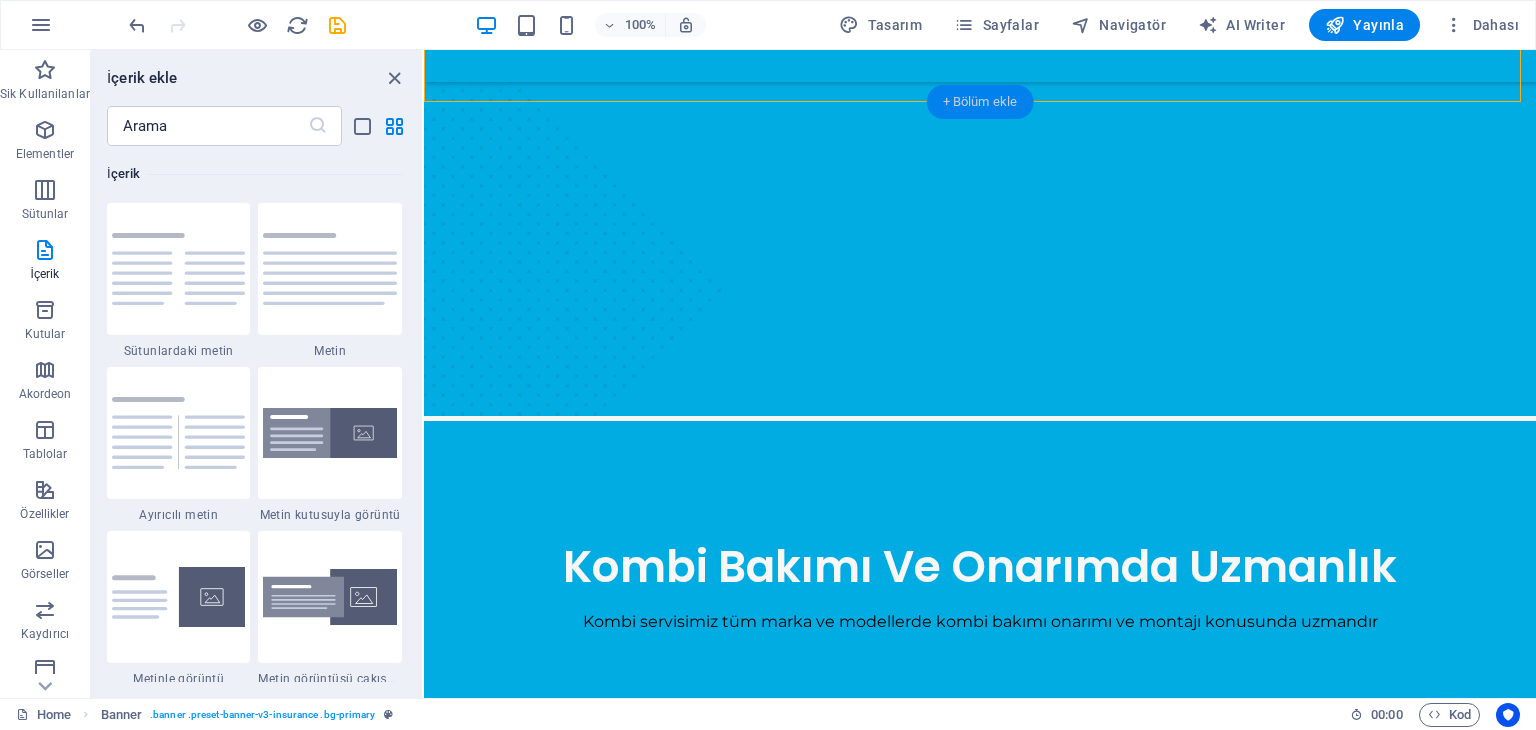 click on "+ Bölüm ekle" at bounding box center (980, 102) 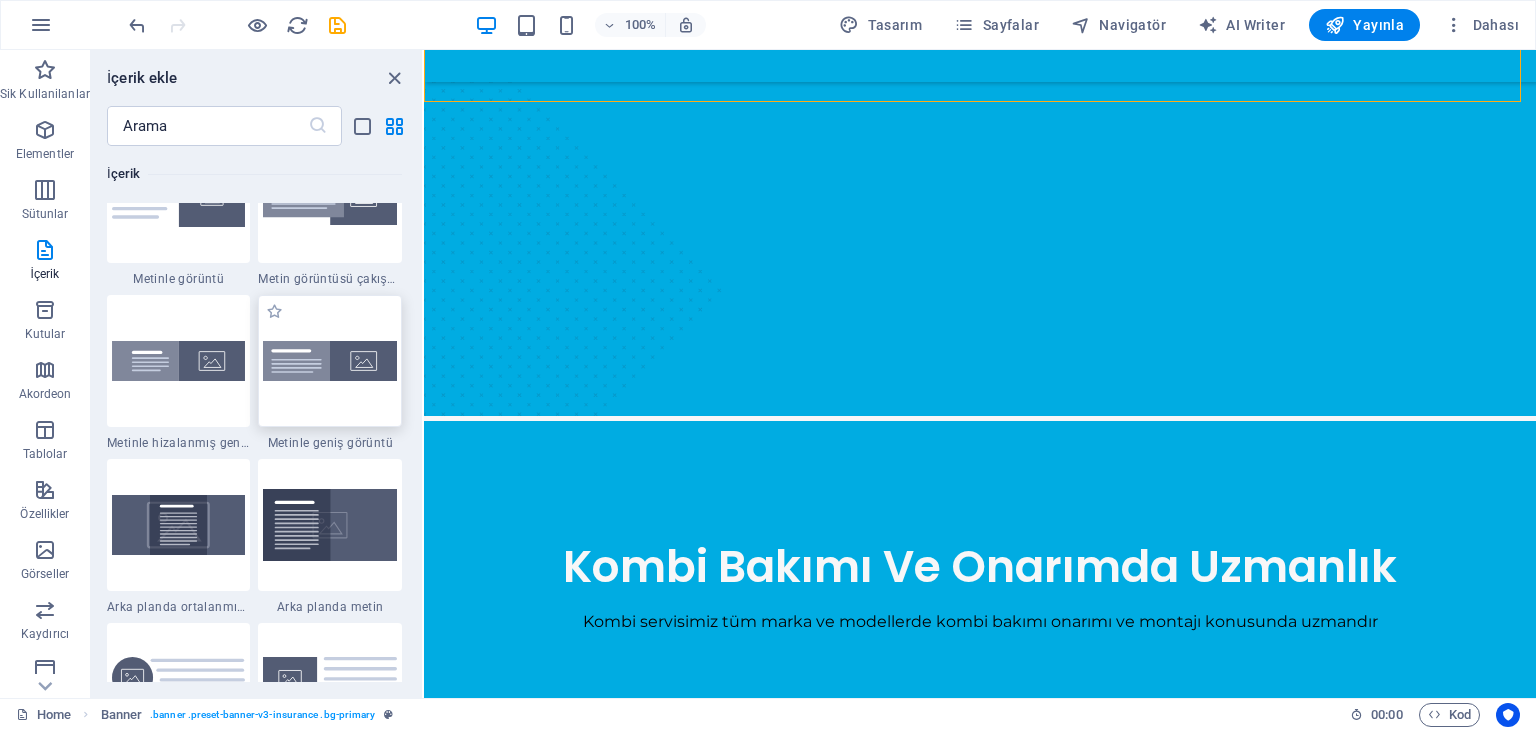 scroll, scrollTop: 3999, scrollLeft: 0, axis: vertical 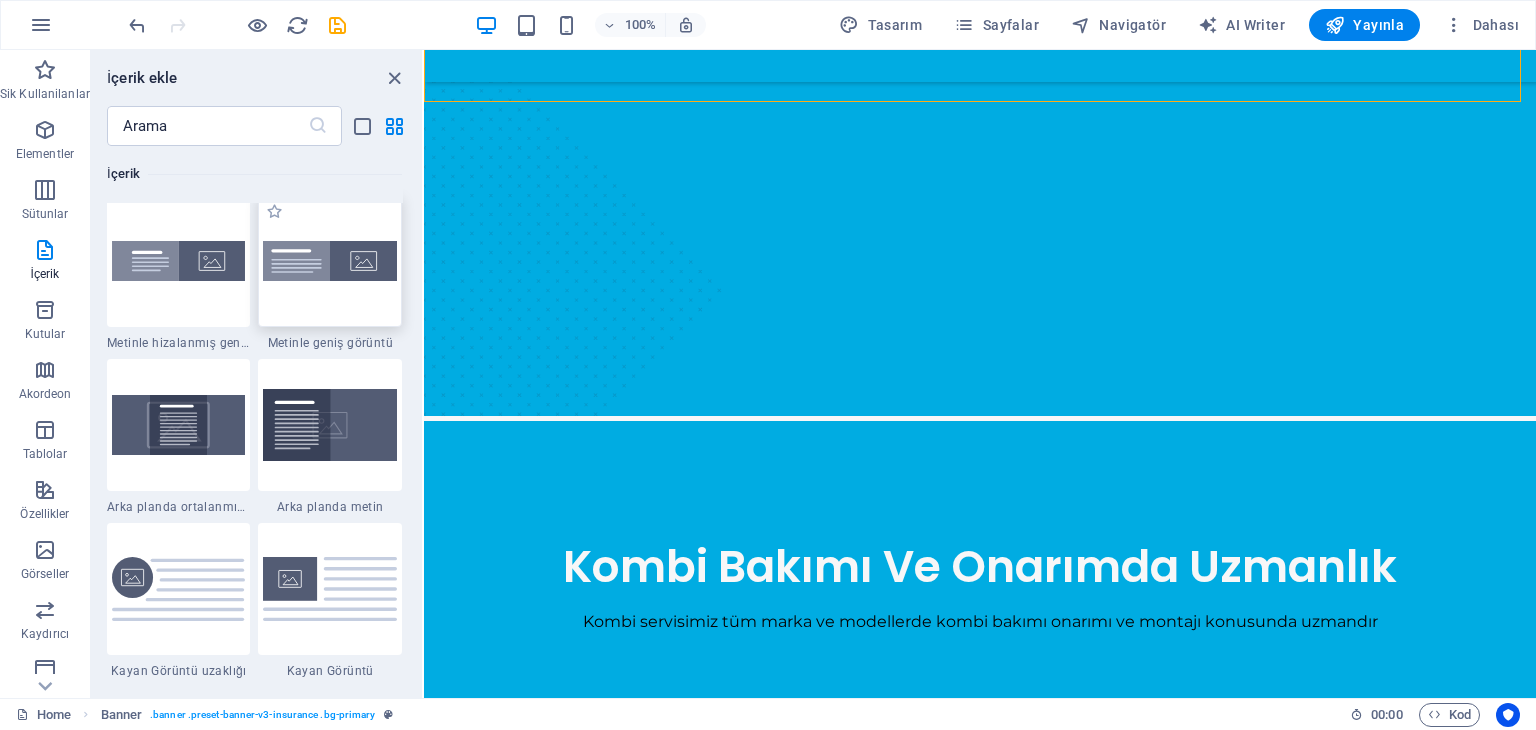 click at bounding box center (330, 261) 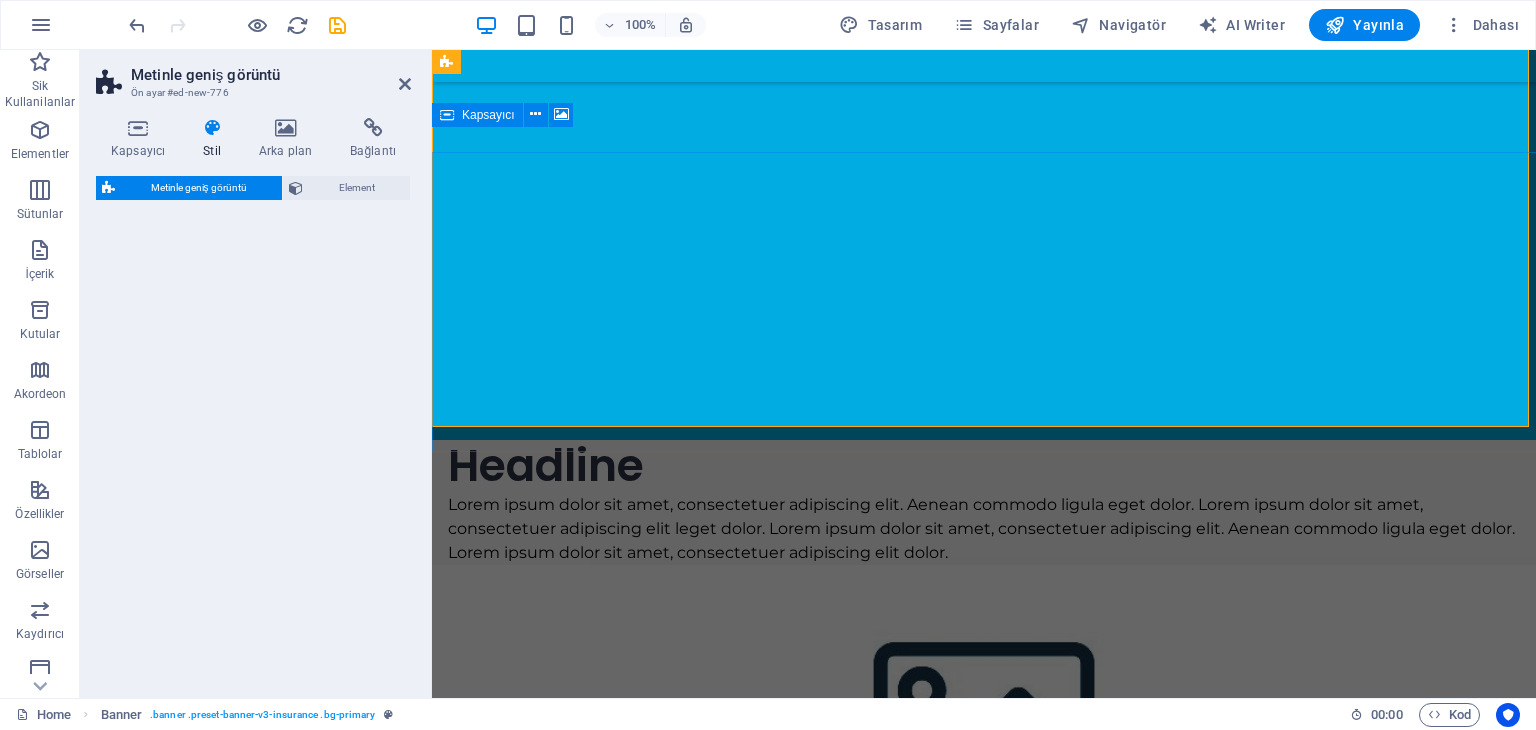 scroll, scrollTop: 800, scrollLeft: 0, axis: vertical 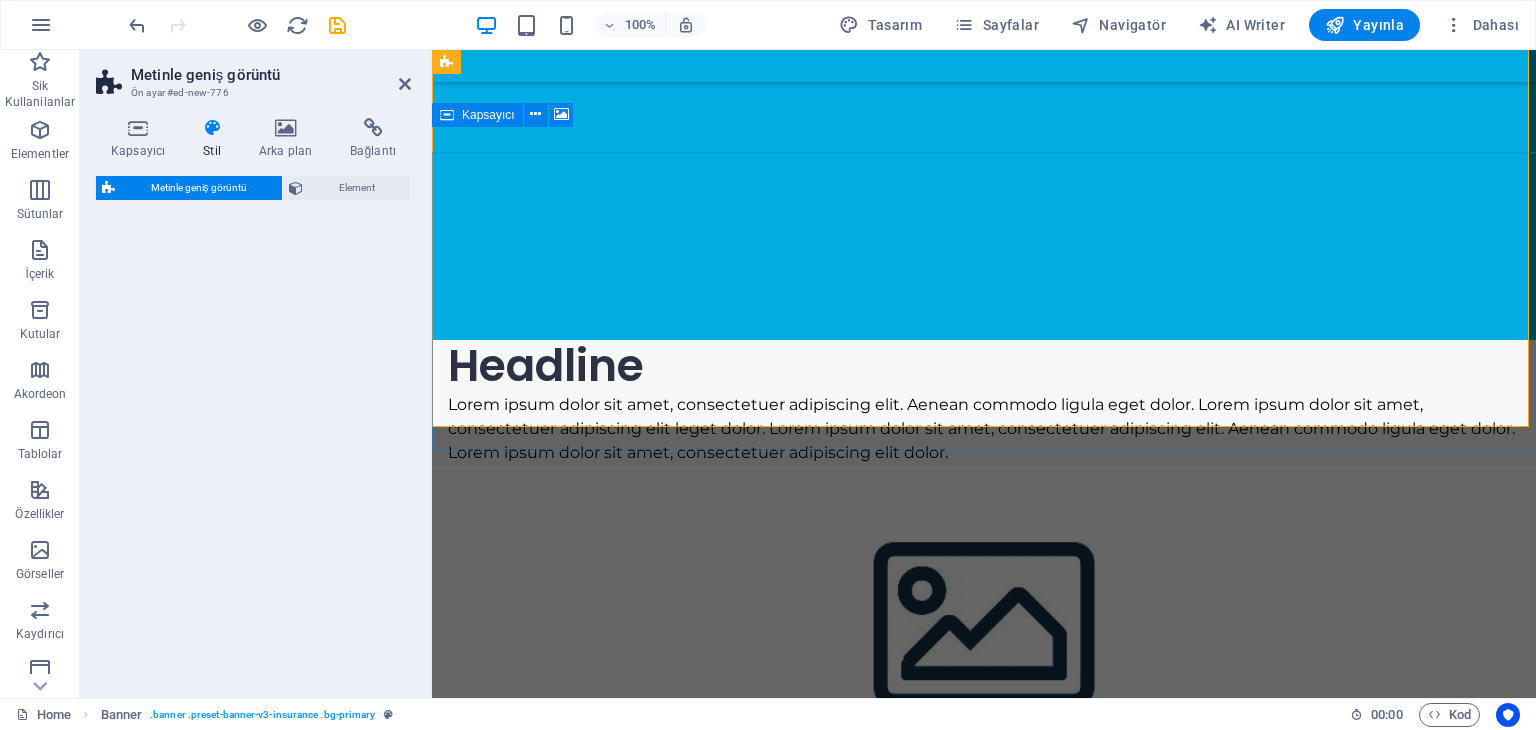 select on "%" 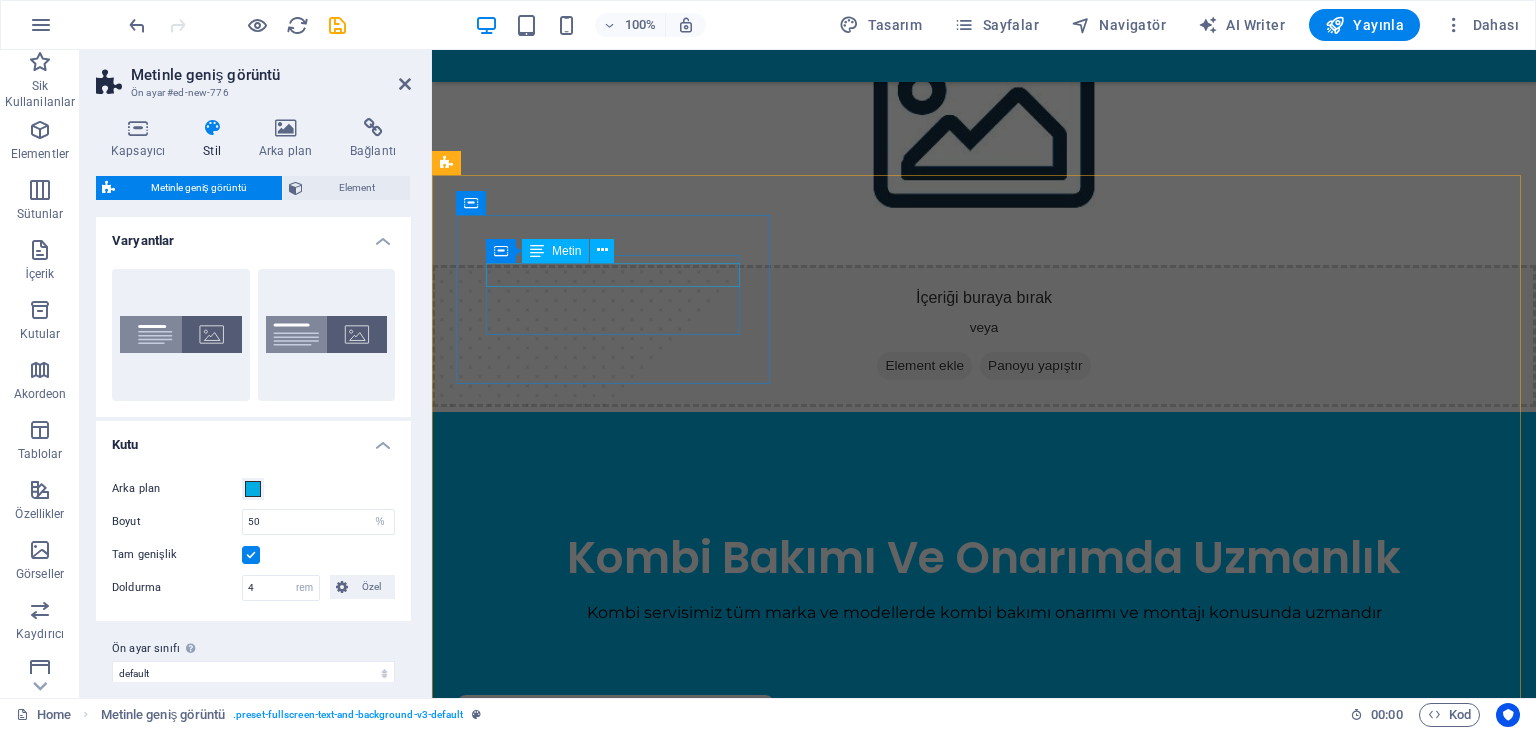 scroll, scrollTop: 700, scrollLeft: 0, axis: vertical 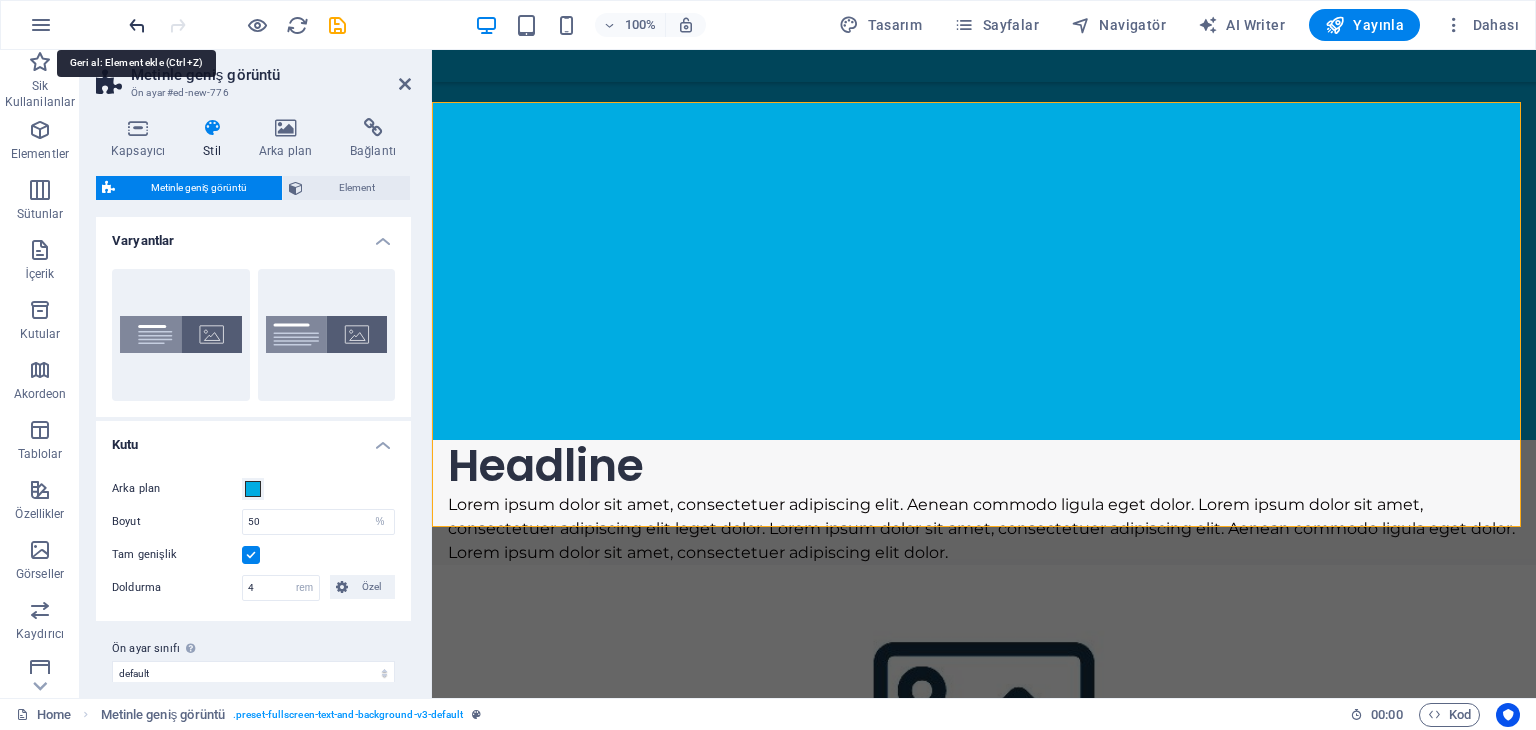 click at bounding box center [137, 25] 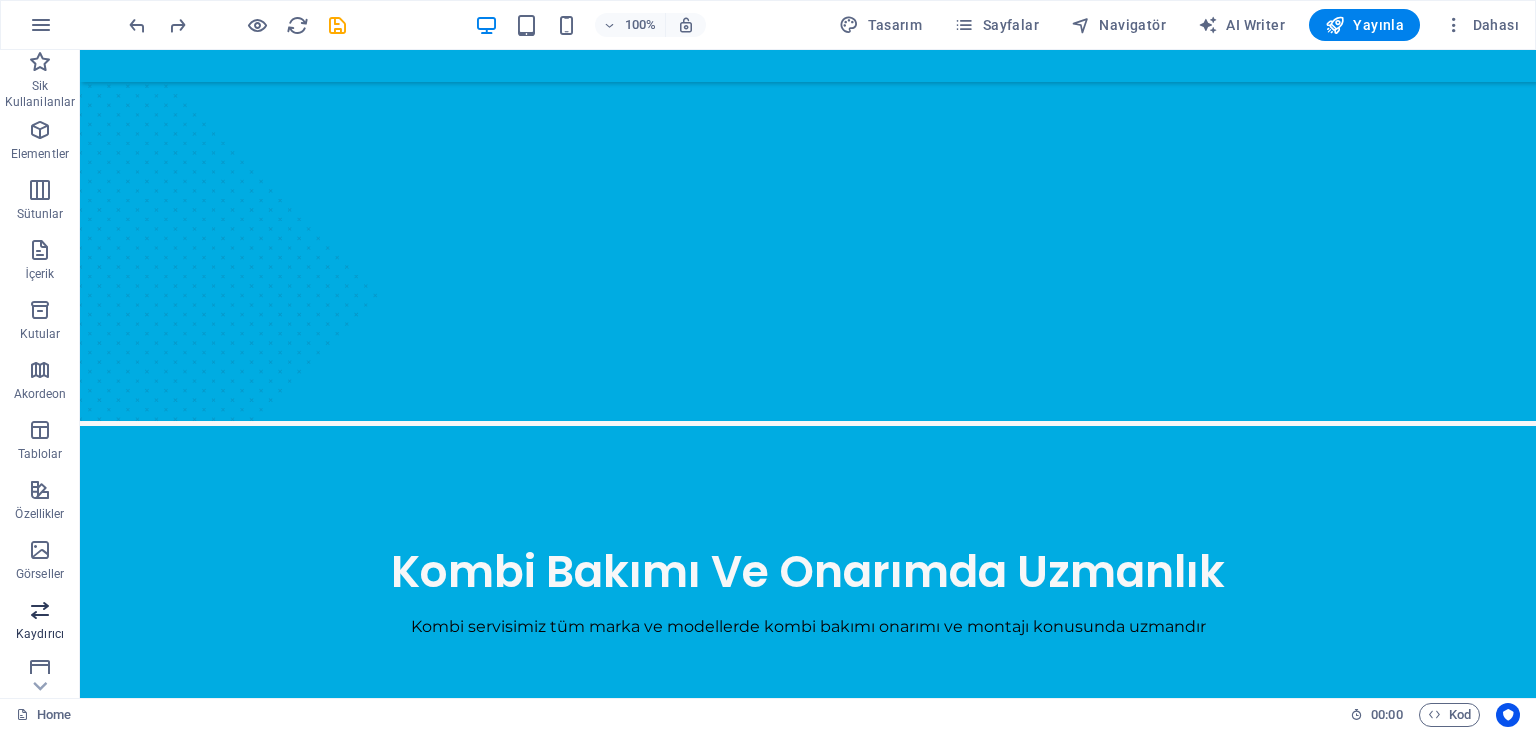 click at bounding box center [40, 610] 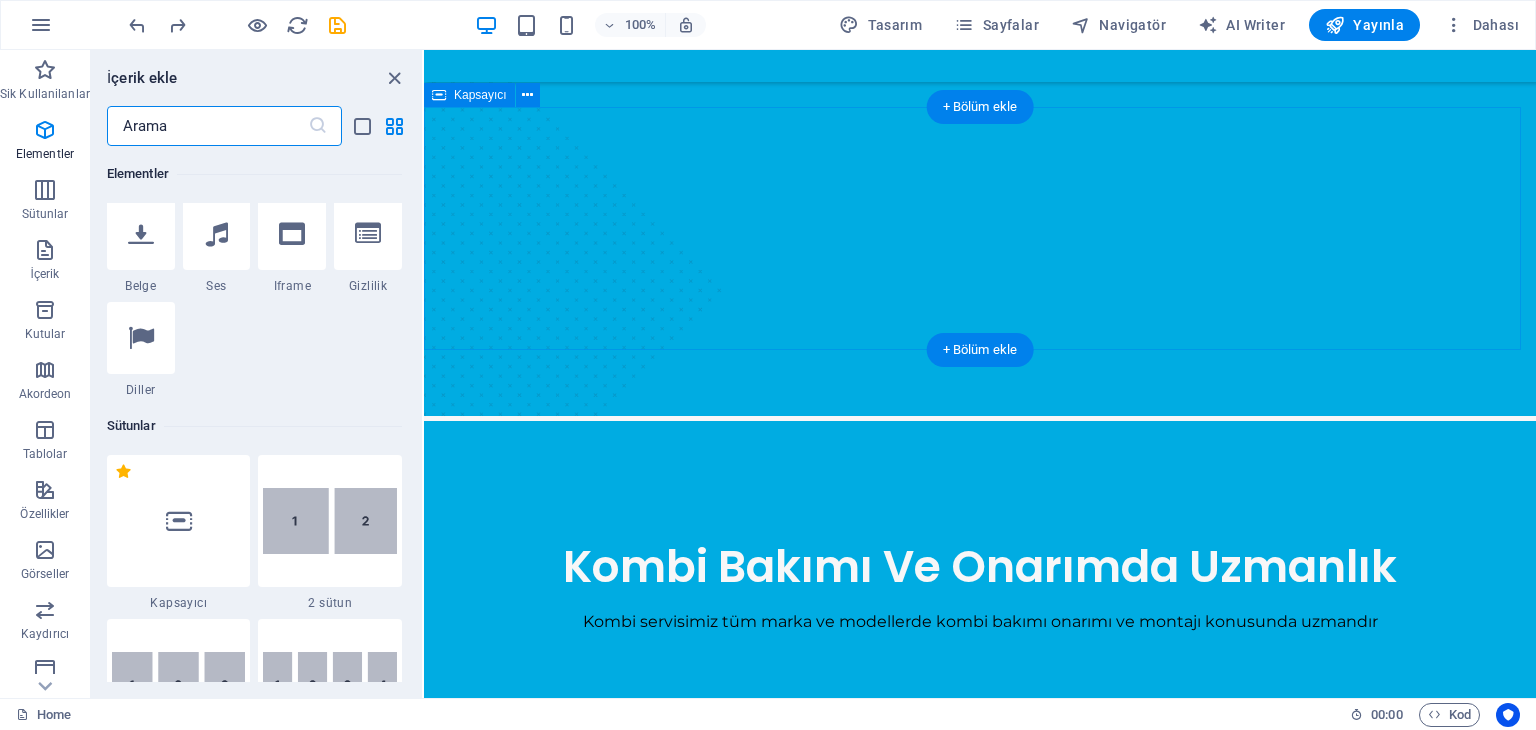 scroll, scrollTop: 11336, scrollLeft: 0, axis: vertical 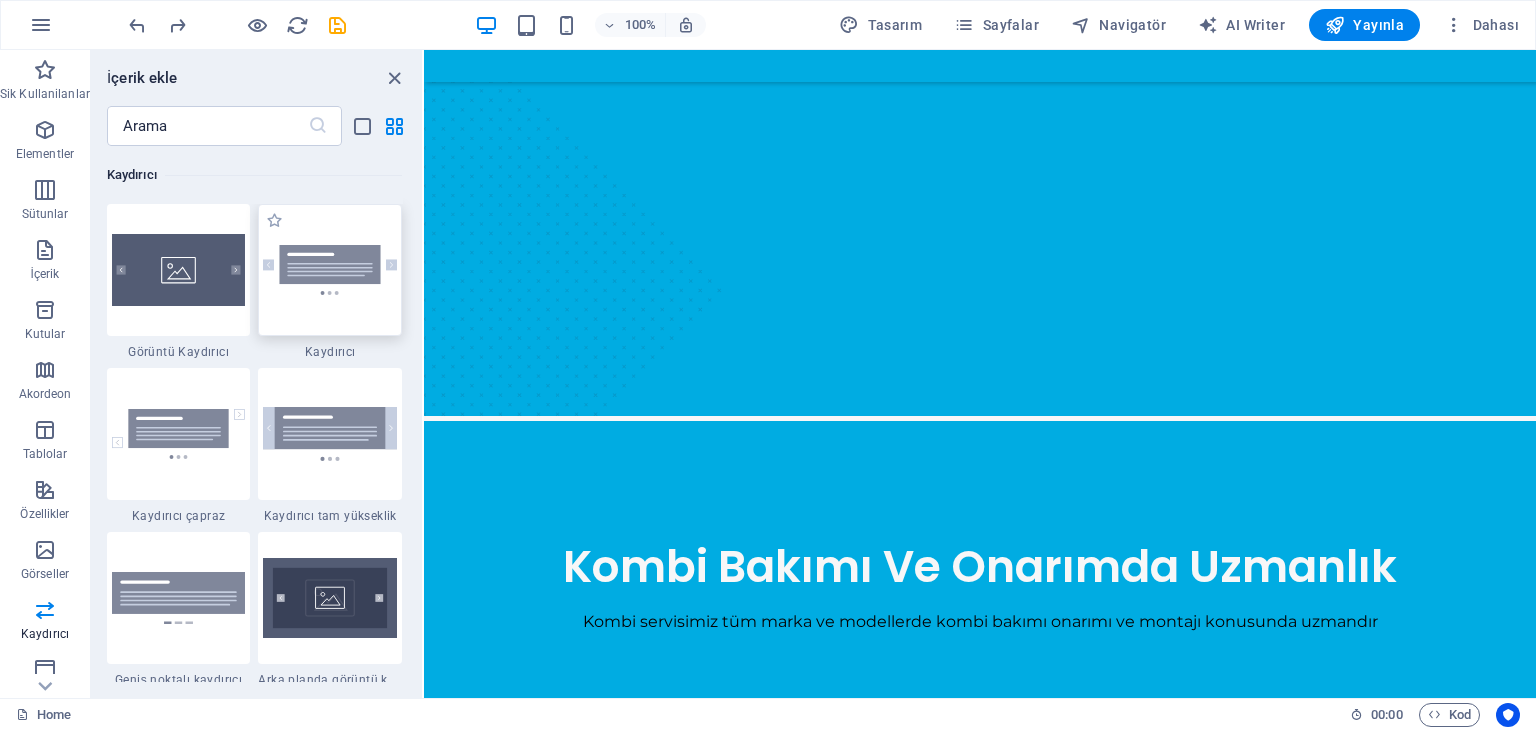 click at bounding box center [330, 270] 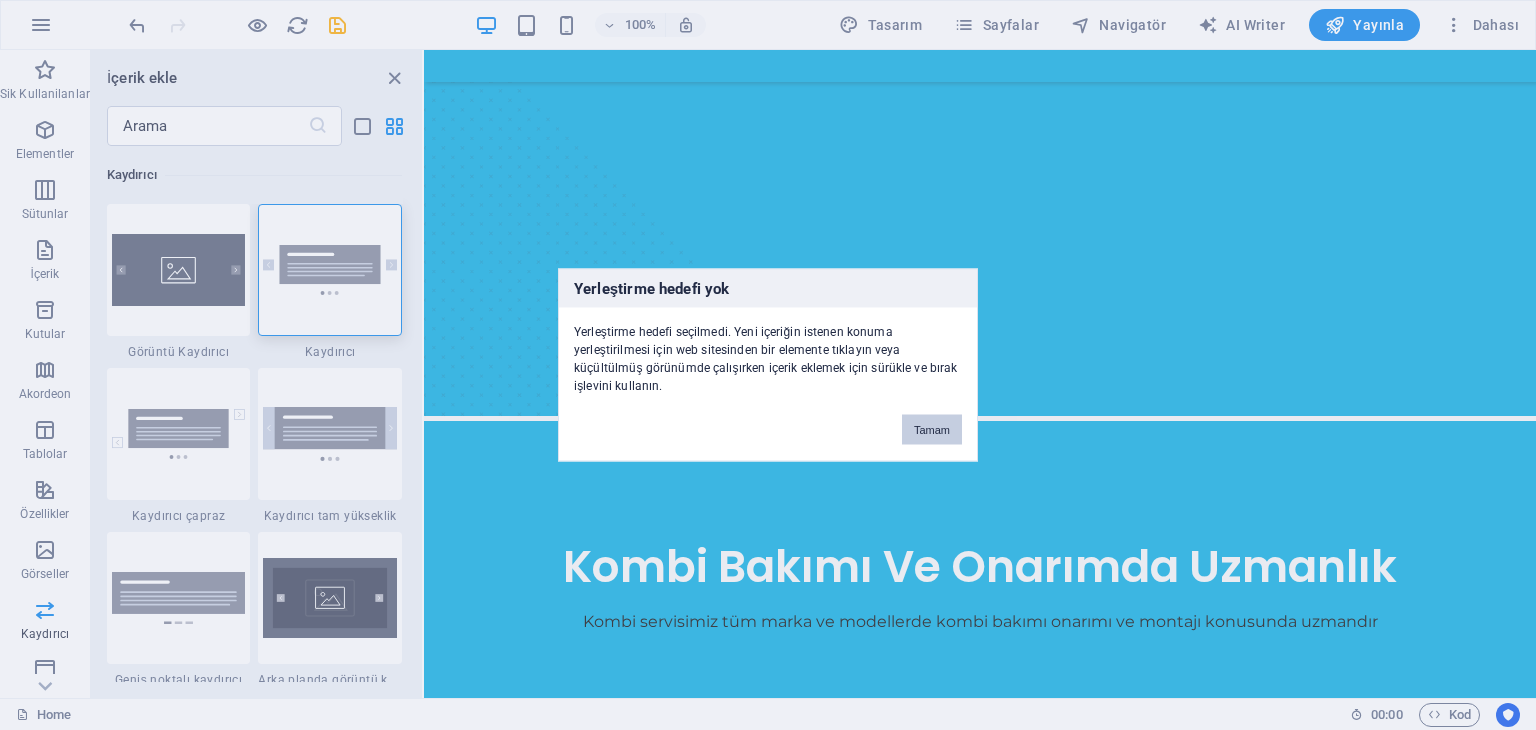 drag, startPoint x: 922, startPoint y: 421, endPoint x: 635, endPoint y: 370, distance: 291.49615 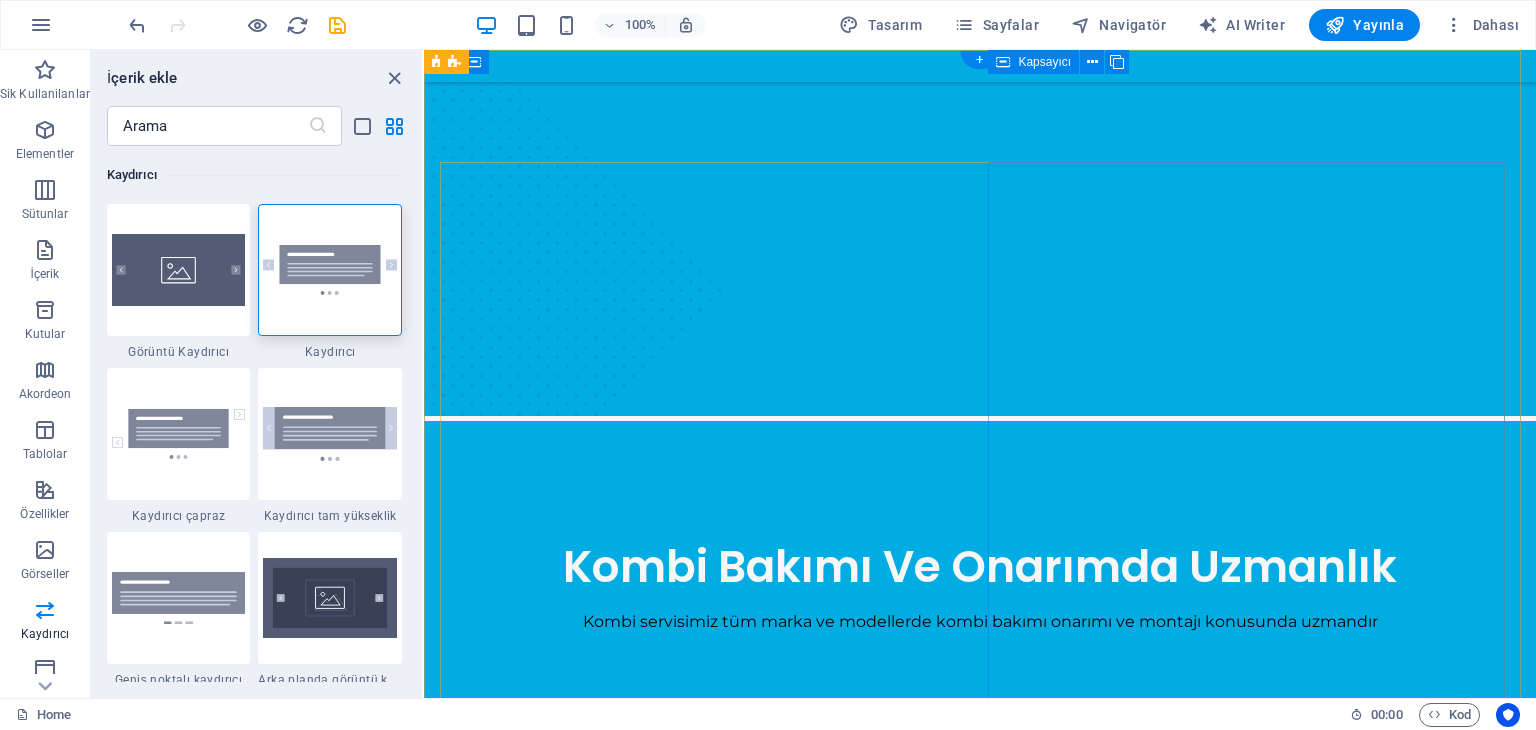 scroll, scrollTop: 0, scrollLeft: 0, axis: both 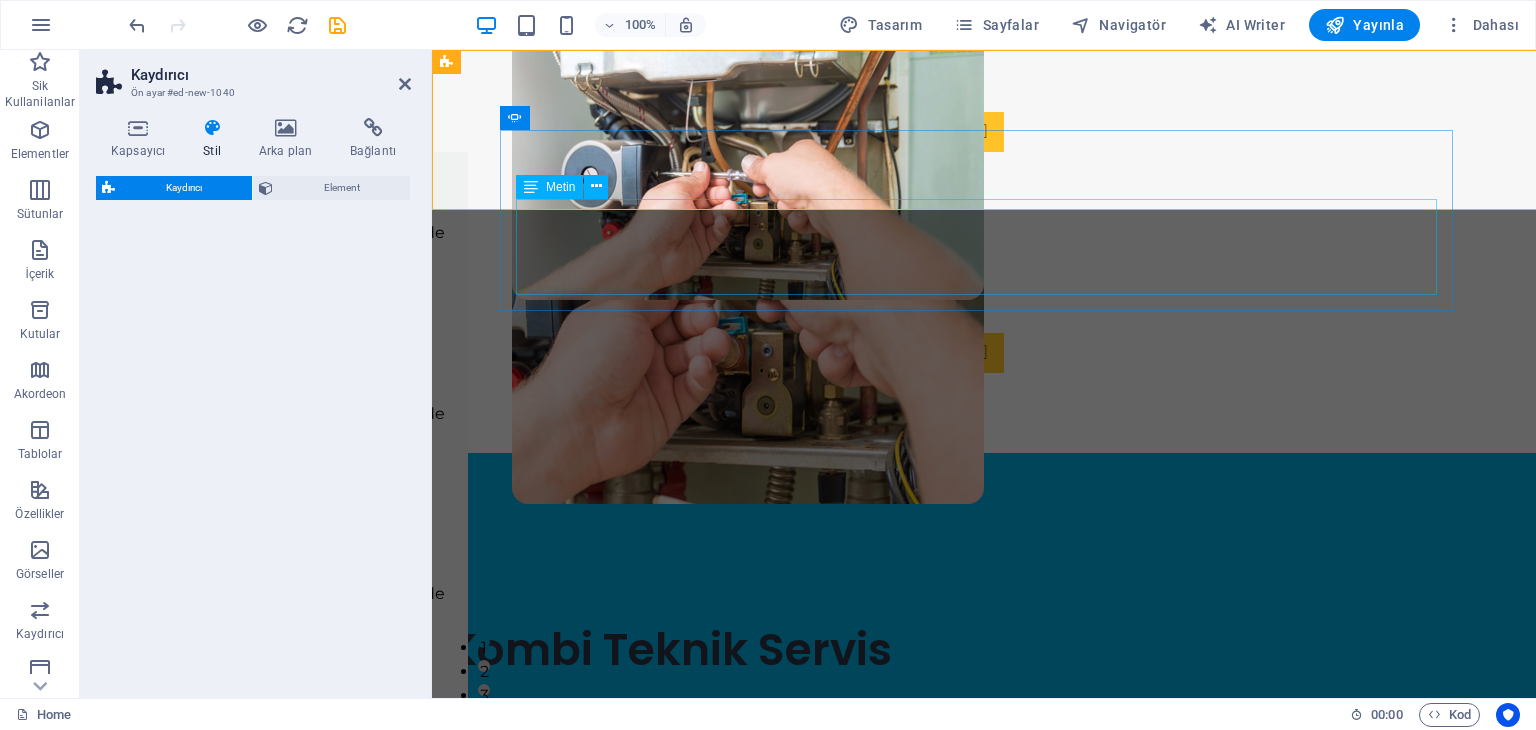 select on "rem" 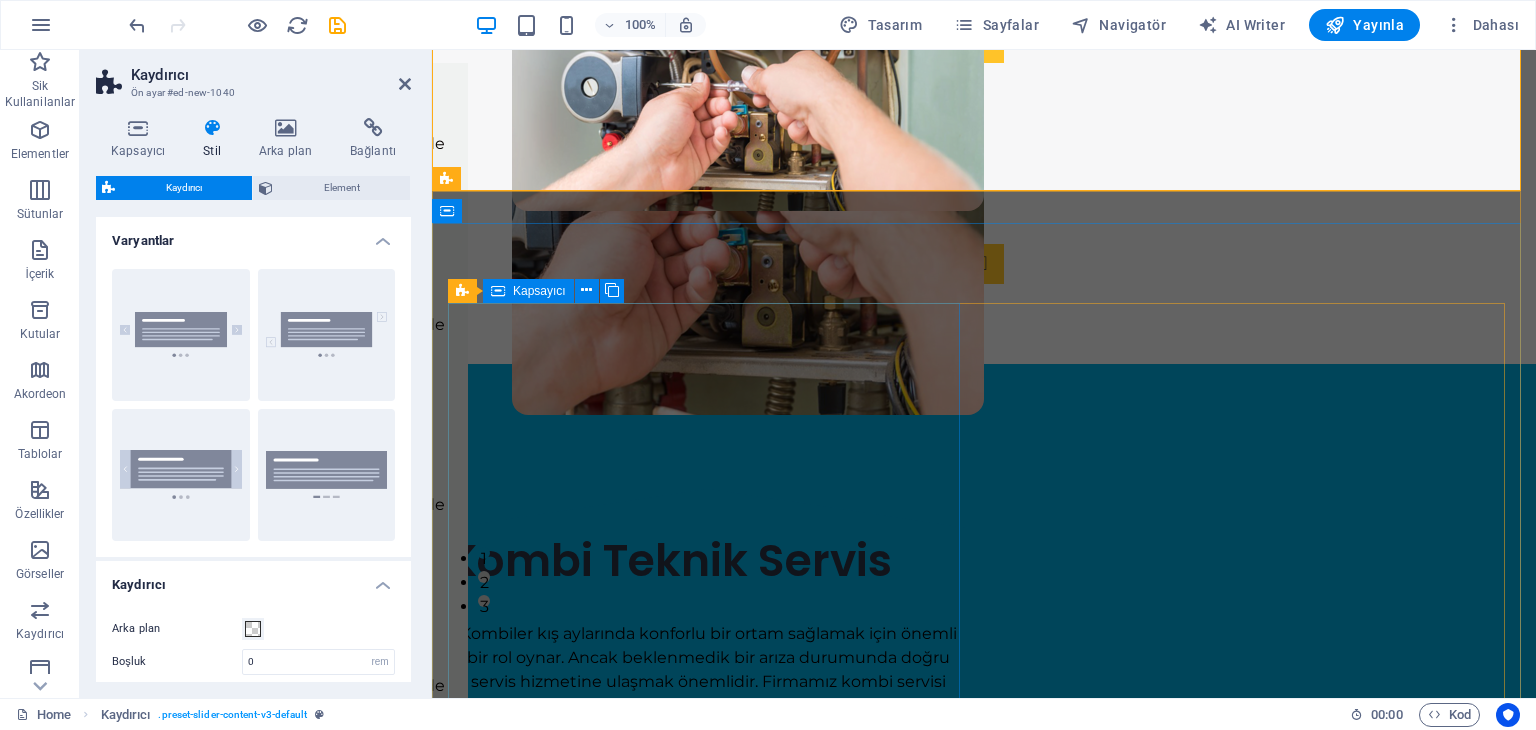 scroll, scrollTop: 200, scrollLeft: 0, axis: vertical 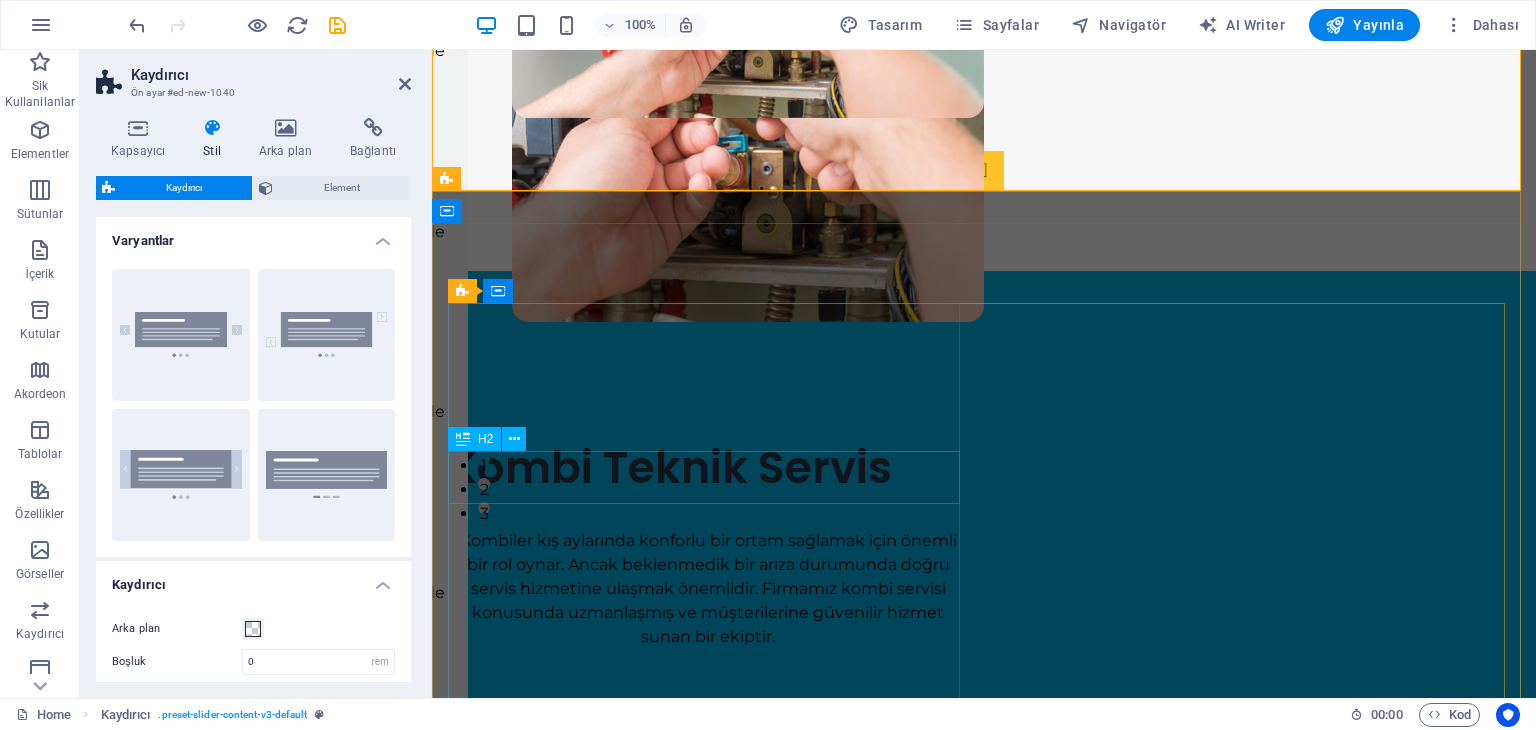 click on "Kombi Teknik Servis" at bounding box center [708, 468] 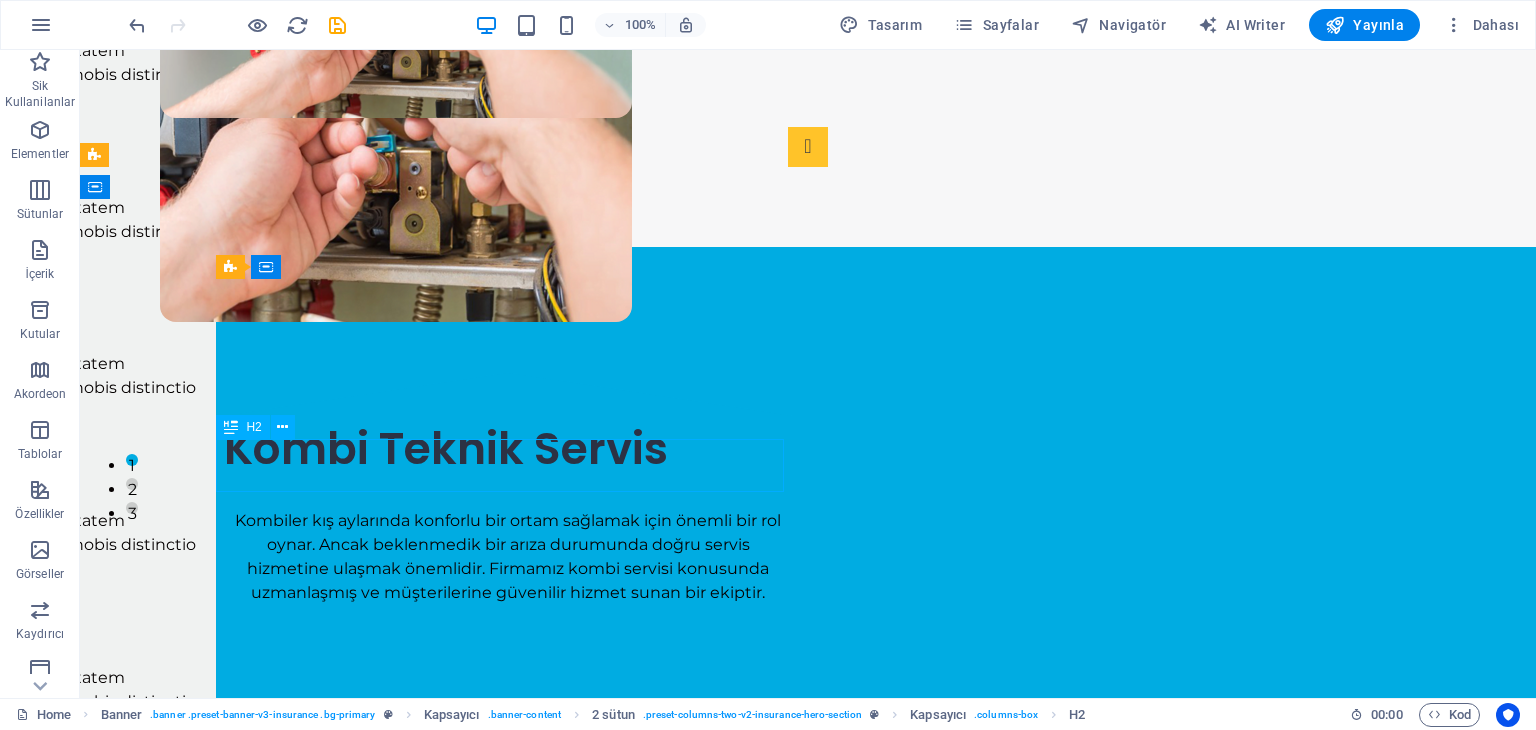 click on "Kombi Teknik Servis" at bounding box center (508, 449) 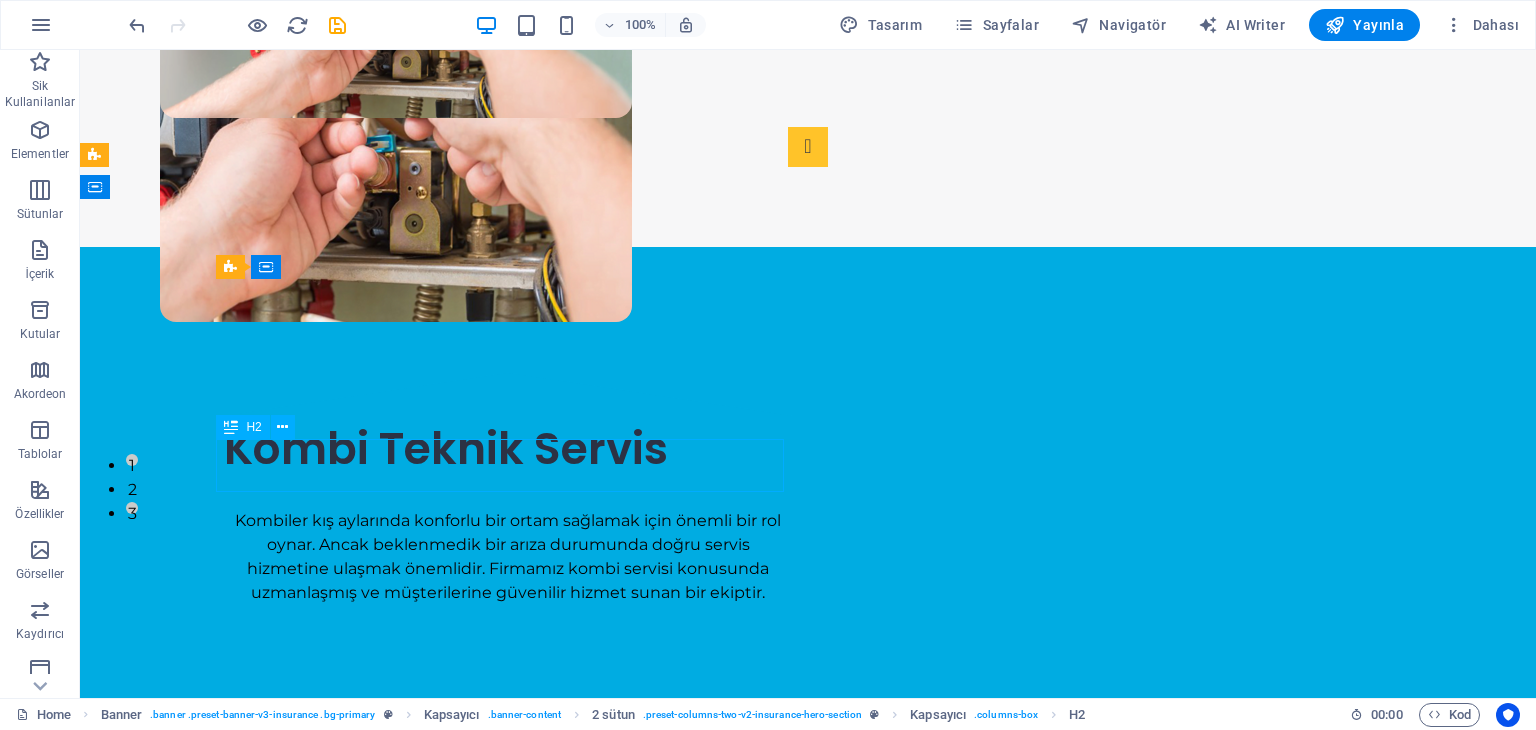 click on "Kombi Teknik Servis" at bounding box center [508, 449] 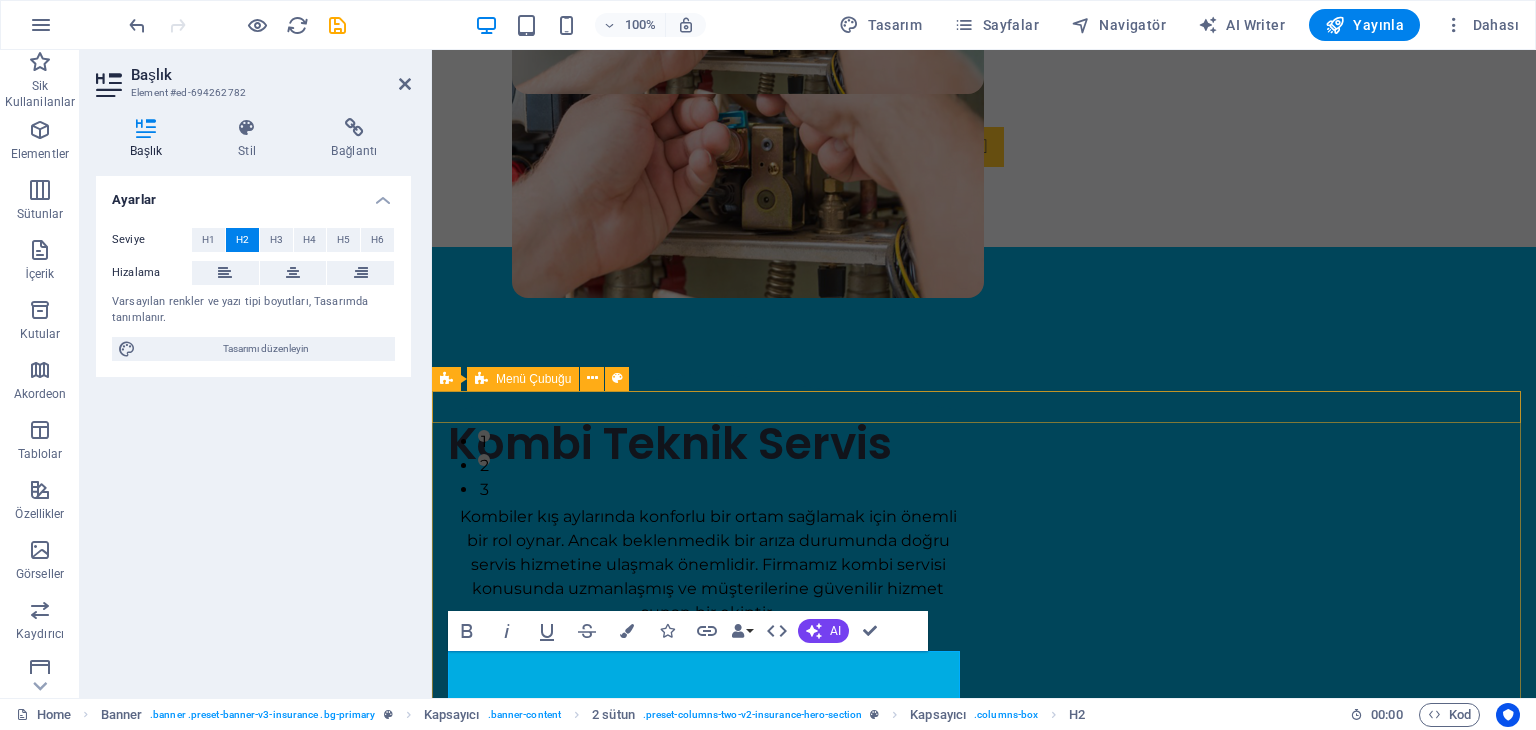scroll, scrollTop: 0, scrollLeft: 0, axis: both 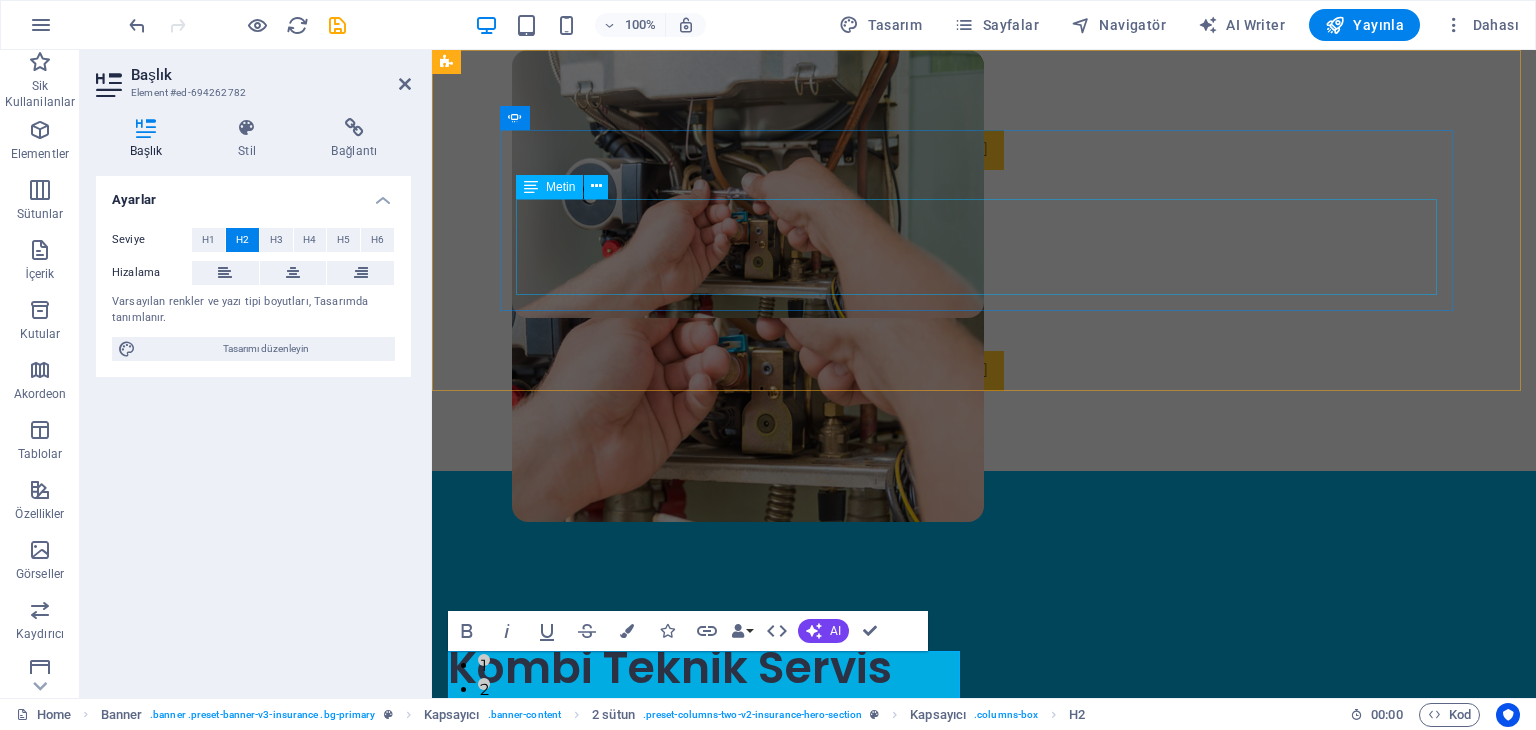 click on "Lorem ipsum dolor sit amet, consectetur adipisicing elit. Id, ipsum, quibusdam, temporibus harum culpa unde voluptatem possimus qui molestiae expedita ad aut necessitatibus vel incidunt placeat velit soluta a consectetur laborum illum nobis distinctio nisi facilis! Officiis, illum, aut, quasi dolorem laudantium fuga porro amet provident voluptatibus dicta mollitia neque!" at bounding box center [-1899, 829] 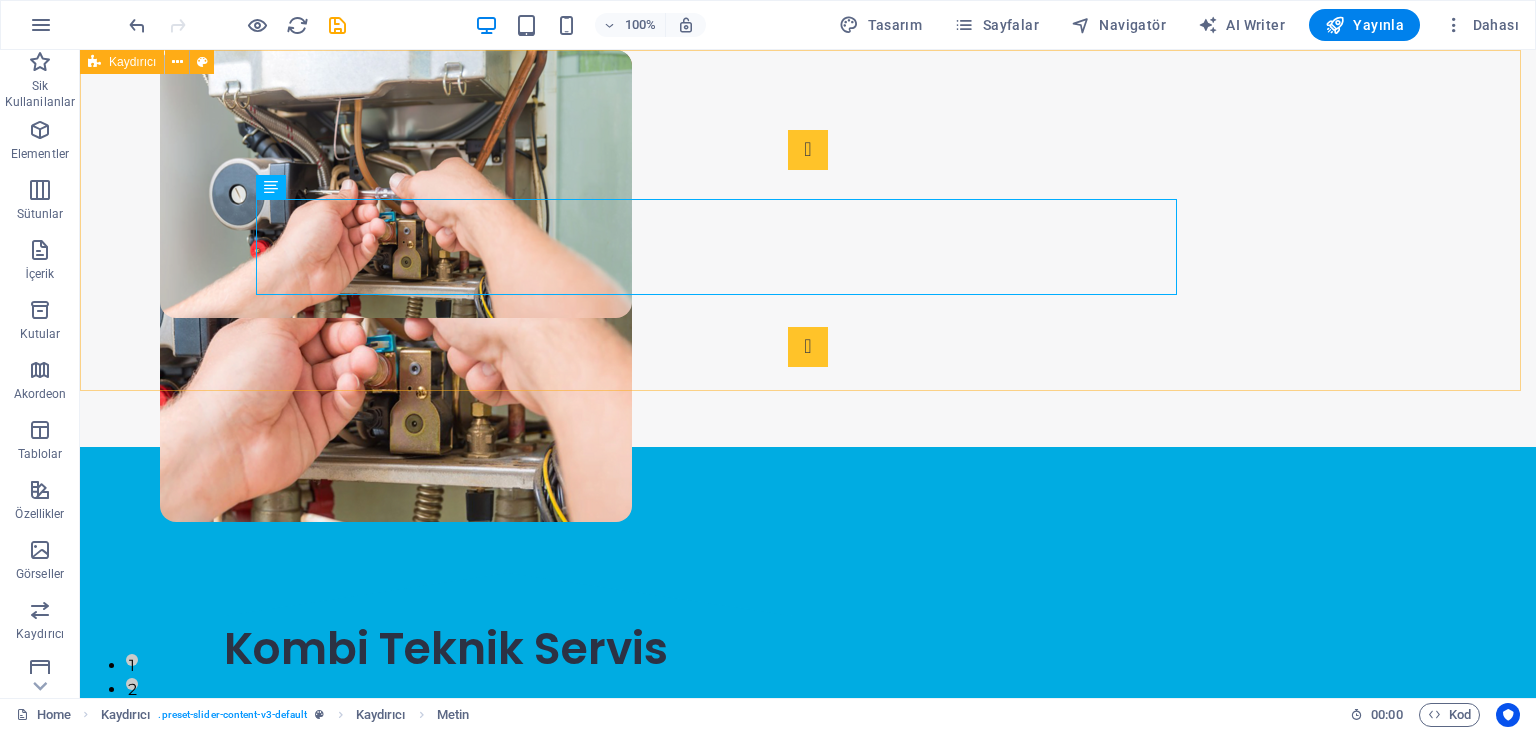 click on "Slide 3 Lorem ipsum dolor sit amet, consectetur adipisicing elit. Id, ipsum, quibusdam, temporibus harum culpa unde voluptatem possimus qui molestiae expedita ad aut necessitatibus vel incidunt placeat velit soluta a consectetur laborum illum nobis distinctio nisi facilis! Officiis, illum, aut, quasi dolorem laudantium fuga porro amet provident voluptatibus dicta mollitia neque! Slide 1 Lorem ipsum dolor sit amet, consectetur adipisicing elit. Id, ipsum, quibusdam, temporibus harum culpa unde voluptatem possimus qui molestiae expedita ad aut necessitatibus vel incidunt placeat velit soluta a consectetur laborum illum nobis distinctio nisi facilis! Officiis, illum, aut, quasi dolorem laudantium fuga porro amet provident voluptatibus dicta mollitia neque! Slide 2 Slide 3 Slide 1 1 2 3" at bounding box center (808, 248) 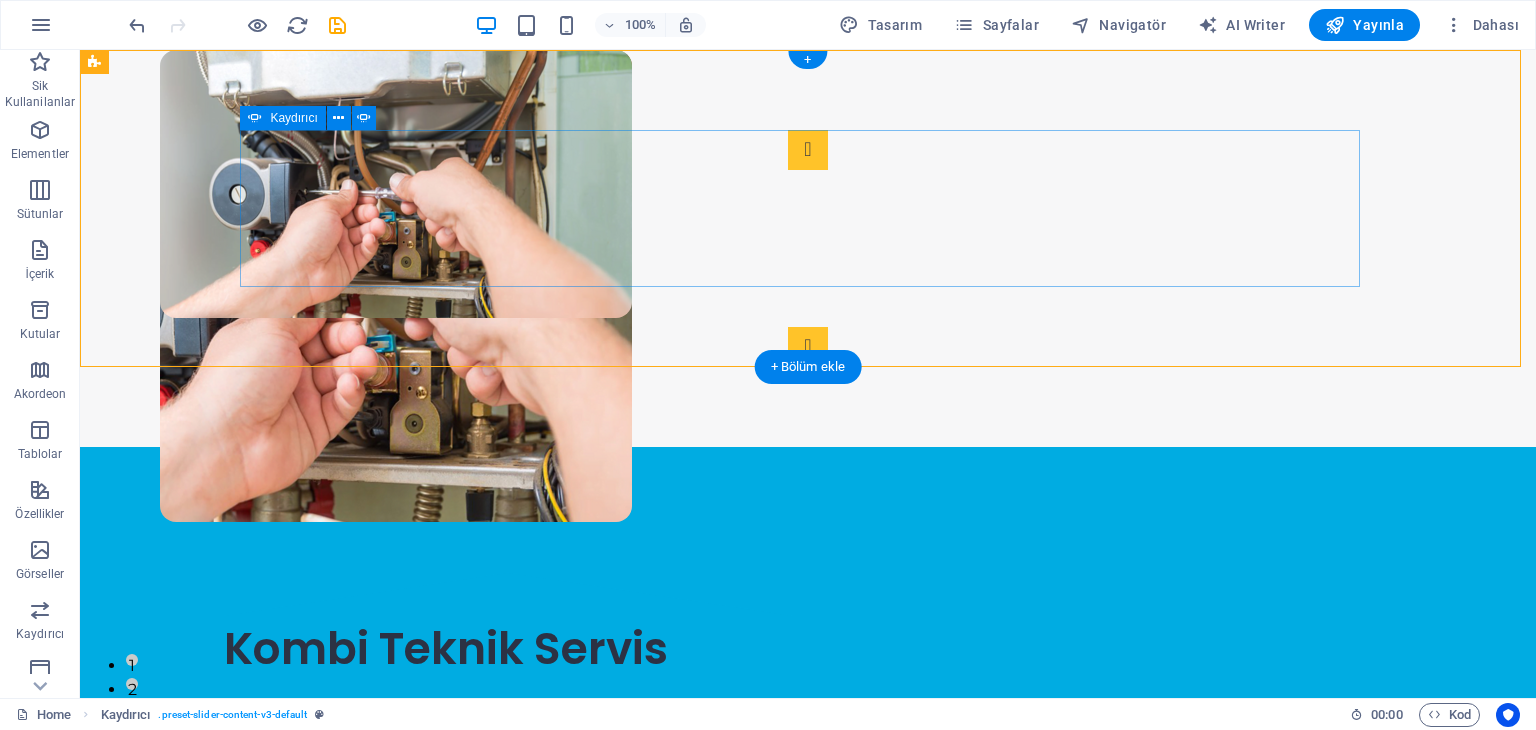 click on "1" at bounding box center (132, 660) 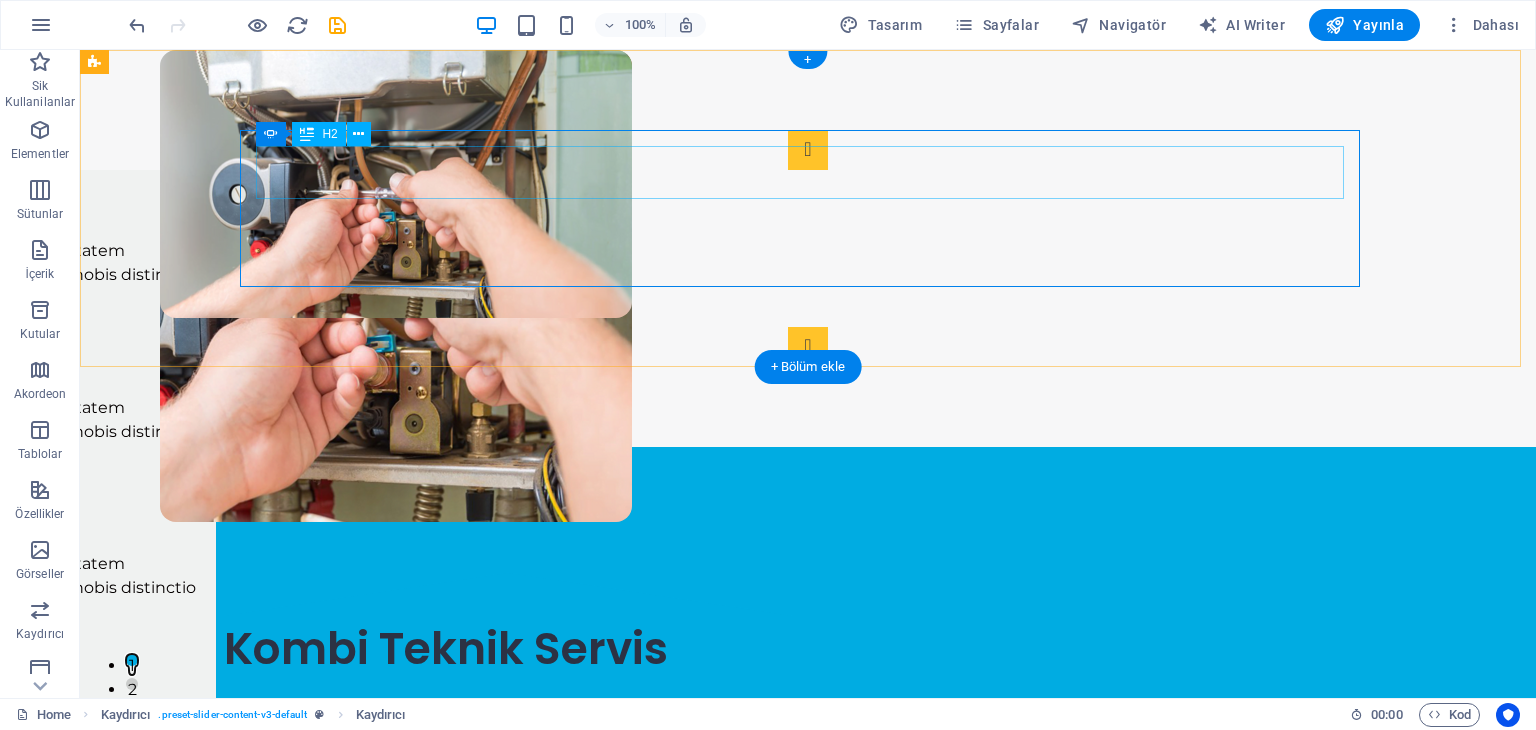 click on "Slide 1" at bounding box center (-328, 369) 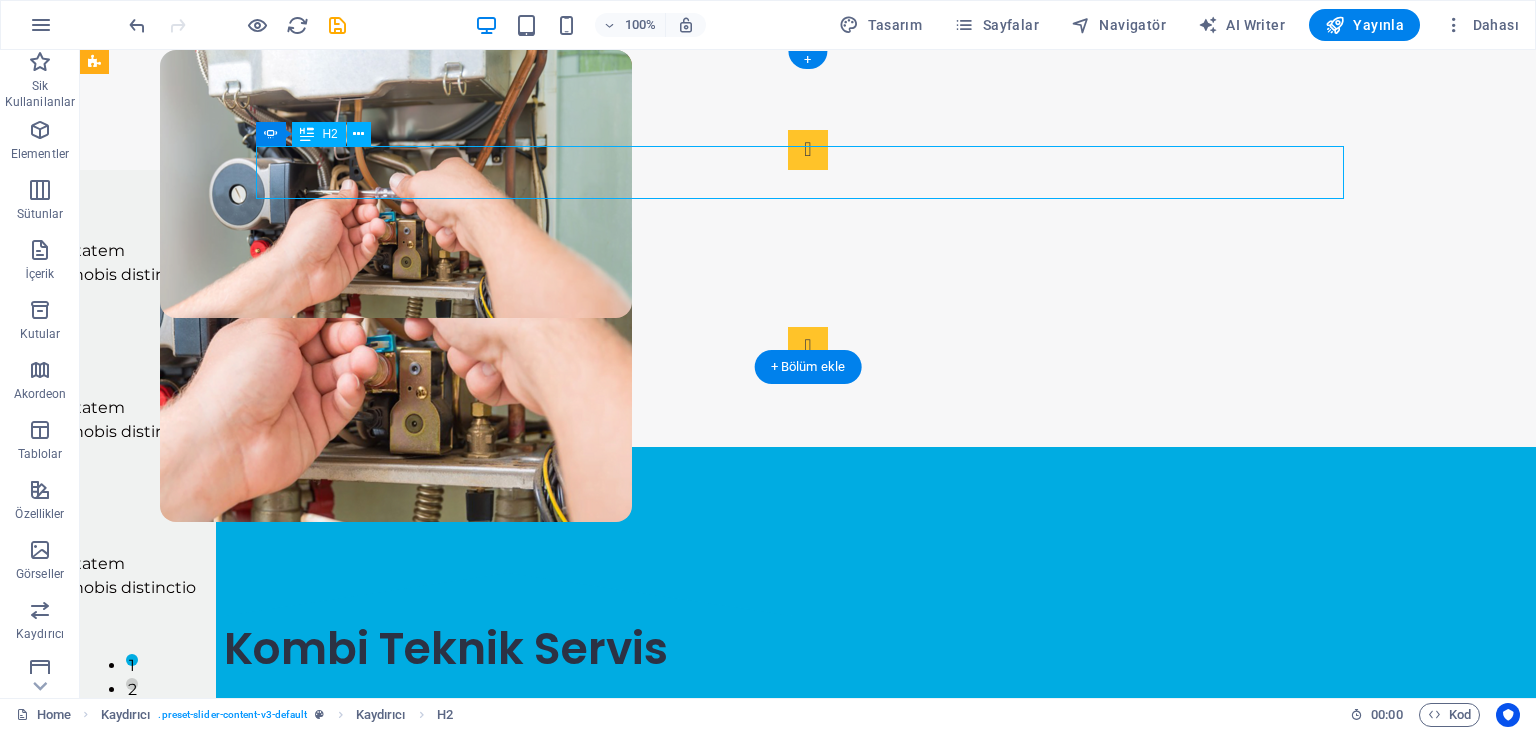 click on "Slide 1" at bounding box center (-328, 369) 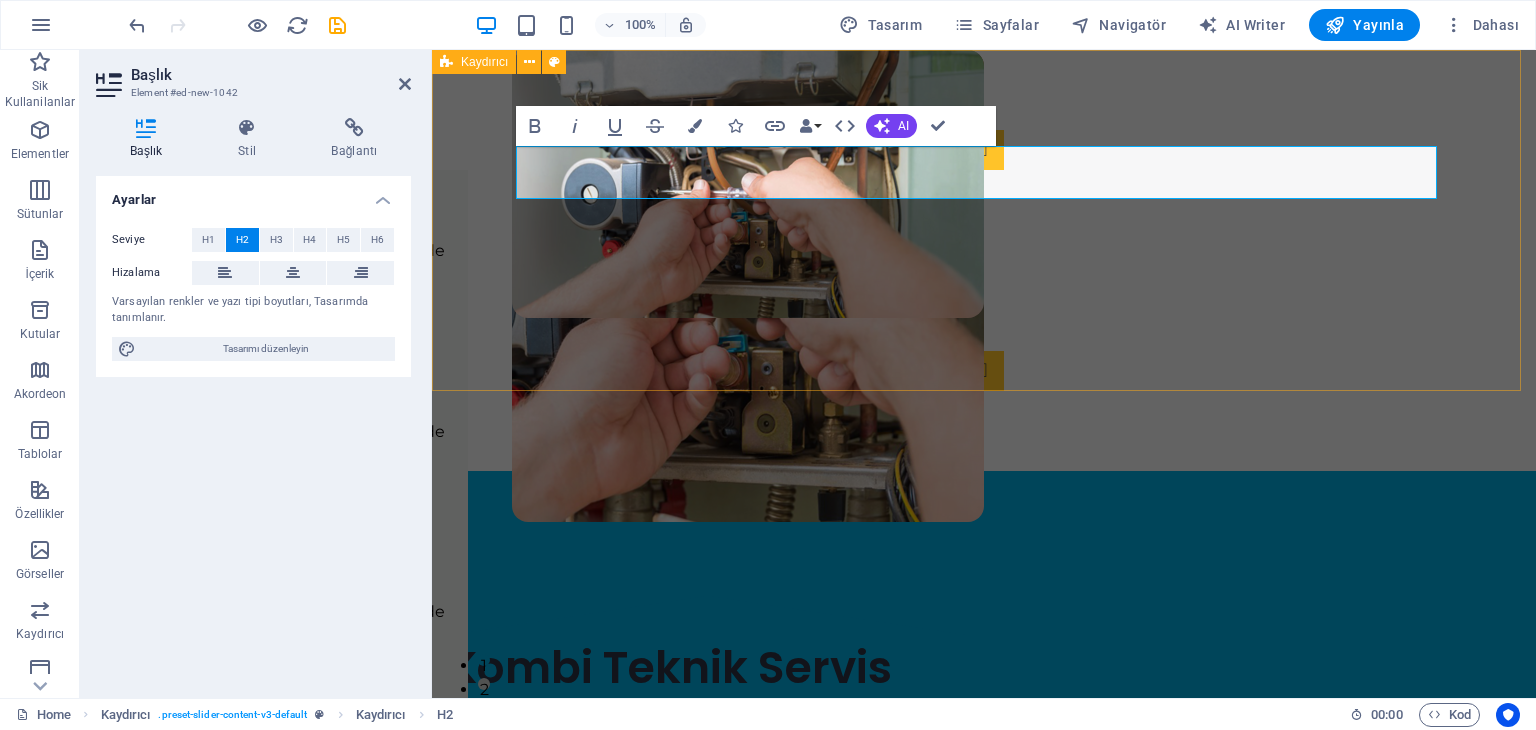 click on "Slide 3 Lorem ipsum dolor sit amet, consectetur adipisicing elit. Id, ipsum, quibusdam, temporibus harum culpa unde voluptatem possimus qui molestiae expedita ad aut necessitatibus vel incidunt placeat velit soluta a consectetur laborum illum nobis distinctio nisi facilis! Officiis, illum, aut, quasi dolorem laudantium fuga porro amet provident voluptatibus dicta mollitia neque!  Kombi Teknik Servis  Lorem ipsum dolor sit amet, consectetur adipisicing elit. Id, ipsum, quibusdam, temporibus harum culpa unde voluptatem possimus qui molestiae expedita ad aut necessitatibus vel incidunt placeat velit soluta a consectetur laborum illum nobis distinctio nisi facilis! Officiis, illum, aut, quasi dolorem laudantium fuga porro amet provident voluptatibus dicta mollitia neque! Slide 2 Slide 3 Slide 1 1 2 3" at bounding box center [984, 260] 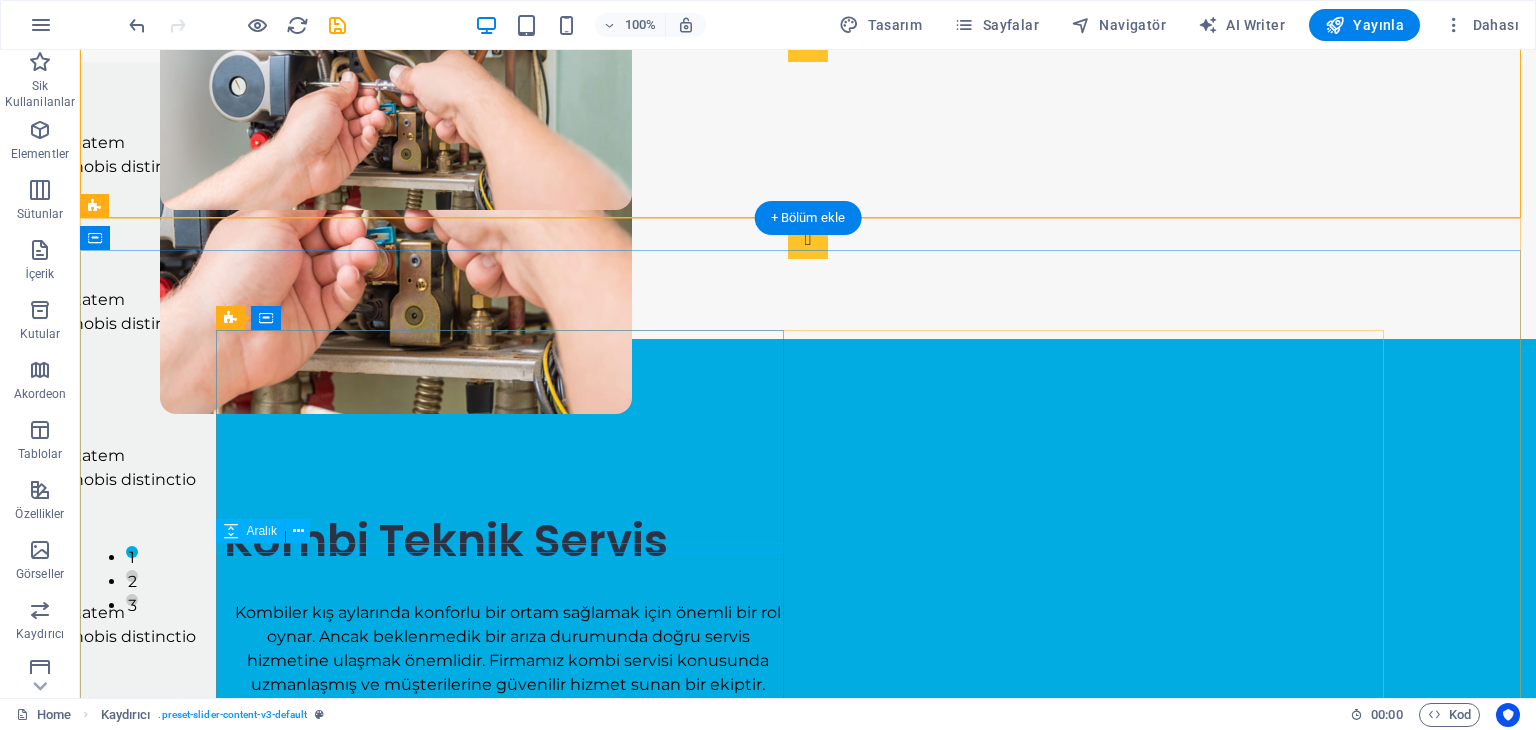 scroll, scrollTop: 200, scrollLeft: 0, axis: vertical 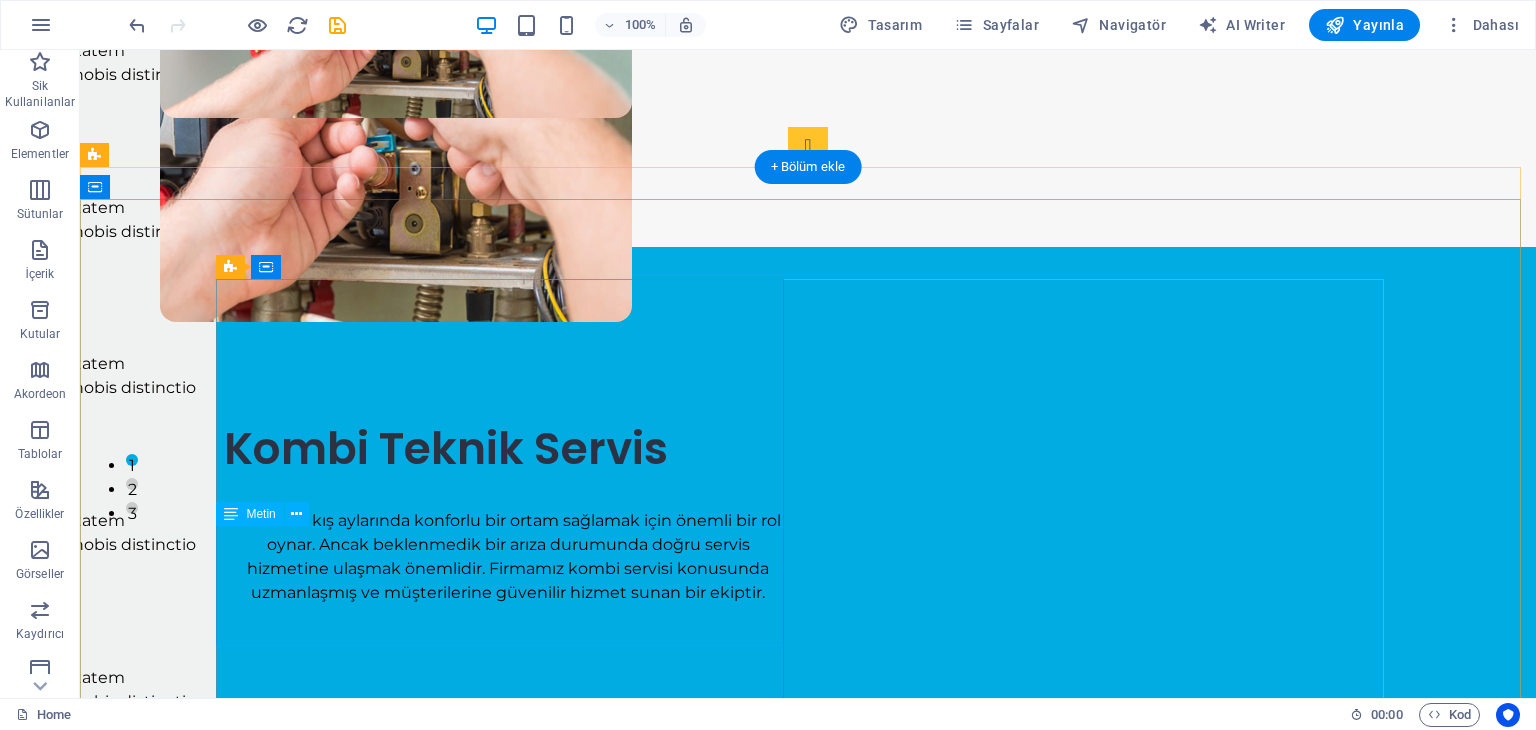 click on "Kombiler kış aylarında konforlu bir ortam sağlamak için önemli bir rol oynar. Ancak beklenmedik bir arıza durumunda doğru servis hizmetine ulaşmak önemlidir. Firmamız kombi servisi konusunda uzmanlaşmış ve müşterilerine güvenilir hizmet sunan bir ekiptir." at bounding box center [508, 569] 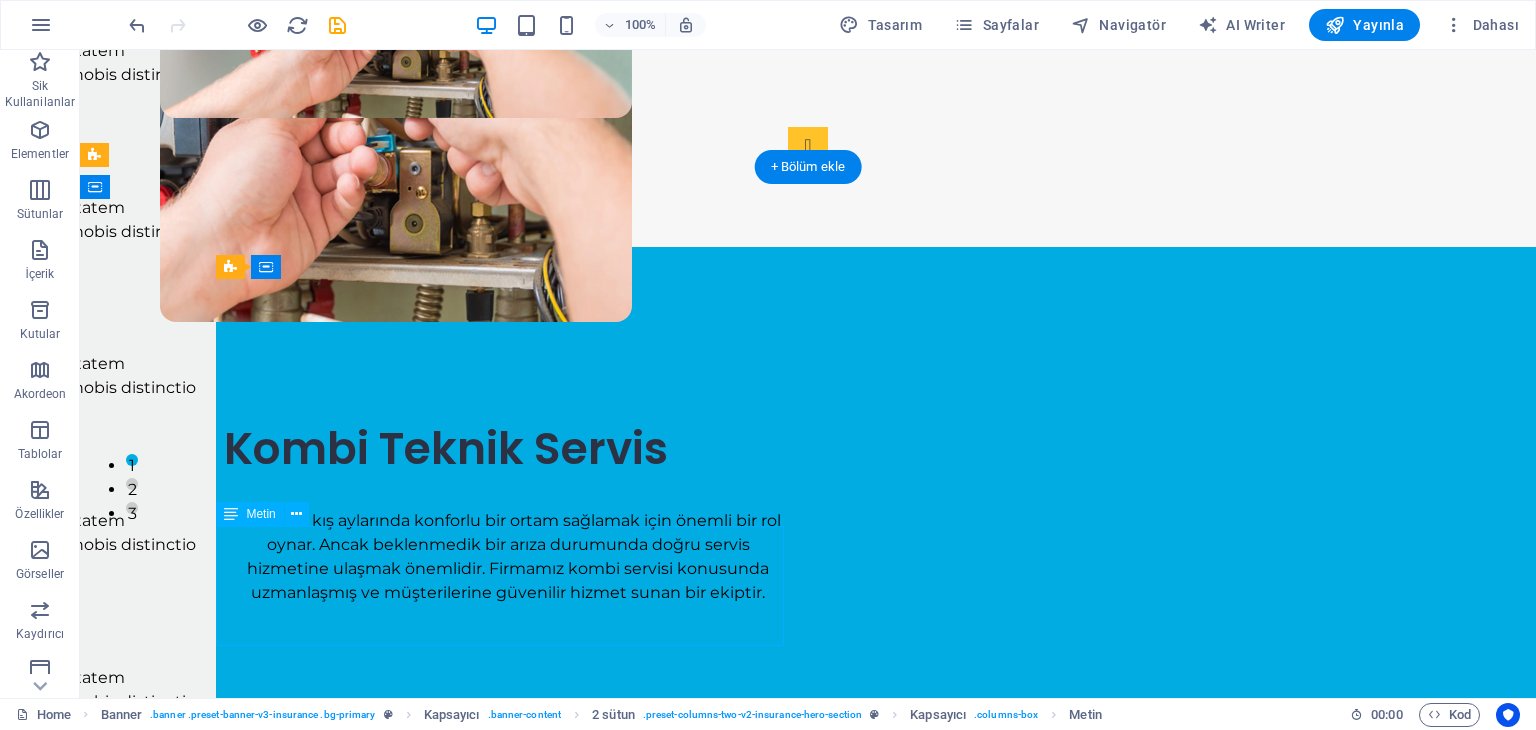 click on "Kombiler kış aylarında konforlu bir ortam sağlamak için önemli bir rol oynar. Ancak beklenmedik bir arıza durumunda doğru servis hizmetine ulaşmak önemlidir. Firmamız kombi servisi konusunda uzmanlaşmış ve müşterilerine güvenilir hizmet sunan bir ekiptir." at bounding box center [508, 569] 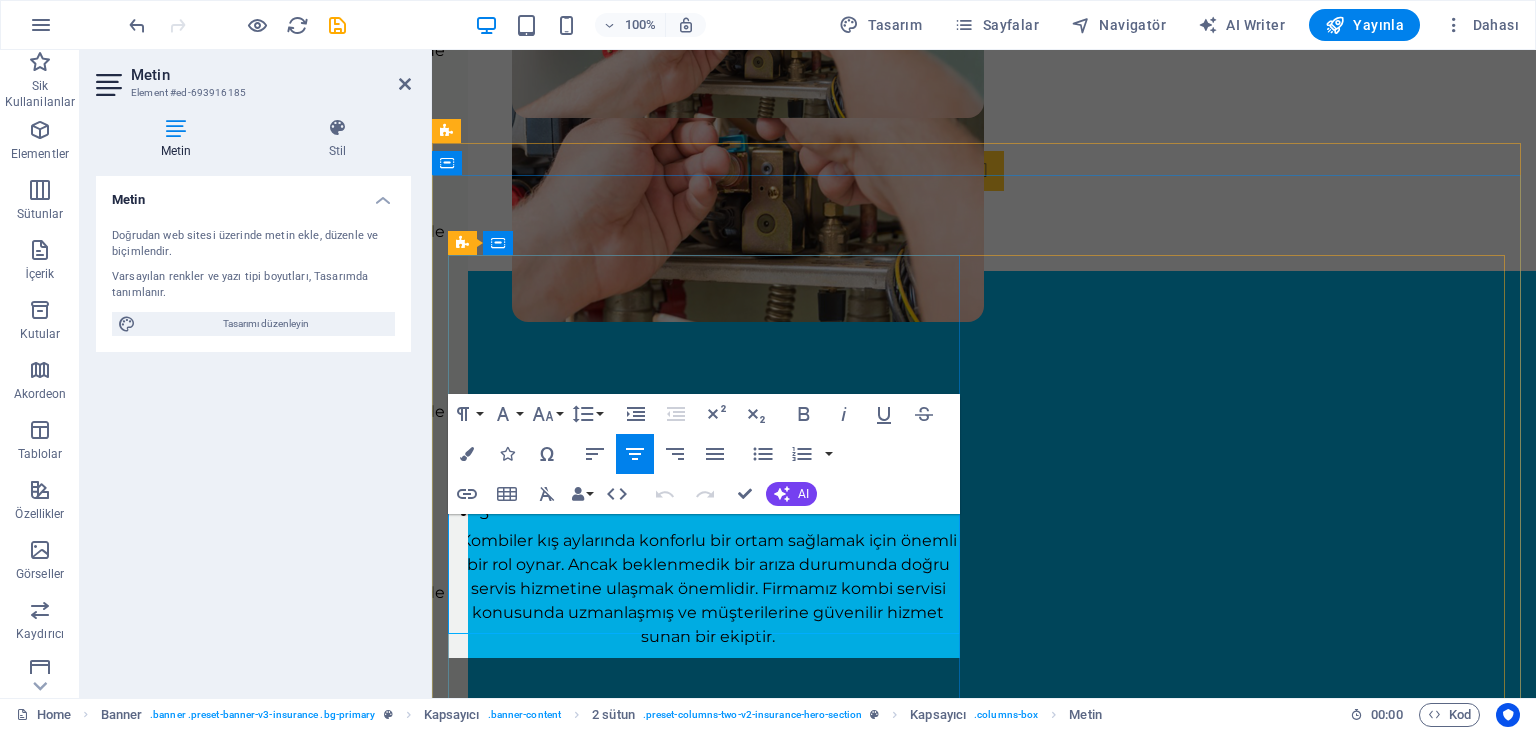 drag, startPoint x: 1064, startPoint y: 612, endPoint x: 747, endPoint y: 631, distance: 317.56888 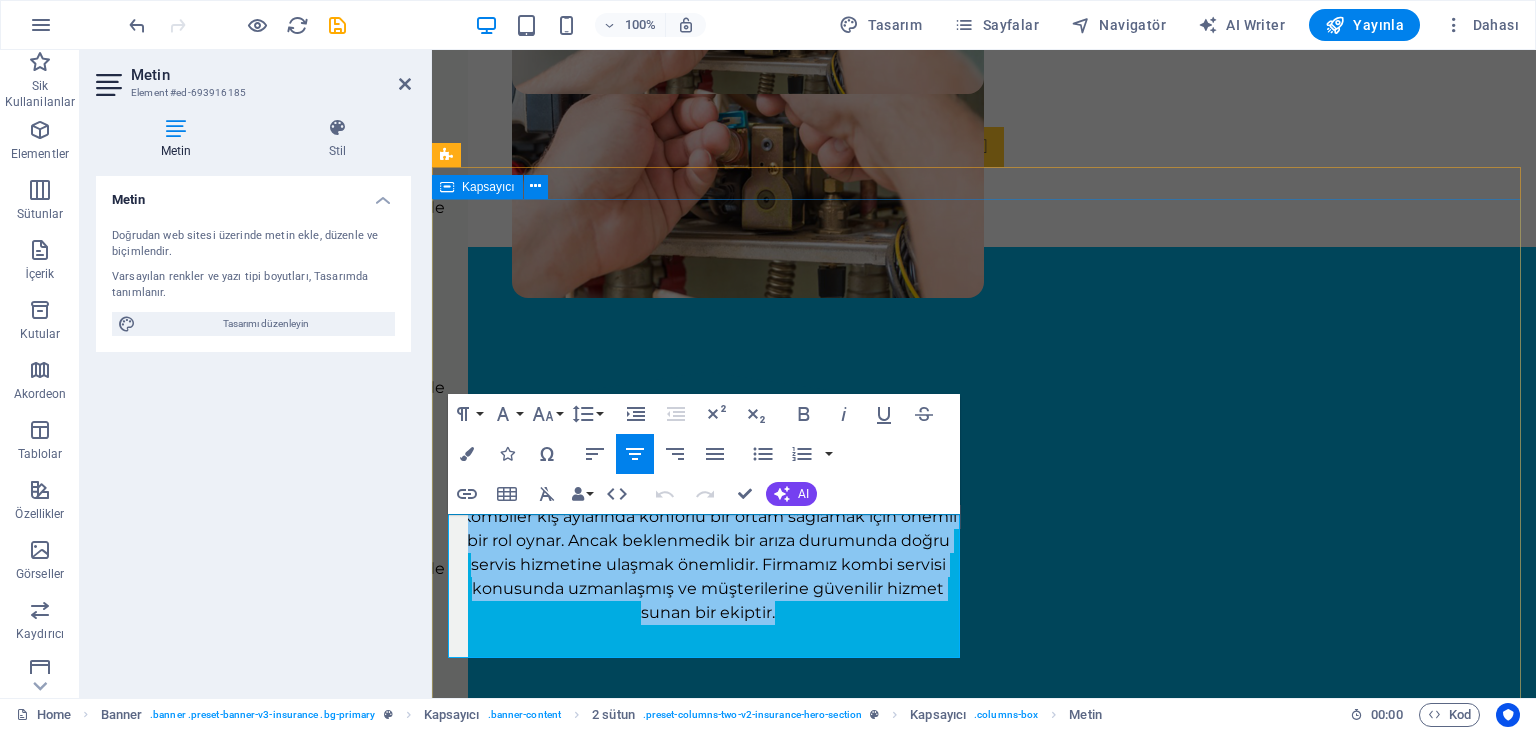 drag, startPoint x: 792, startPoint y: 626, endPoint x: 434, endPoint y: 520, distance: 373.3631 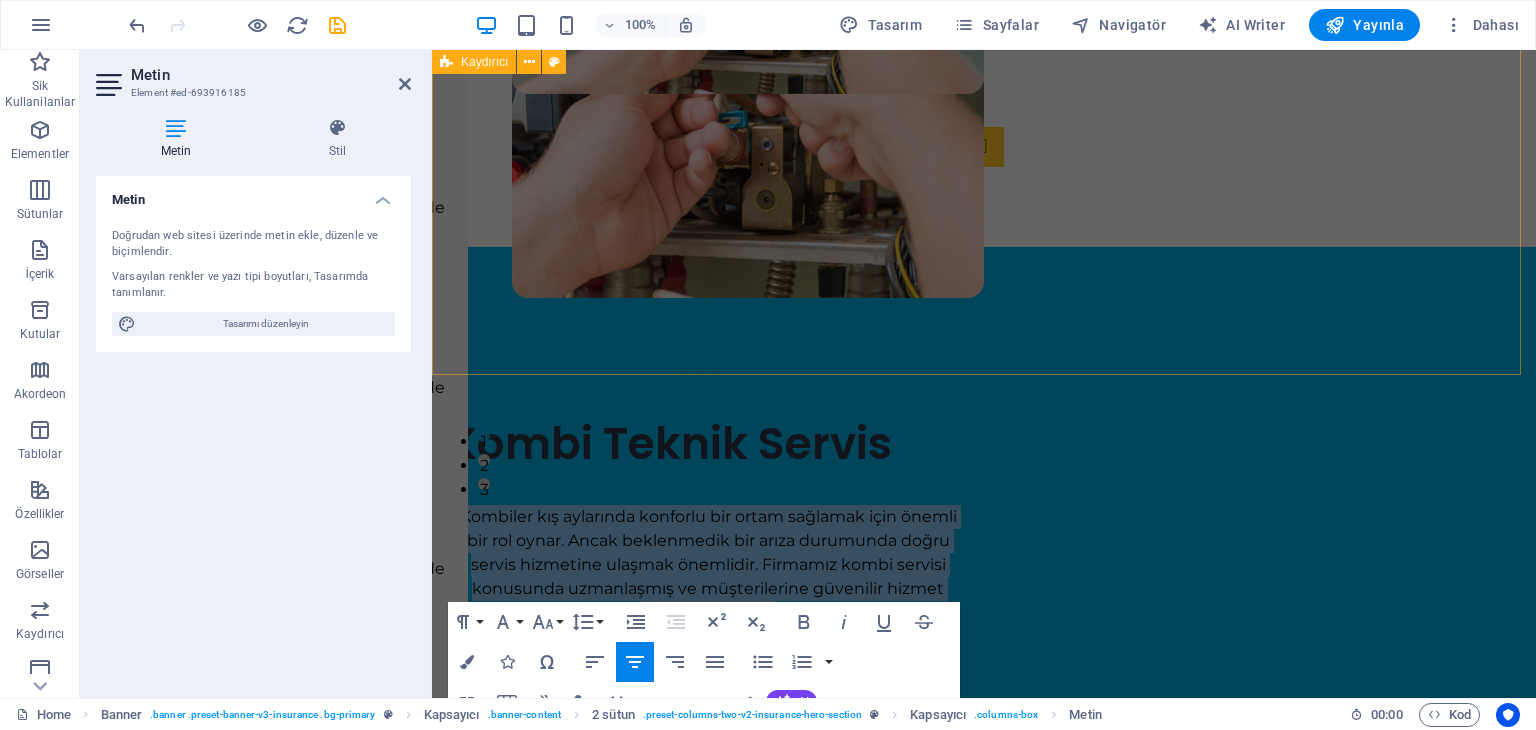scroll, scrollTop: 0, scrollLeft: 0, axis: both 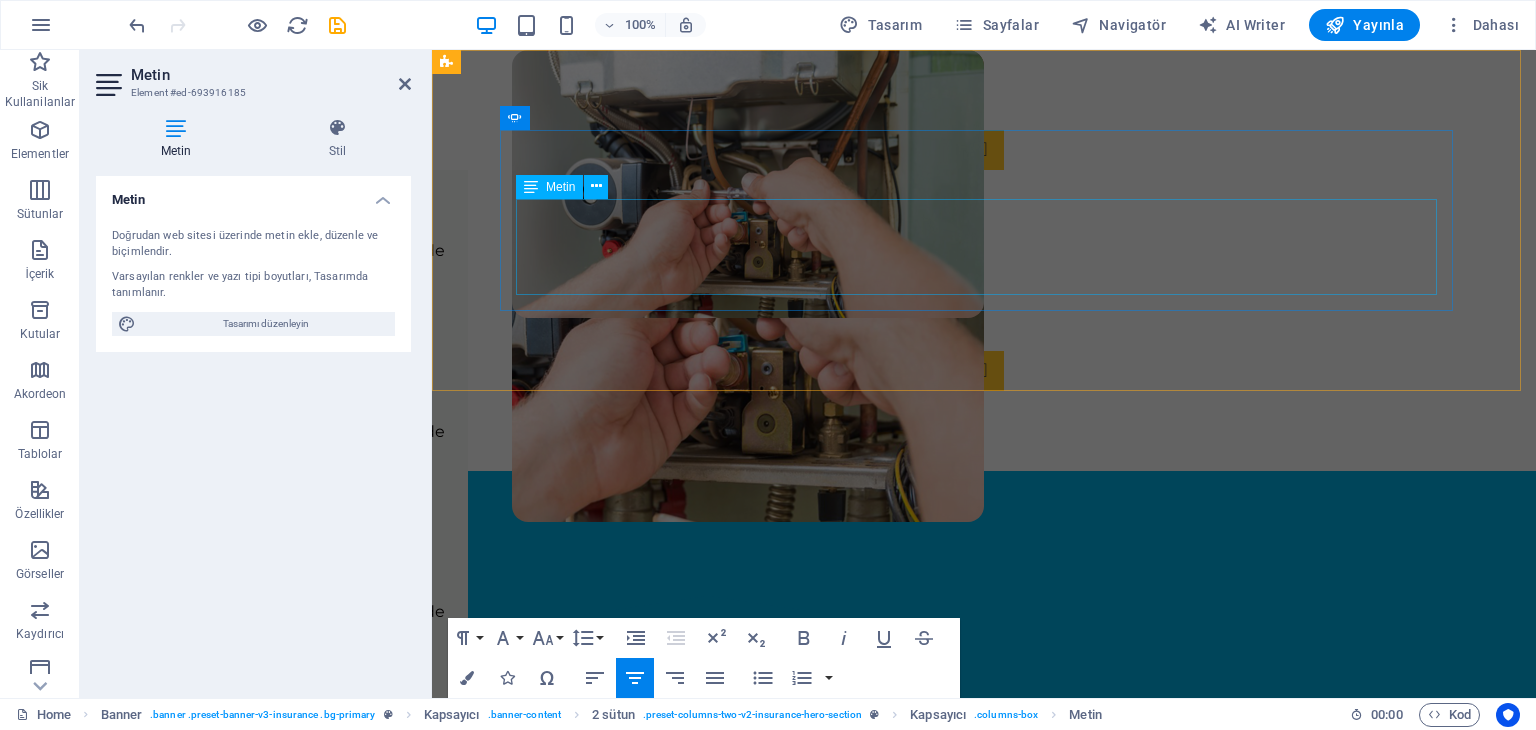 click on "Lorem ipsum dolor sit amet, consectetur adipisicing elit. Id, ipsum, quibusdam, temporibus harum culpa unde voluptatem possimus qui molestiae expedita ad aut necessitatibus vel incidunt placeat velit soluta a consectetur laborum illum nobis distinctio nisi facilis! Officiis, illum, aut, quasi dolorem laudantium fuga porro amet provident voluptatibus dicta mollitia neque!" at bounding box center [7, 468] 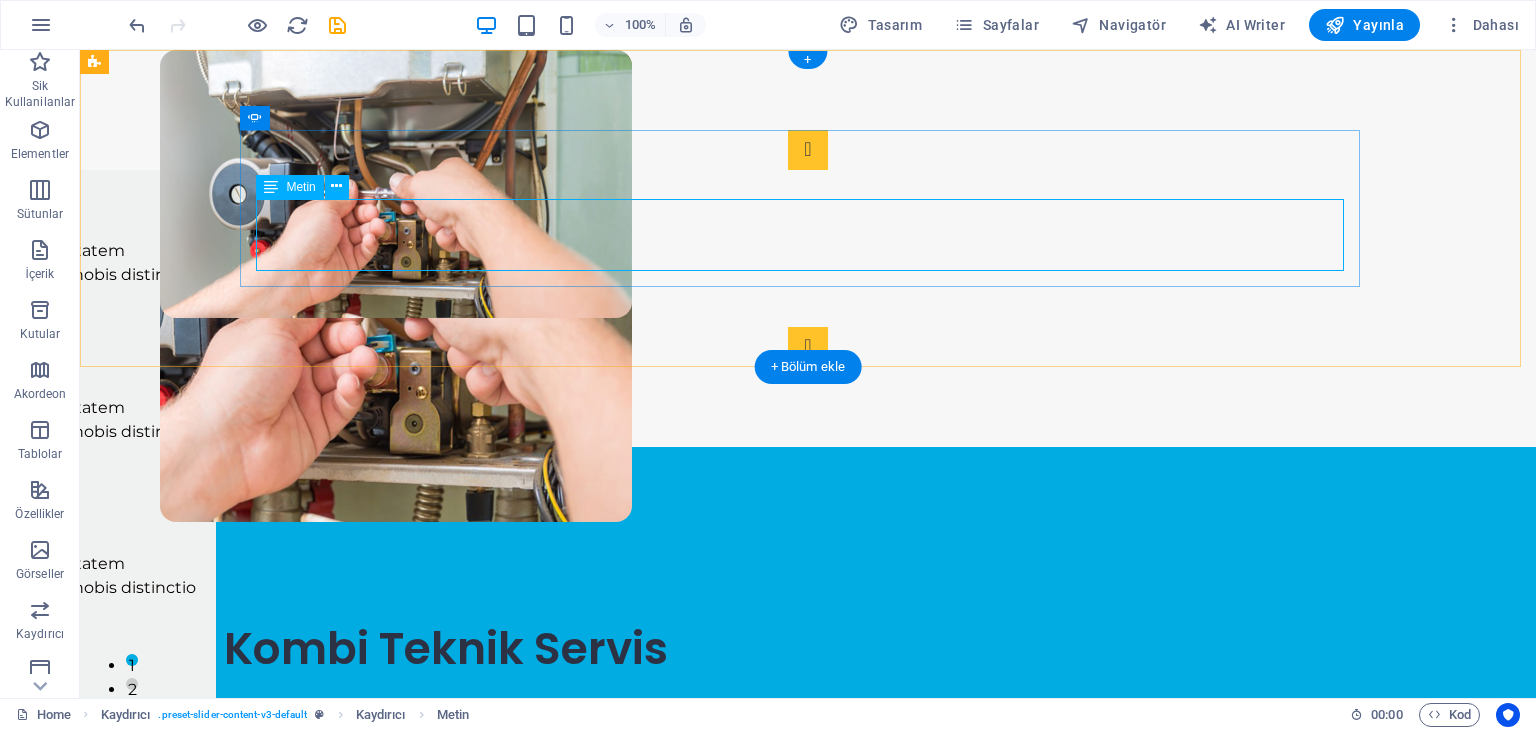 click on "Lorem ipsum dolor sit amet, consectetur adipisicing elit. Id, ipsum, quibusdam, temporibus harum culpa unde voluptatem possimus qui molestiae expedita ad aut necessitatibus vel incidunt placeat velit soluta a consectetur laborum illum nobis distinctio nisi facilis! Officiis, illum, aut, quasi dolorem laudantium fuga porro amet provident voluptatibus dicta mollitia neque!" at bounding box center [-328, 432] 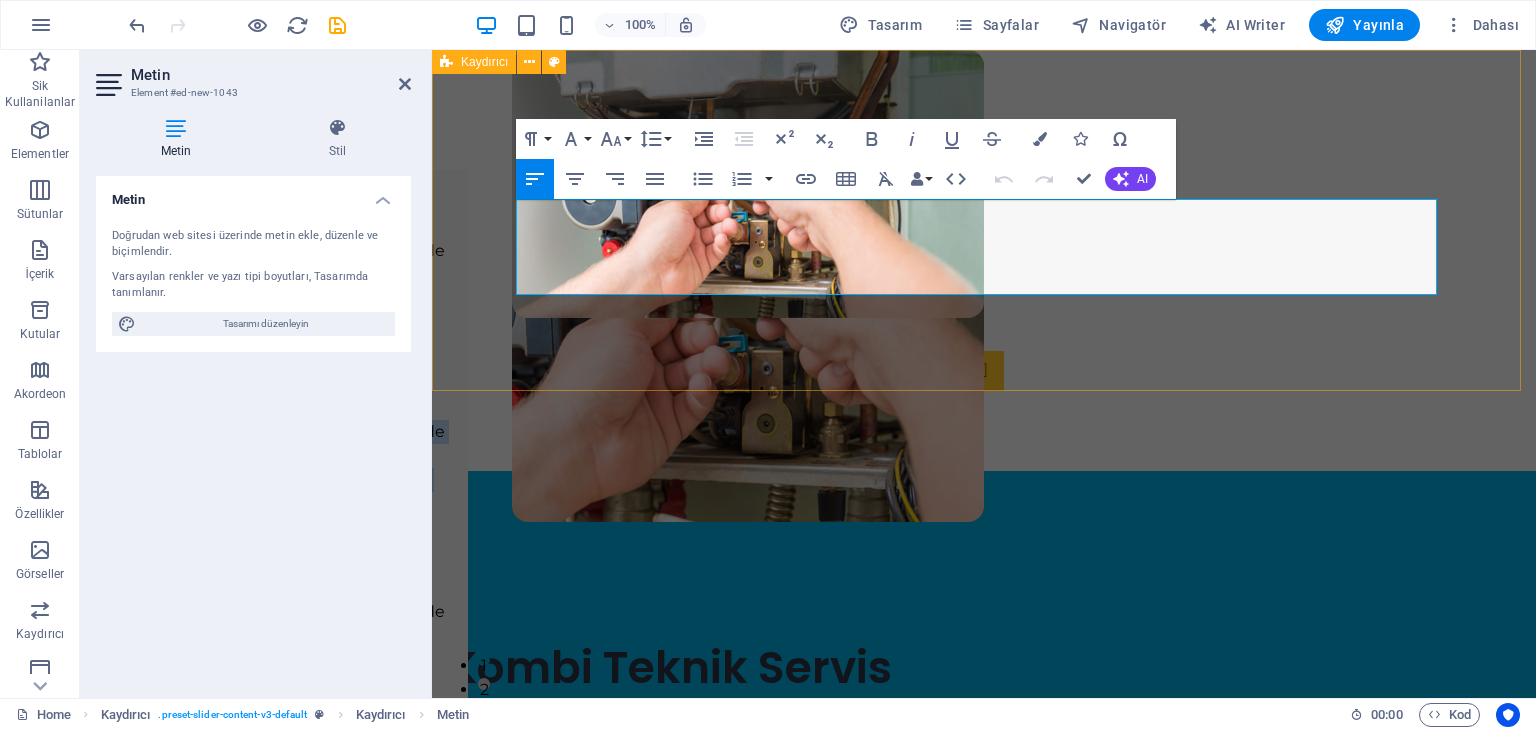 drag, startPoint x: 812, startPoint y: 280, endPoint x: 442, endPoint y: 198, distance: 378.97757 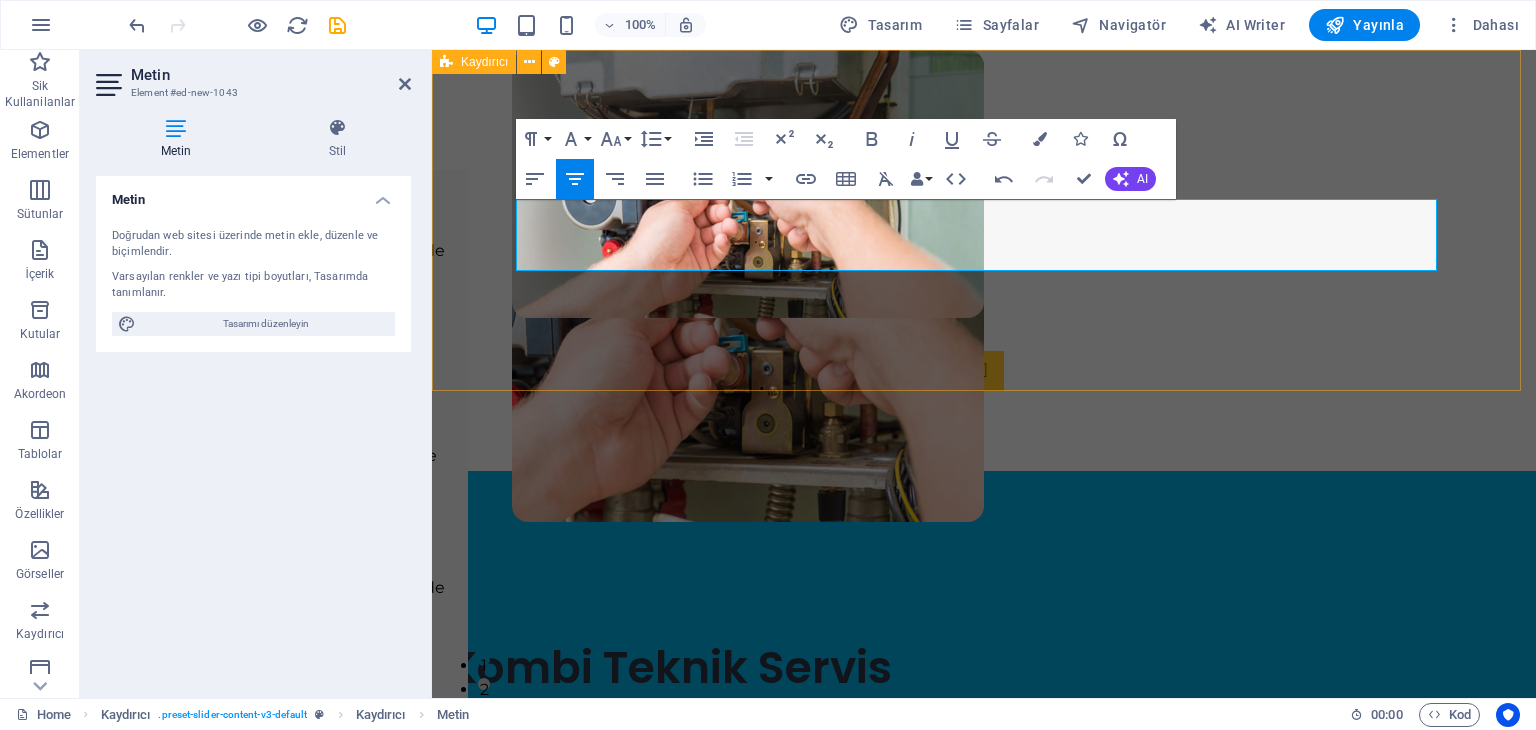 click on "Slide 3 Lorem ipsum dolor sit amet, consectetur adipisicing elit. Id, ipsum, quibusdam, temporibus harum culpa unde voluptatem possimus qui molestiae expedita ad aut necessitatibus vel incidunt placeat velit soluta a consectetur laborum illum nobis distinctio nisi facilis! Officiis, illum, aut, quasi dolorem laudantium fuga porro amet provident voluptatibus dicta mollitia neque!  Kombi Teknik Servis  Kombiler kış aylarında konforlu bir ortam sağlamak için önemli bir rol oynar. Ancak beklenmedik bir arıza durumunda doğru servis hizmetine ulaşmak önemlidir. Firmamız kombi servisi konusunda uzmanlaşmış ve müşterilerine güvenilir hizmet sunan bir ekiptir. Slide 2 Slide 3  Kombi Teknik Servis  1 2 3" at bounding box center (984, 260) 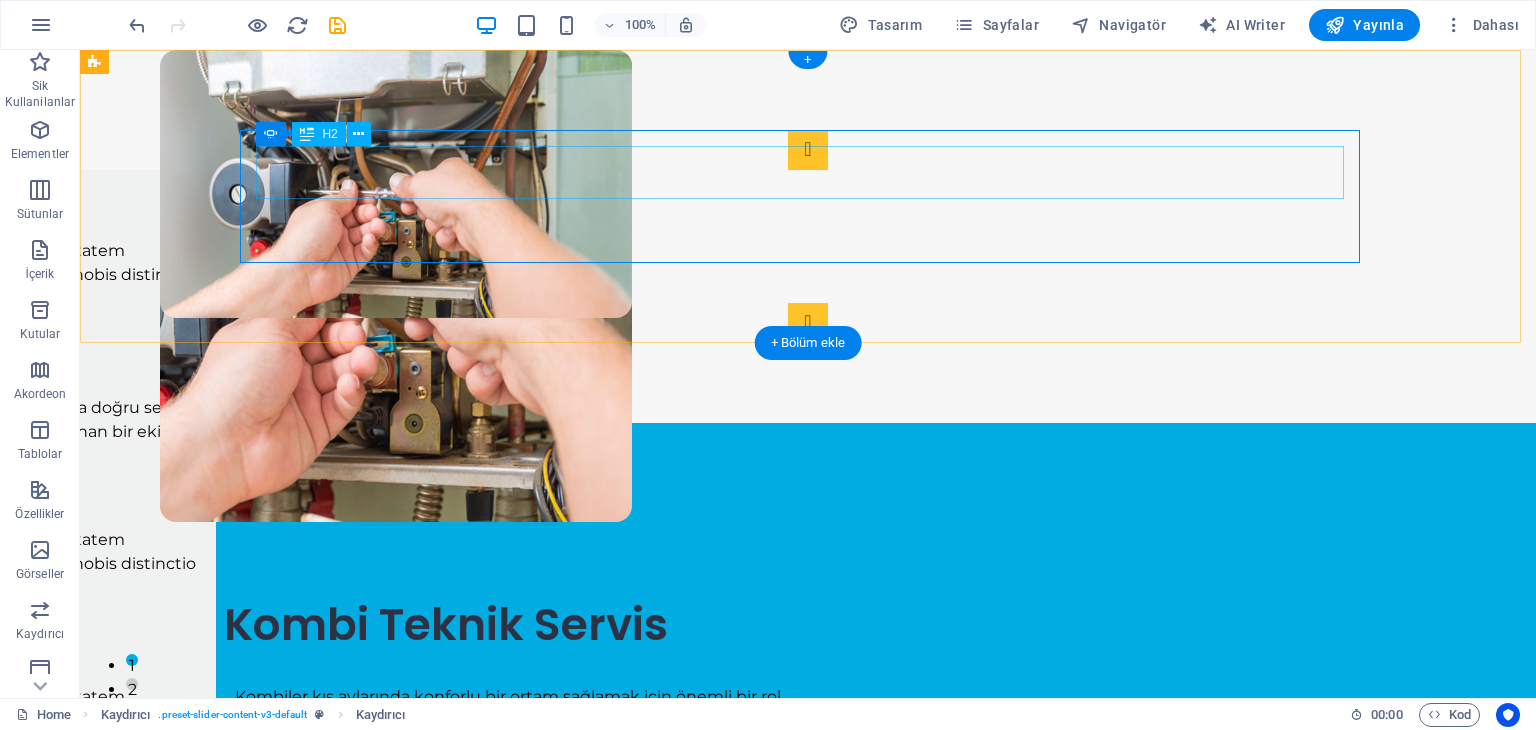 click on "Kombi Teknik Servis" at bounding box center [-328, 369] 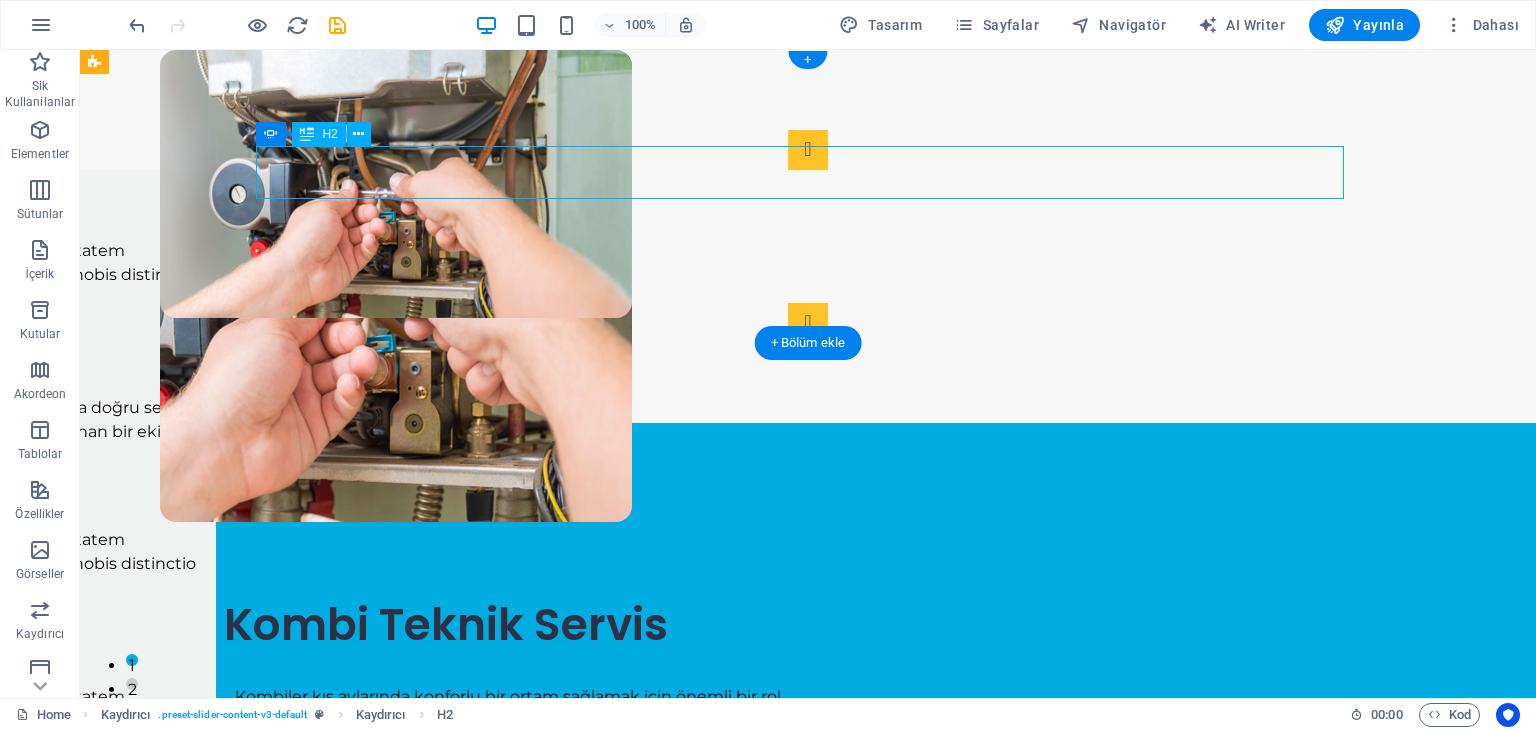 click on "Kombi Teknik Servis" at bounding box center [-328, 369] 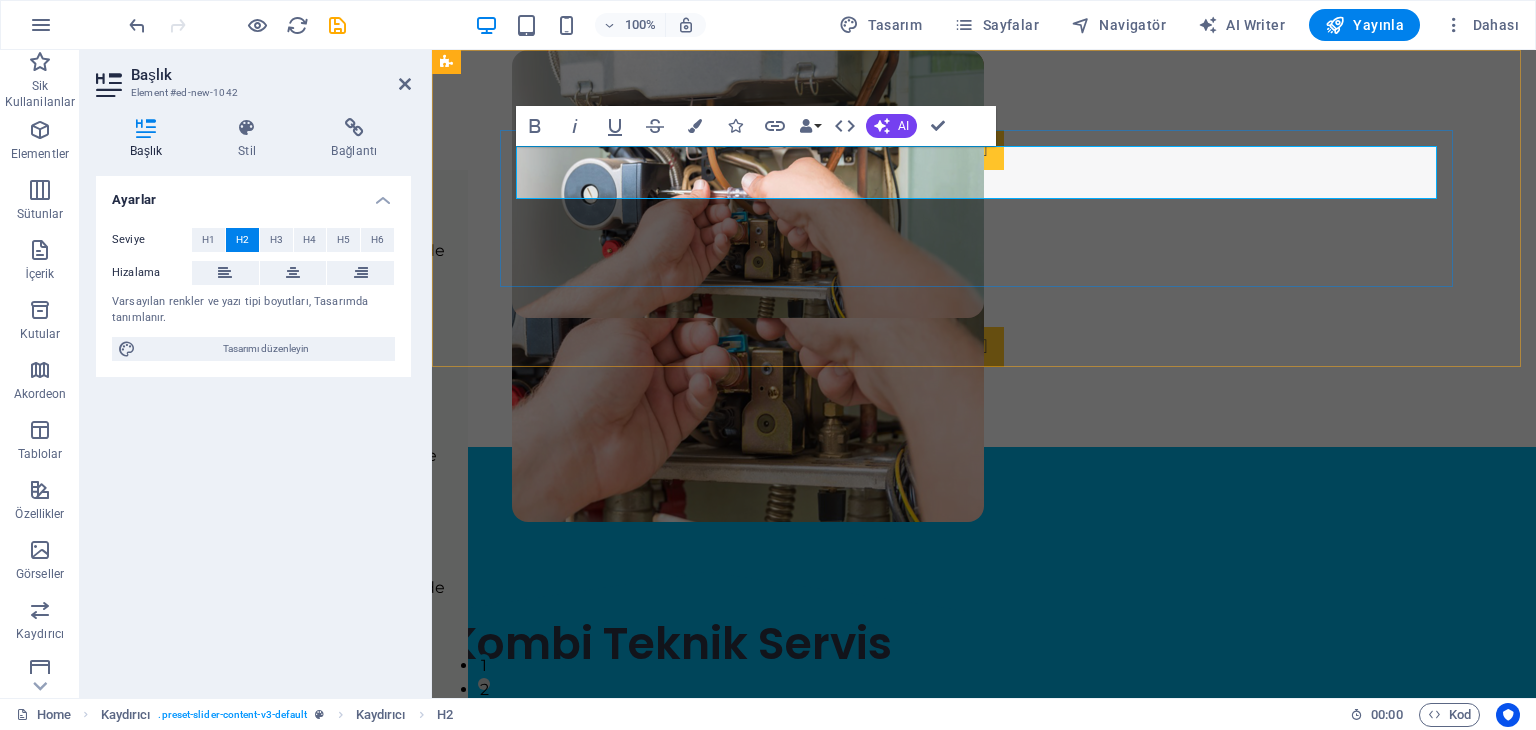 drag, startPoint x: 601, startPoint y: 181, endPoint x: 580, endPoint y: 173, distance: 22.472204 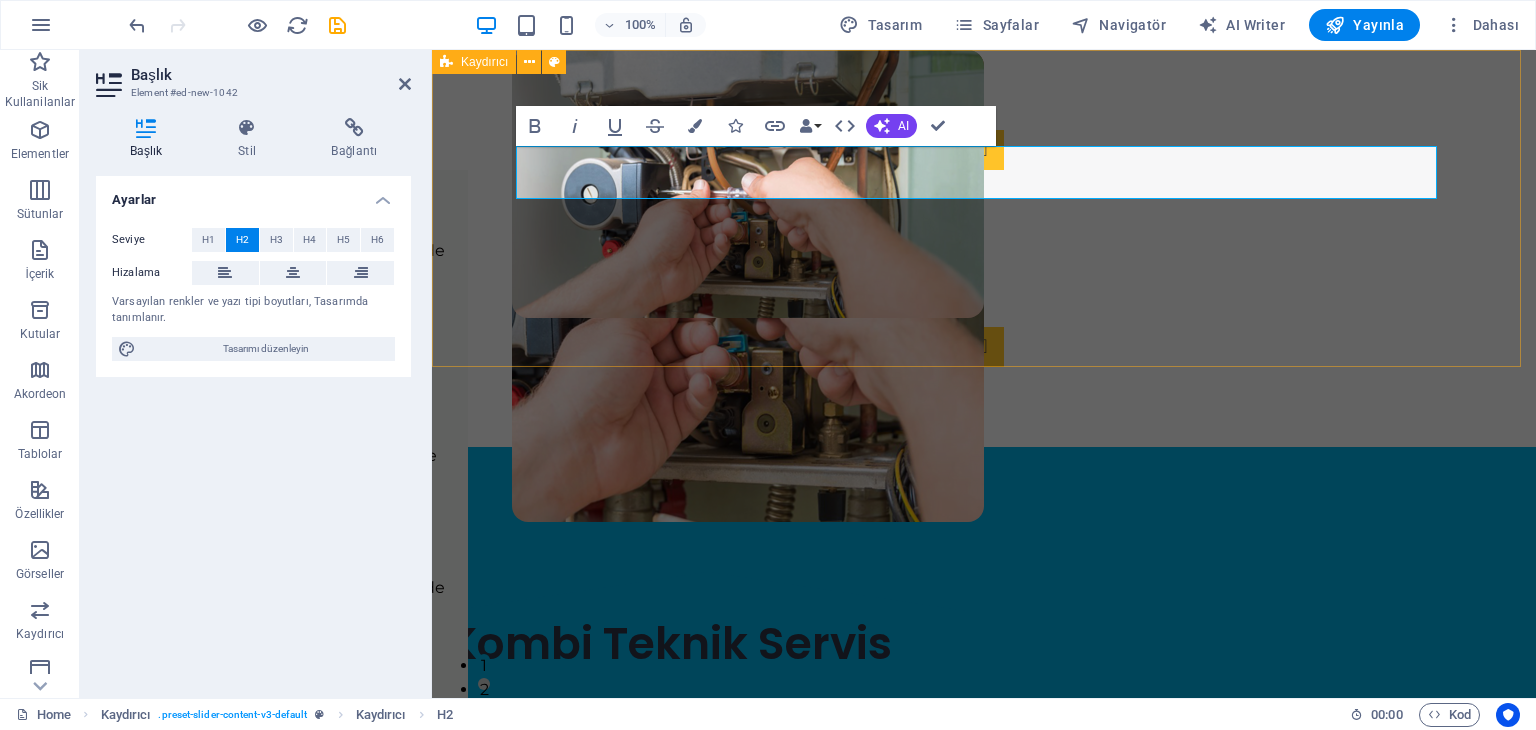 click on "Slide 3 Lorem ipsum dolor sit amet, consectetur adipisicing elit. Id, ipsum, quibusdam, temporibus harum culpa unde voluptatem possimus qui molestiae expedita ad aut necessitatibus vel incidunt placeat velit soluta a consectetur laborum illum nobis distinctio nisi facilis! Officiis, illum, aut, quasi dolorem laudantium fuga porro amet provident voluptatibus dicta mollitia neque!  Karadeniz Kombi Teknik Servis  Kombiler kış aylarında konforlu bir ortam sağlamak için önemli bir rol oynar. Ancak beklenmedik bir arıza durumunda doğru servis hizmetine ulaşmak önemlidir. Firmamız kombi servisi konusunda uzmanlaşmış ve müşterilerine güvenilir hizmet sunan bir ekiptir. Slide 2 Slide 3  Kombi Teknik Servis  Kombiler kış aylarında konforlu bir ortam sağlamak için önemli bir rol oynar. Ancak beklenmedik bir arıza durumunda doğru servis hizmetine ulaşmak önemlidir. Firmamız kombi servisi konusunda uzmanlaşmış ve müşterilerine güvenilir hizmet sunan bir ekiptir. 1 2 3" at bounding box center [984, 248] 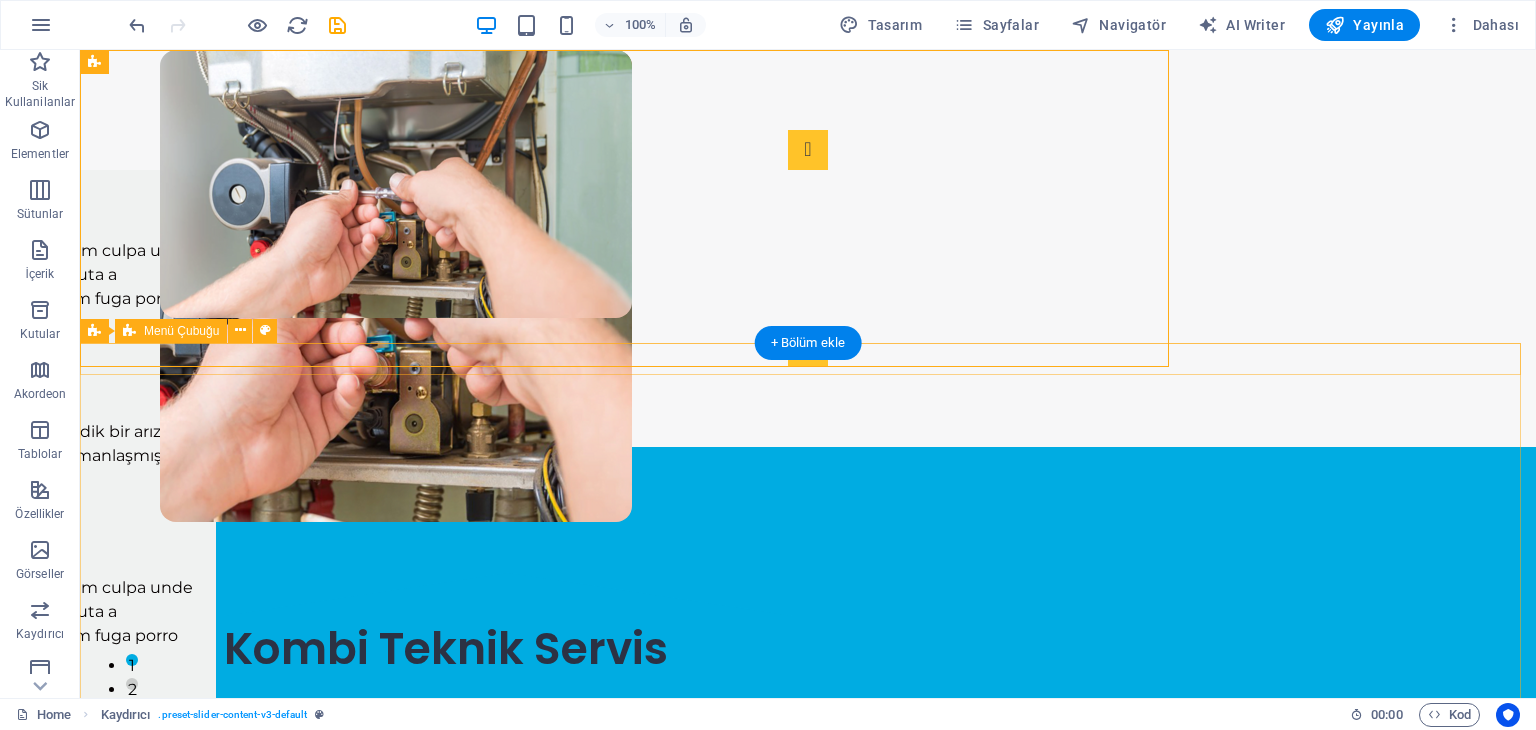 click at bounding box center [808, 463] 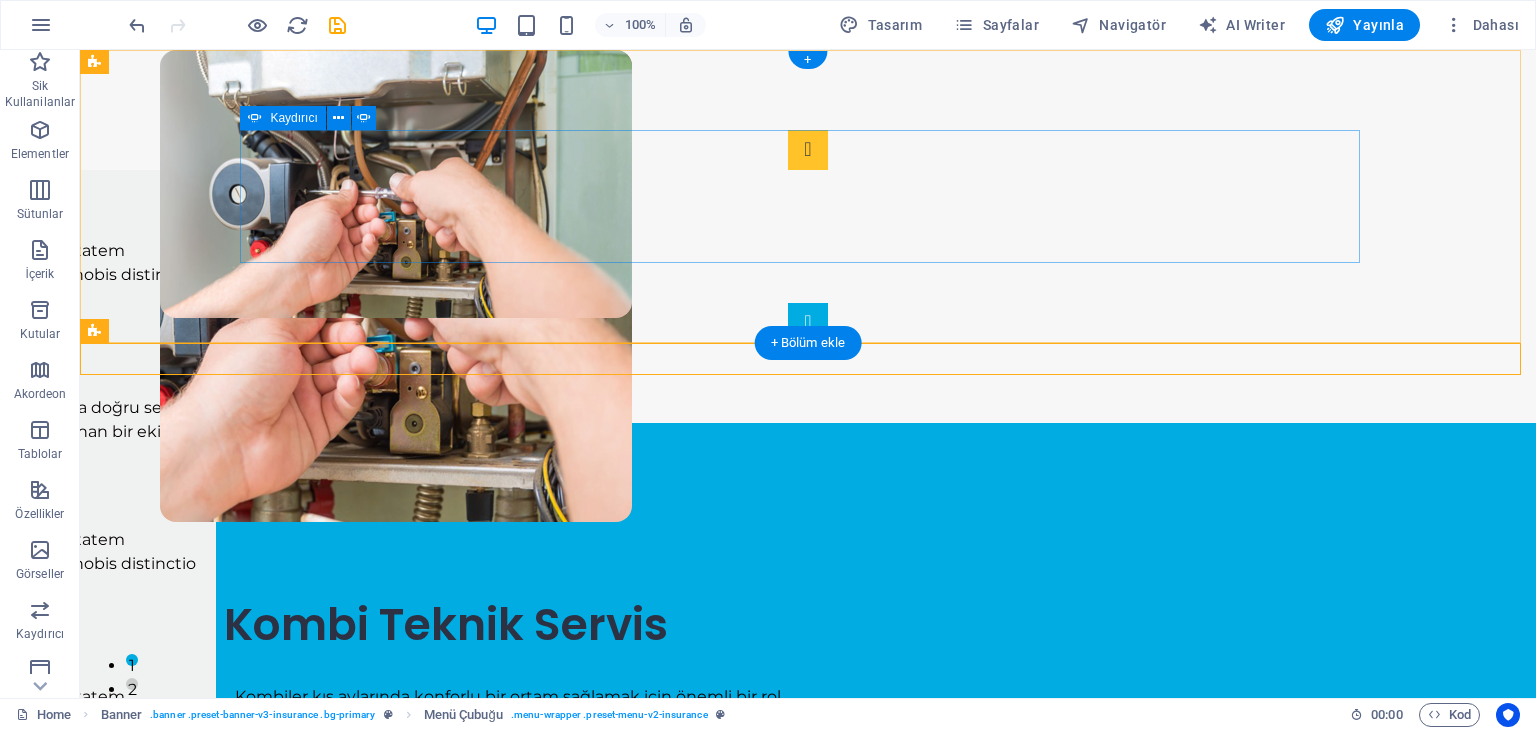 click at bounding box center [808, 323] 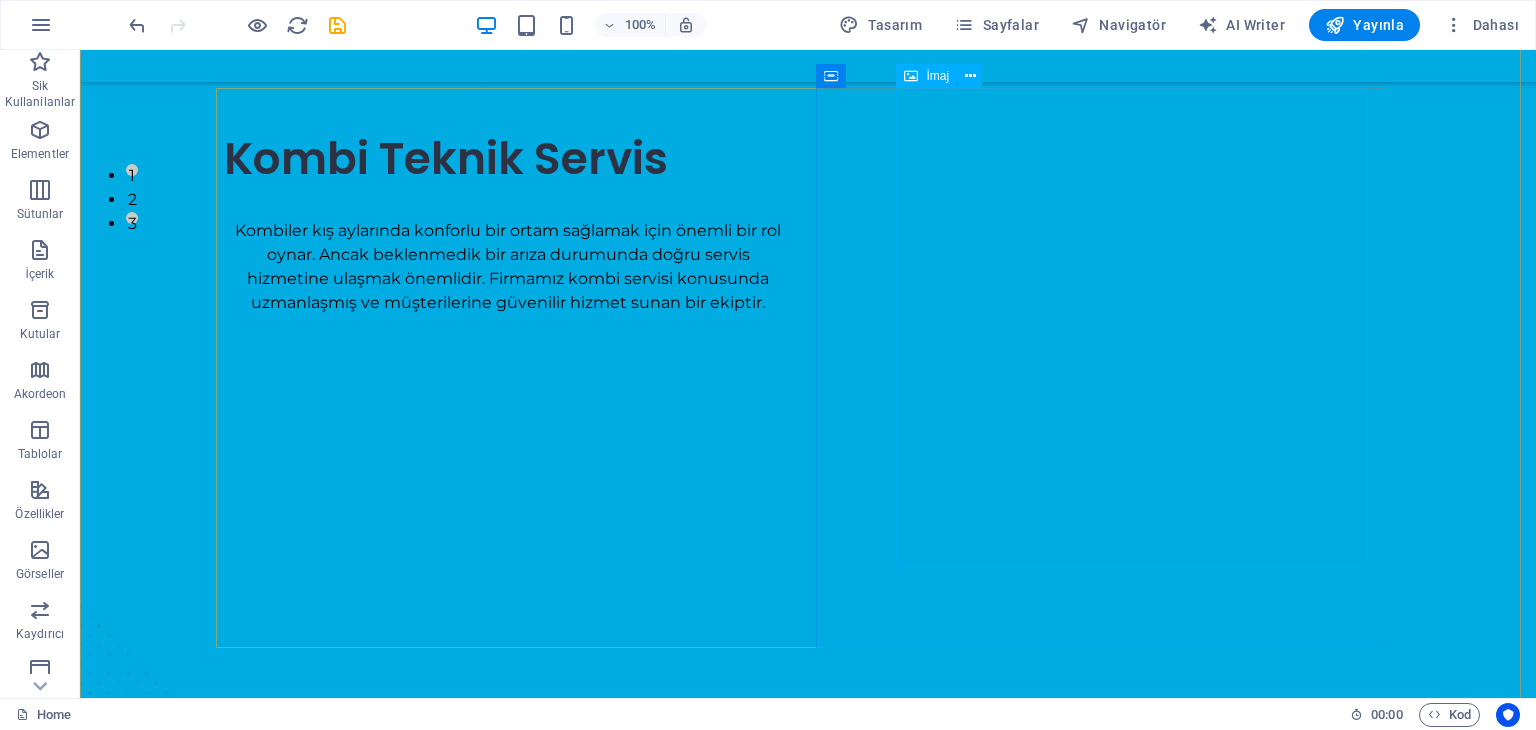 scroll, scrollTop: 600, scrollLeft: 0, axis: vertical 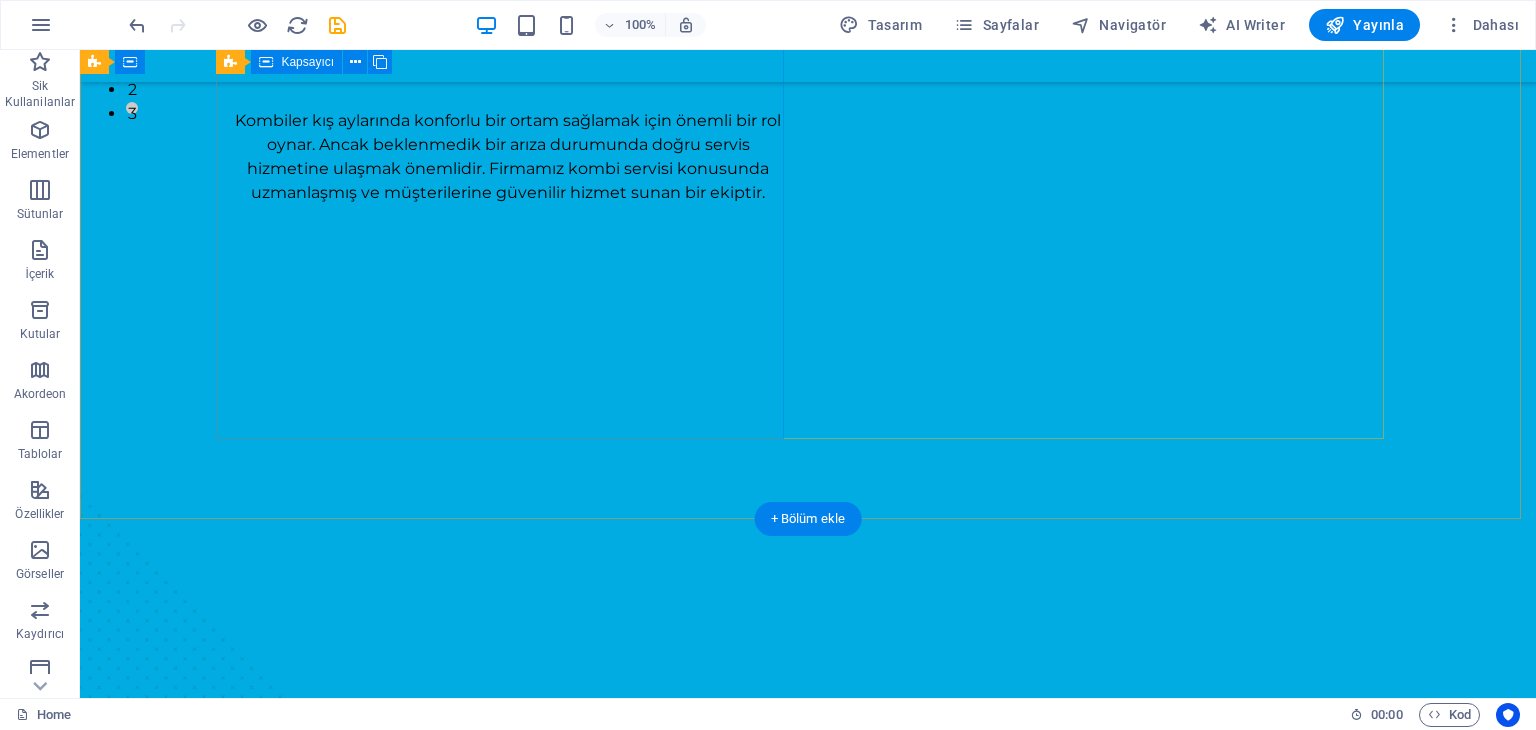 click on "Kombi Teknik Servis  Kombiler kış aylarında konforlu bir ortam sağlamak için önemli bir rol oynar. Ancak beklenmedik bir arıza durumunda doğru servis hizmetine ulaşmak önemlidir. Firmamız kombi servisi konusunda uzmanlaşmış ve müşterilerine güvenilir hizmet sunan bir ekiptir." at bounding box center (508, 110) 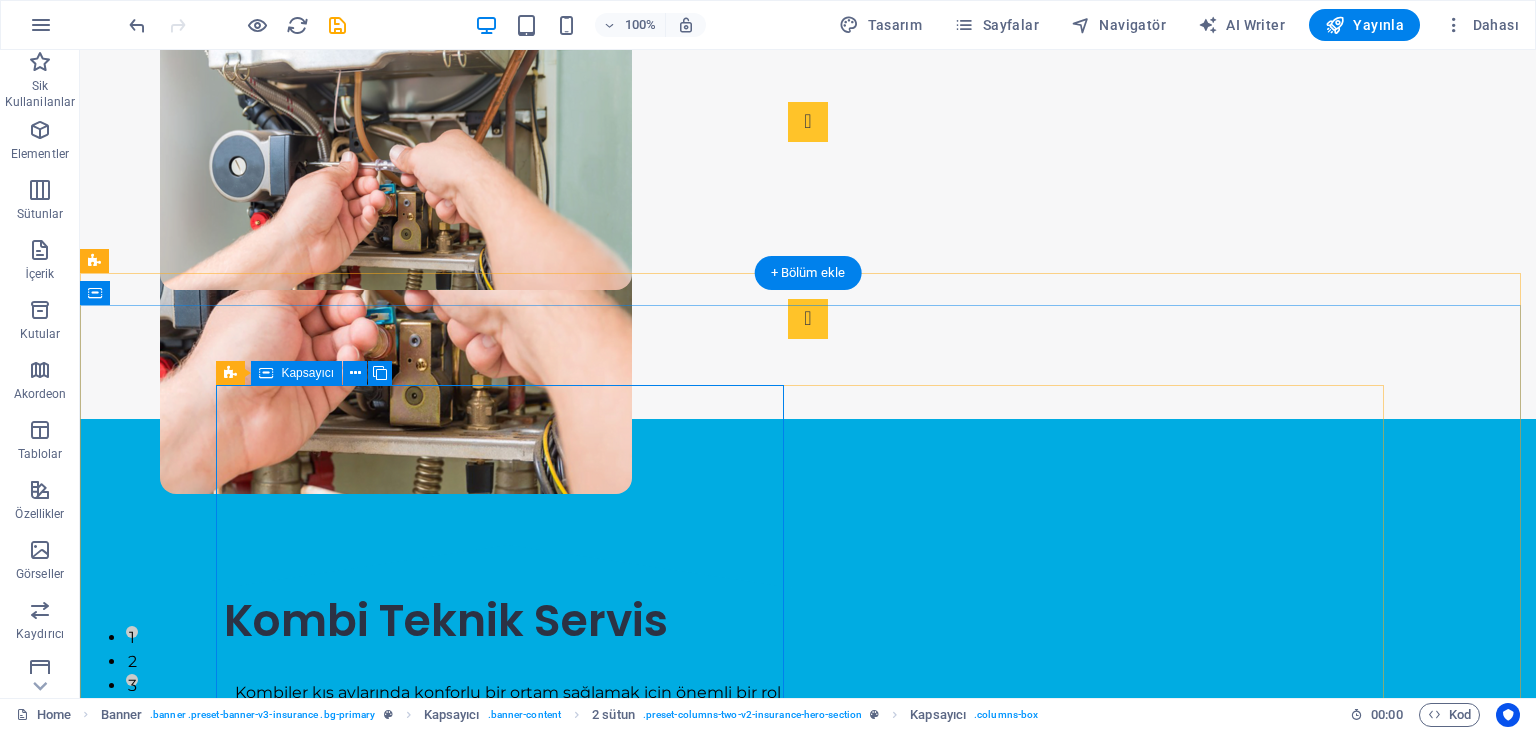 scroll, scrollTop: 0, scrollLeft: 0, axis: both 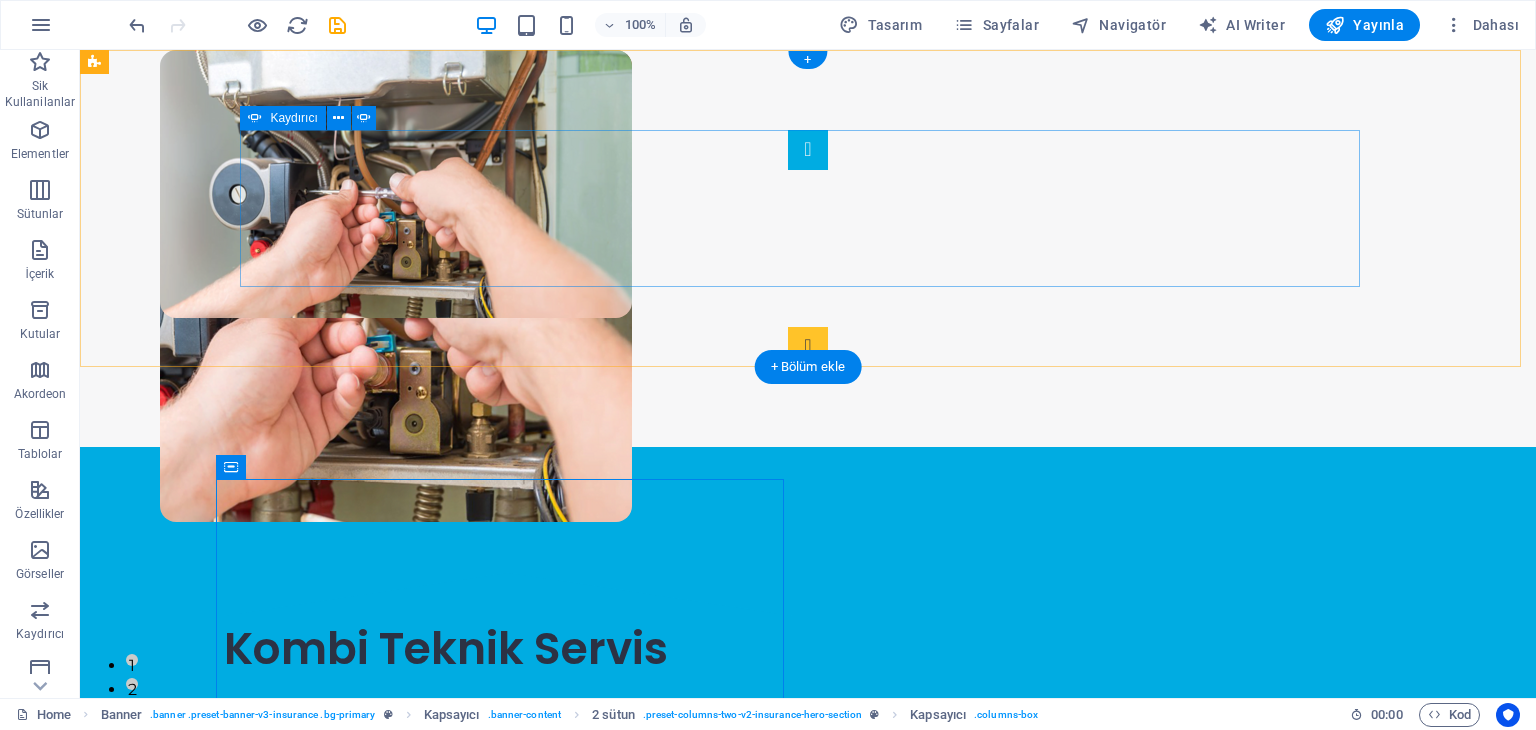 click at bounding box center [808, 150] 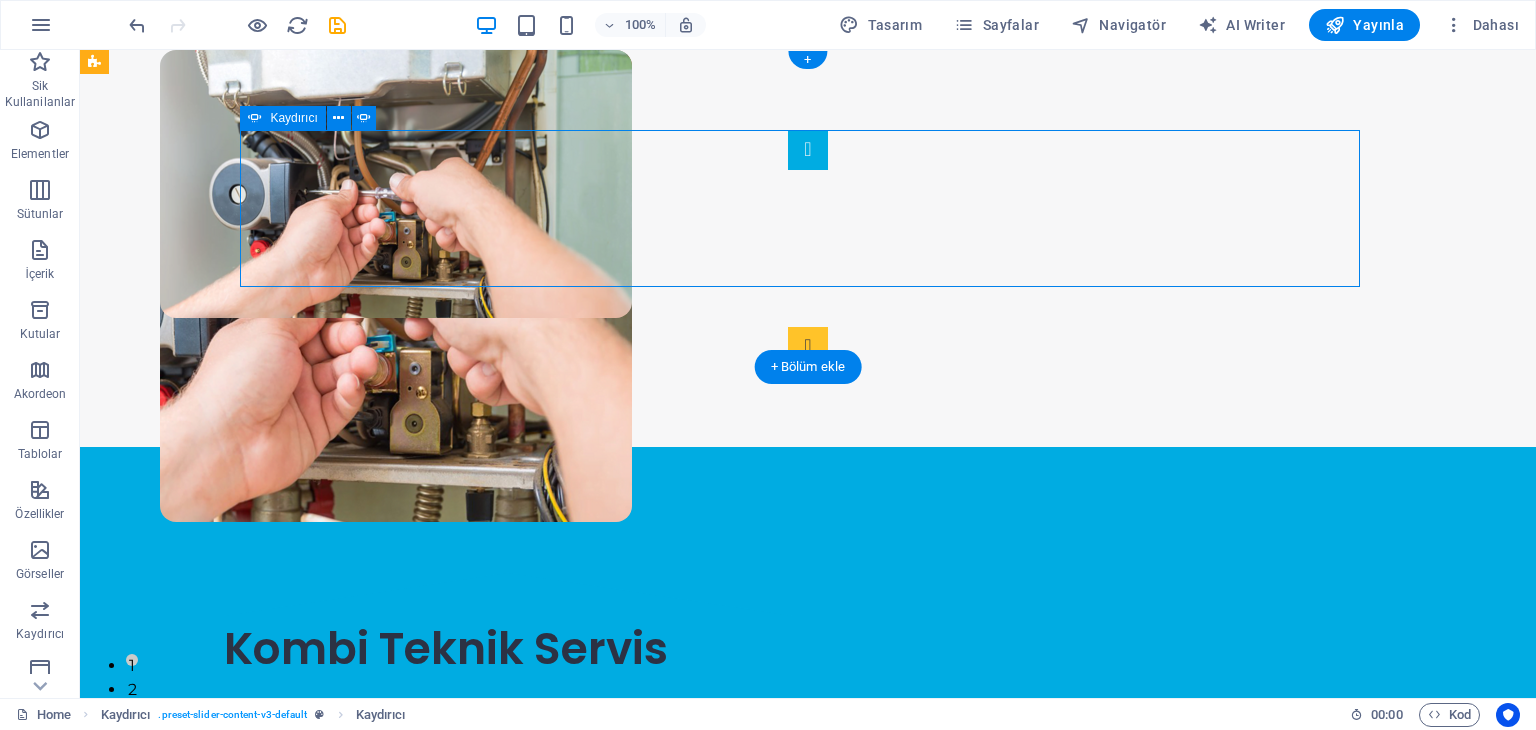 click at bounding box center (808, 150) 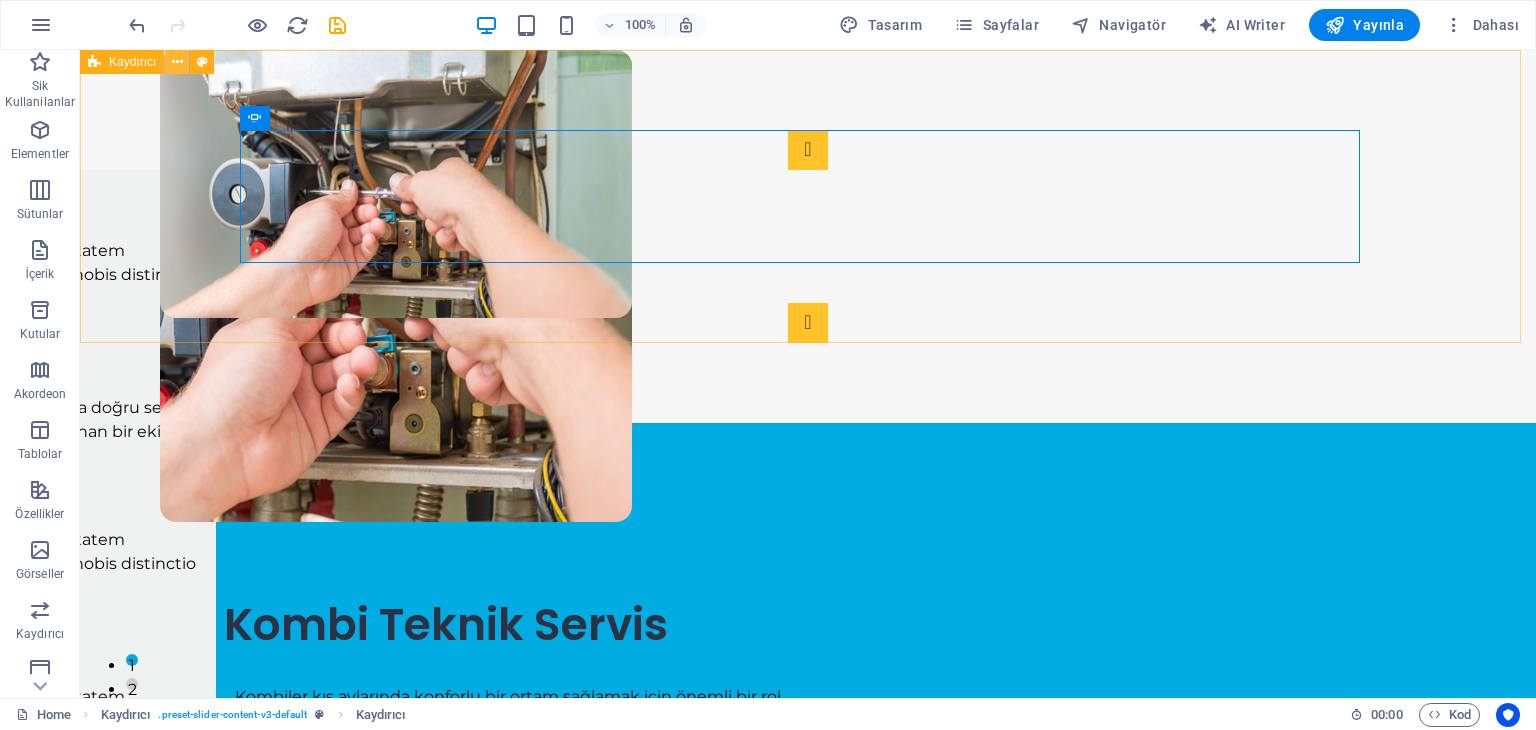click at bounding box center (177, 62) 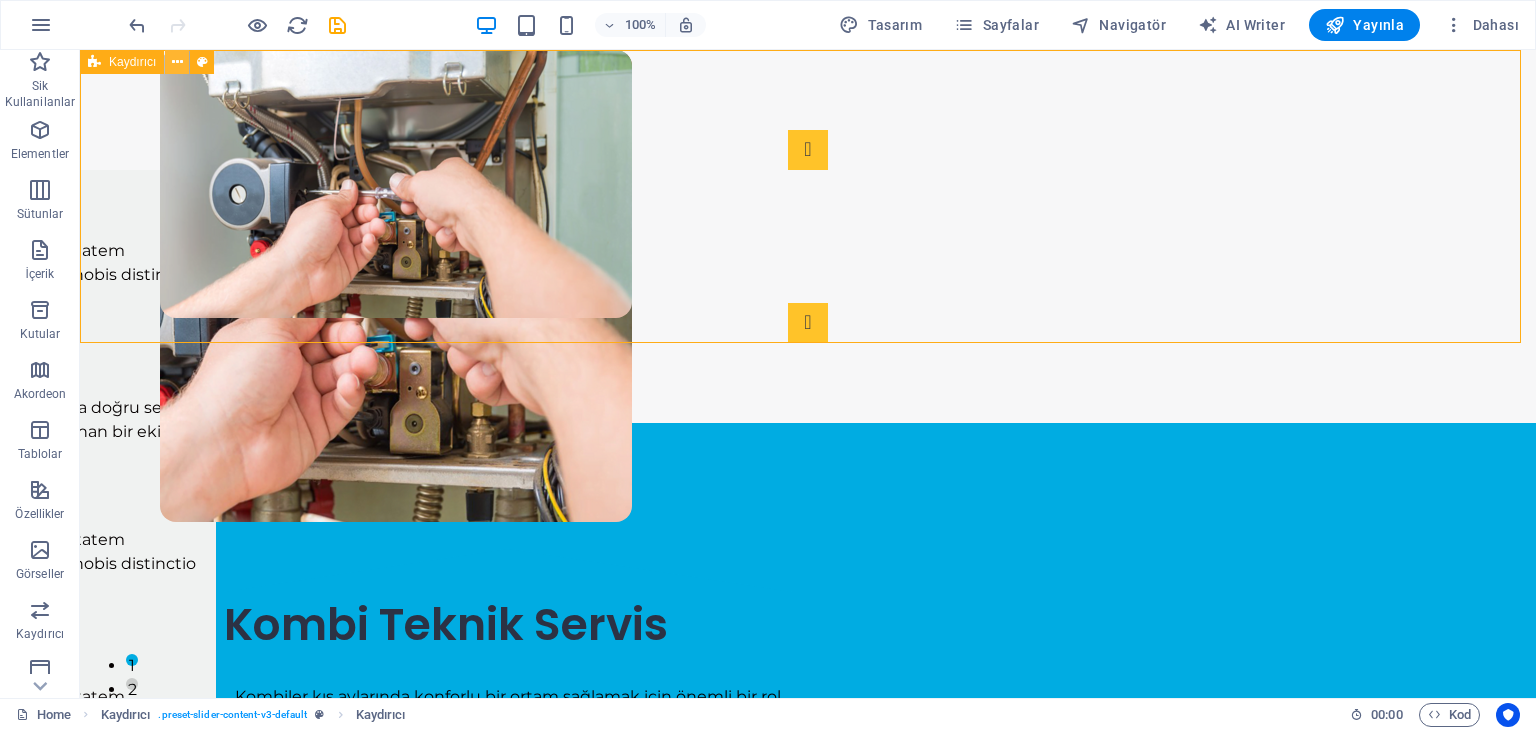 click at bounding box center (177, 62) 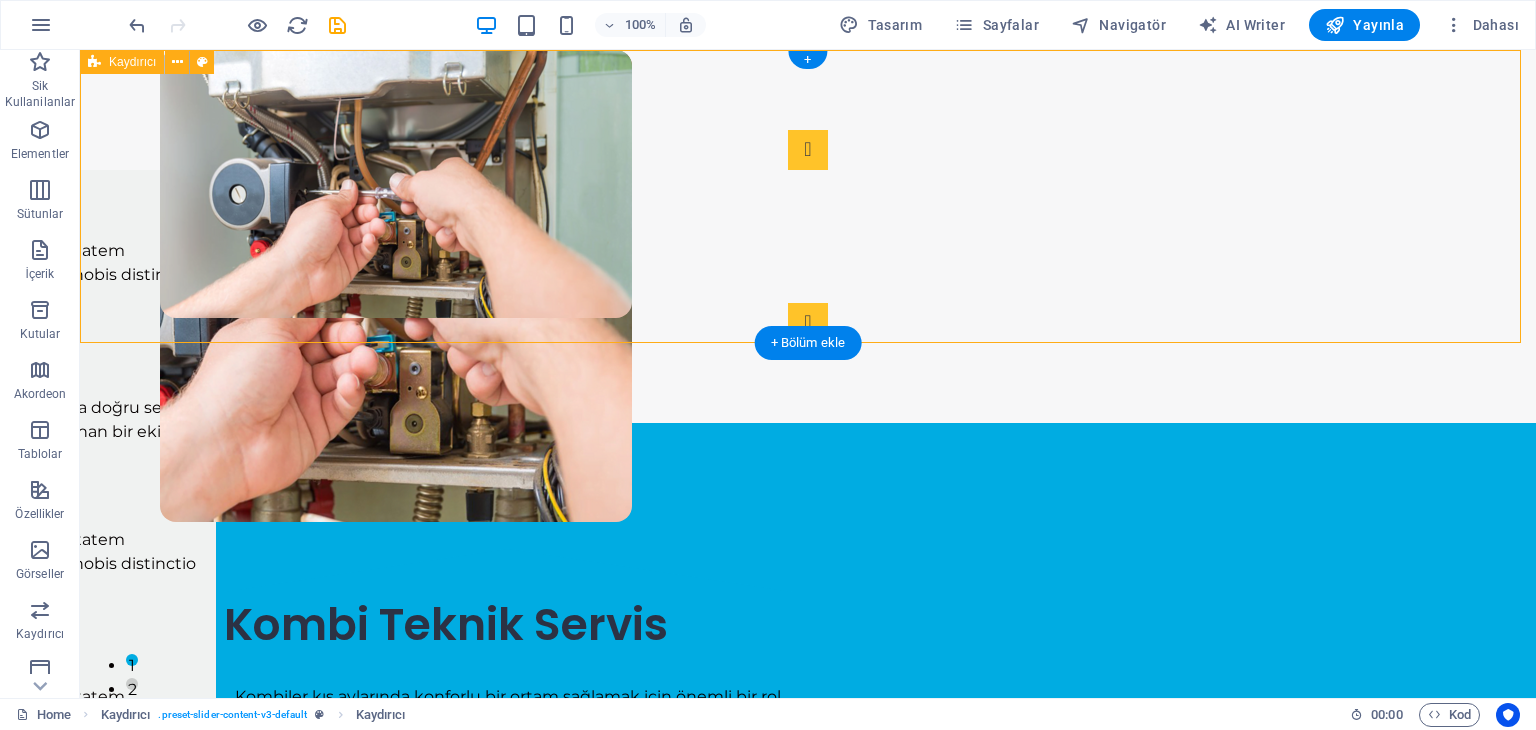 click on "Slide 3 Lorem ipsum dolor sit amet, consectetur adipisicing elit. Id, ipsum, quibusdam, temporibus harum culpa unde voluptatem possimus qui molestiae expedita ad aut necessitatibus vel incidunt placeat velit soluta a consectetur laborum illum nobis distinctio nisi facilis! Officiis, illum, aut, quasi dolorem laudantium fuga porro amet provident voluptatibus dicta mollitia neque!  Karadeniz Kombi Teknik Servis  Kombiler kış aylarında konforlu bir ortam sağlamak için önemli bir rol oynar. Ancak beklenmedik bir arıza durumunda doğru servis hizmetine ulaşmak önemlidir. Firmamız kombi servisi konusunda uzmanlaşmış ve müşterilerine güvenilir hizmet sunan bir ekiptir. Slide 2 Slide 3  Karadeniz Kombi Teknik Servis  Kombiler kış aylarında konforlu bir ortam sağlamak için önemli bir rol oynar. Ancak beklenmedik bir arıza durumunda doğru servis hizmetine ulaşmak önemlidir. Firmamız kombi servisi konusunda uzmanlaşmış ve müşterilerine güvenilir hizmet sunan bir ekiptir. 1 2 3" at bounding box center [808, 236] 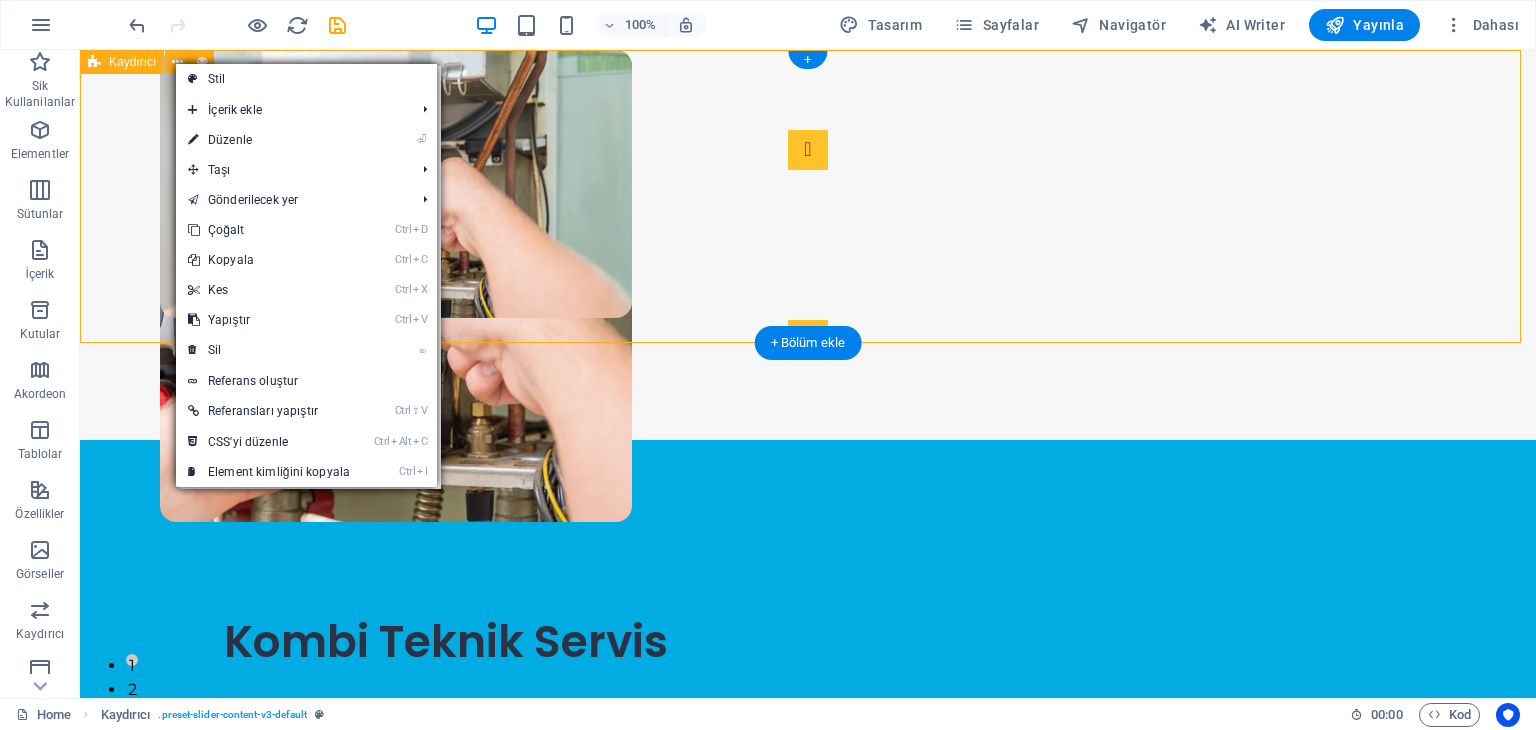 click on "Slide 3 Lorem ipsum dolor sit amet, consectetur adipisicing elit. Id, ipsum, quibusdam, temporibus harum culpa unde voluptatem possimus qui molestiae expedita ad aut necessitatibus vel incidunt placeat velit soluta a consectetur laborum illum nobis distinctio nisi facilis! Officiis, illum, aut, quasi dolorem laudantium fuga porro amet provident voluptatibus dicta mollitia neque!  Karadeniz Kombi Teknik Servis  Kombiler kış aylarında konforlu bir ortam sağlamak için önemli bir rol oynar. Ancak beklenmedik bir arıza durumunda doğru servis hizmetine ulaşmak önemlidir. Firmamız kombi servisi konusunda uzmanlaşmış ve müşterilerine güvenilir hizmet sunan bir ekiptir. Slide 2 Slide 3  Karadeniz Kombi Teknik Servis  Kombiler kış aylarında konforlu bir ortam sağlamak için önemli bir rol oynar. Ancak beklenmedik bir arıza durumunda doğru servis hizmetine ulaşmak önemlidir. Firmamız kombi servisi konusunda uzmanlaşmış ve müşterilerine güvenilir hizmet sunan bir ekiptir. 1 2 3" at bounding box center (808, 245) 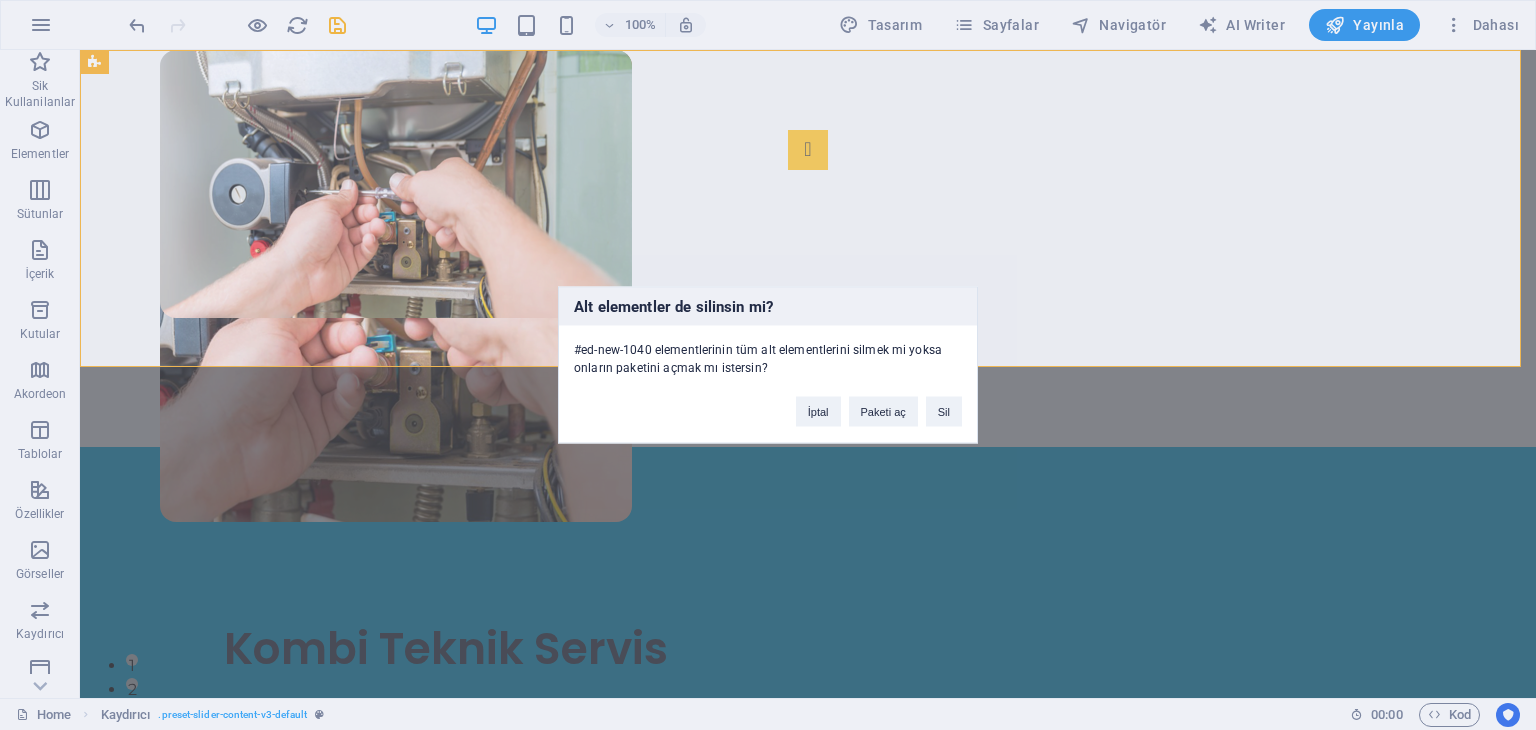 click on "Alt elementler de silinsin mi? #ed-new-1040 elementlerinin tüm alt elementlerini silmek mi yoksa onların paketini açmak mı istersin? İptal Paketi aç Sil" at bounding box center (768, 365) 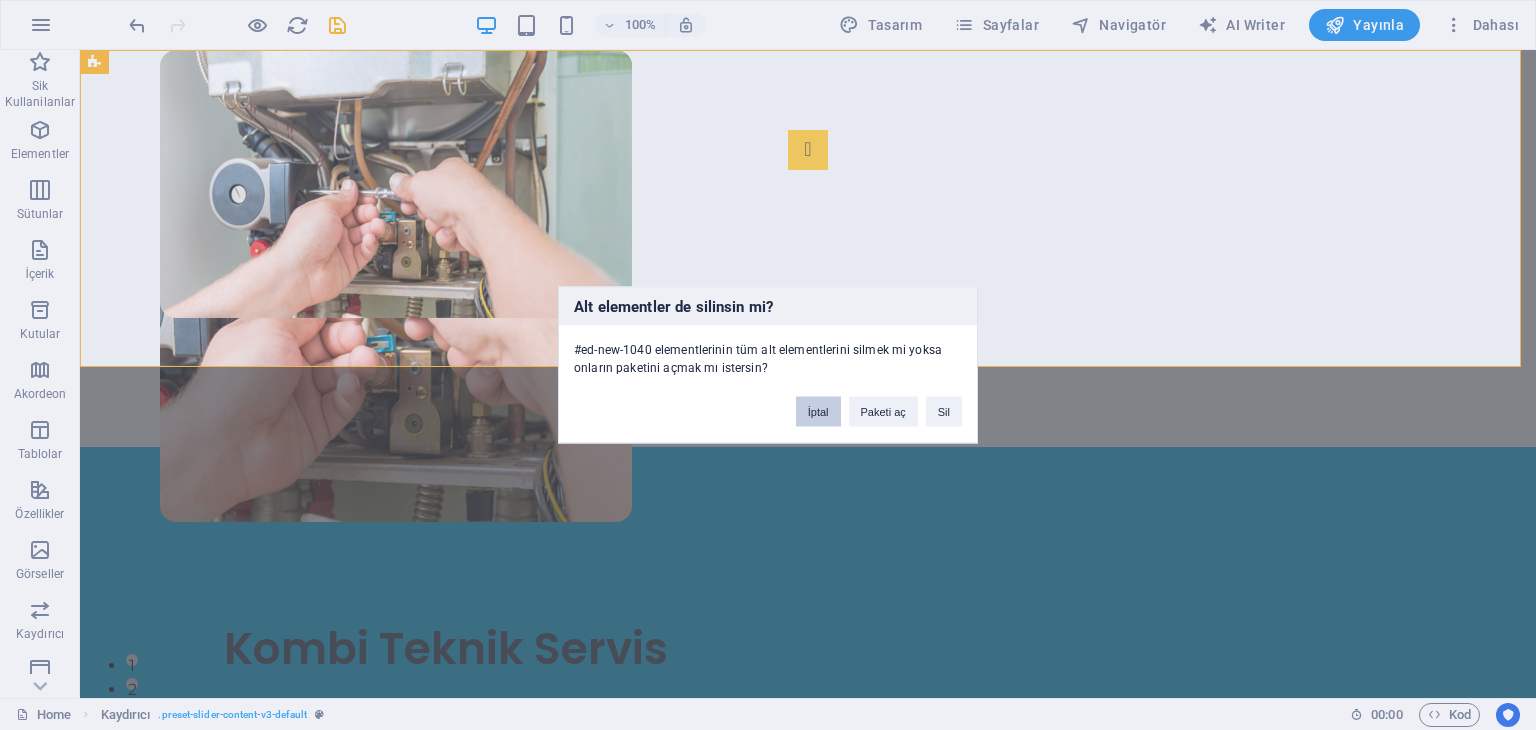 click on "İptal" at bounding box center (818, 412) 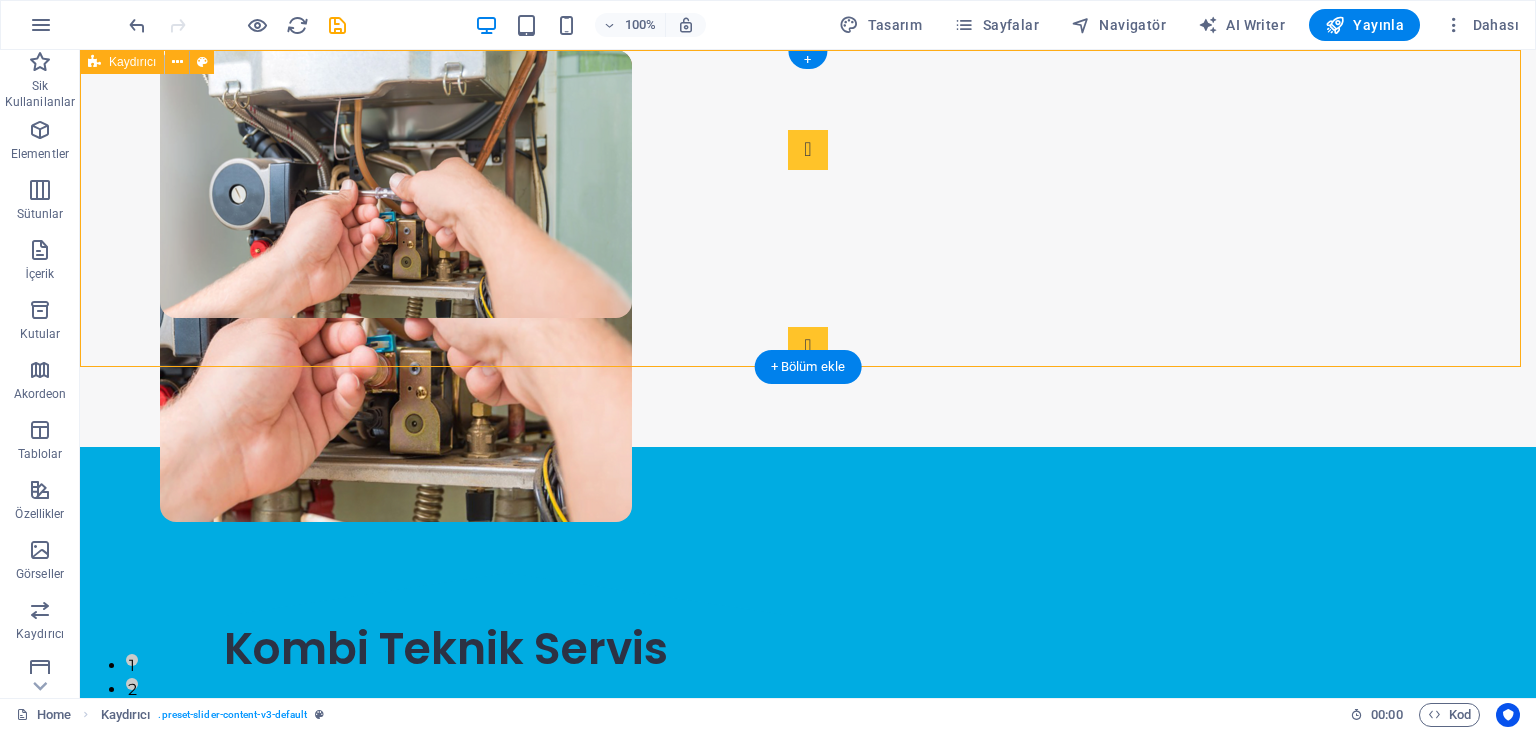 click on "Slide 3 Lorem ipsum dolor sit amet, consectetur adipisicing elit. Id, ipsum, quibusdam, temporibus harum culpa unde voluptatem possimus qui molestiae expedita ad aut necessitatibus vel incidunt placeat velit soluta a consectetur laborum illum nobis distinctio nisi facilis! Officiis, illum, aut, quasi dolorem laudantium fuga porro amet provident voluptatibus dicta mollitia neque!  Karadeniz Kombi Teknik Servis  Kombiler kış aylarında konforlu bir ortam sağlamak için önemli bir rol oynar. Ancak beklenmedik bir arıza durumunda doğru servis hizmetine ulaşmak önemlidir. Firmamız kombi servisi konusunda uzmanlaşmış ve müşterilerine güvenilir hizmet sunan bir ekiptir. Slide 2 Slide 3  Karadeniz Kombi Teknik Servis  Kombiler kış aylarında konforlu bir ortam sağlamak için önemli bir rol oynar. Ancak beklenmedik bir arıza durumunda doğru servis hizmetine ulaşmak önemlidir. Firmamız kombi servisi konusunda uzmanlaşmış ve müşterilerine güvenilir hizmet sunan bir ekiptir. 1 2 3" at bounding box center [808, 248] 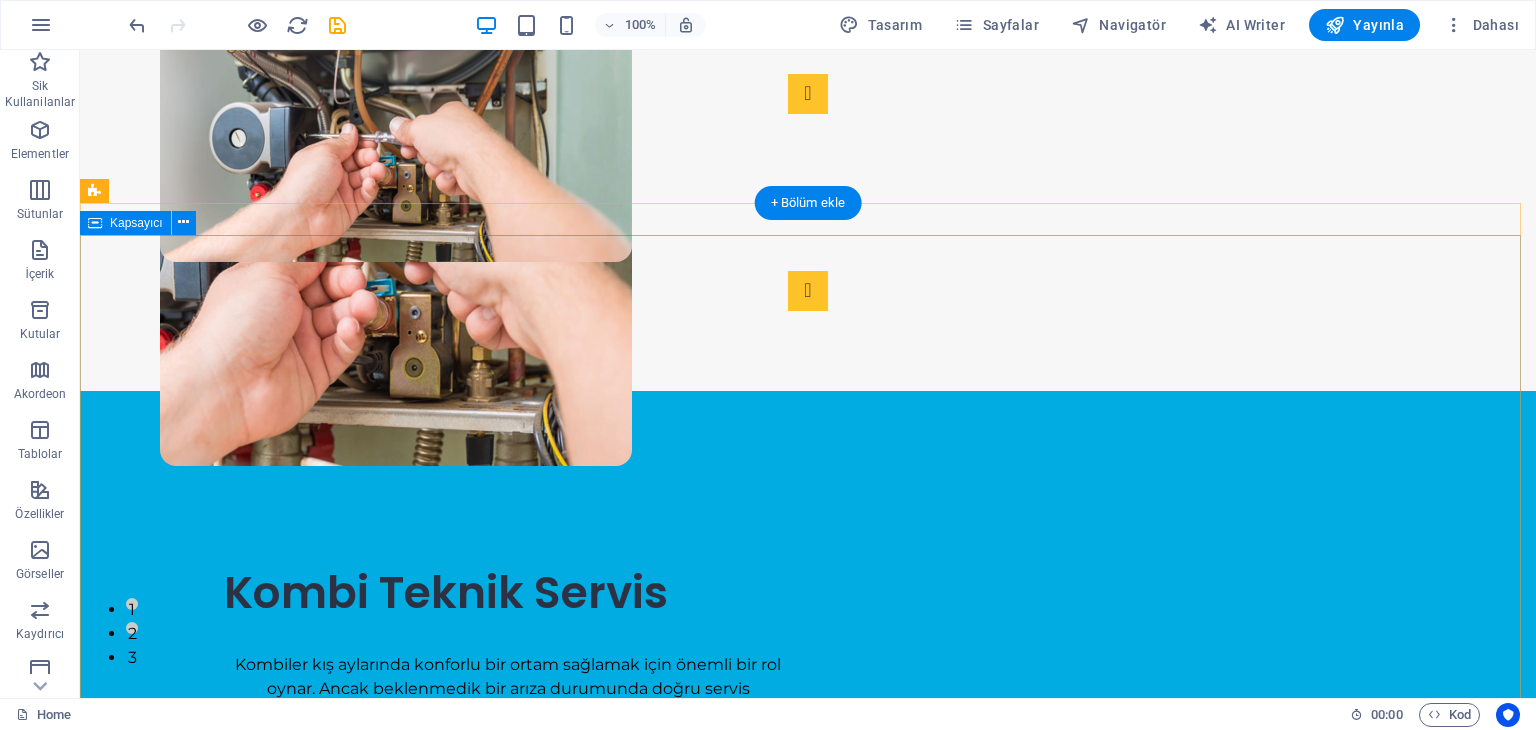 scroll, scrollTop: 0, scrollLeft: 0, axis: both 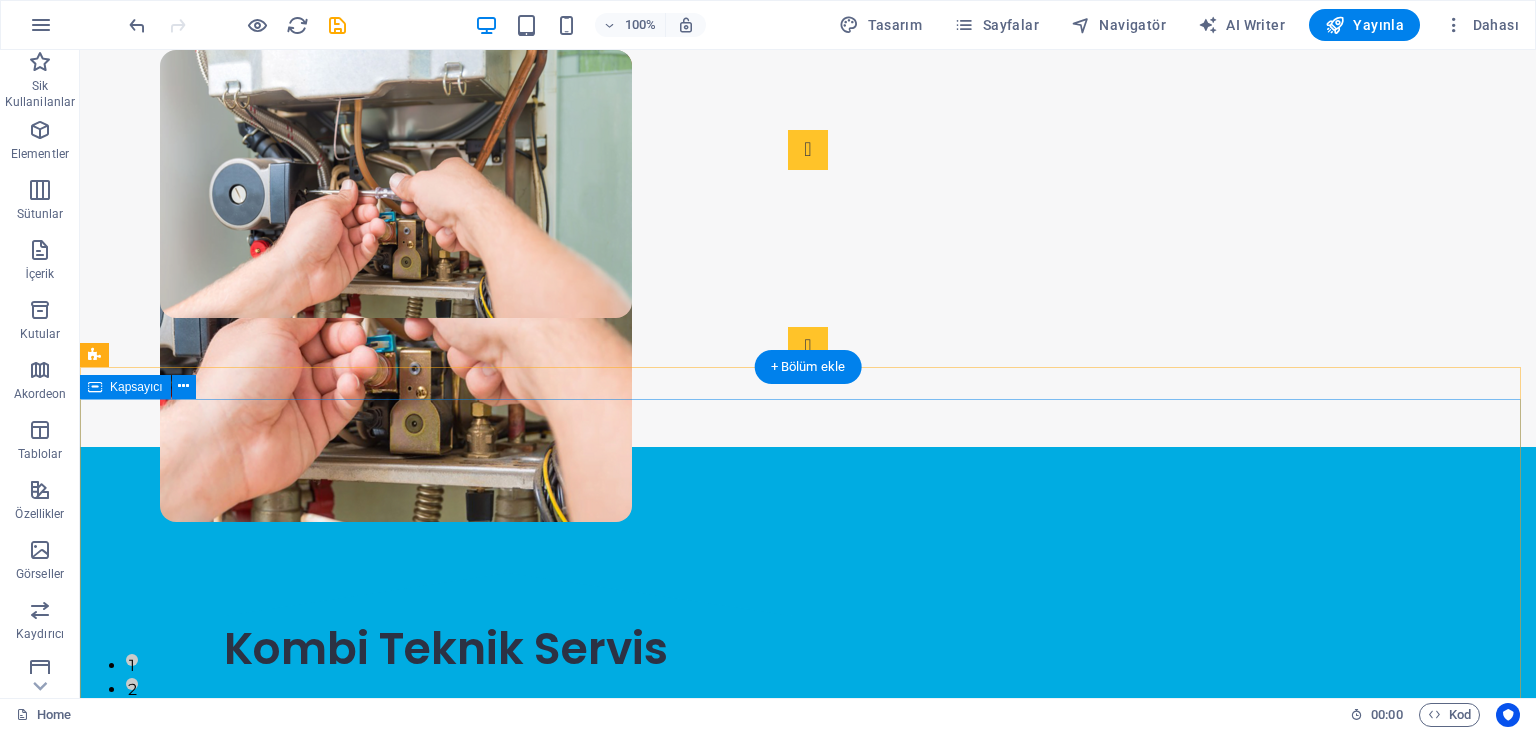click on "Kombi Teknik Servis  Kombiler kış aylarında konforlu bir ortam sağlamak için önemli bir rol oynar. Ancak beklenmedik bir arıza durumunda doğru servis hizmetine ulaşmak önemlidir. Firmamız kombi servisi konusunda uzmanlaşmış ve müşterilerine güvenilir hizmet sunan bir ekiptir." at bounding box center (808, 998) 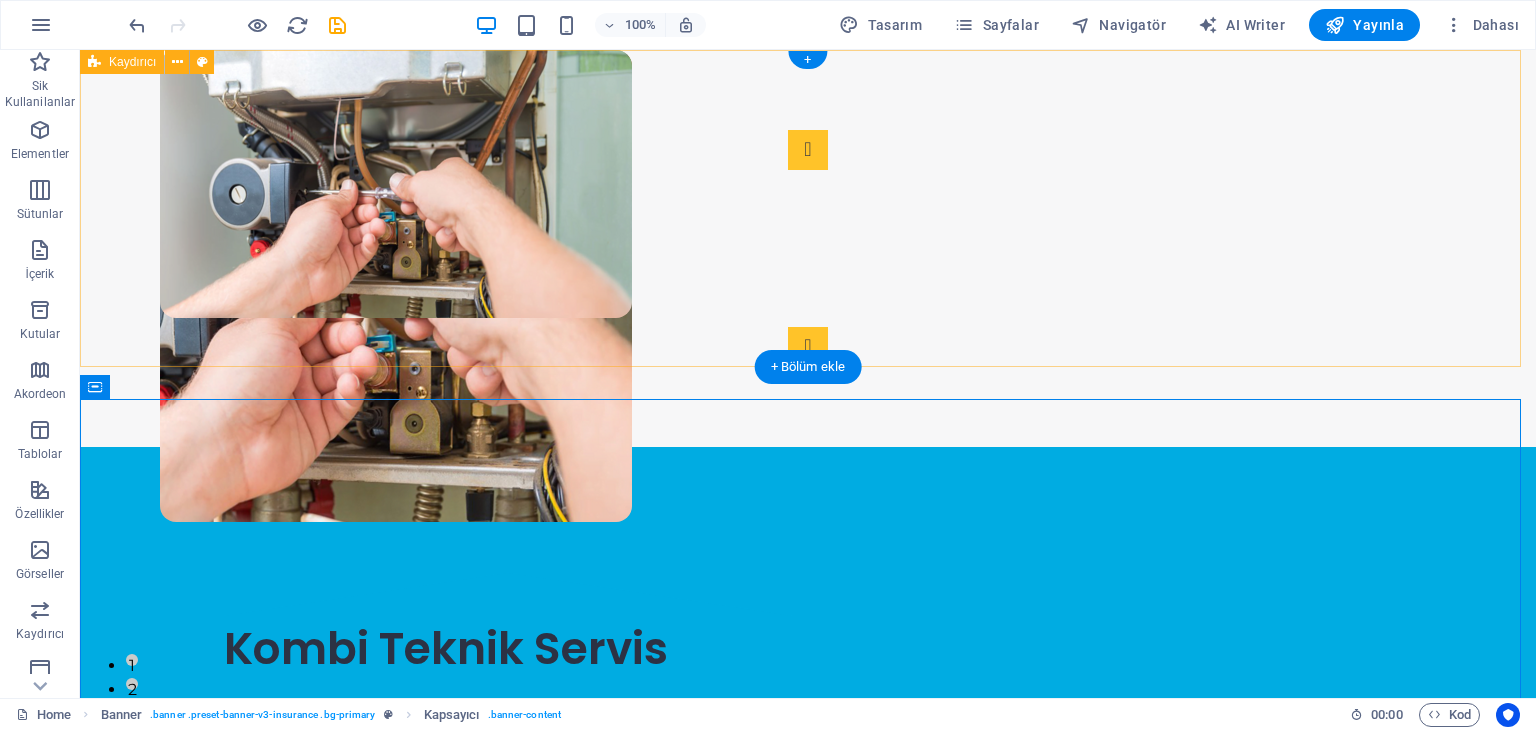 click on "Slide 3 Lorem ipsum dolor sit amet, consectetur adipisicing elit. Id, ipsum, quibusdam, temporibus harum culpa unde voluptatem possimus qui molestiae expedita ad aut necessitatibus vel incidunt placeat velit soluta a consectetur laborum illum nobis distinctio nisi facilis! Officiis, illum, aut, quasi dolorem laudantium fuga porro amet provident voluptatibus dicta mollitia neque!  Karadeniz Kombi Teknik Servis  Kombiler kış aylarında konforlu bir ortam sağlamak için önemli bir rol oynar. Ancak beklenmedik bir arıza durumunda doğru servis hizmetine ulaşmak önemlidir. Firmamız kombi servisi konusunda uzmanlaşmış ve müşterilerine güvenilir hizmet sunan bir ekiptir. Slide 2 Slide 3  Karadeniz Kombi Teknik Servis  Kombiler kış aylarında konforlu bir ortam sağlamak için önemli bir rol oynar. Ancak beklenmedik bir arıza durumunda doğru servis hizmetine ulaşmak önemlidir. Firmamız kombi servisi konusunda uzmanlaşmış ve müşterilerine güvenilir hizmet sunan bir ekiptir. 1 2 3" at bounding box center [808, 248] 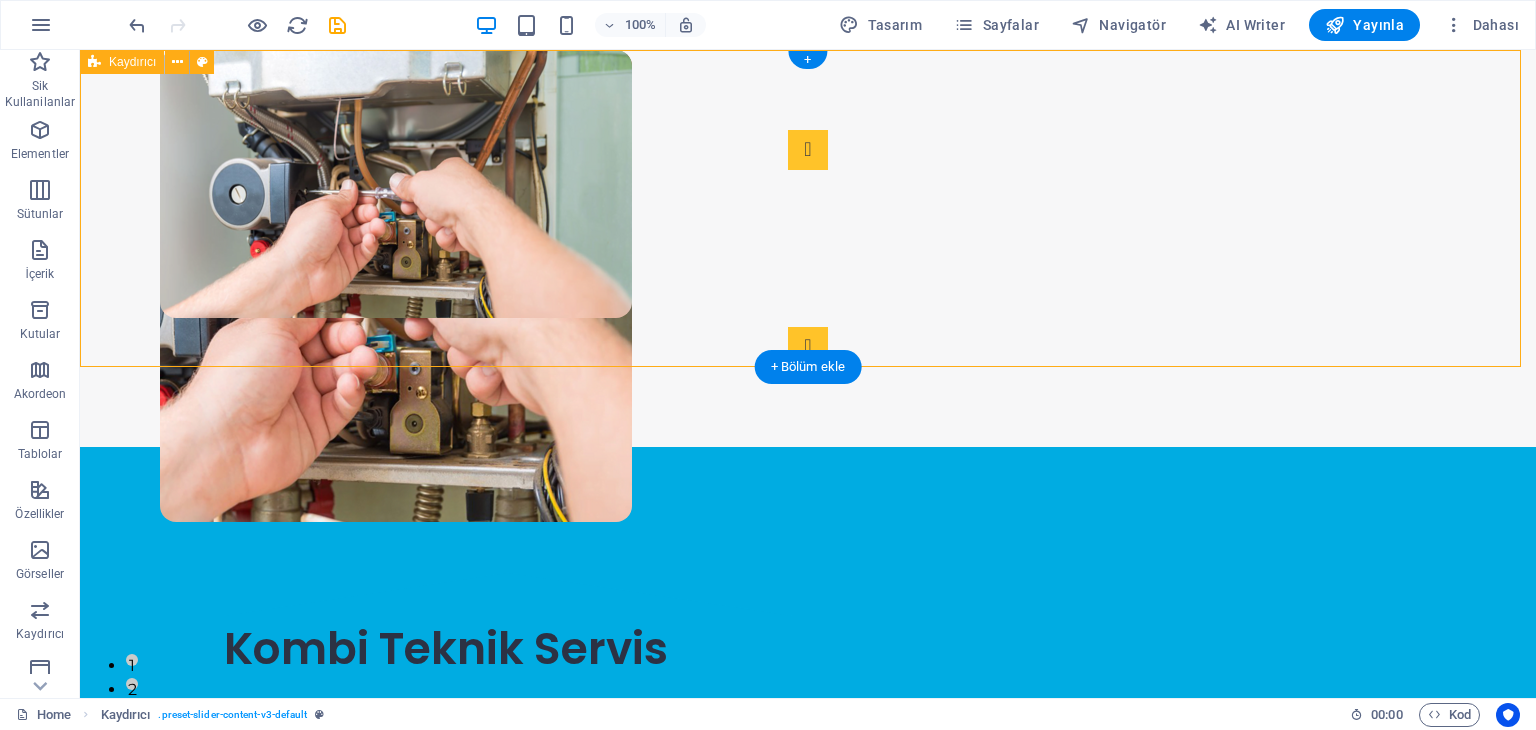 click on "Slide 3 Lorem ipsum dolor sit amet, consectetur adipisicing elit. Id, ipsum, quibusdam, temporibus harum culpa unde voluptatem possimus qui molestiae expedita ad aut necessitatibus vel incidunt placeat velit soluta a consectetur laborum illum nobis distinctio nisi facilis! Officiis, illum, aut, quasi dolorem laudantium fuga porro amet provident voluptatibus dicta mollitia neque!  Karadeniz Kombi Teknik Servis  Kombiler kış aylarında konforlu bir ortam sağlamak için önemli bir rol oynar. Ancak beklenmedik bir arıza durumunda doğru servis hizmetine ulaşmak önemlidir. Firmamız kombi servisi konusunda uzmanlaşmış ve müşterilerine güvenilir hizmet sunan bir ekiptir. Slide 2 Slide 3  Karadeniz Kombi Teknik Servis  Kombiler kış aylarında konforlu bir ortam sağlamak için önemli bir rol oynar. Ancak beklenmedik bir arıza durumunda doğru servis hizmetine ulaşmak önemlidir. Firmamız kombi servisi konusunda uzmanlaşmış ve müşterilerine güvenilir hizmet sunan bir ekiptir. 1 2 3" at bounding box center (808, 248) 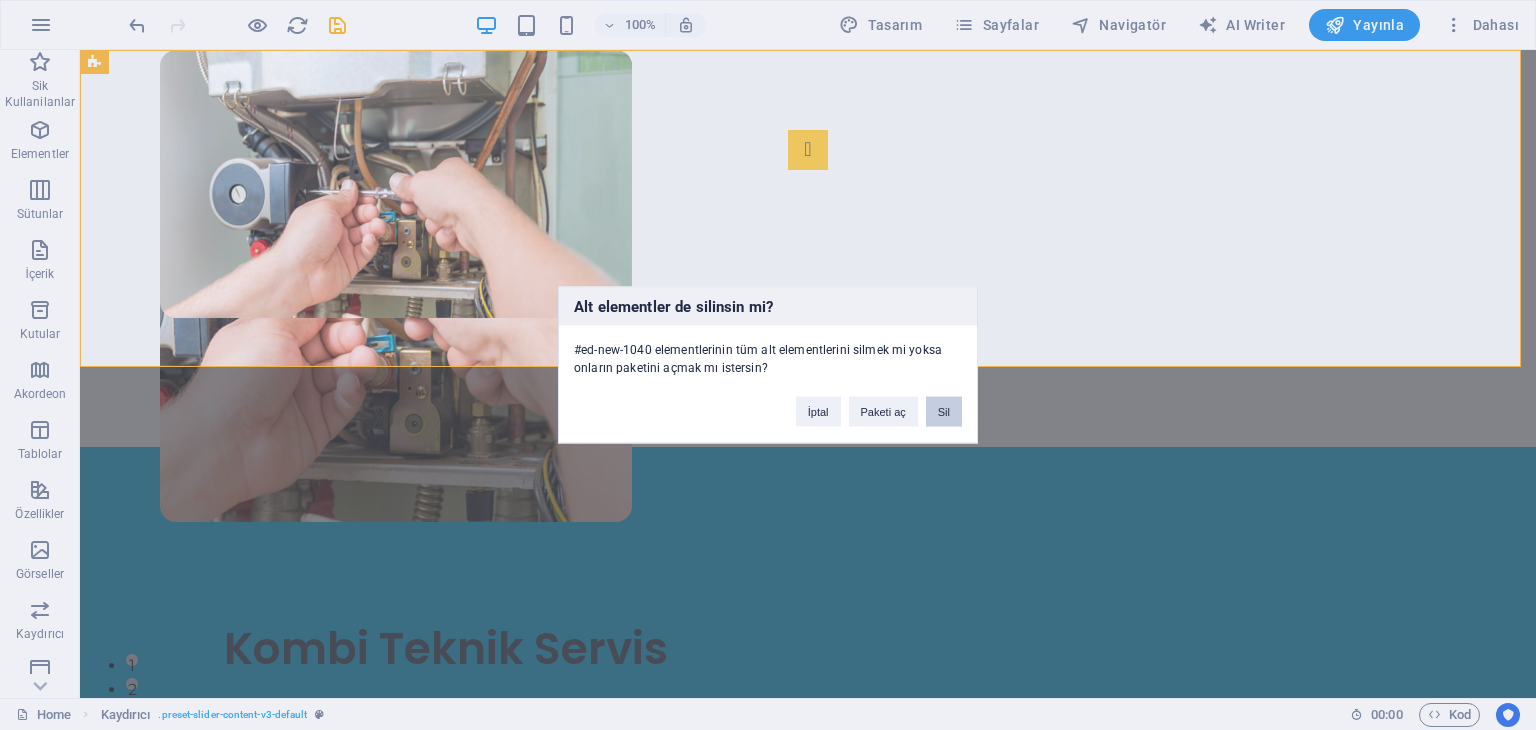 click on "Sil" at bounding box center [944, 412] 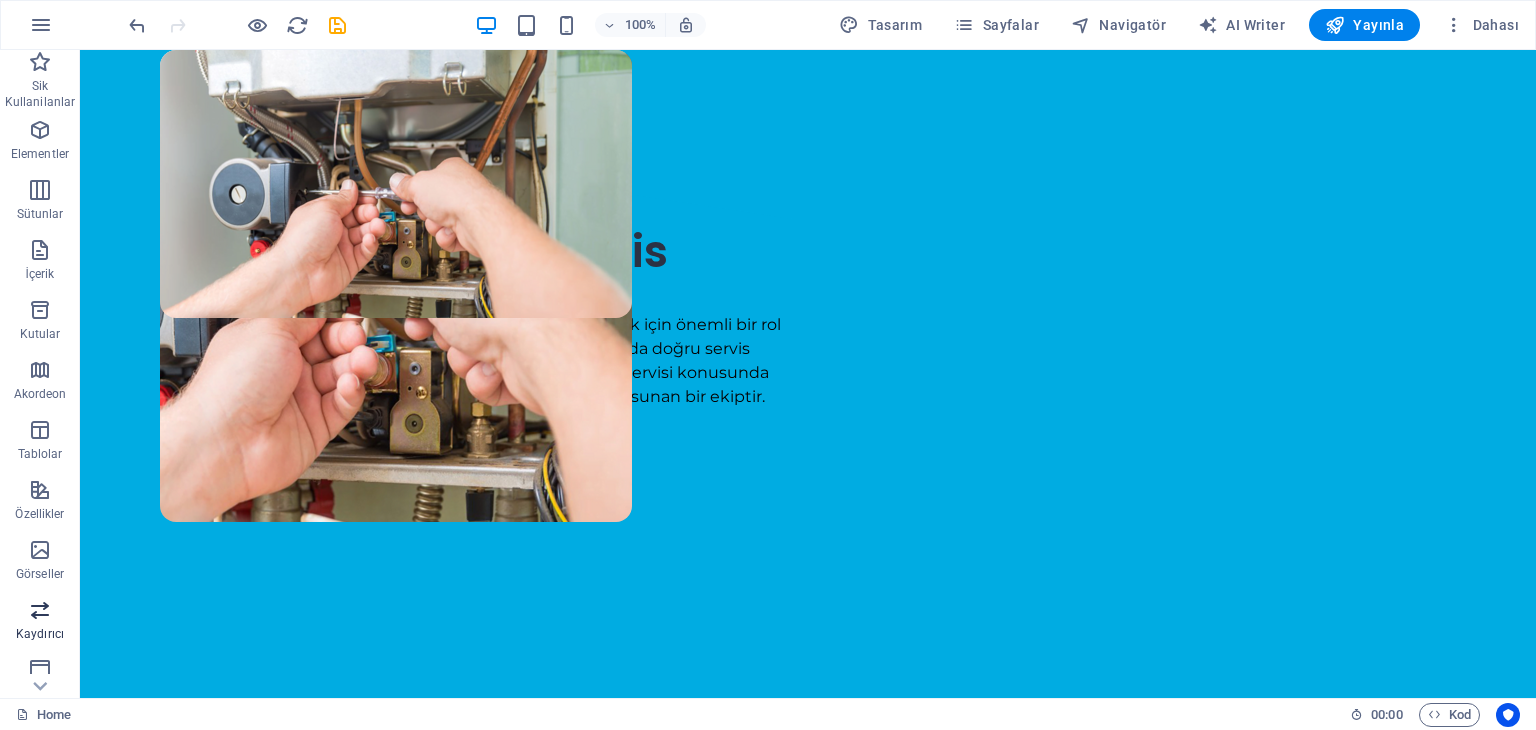 click at bounding box center (40, 610) 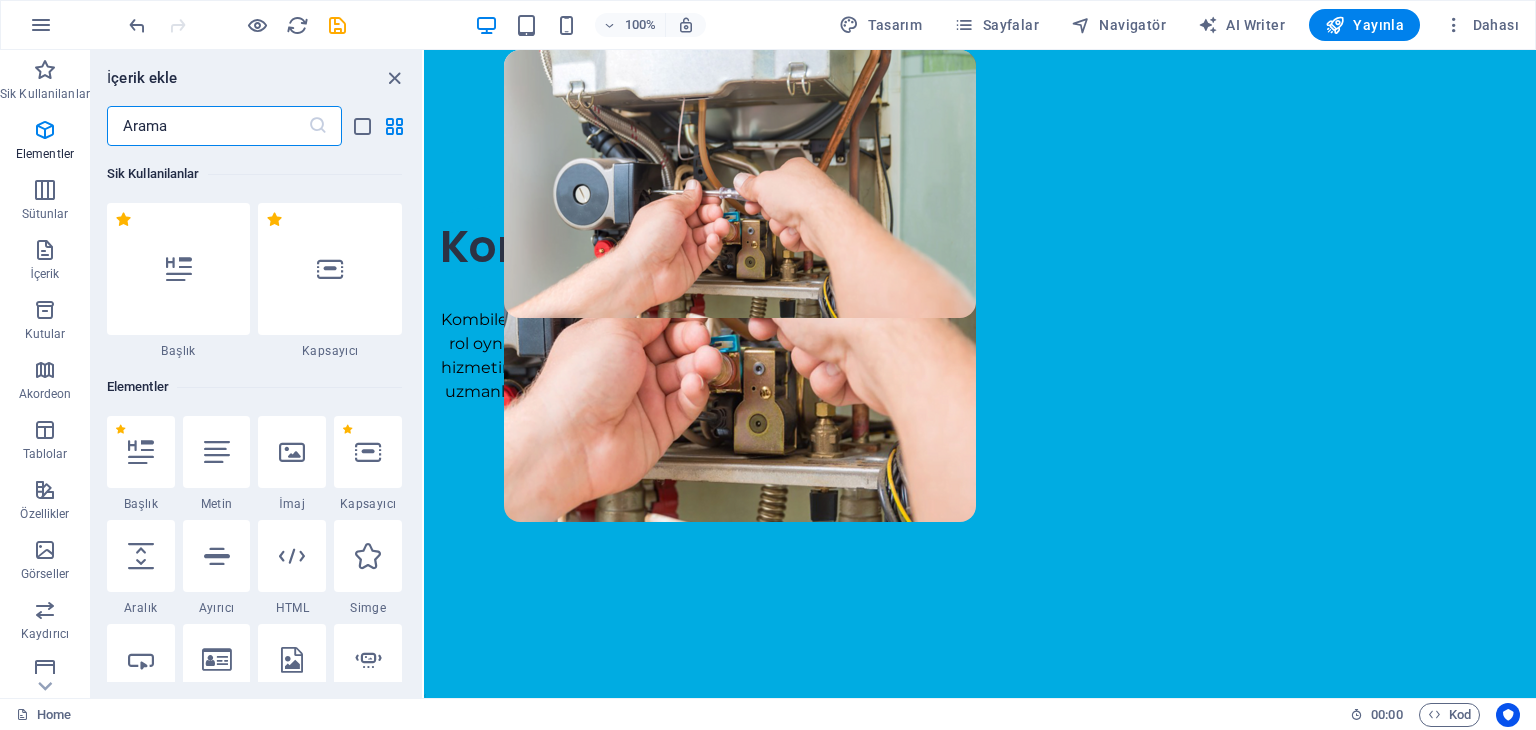 scroll, scrollTop: 11336, scrollLeft: 0, axis: vertical 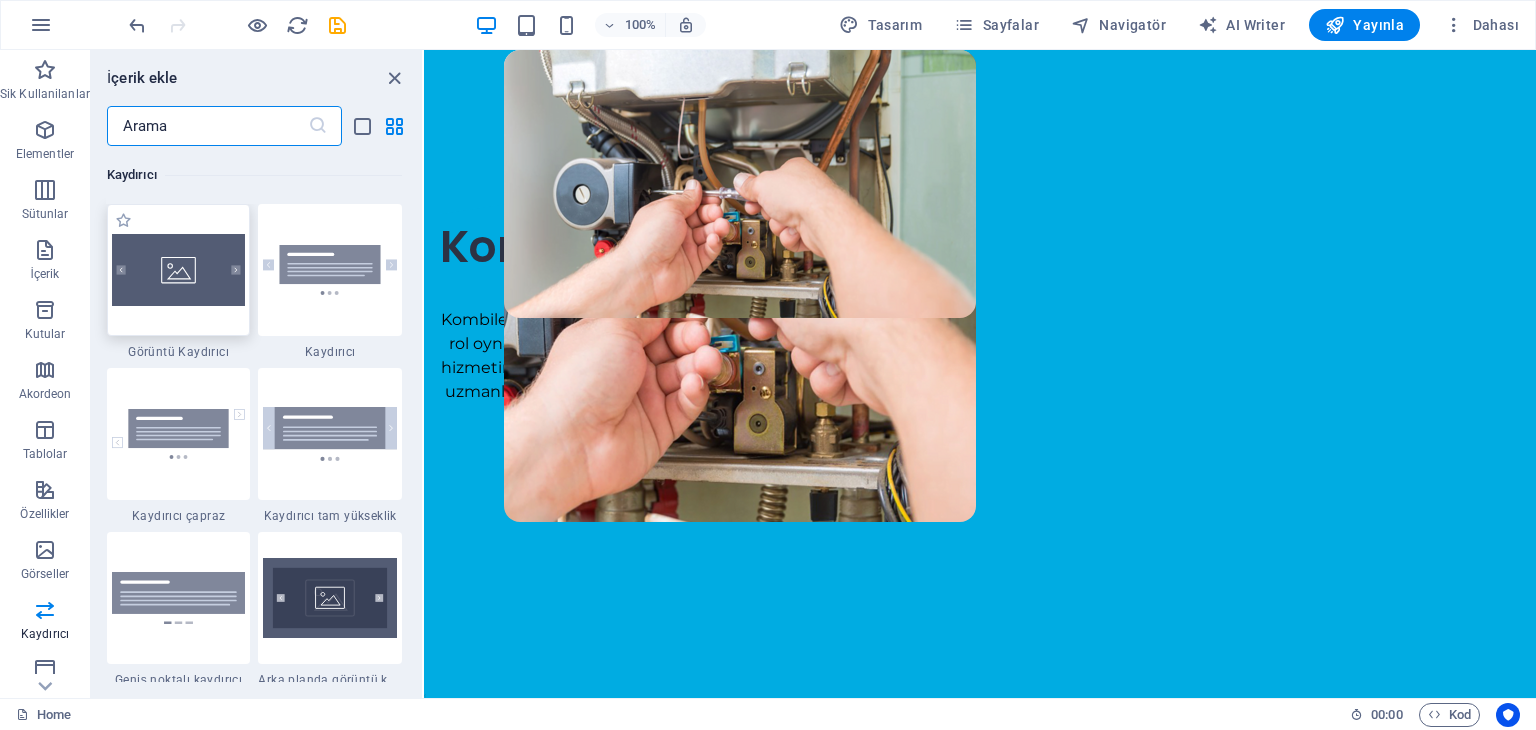 click at bounding box center (179, 269) 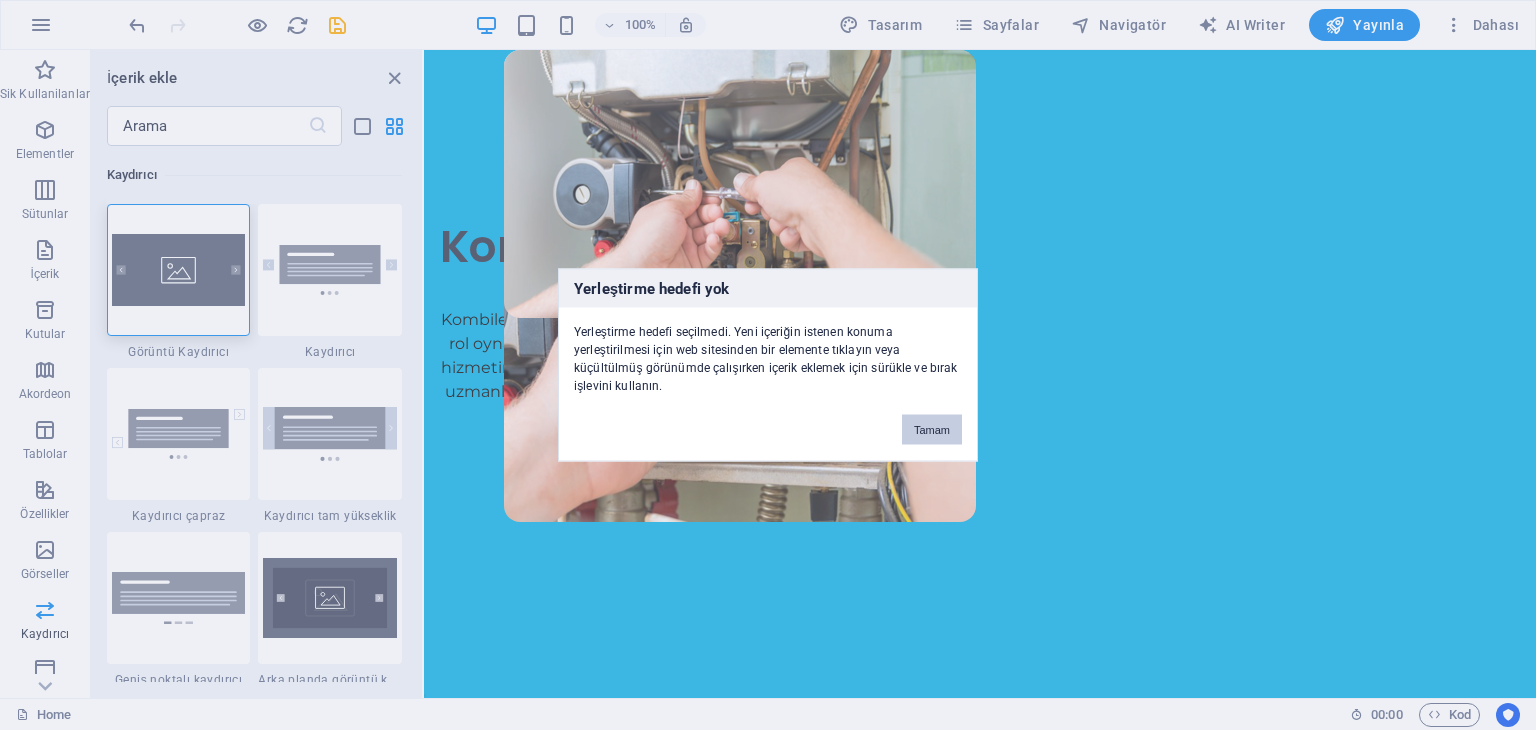 click on "Tamam" at bounding box center [932, 430] 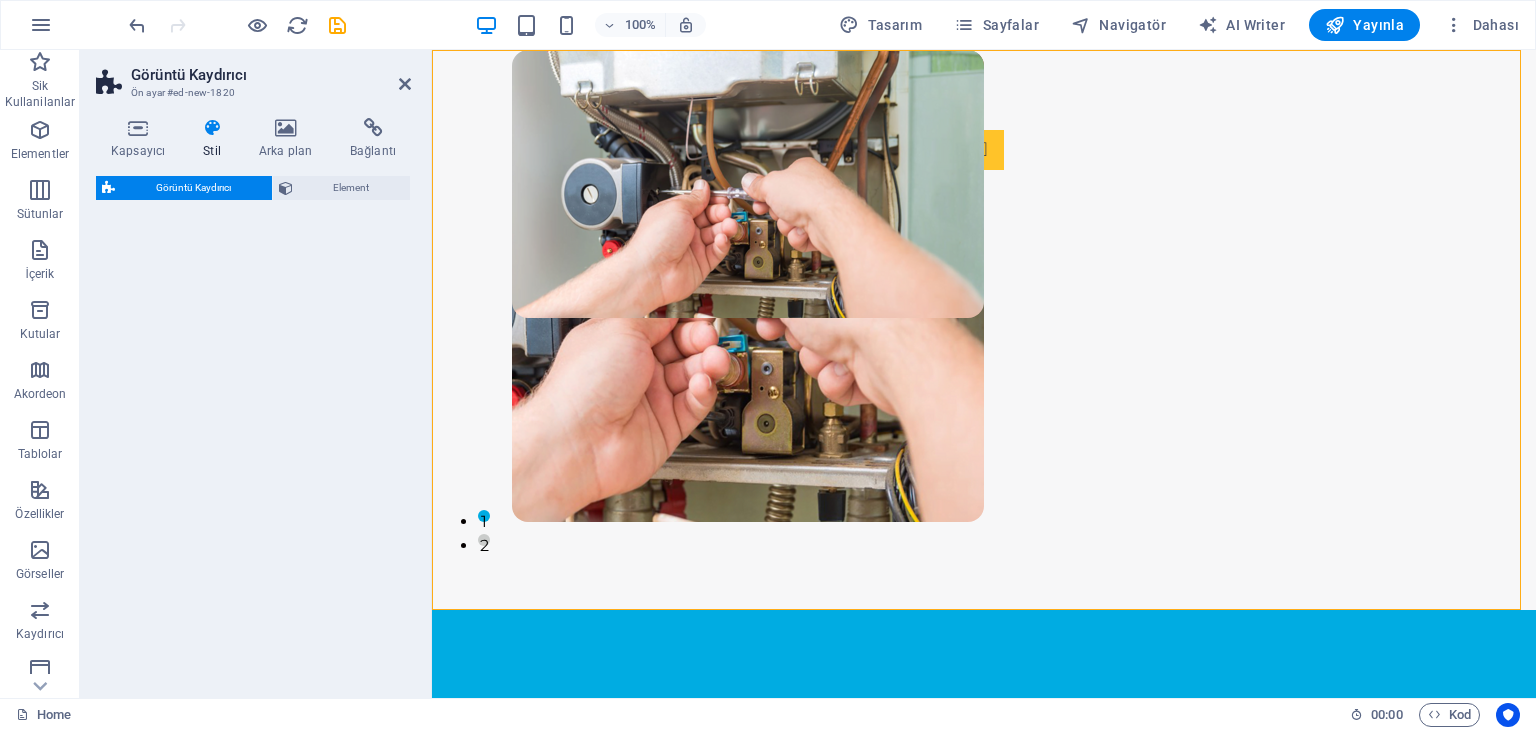 select on "rem" 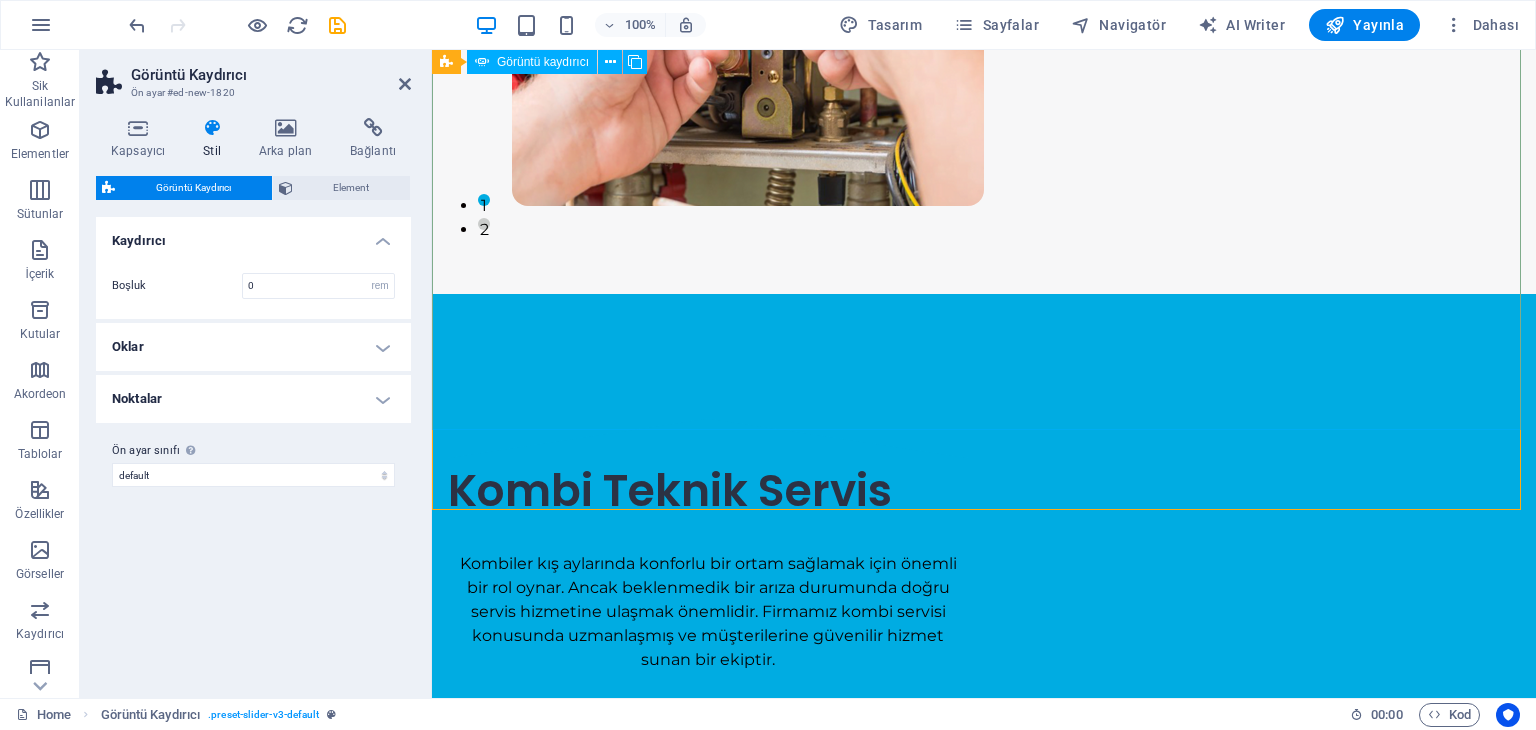 scroll, scrollTop: 100, scrollLeft: 0, axis: vertical 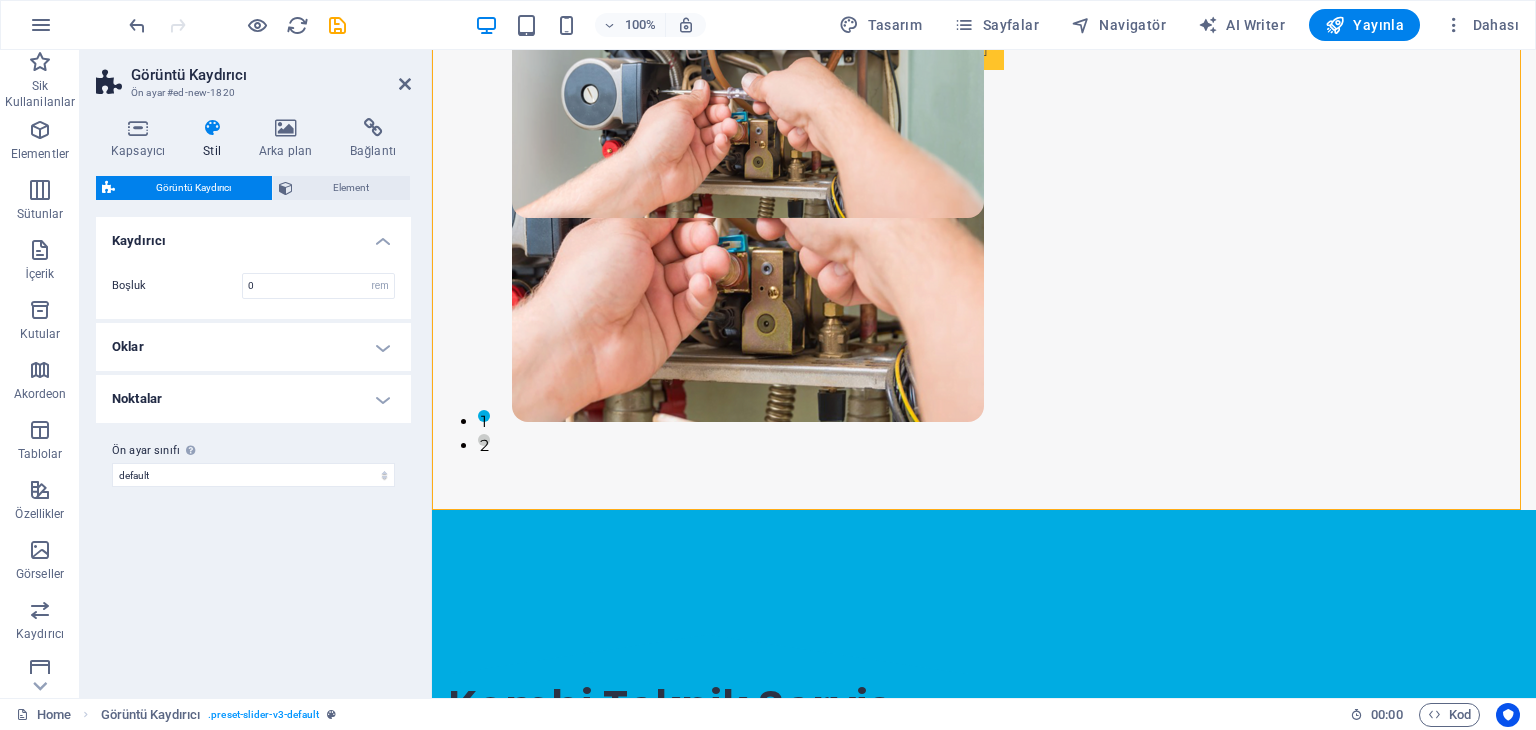 click on "Oklar" at bounding box center (253, 347) 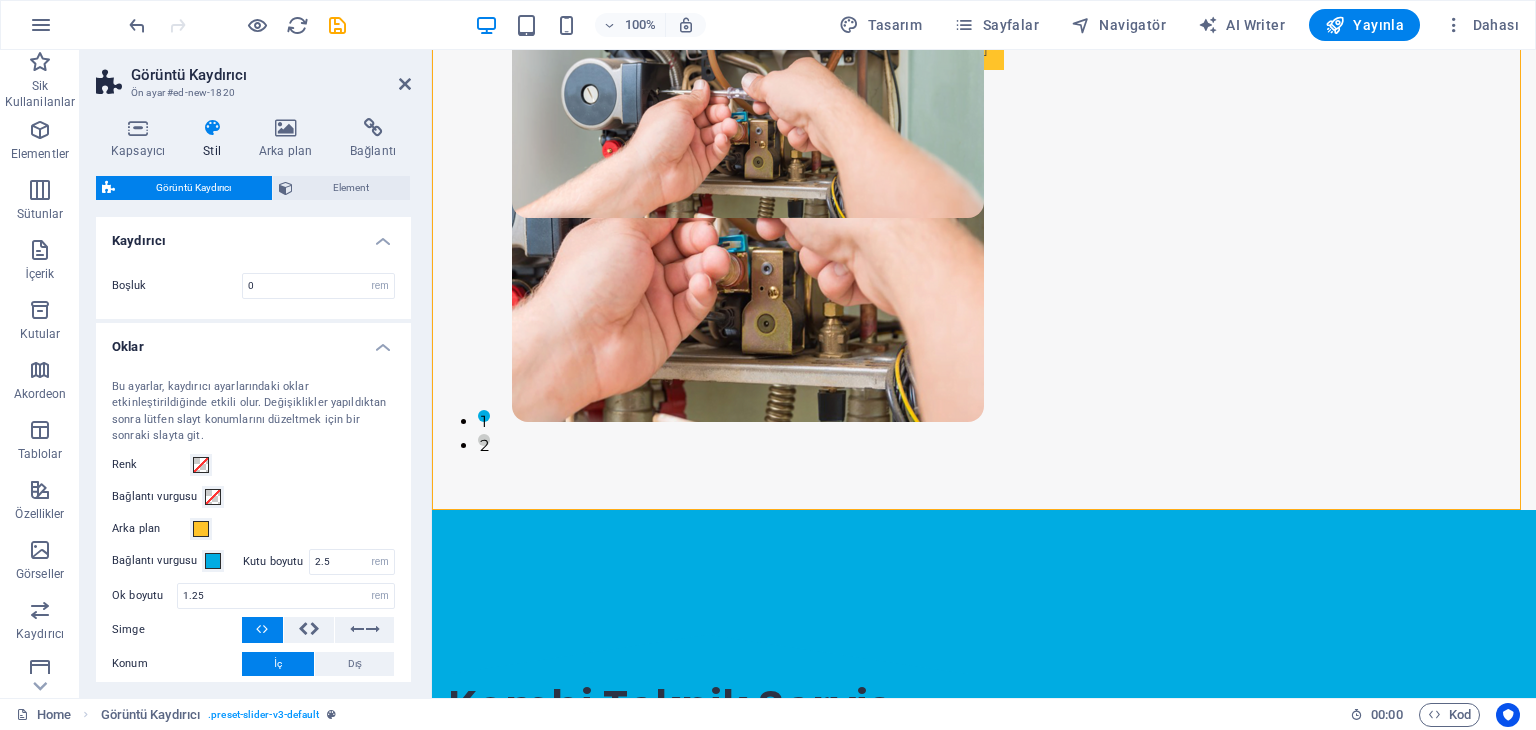 click on "Oklar" at bounding box center [253, 341] 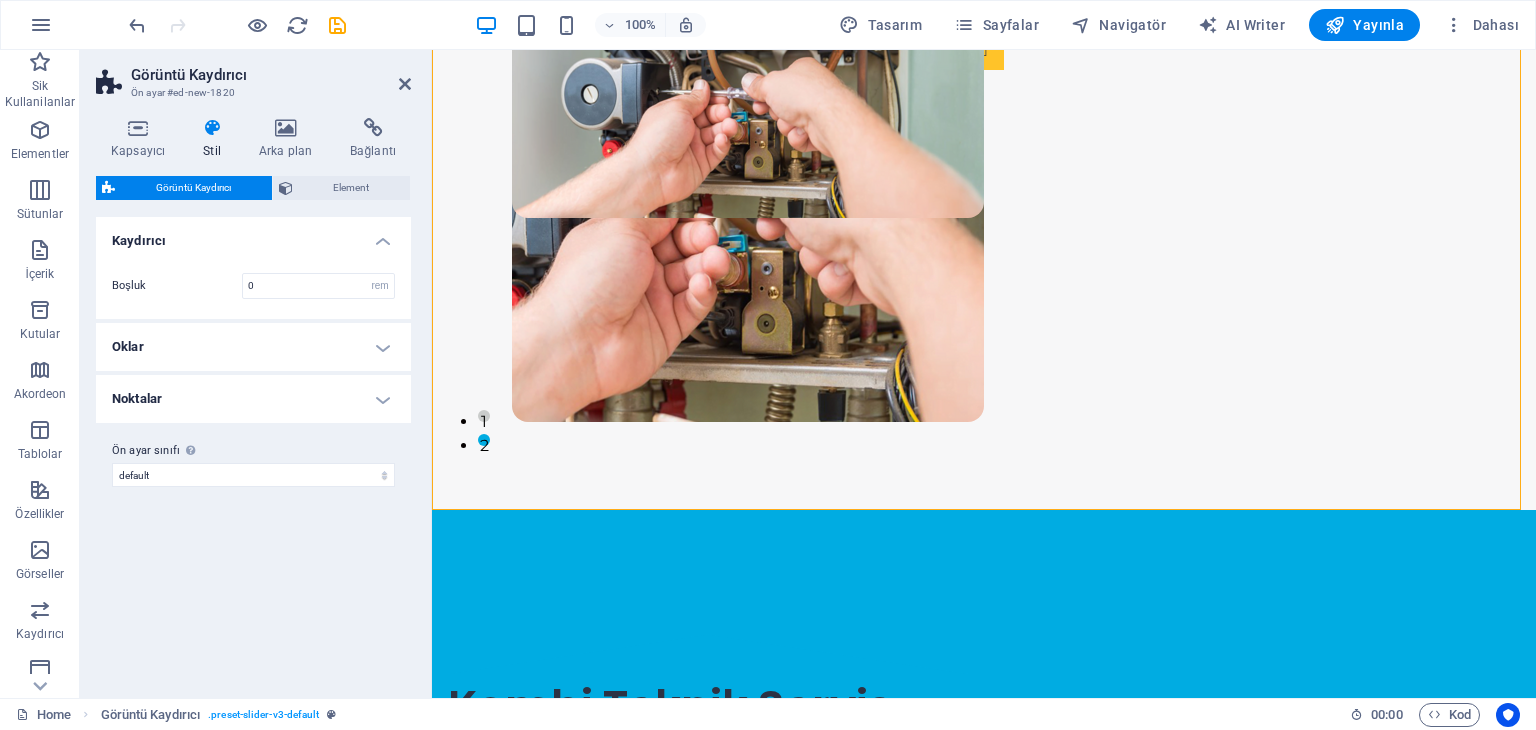 click on "Noktalar" at bounding box center (253, 399) 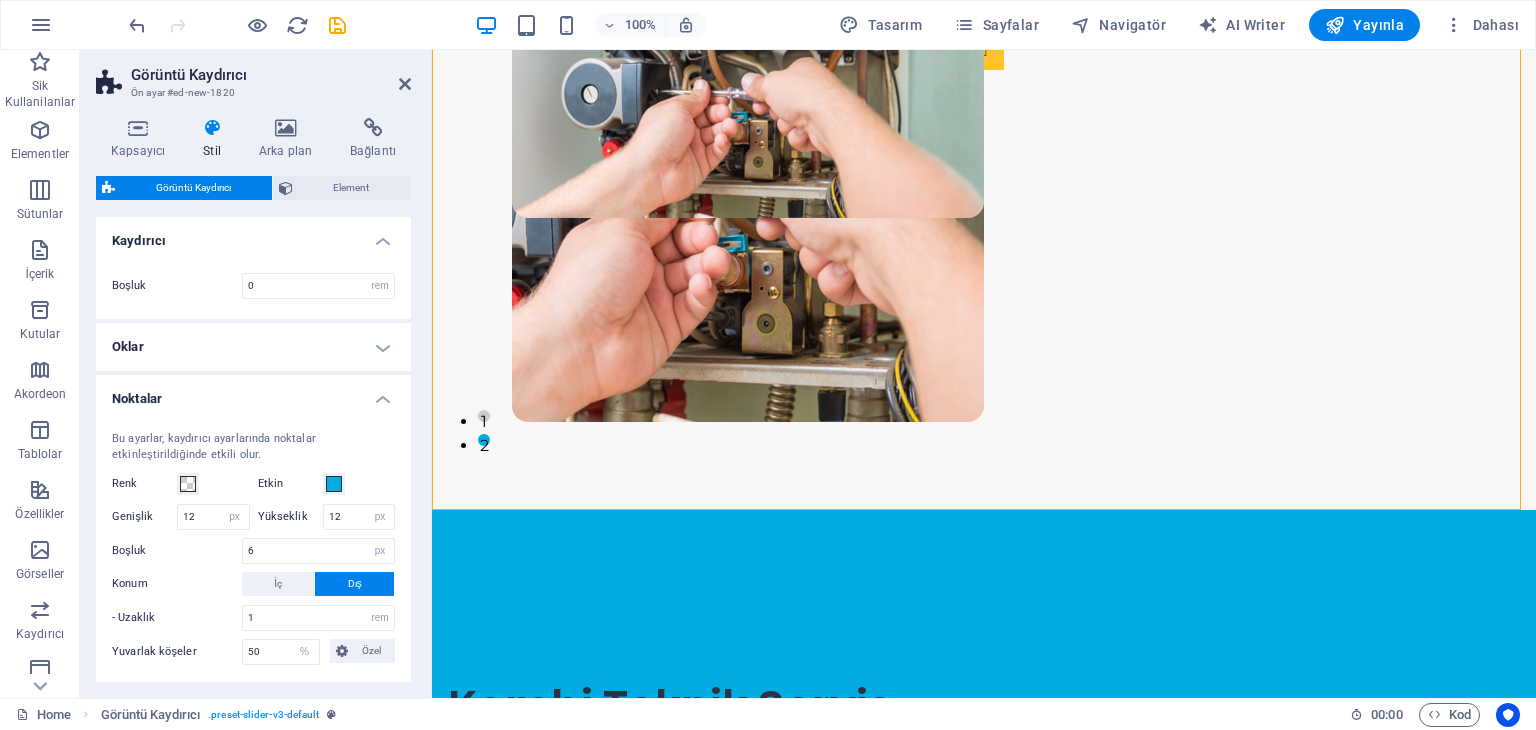 click on "Noktalar" at bounding box center (253, 393) 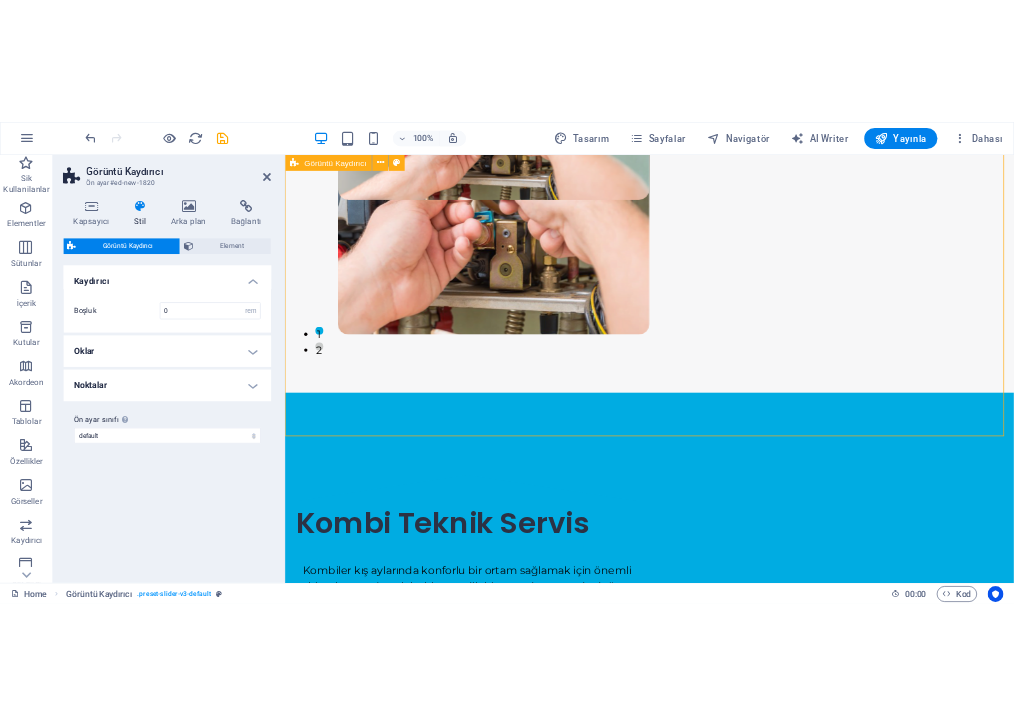 scroll, scrollTop: 100, scrollLeft: 0, axis: vertical 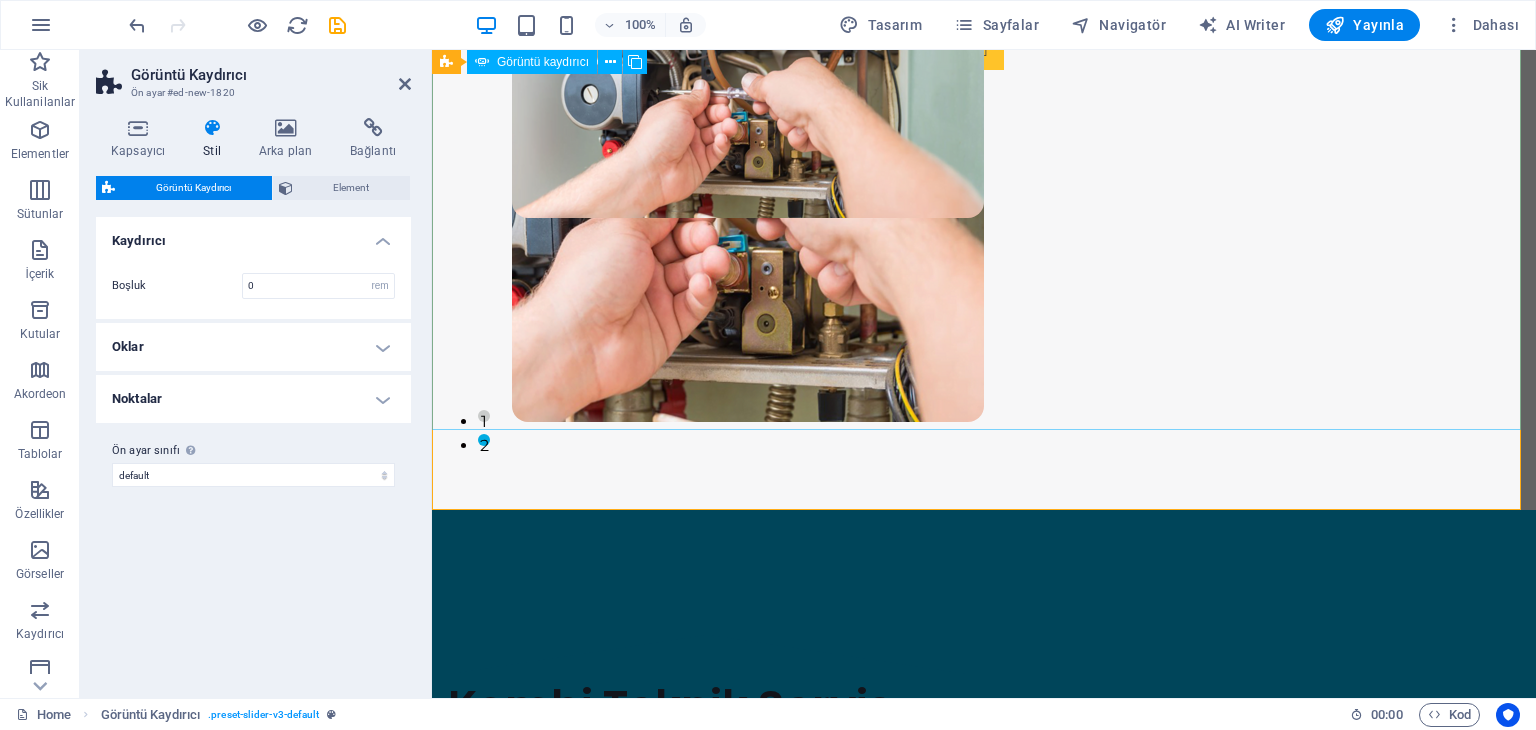 click at bounding box center (-1234, 1152) 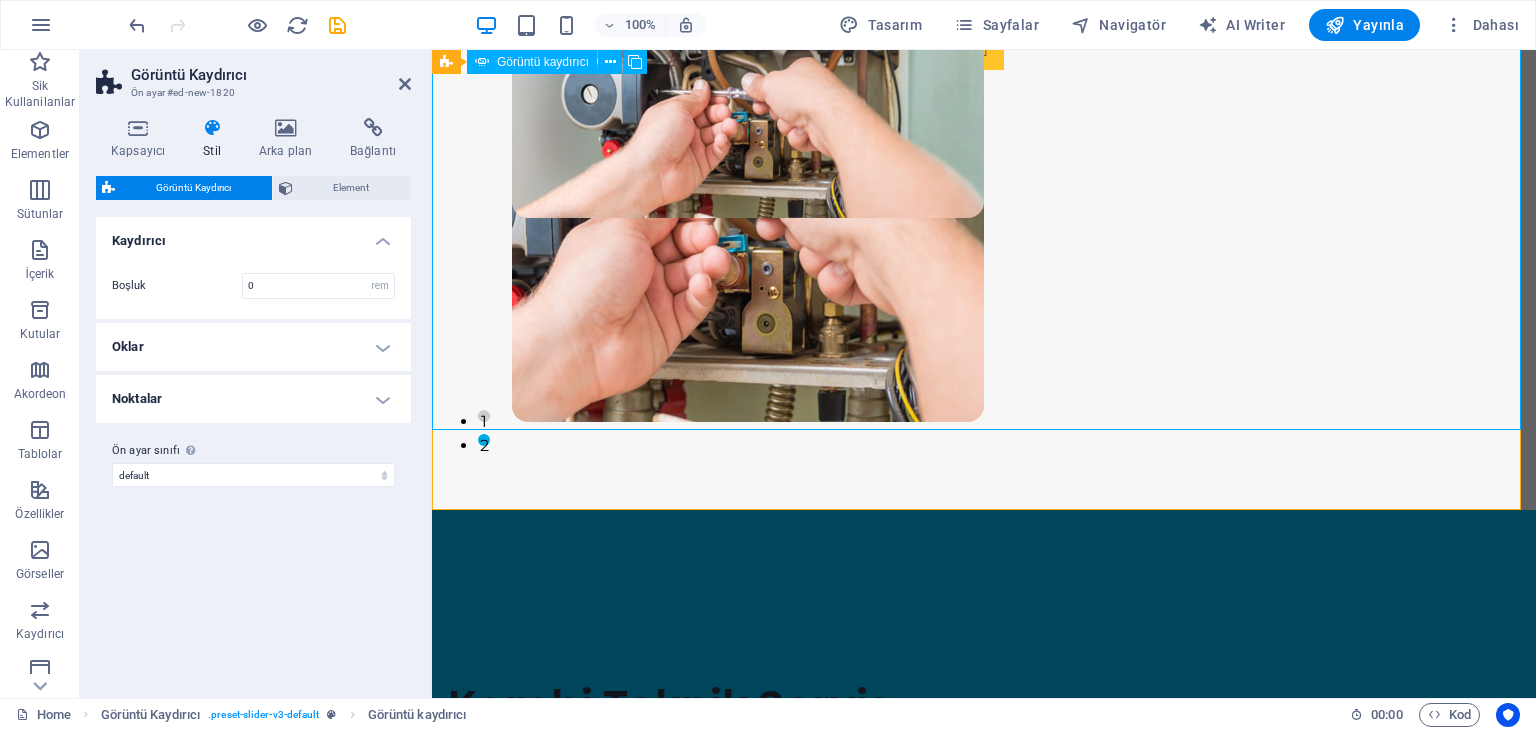 click at bounding box center (-1234, 1152) 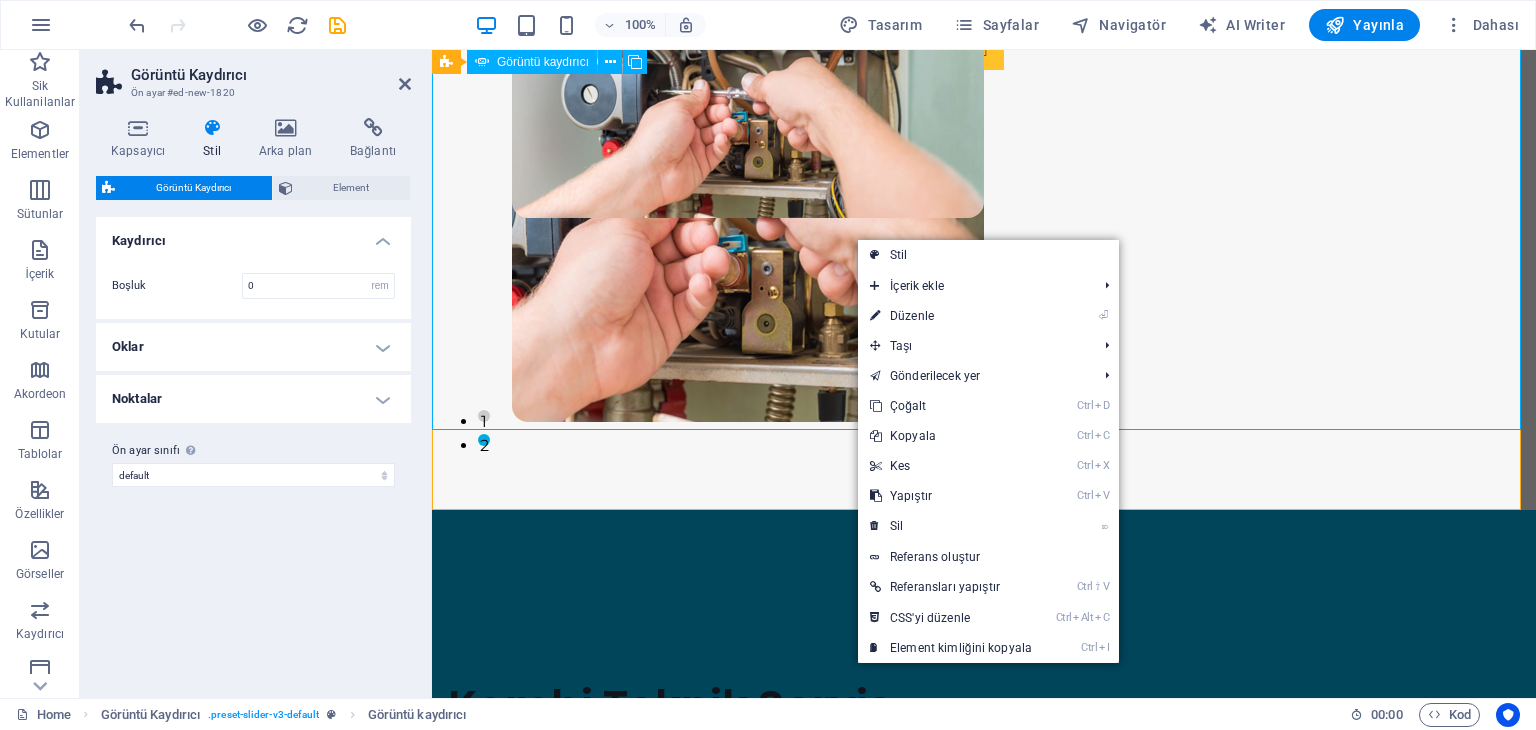 click at bounding box center (-1234, 1152) 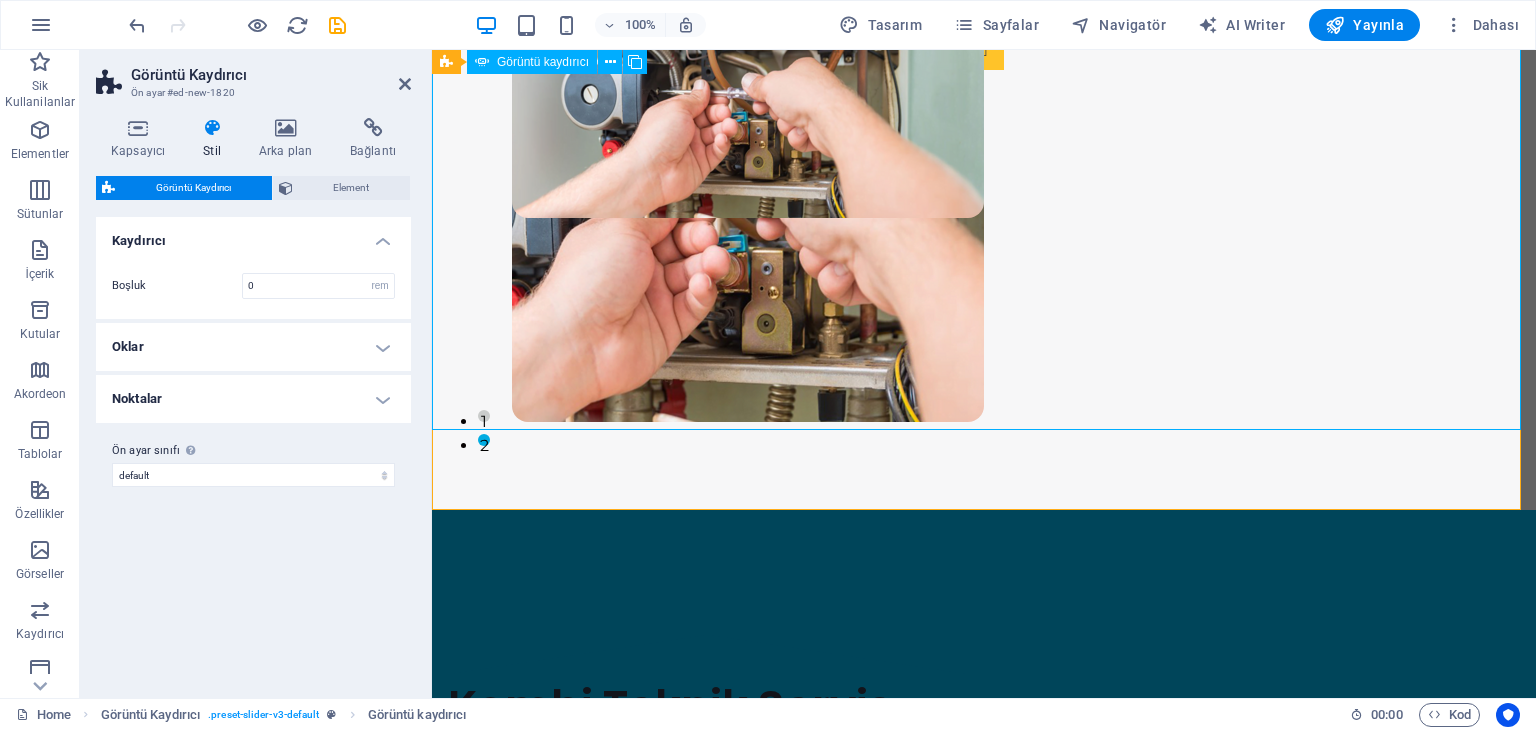 click at bounding box center [-1234, 1152] 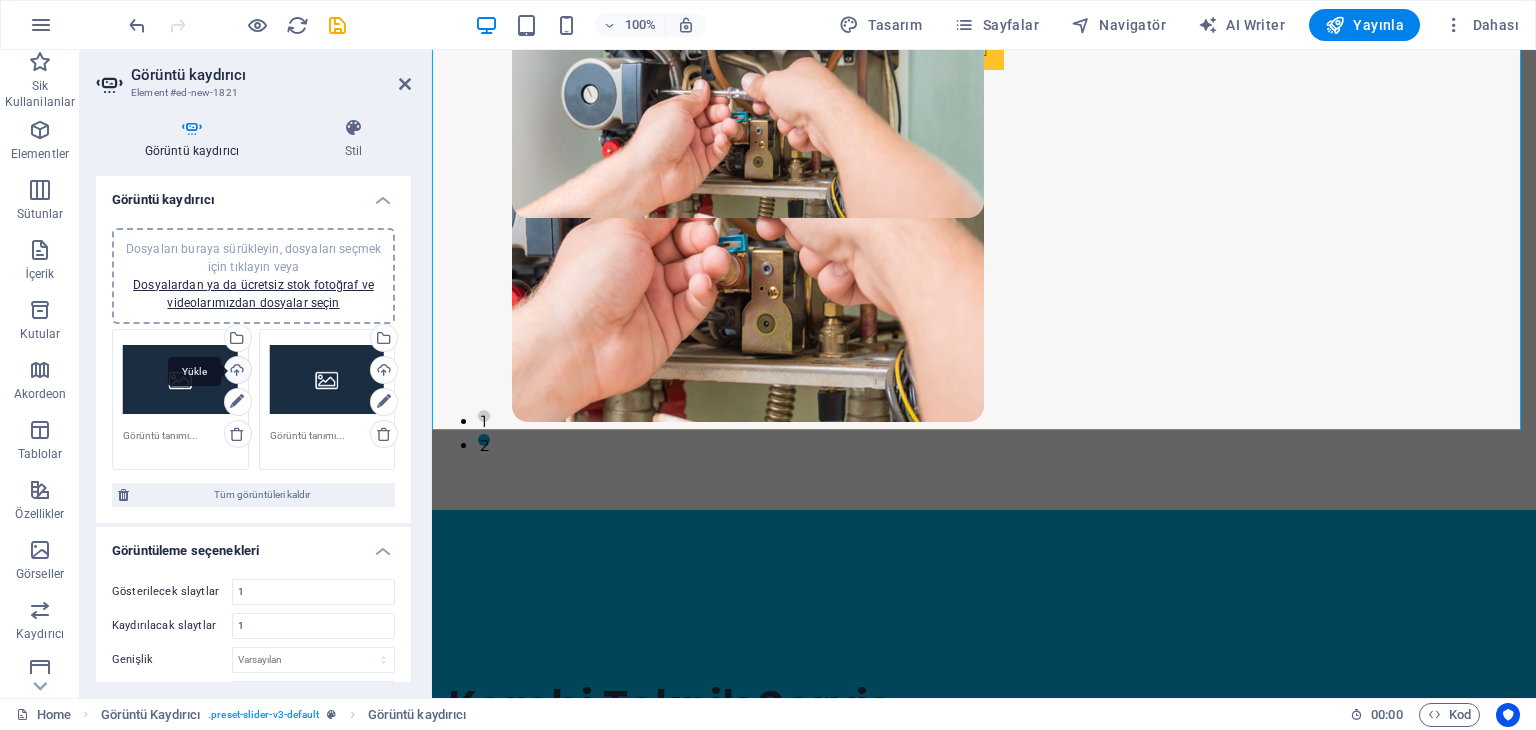 click on "Yükle" at bounding box center (236, 372) 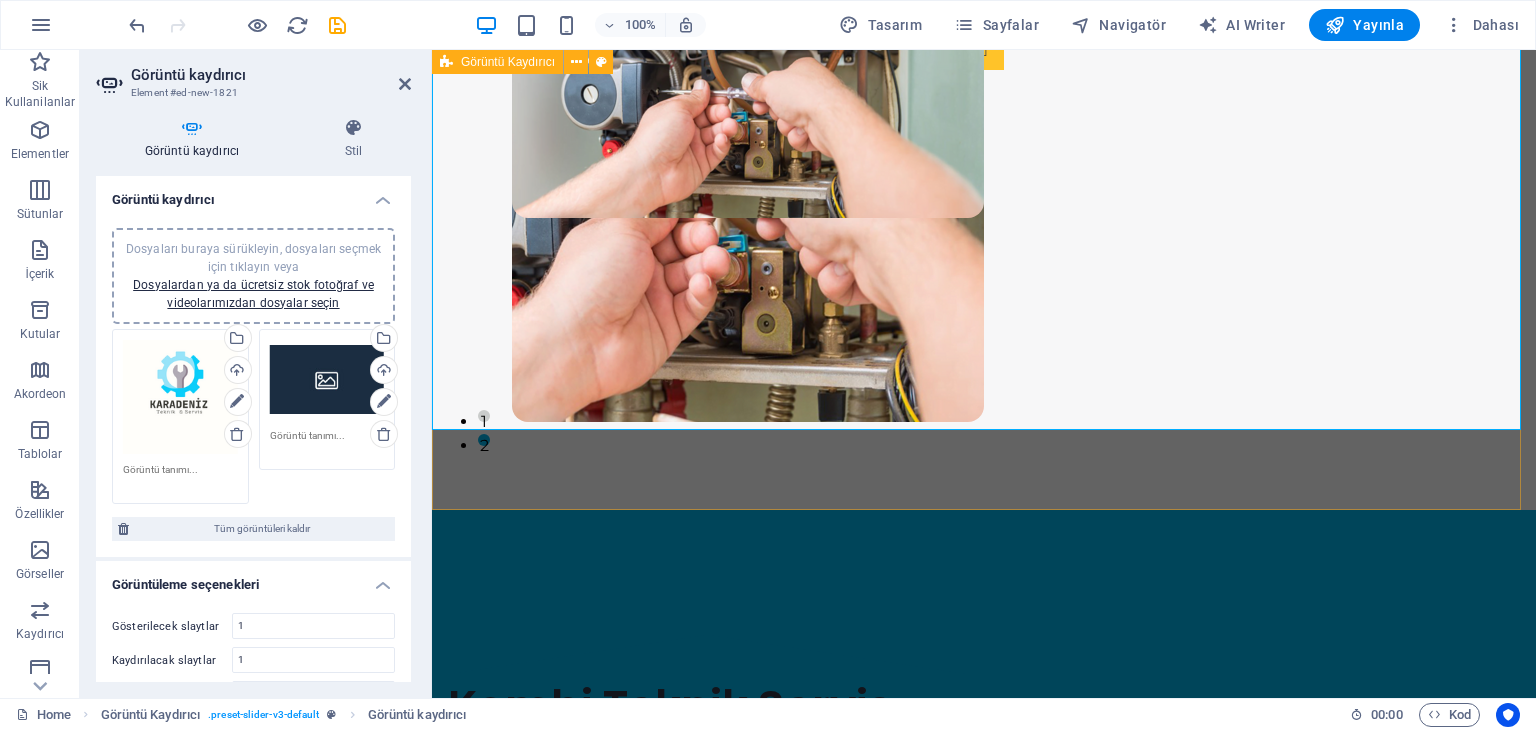 click on "1 2" at bounding box center (984, 230) 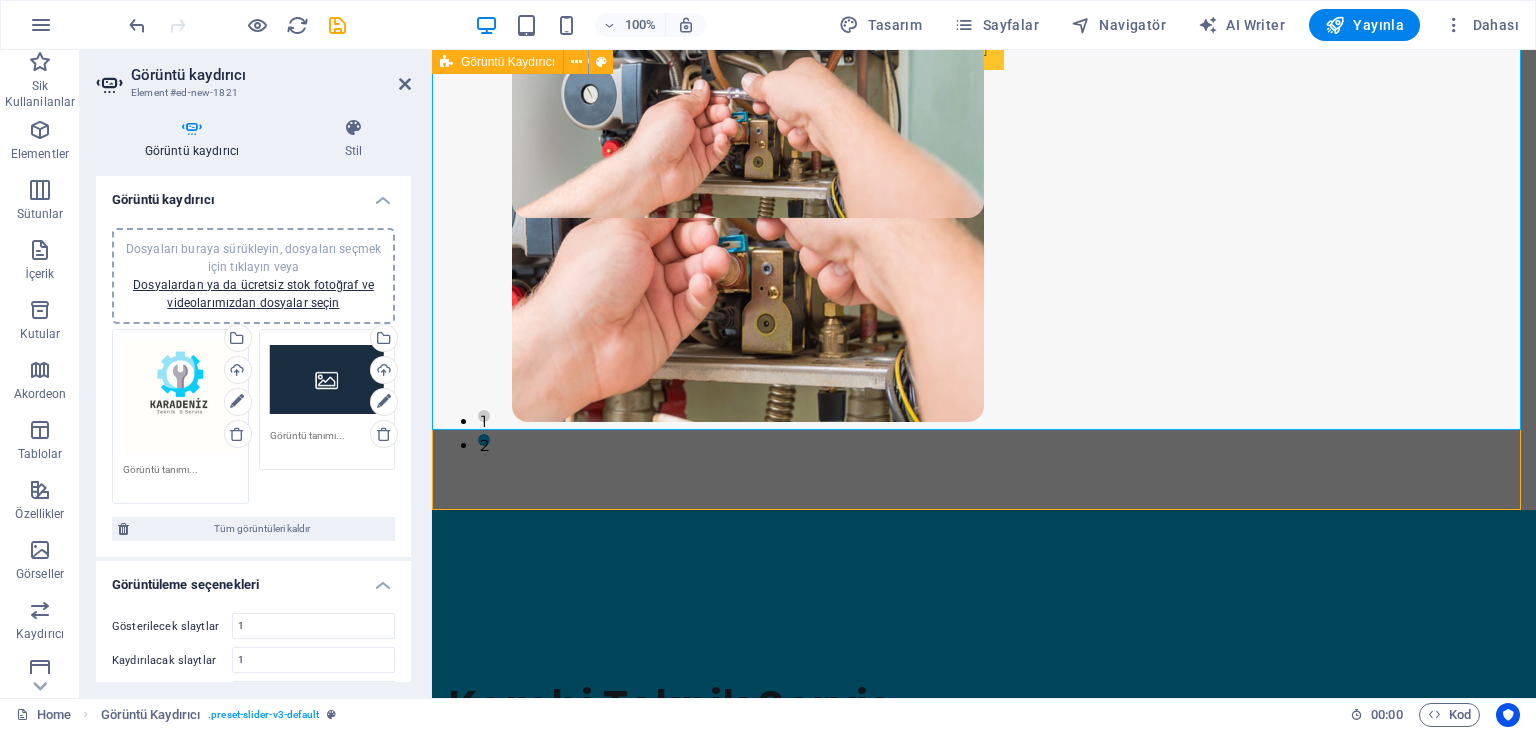 click at bounding box center [-1234, 1219] 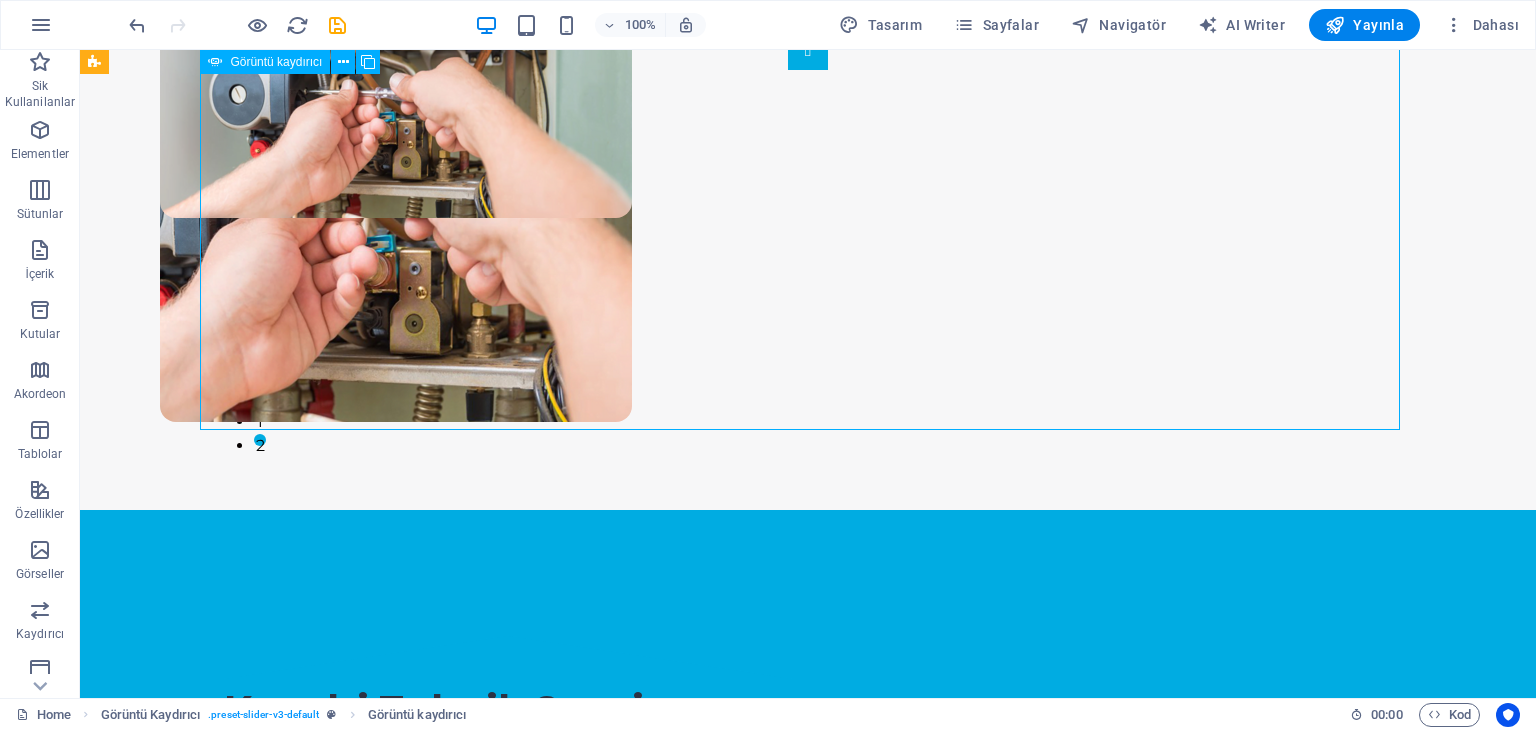 click at bounding box center (808, 50) 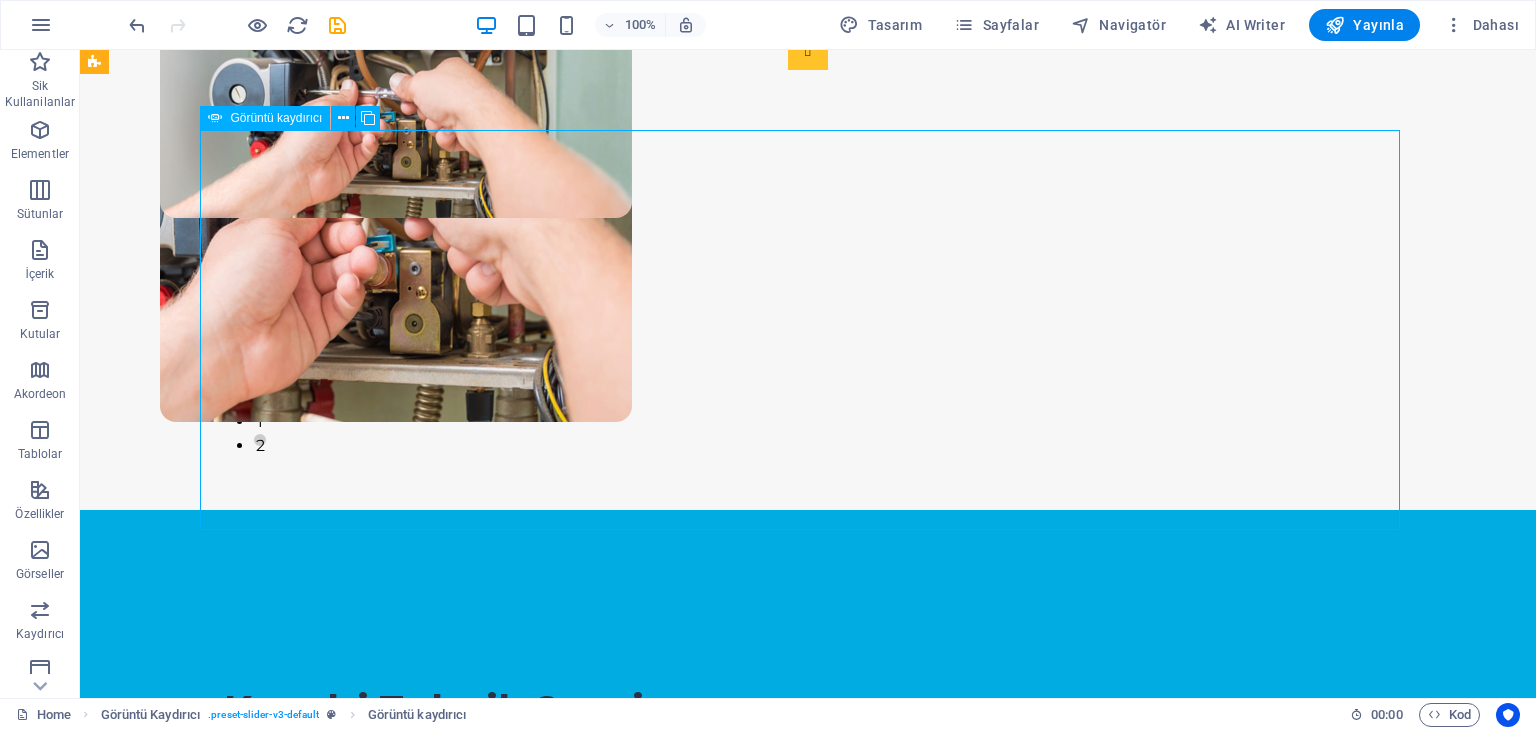 scroll, scrollTop: 0, scrollLeft: 0, axis: both 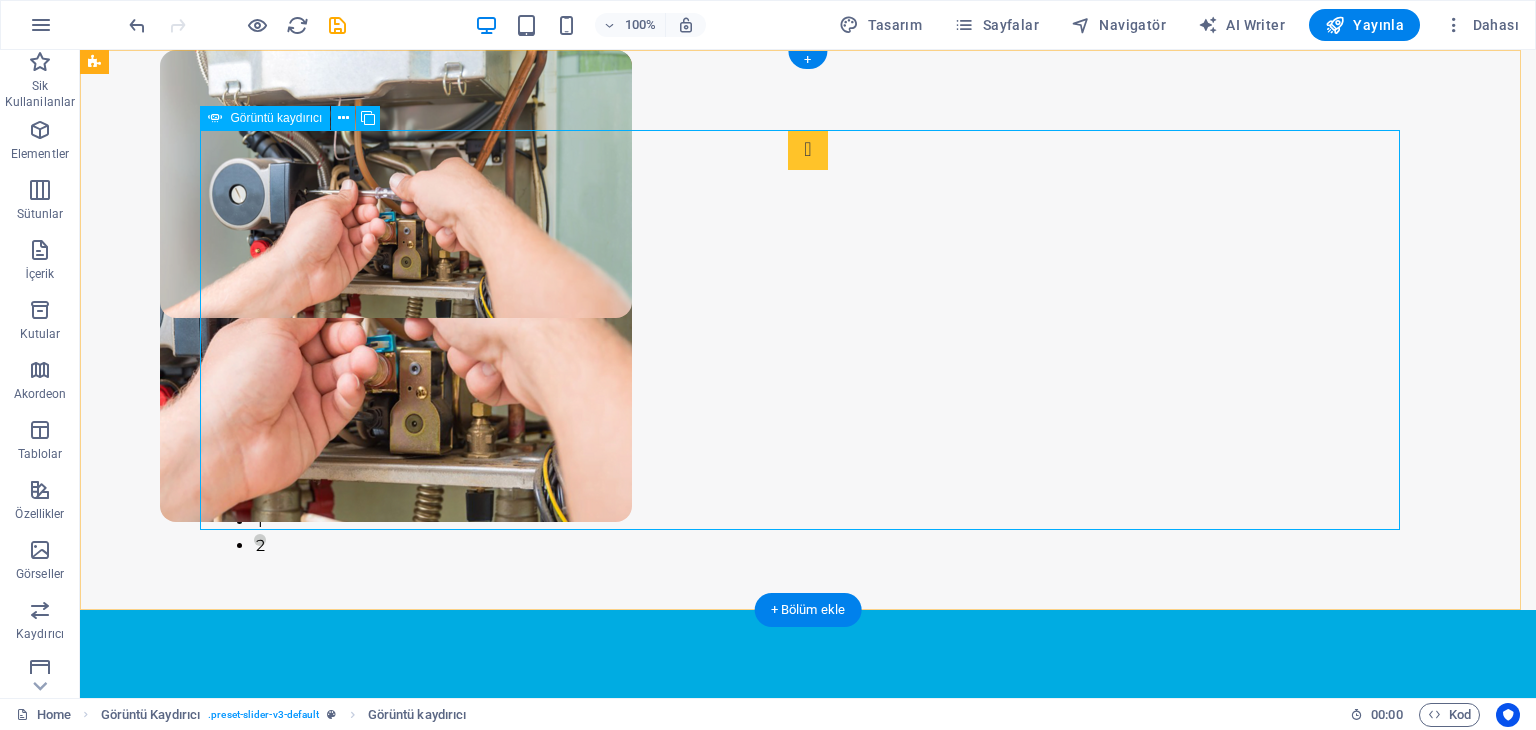 click at bounding box center [-742, 853] 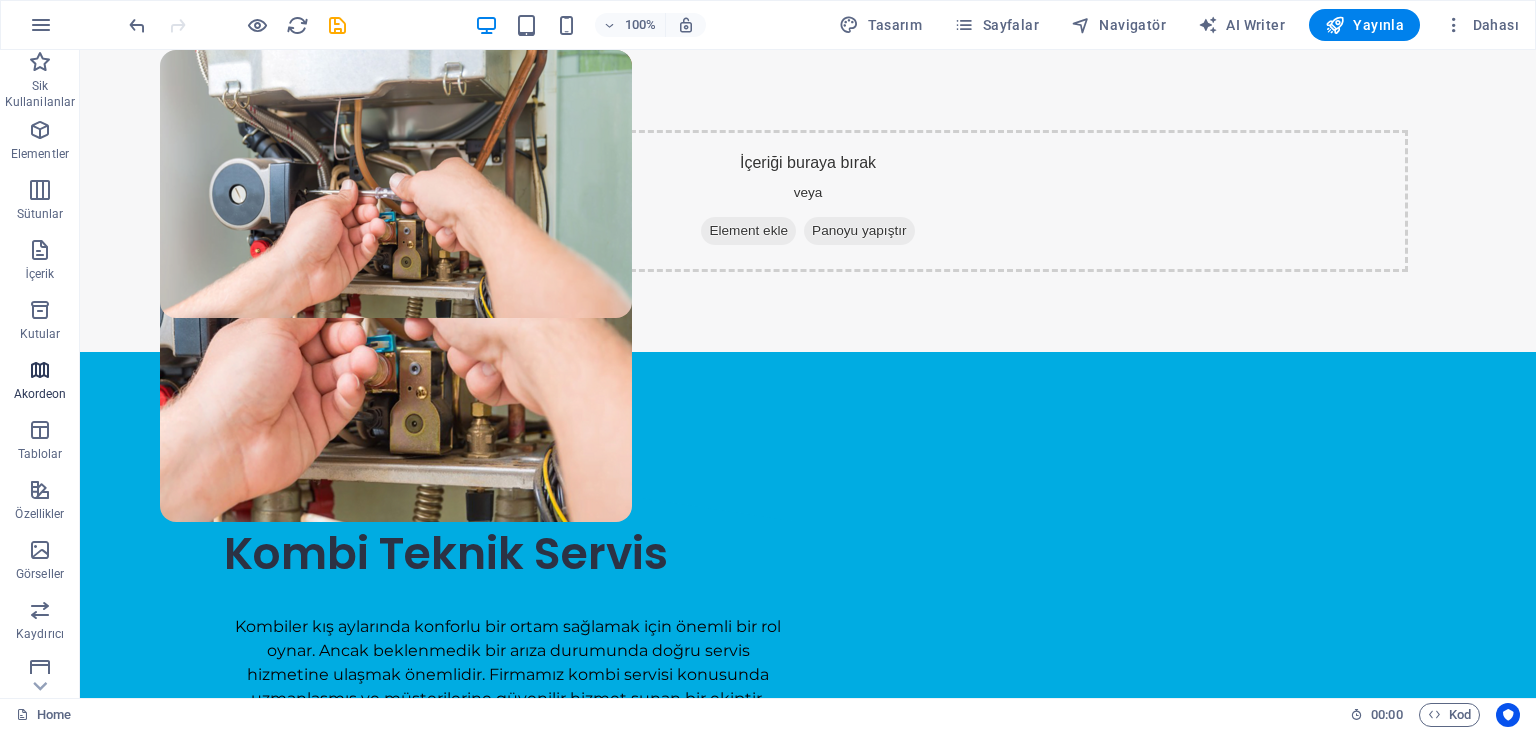 scroll, scrollTop: 200, scrollLeft: 0, axis: vertical 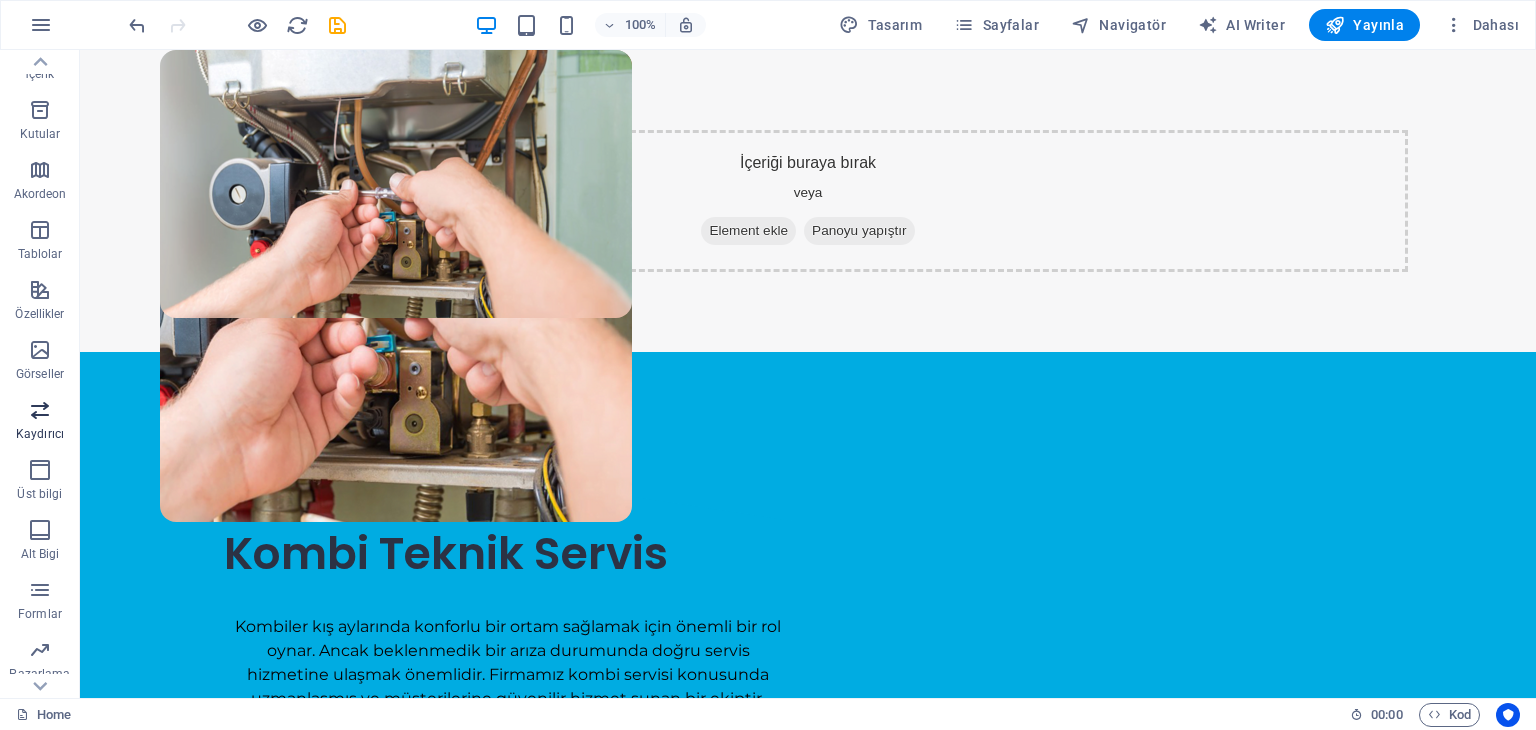 click at bounding box center [40, 410] 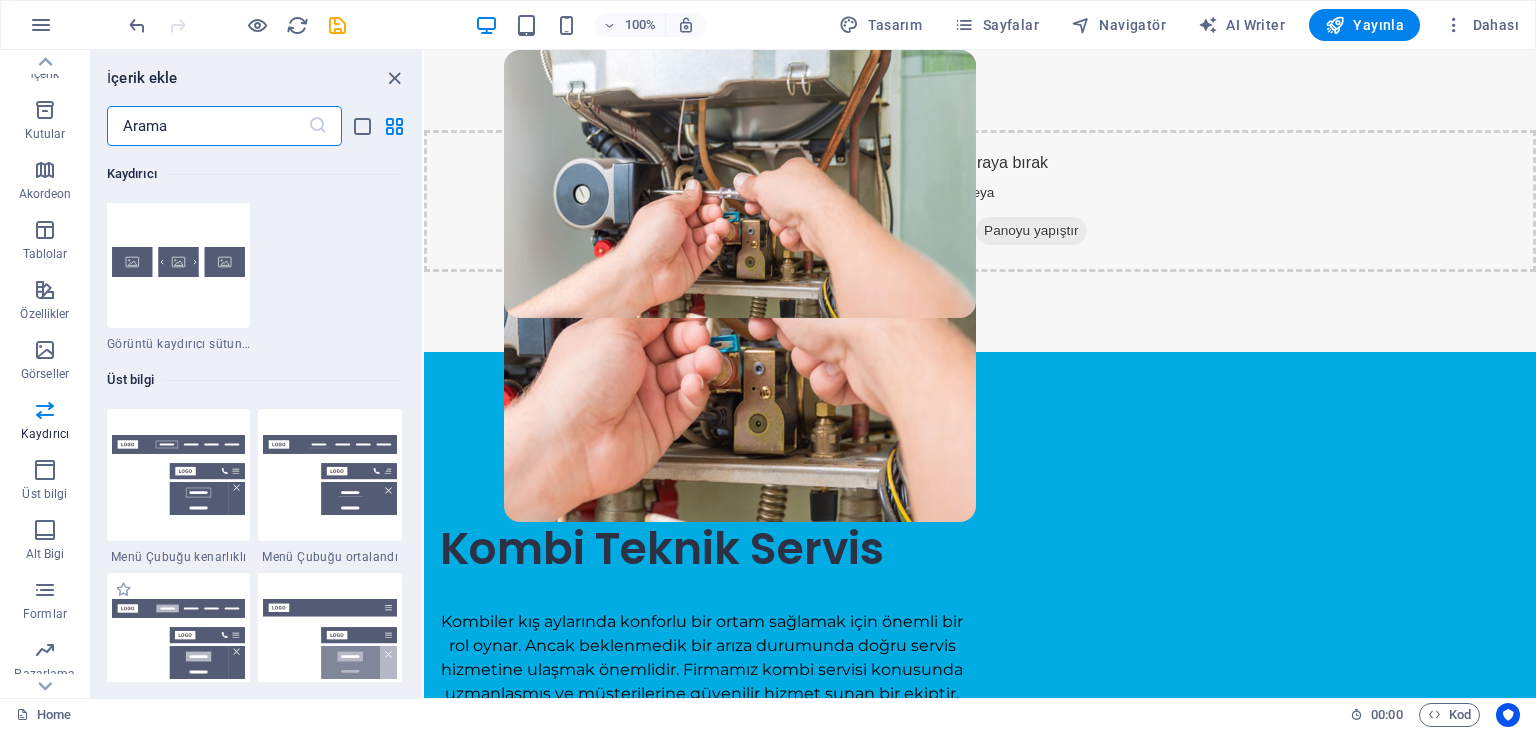 scroll, scrollTop: 11736, scrollLeft: 0, axis: vertical 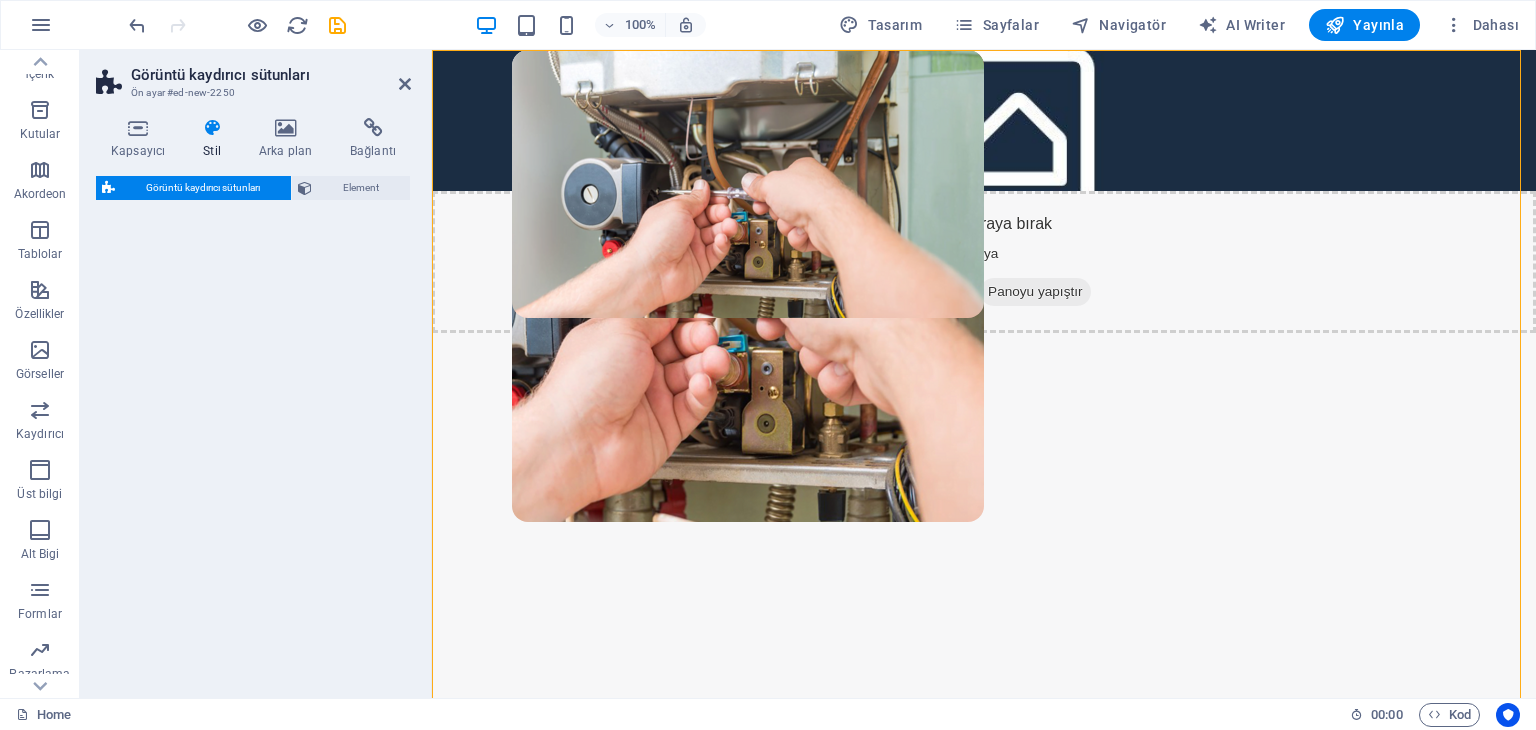 select on "rem" 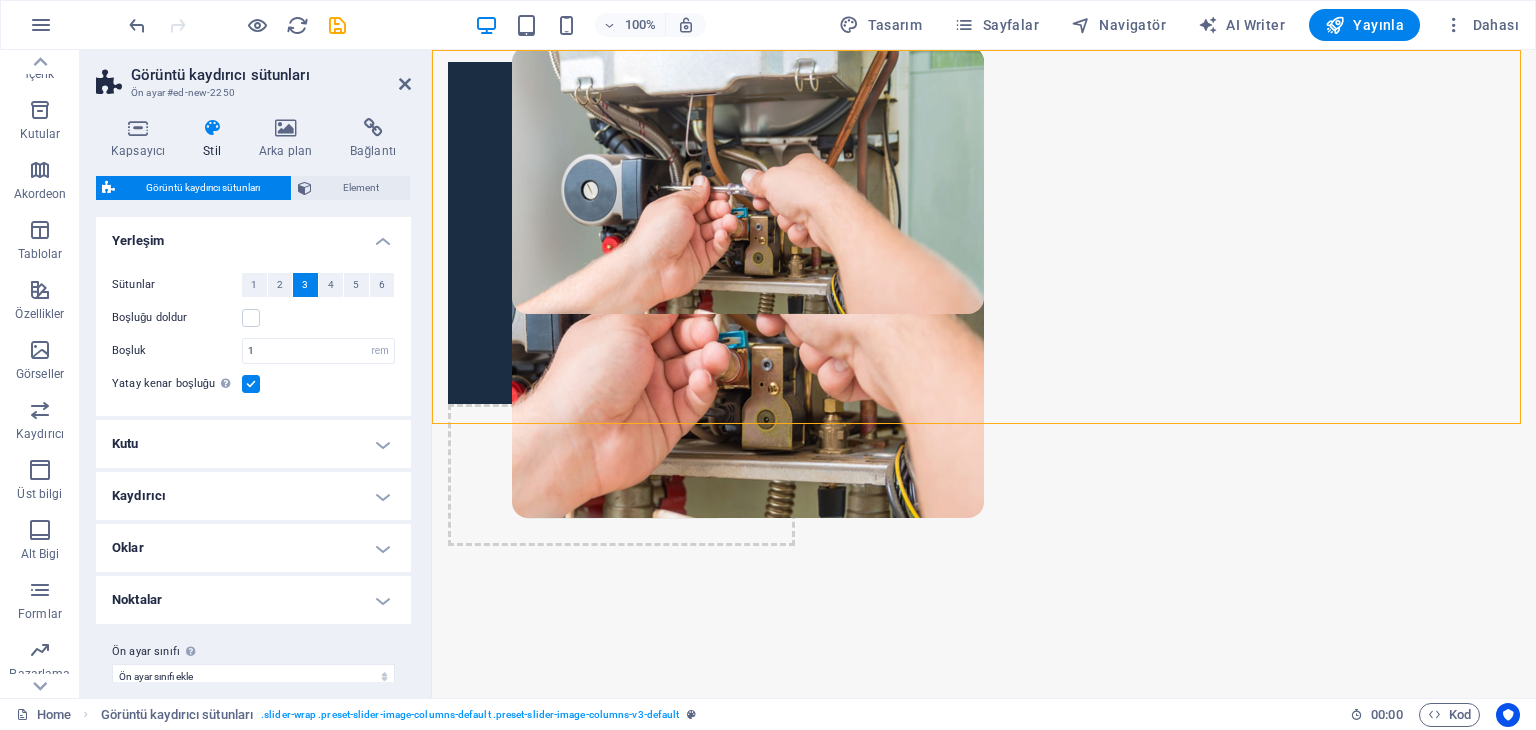 scroll, scrollTop: 0, scrollLeft: 0, axis: both 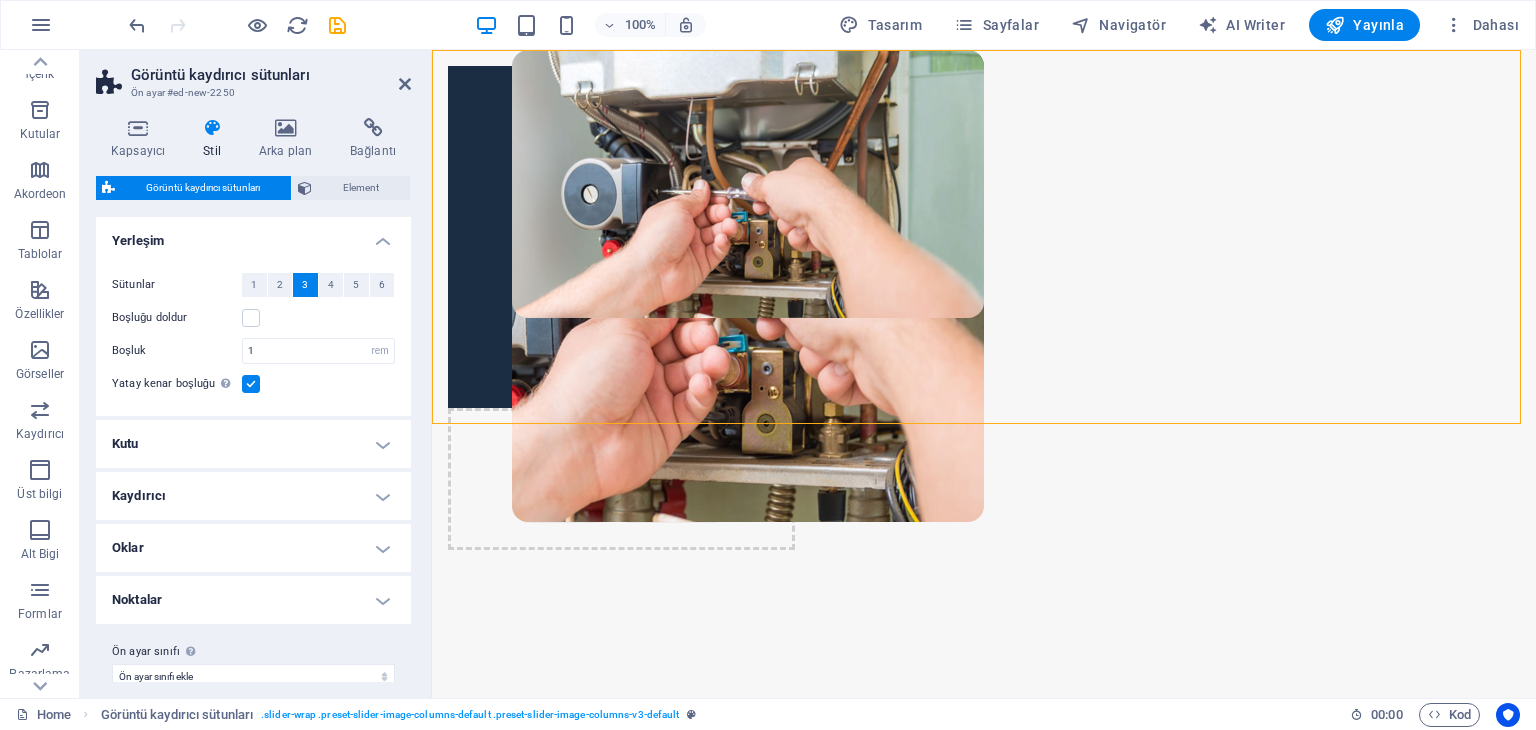 click on "İçeriği buraya bırak veya  Element ekle  Panoyu yapıştır" at bounding box center (984, 3948) 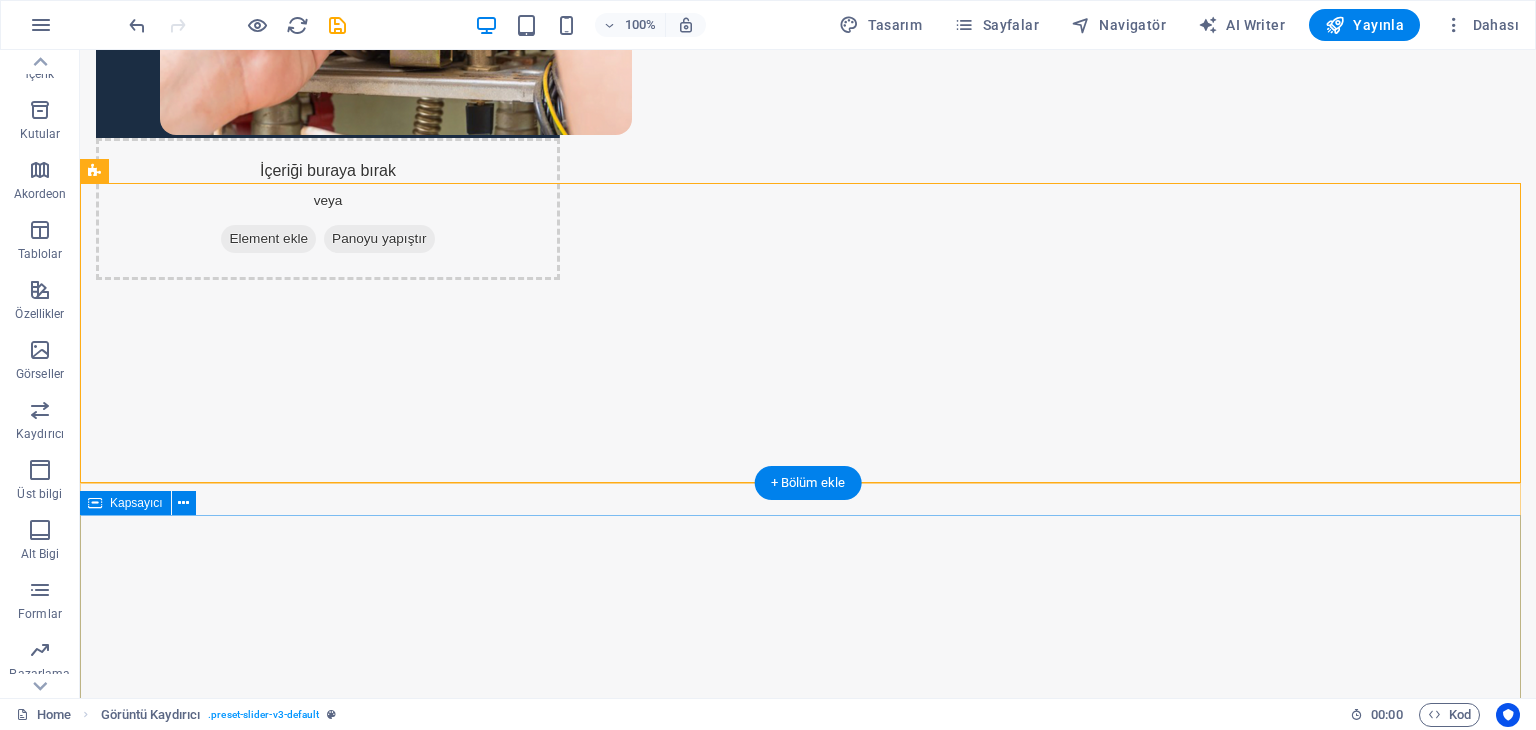 scroll, scrollTop: 400, scrollLeft: 0, axis: vertical 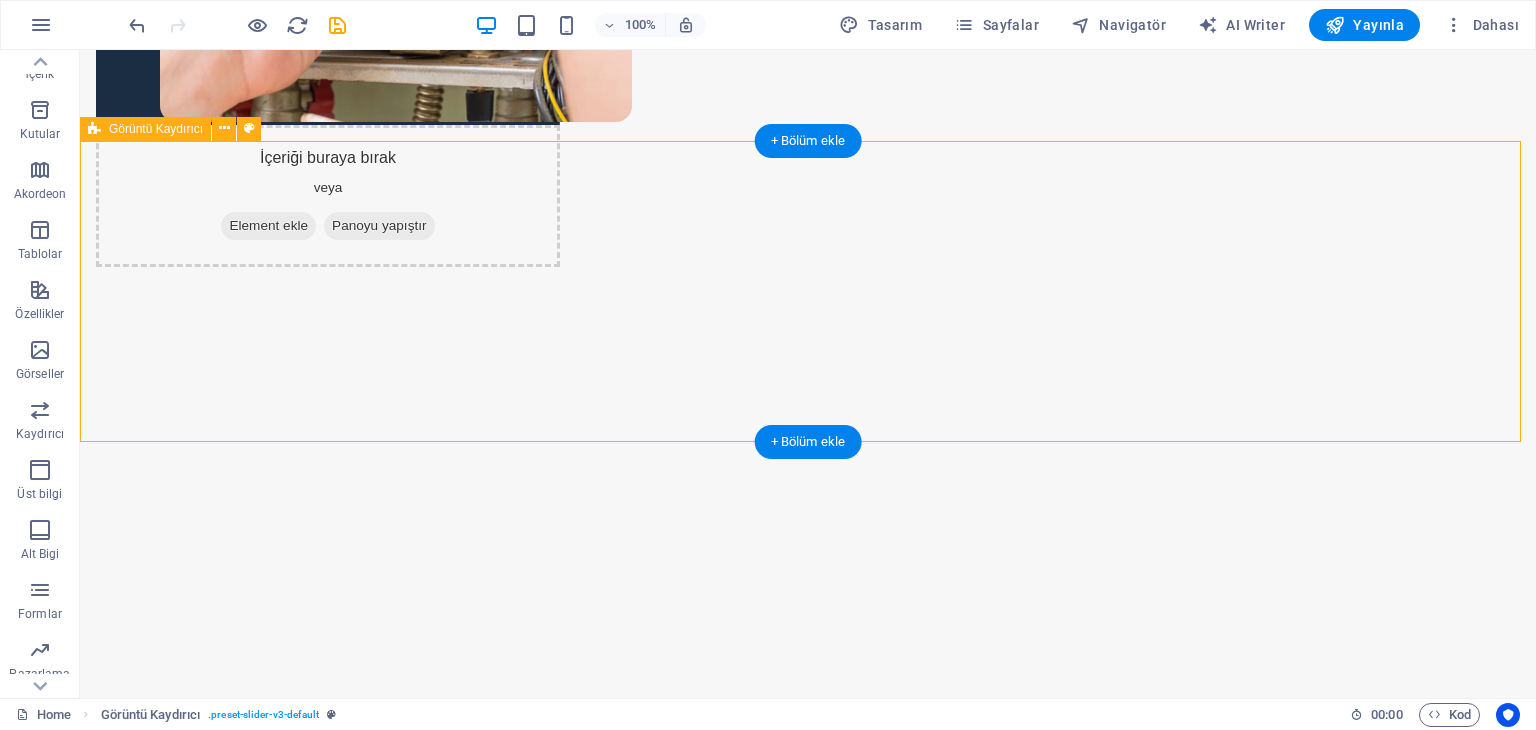 click on "İçeriği buraya bırak veya  Element ekle  Panoyu yapıştır" at bounding box center [808, 3899] 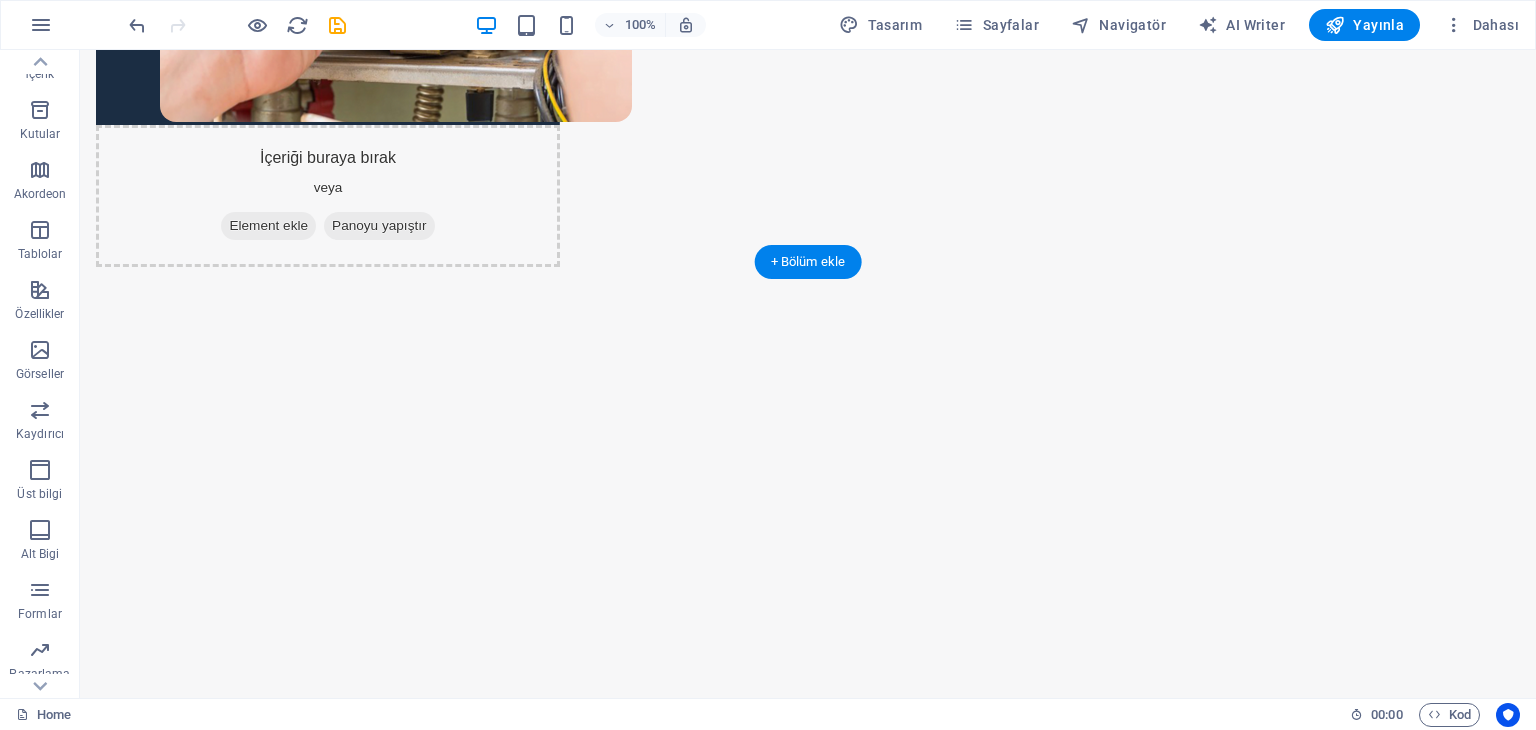 scroll, scrollTop: 0, scrollLeft: 0, axis: both 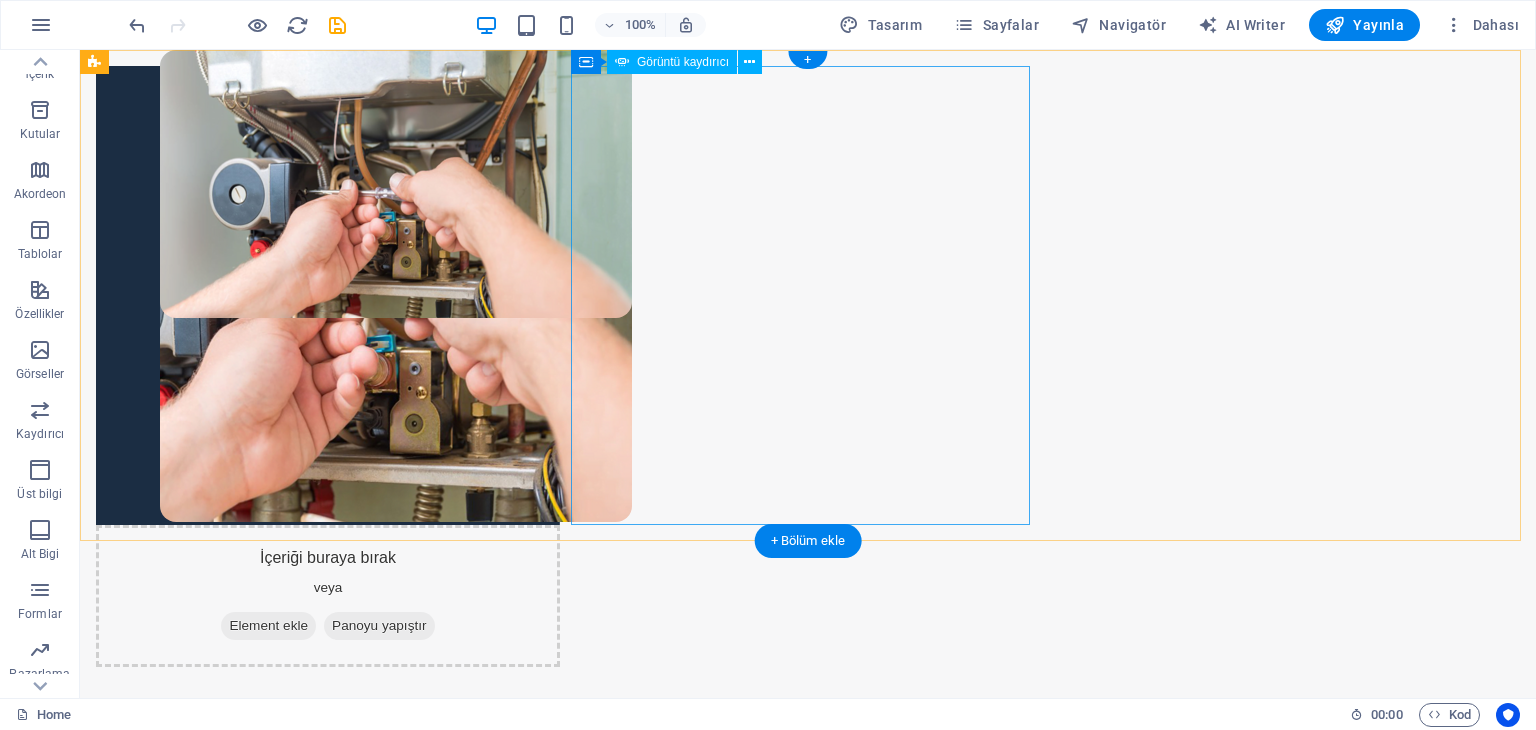 click at bounding box center [328, 3503] 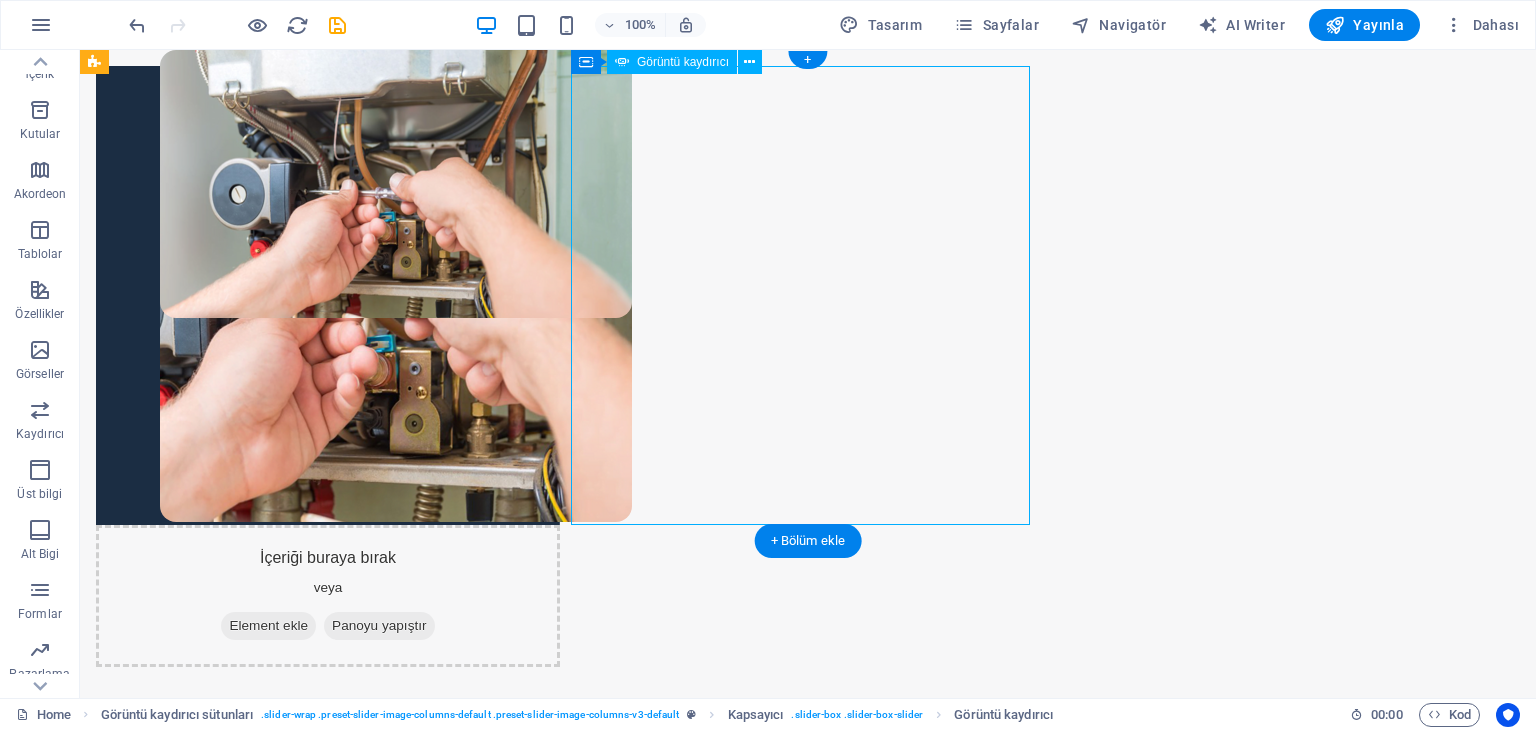 click at bounding box center (328, 3503) 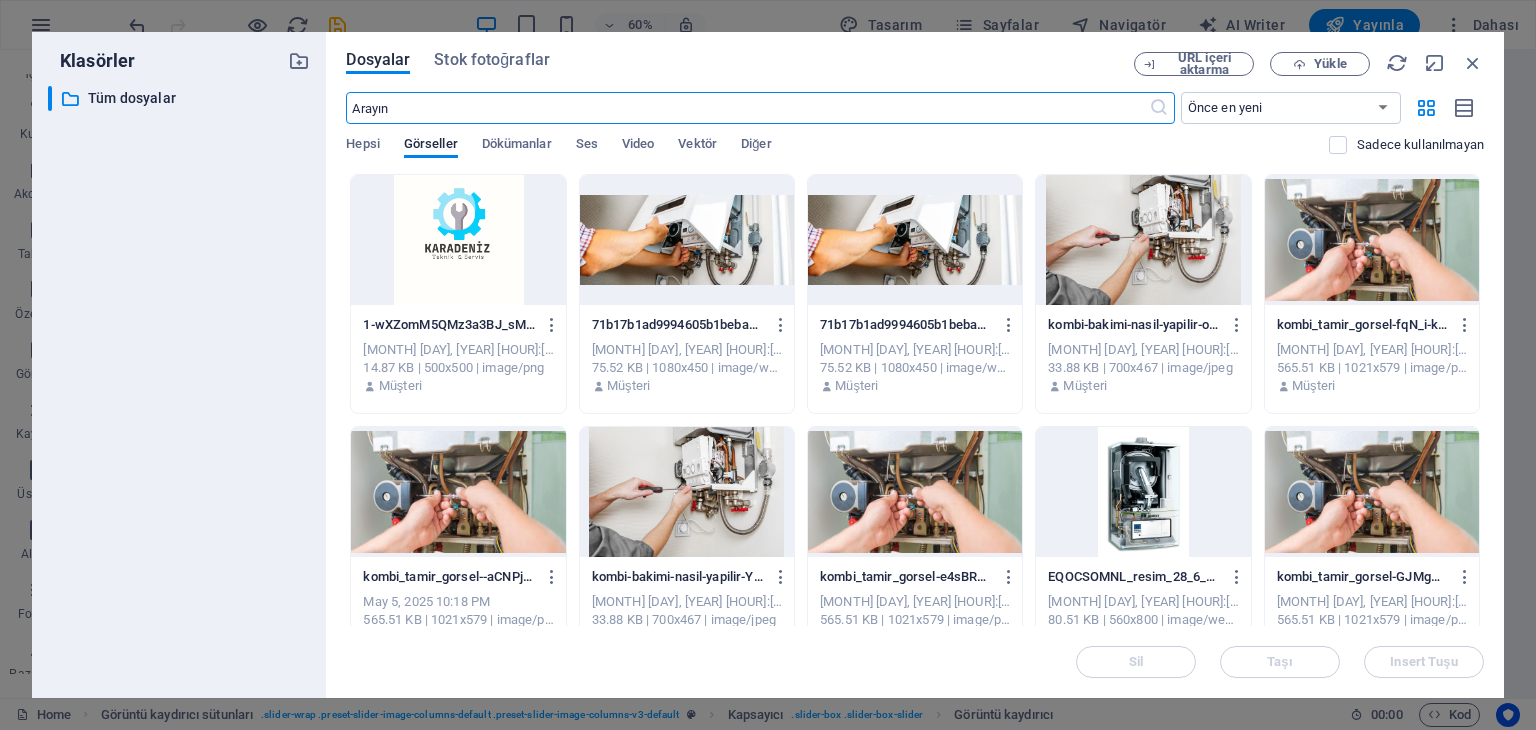 click at bounding box center (687, 240) 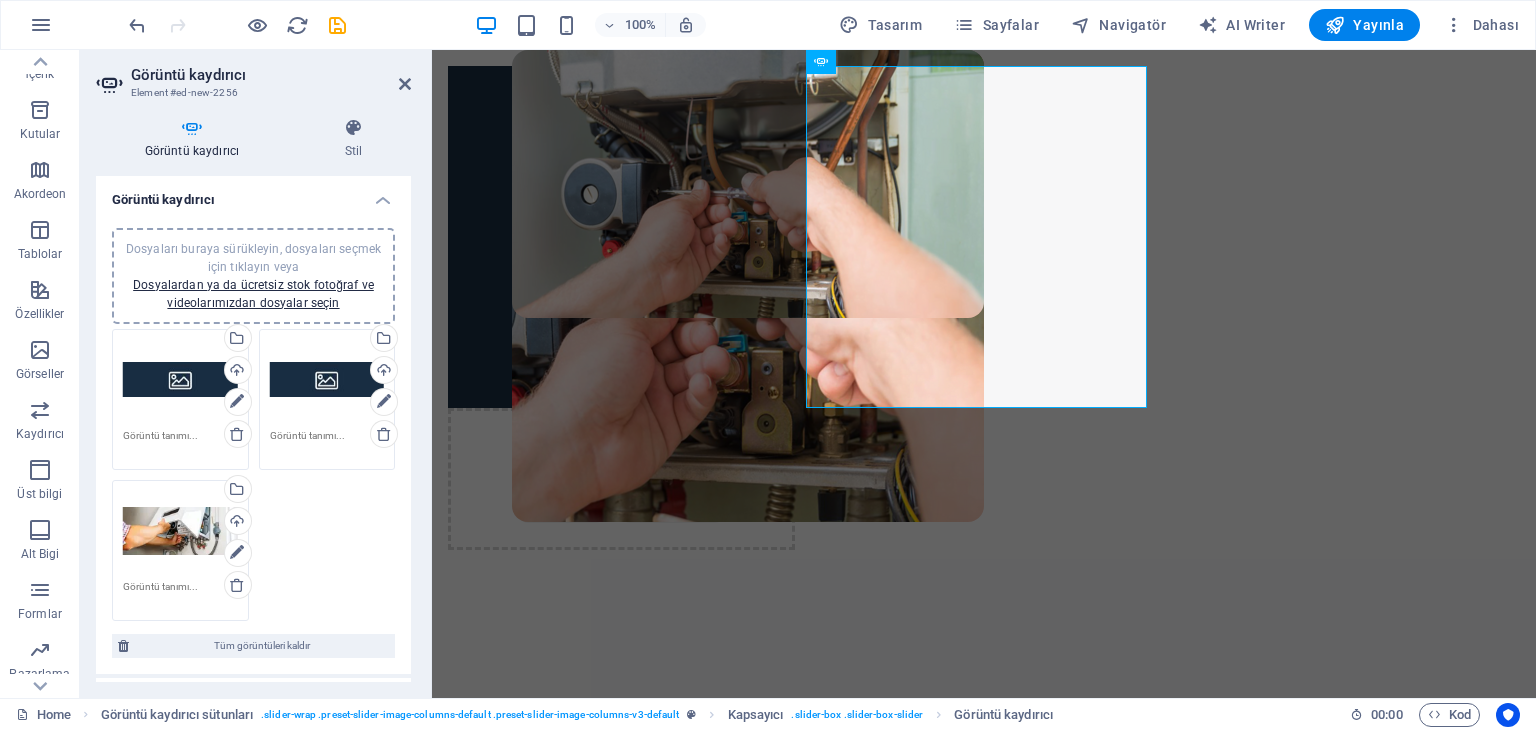 click at bounding box center (621, 237) 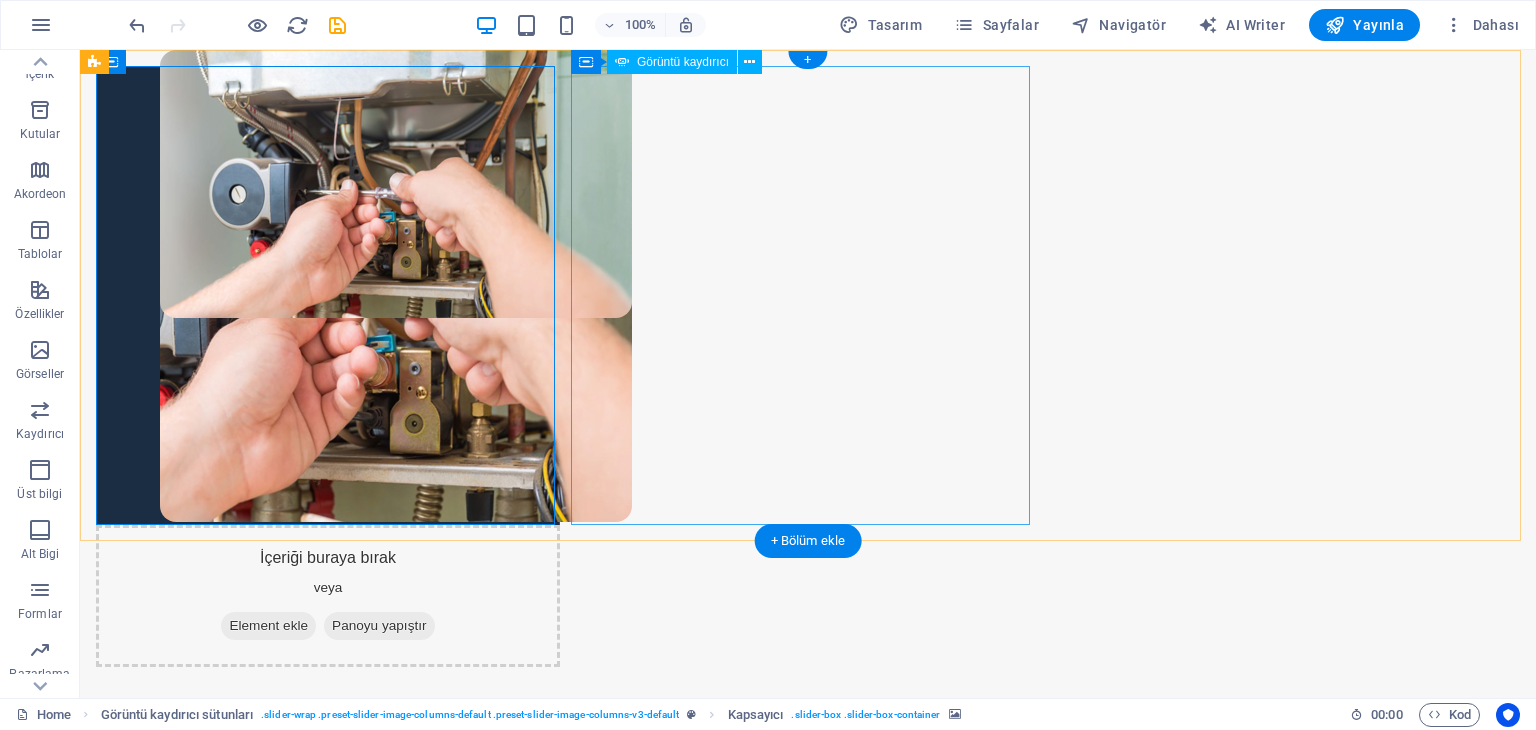 click at bounding box center [597, 1917] 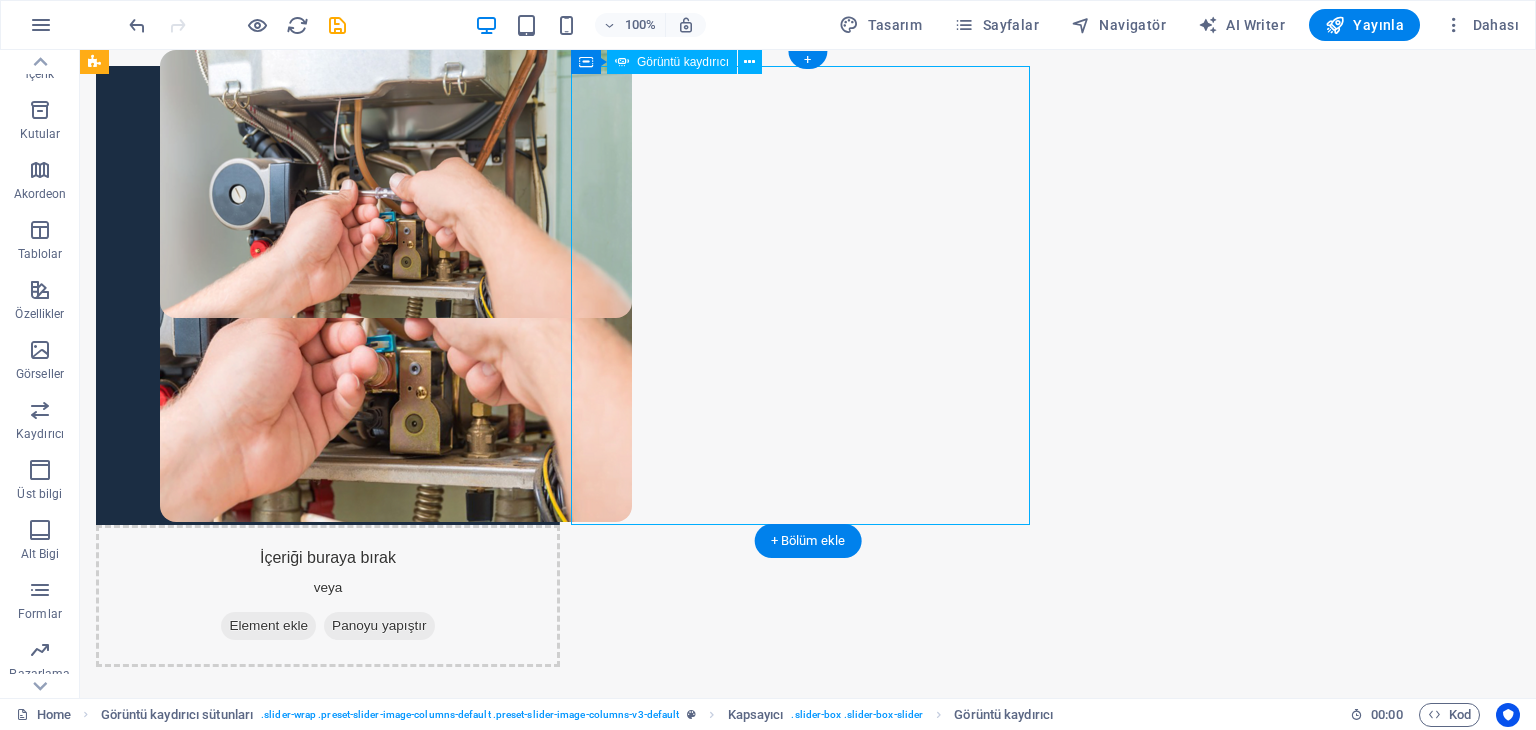 click at bounding box center [597, 1917] 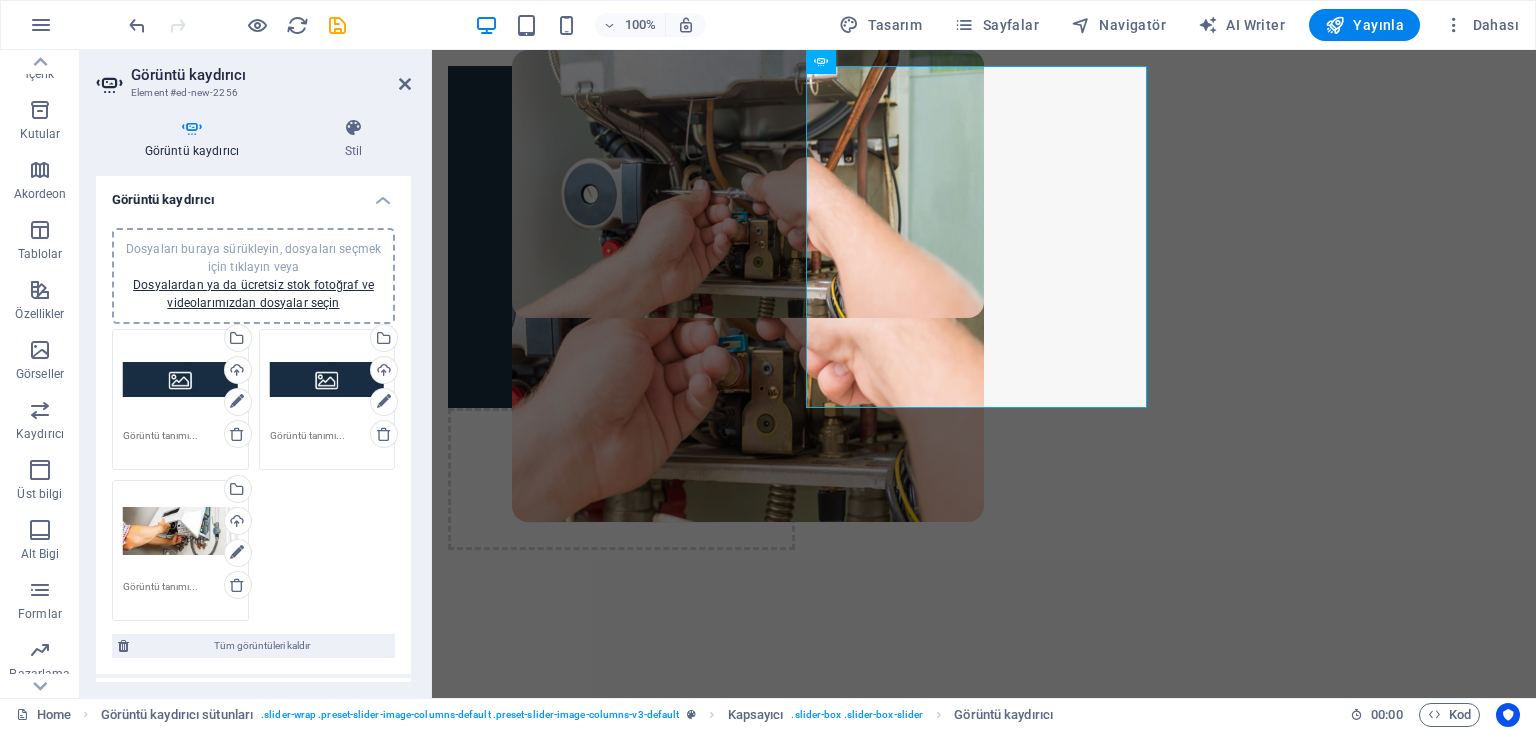 click on "Dosyaları buraya sürükleyin, dosyaları seçmek için tıklayın veya Dosyalardan ya da ücretsiz stok fotoğraf ve videolarımızdan dosyalar seçin" at bounding box center [180, 531] 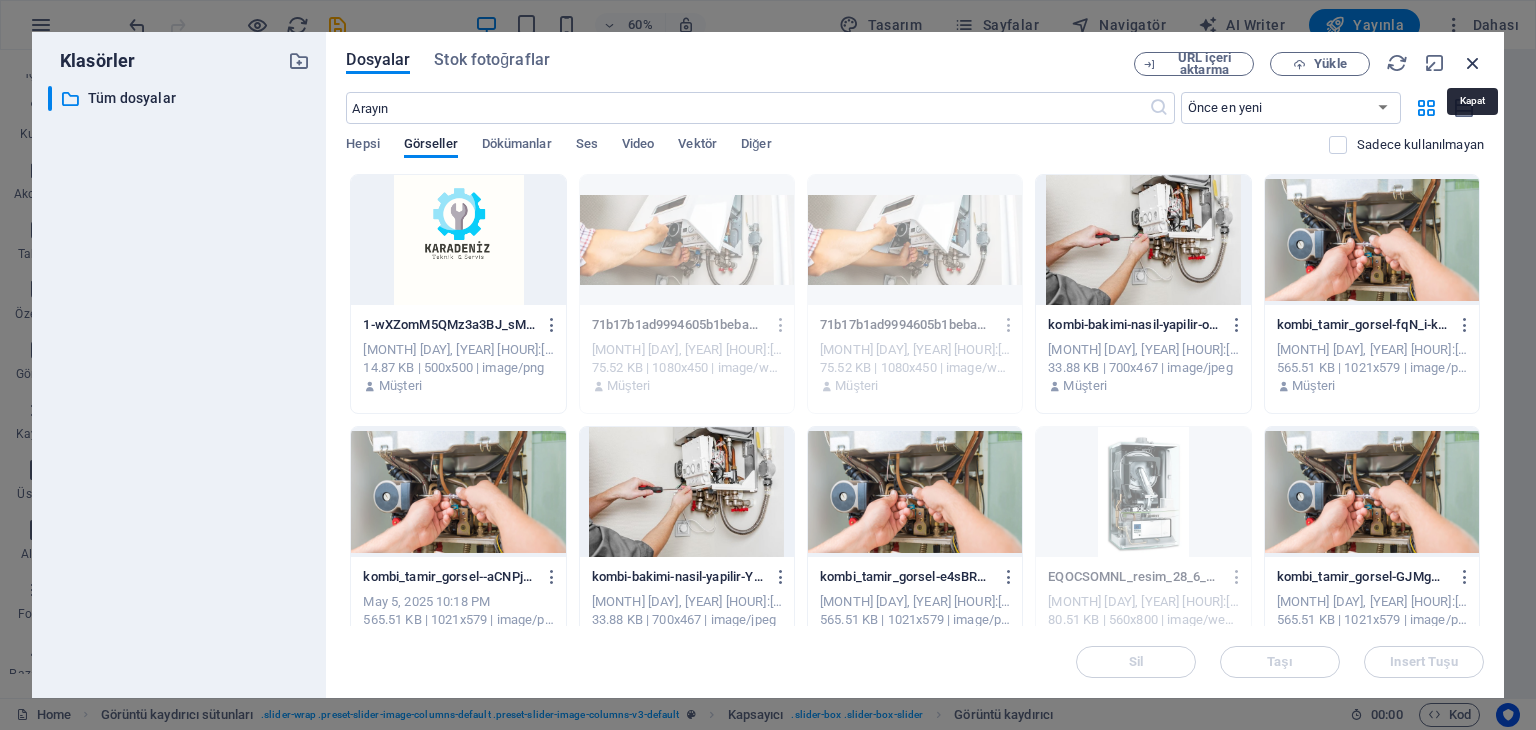 click at bounding box center (1473, 63) 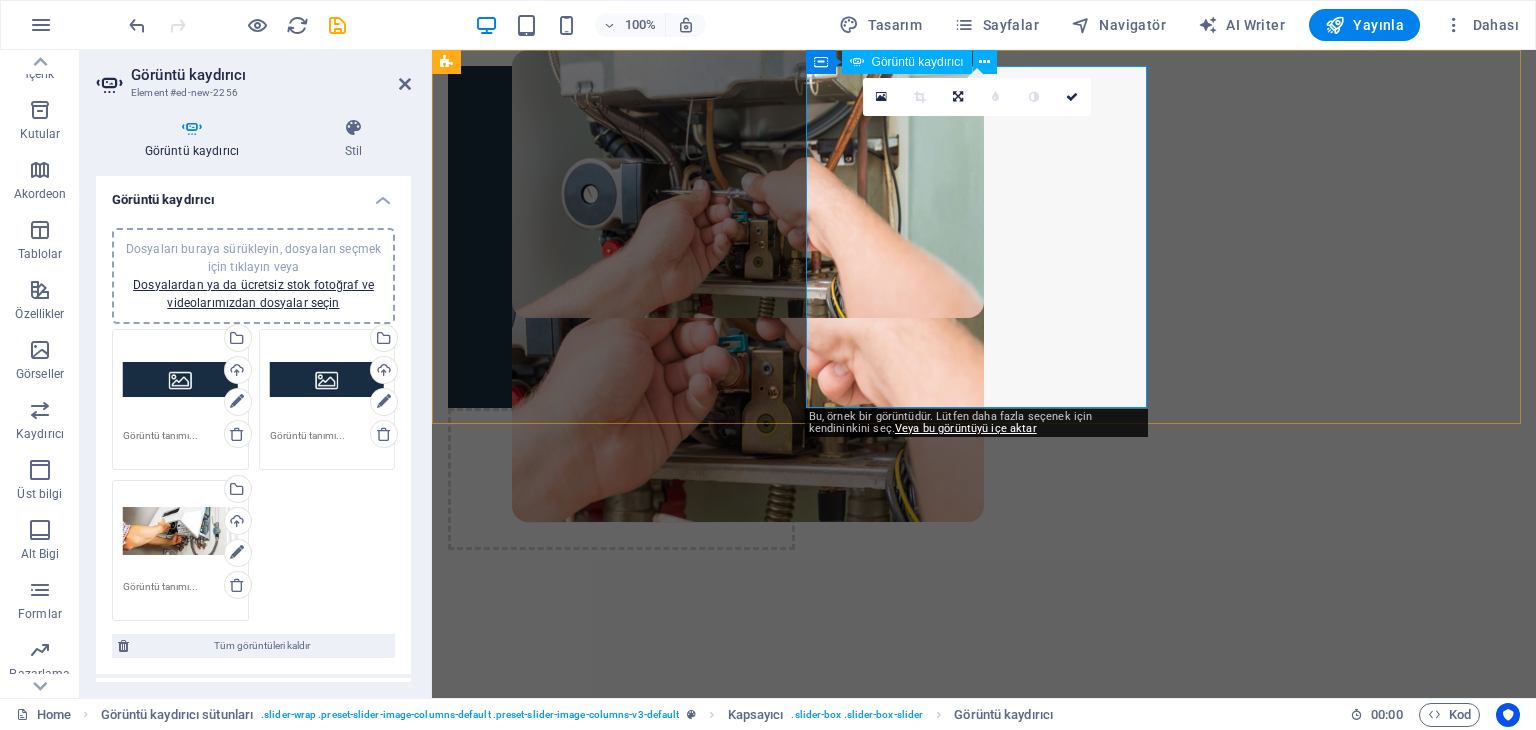 click at bounding box center [621, 237] 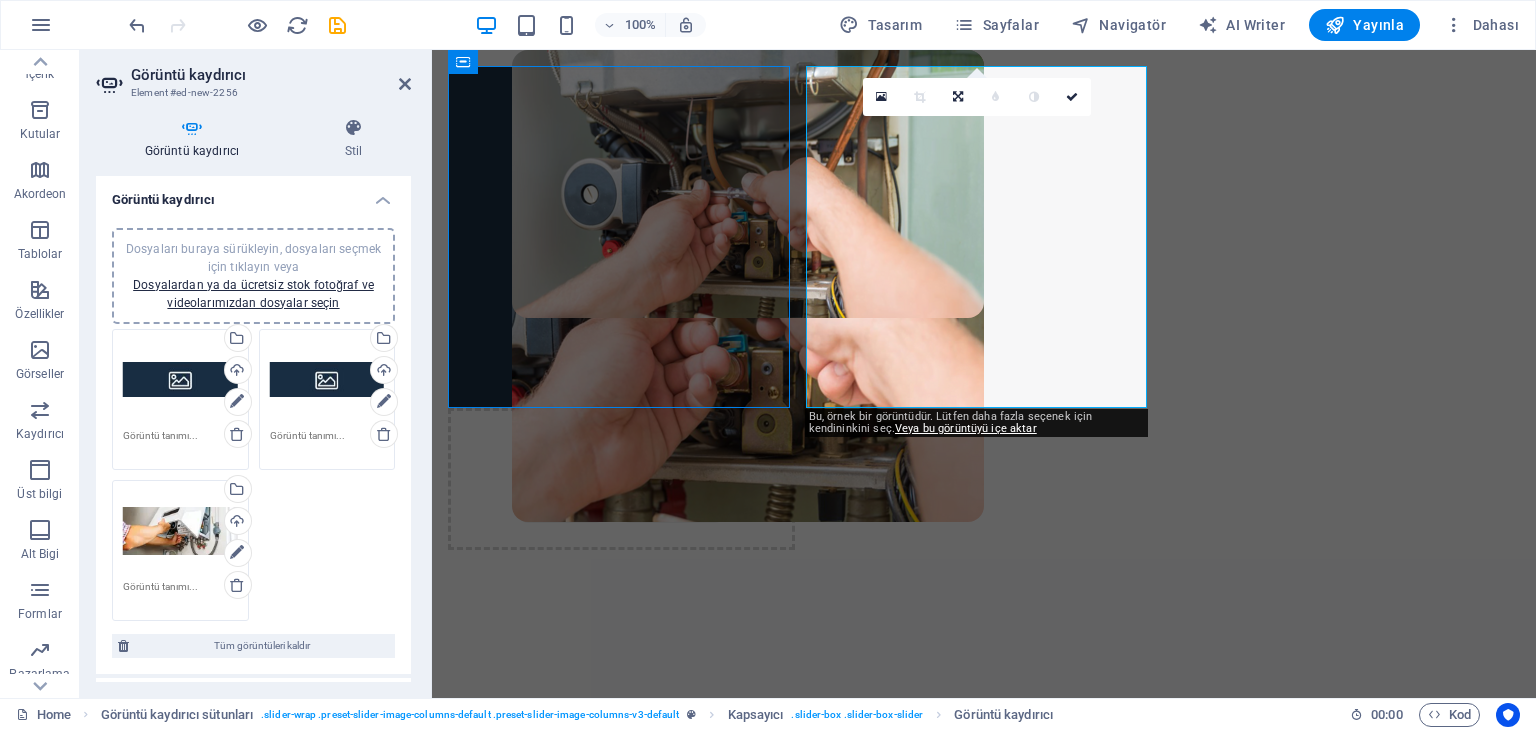 click at bounding box center (1066, 1683) 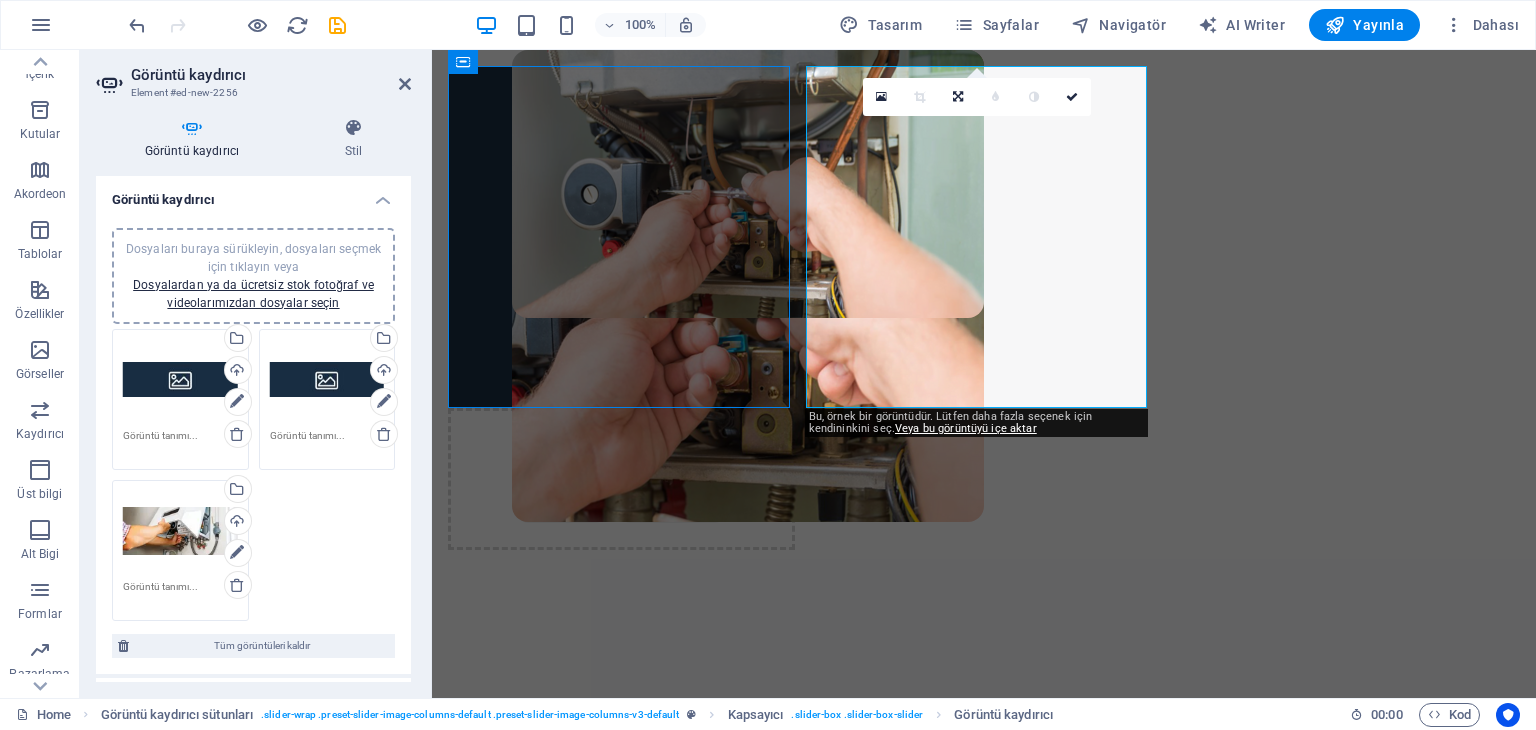 select on "px" 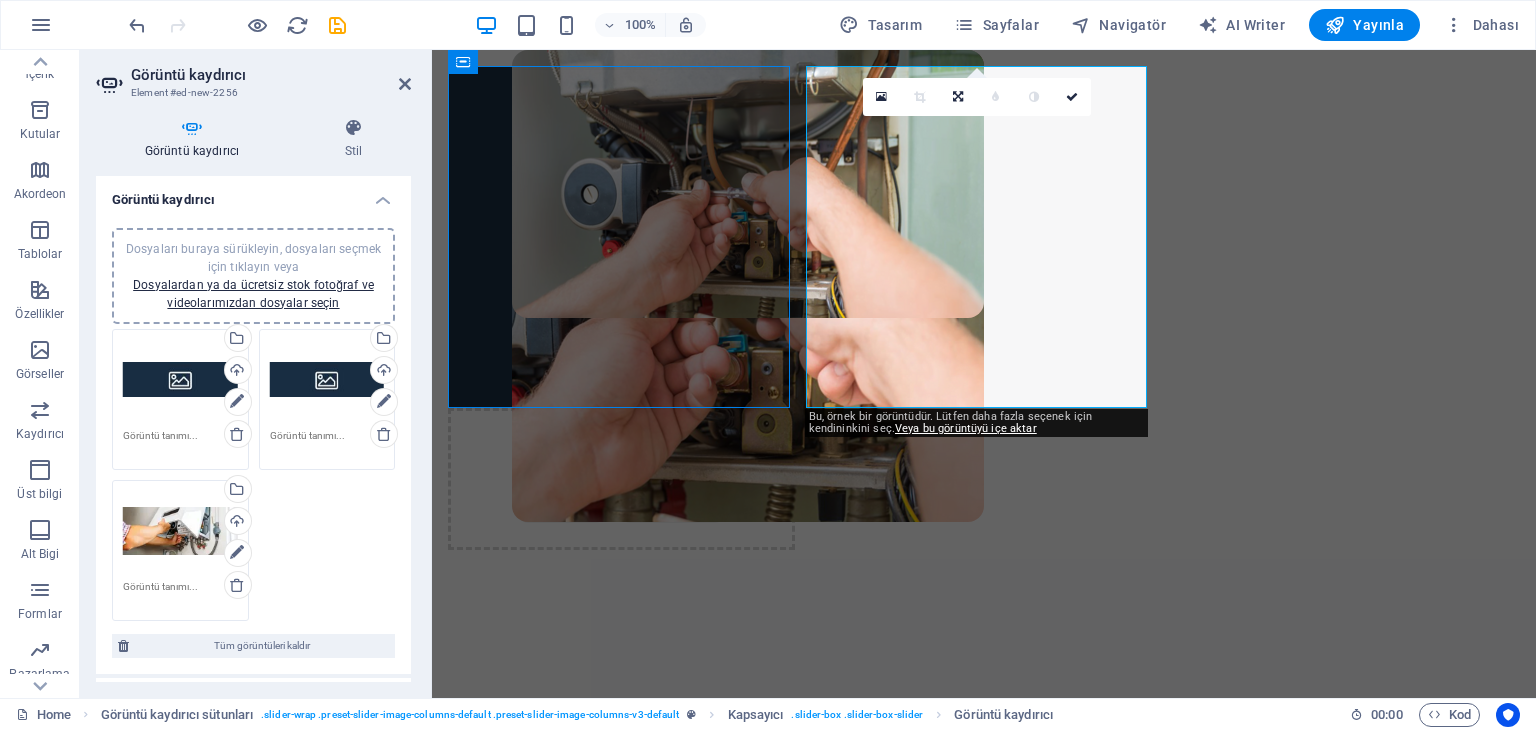 select on "ms" 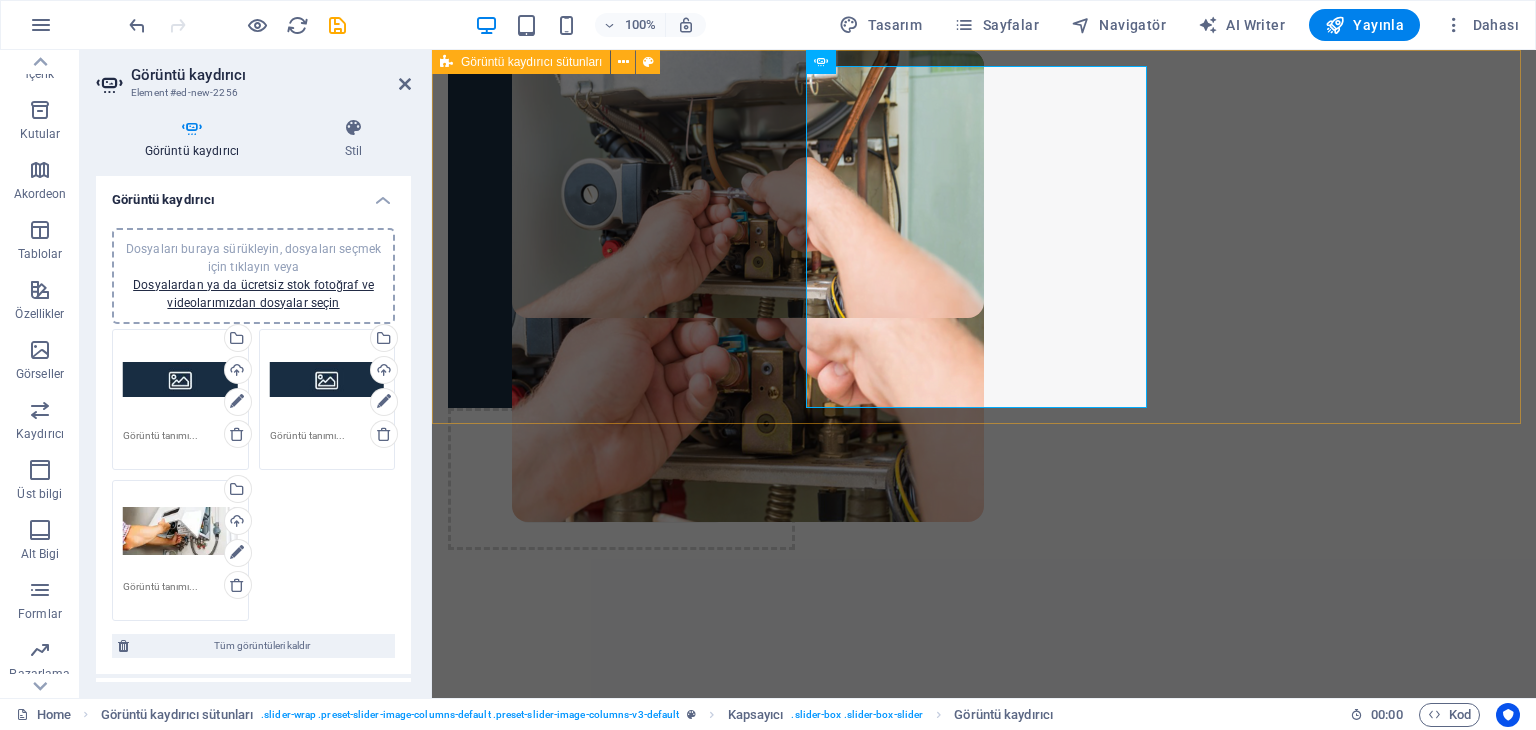 click on "Dosyaları buraya sürükleyin, dosyaları seçmek için tıklayın veya Dosyalardan ya da ücretsiz stok fotoğraf ve videolarımızdan dosyalar seçin" at bounding box center [180, 531] 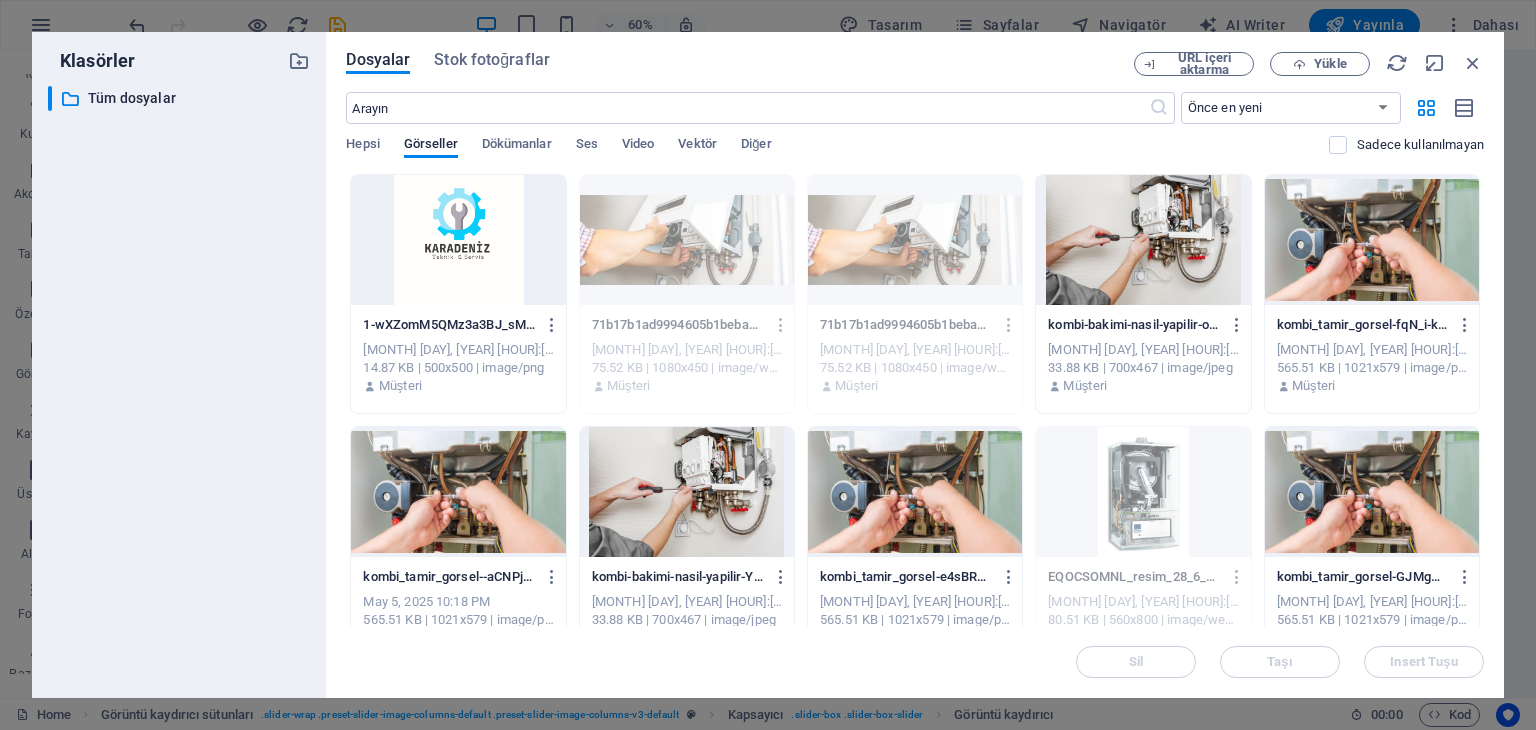 click at bounding box center (915, 492) 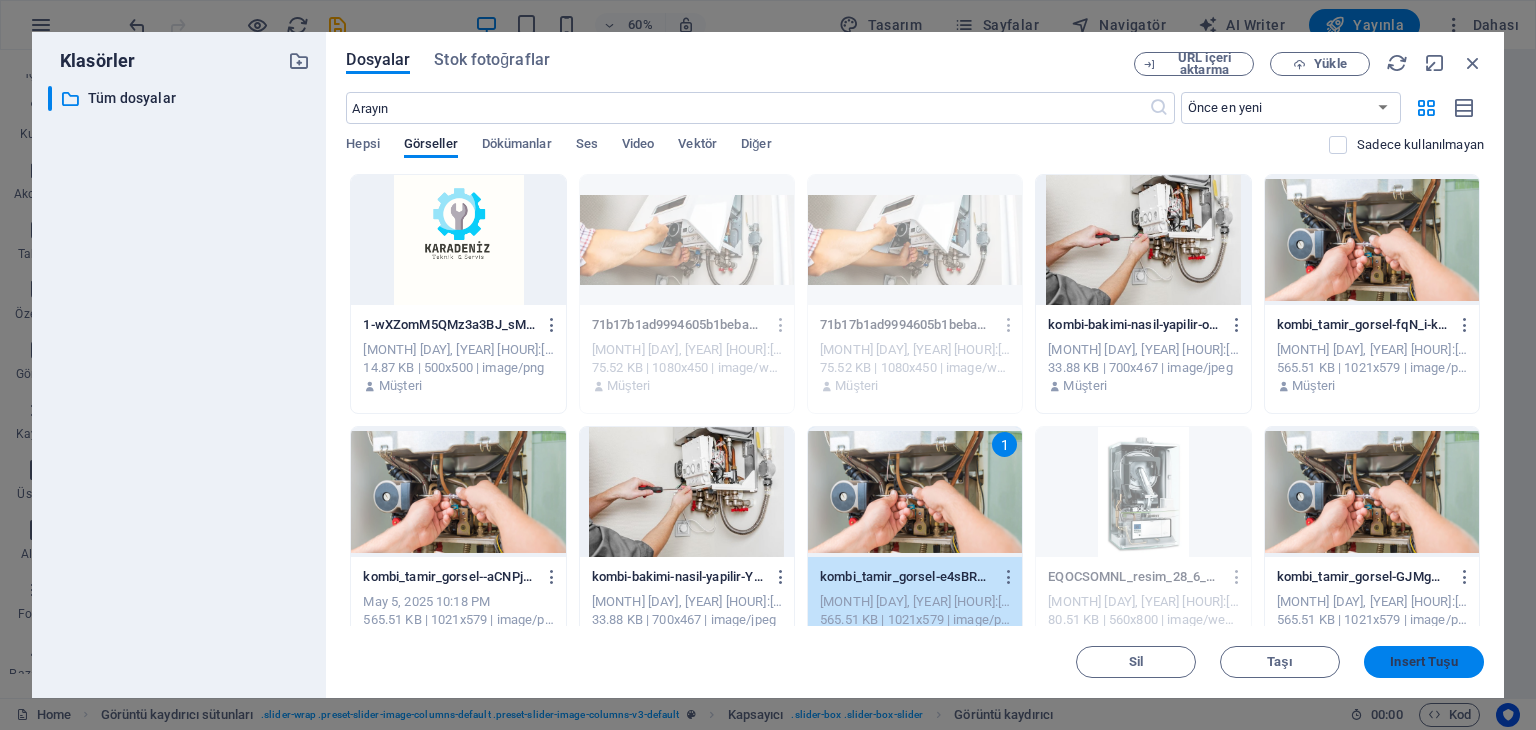 drag, startPoint x: 1397, startPoint y: 657, endPoint x: 757, endPoint y: 534, distance: 651.71234 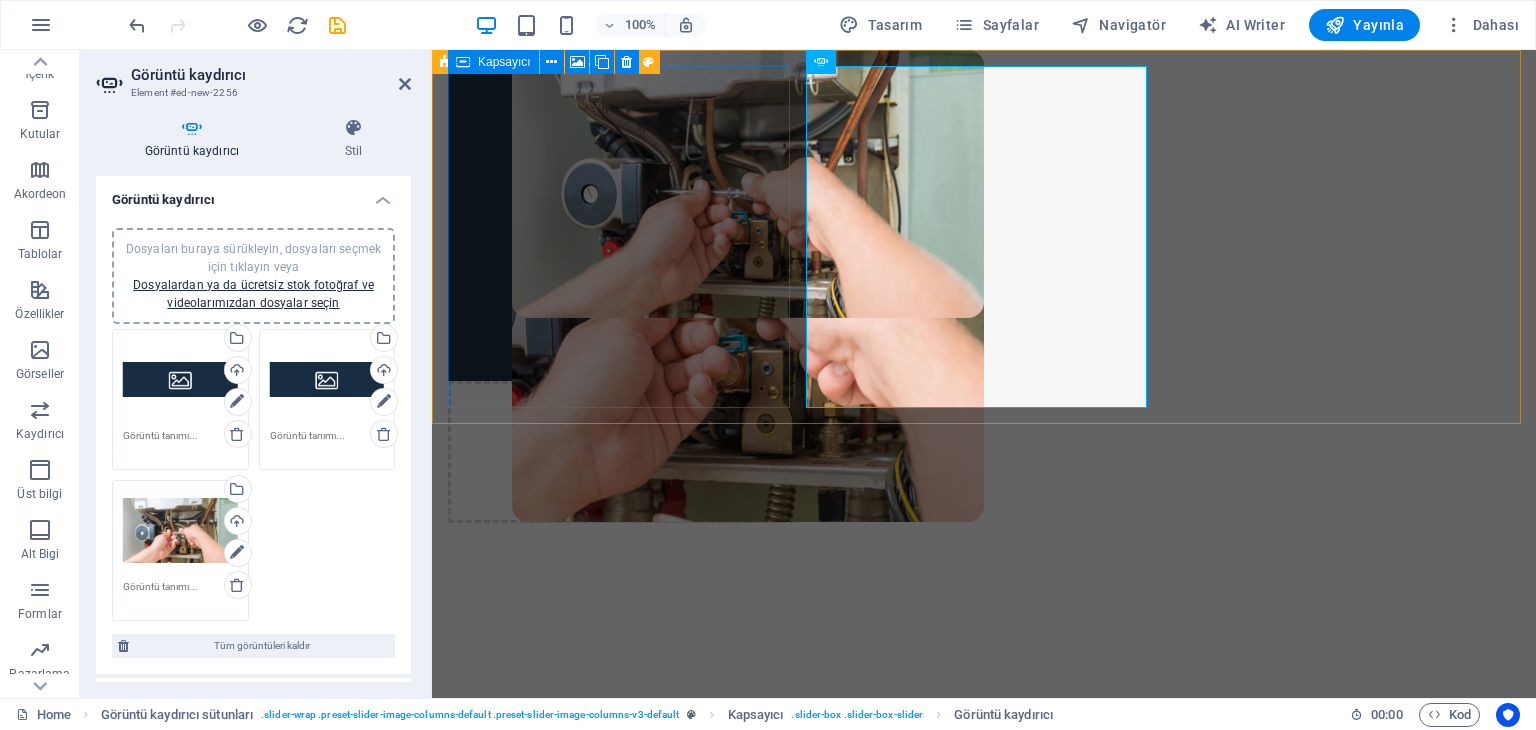 click at bounding box center (621, 223) 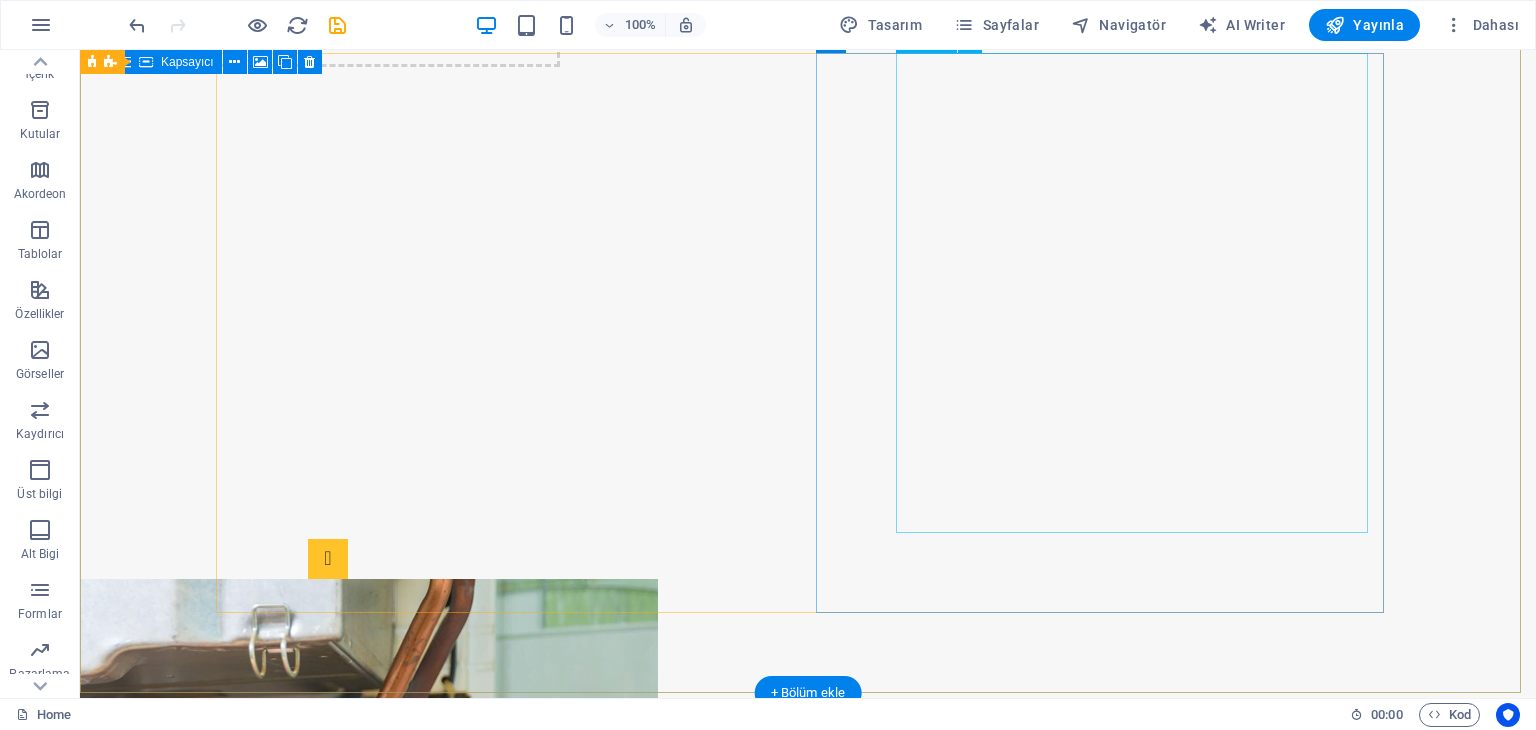 scroll, scrollTop: 0, scrollLeft: 0, axis: both 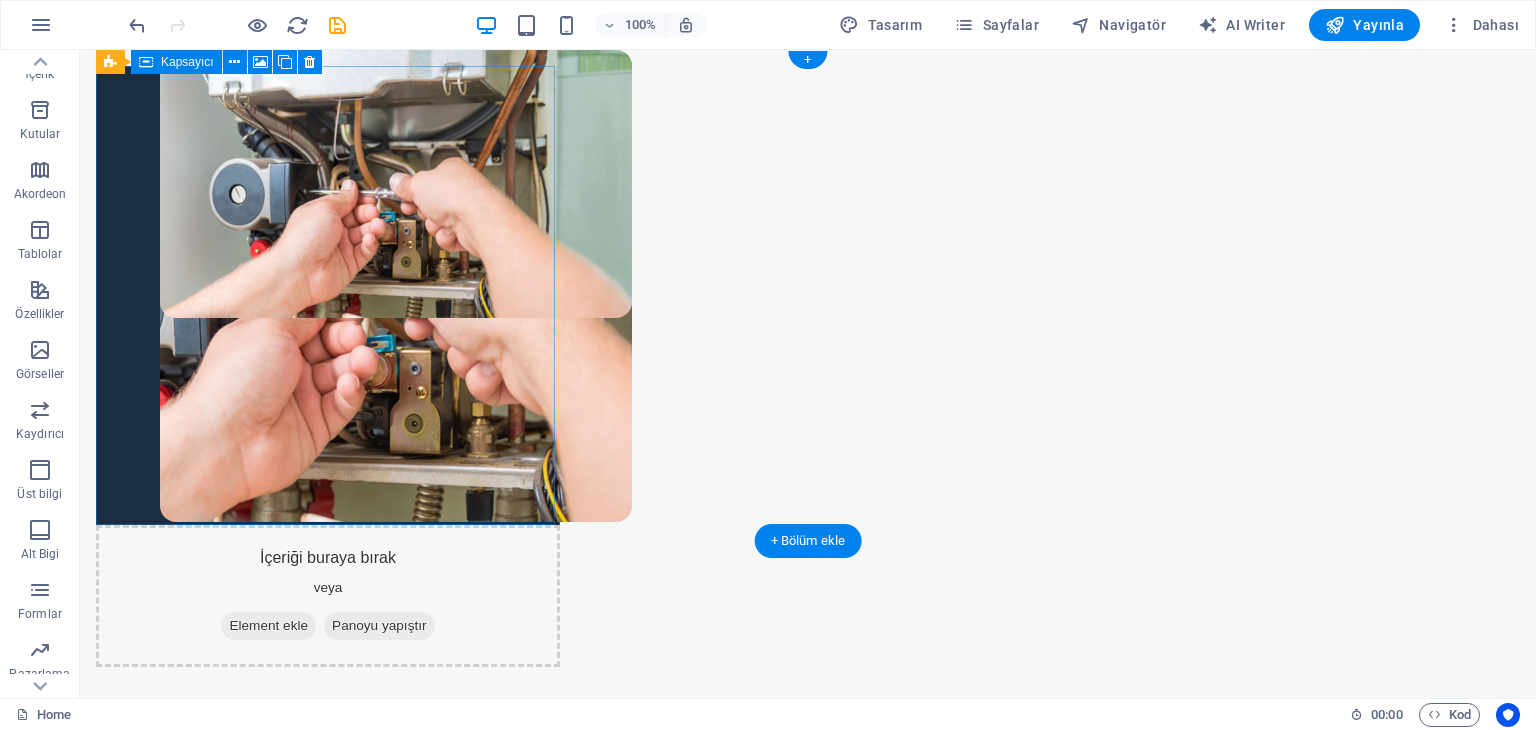 click at bounding box center (328, 295) 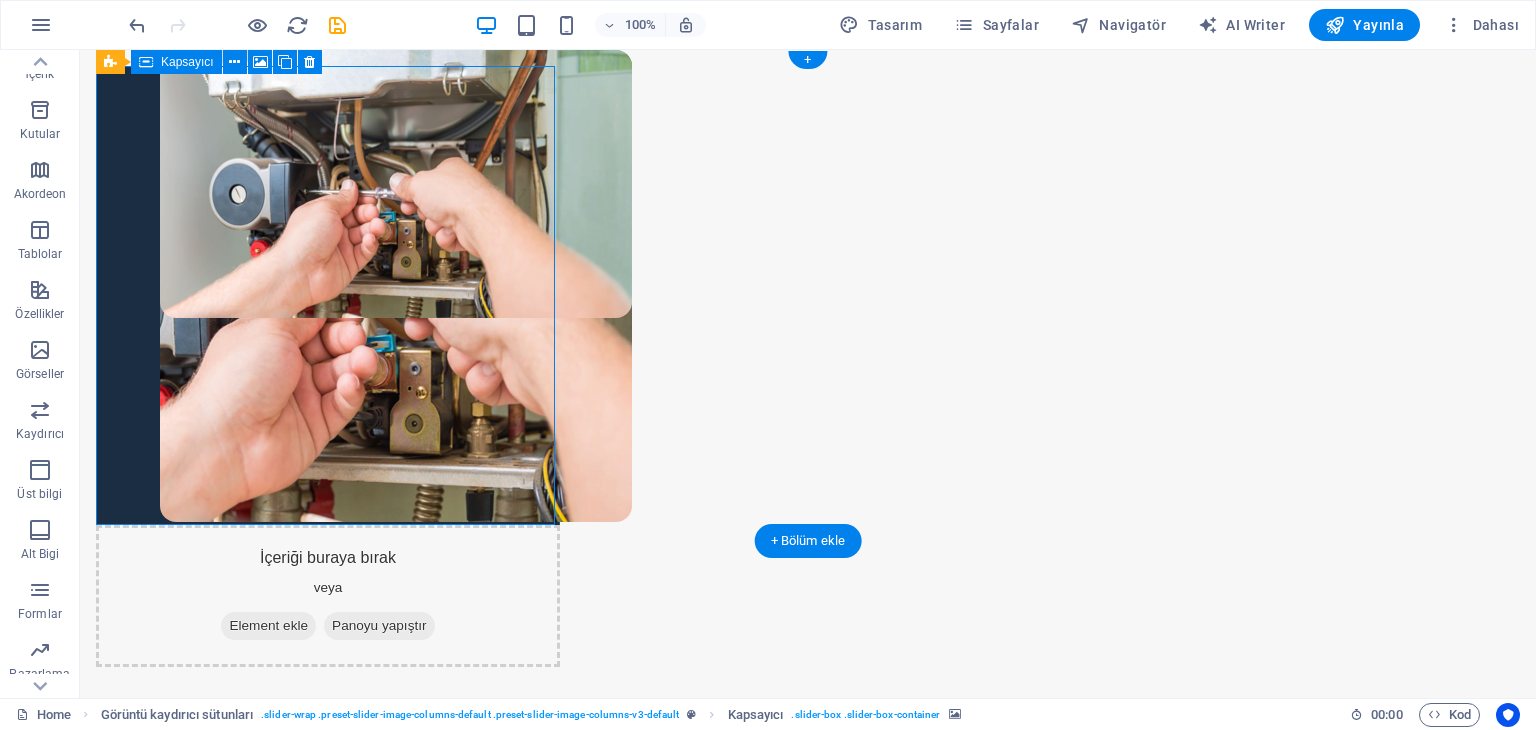 click at bounding box center (328, 295) 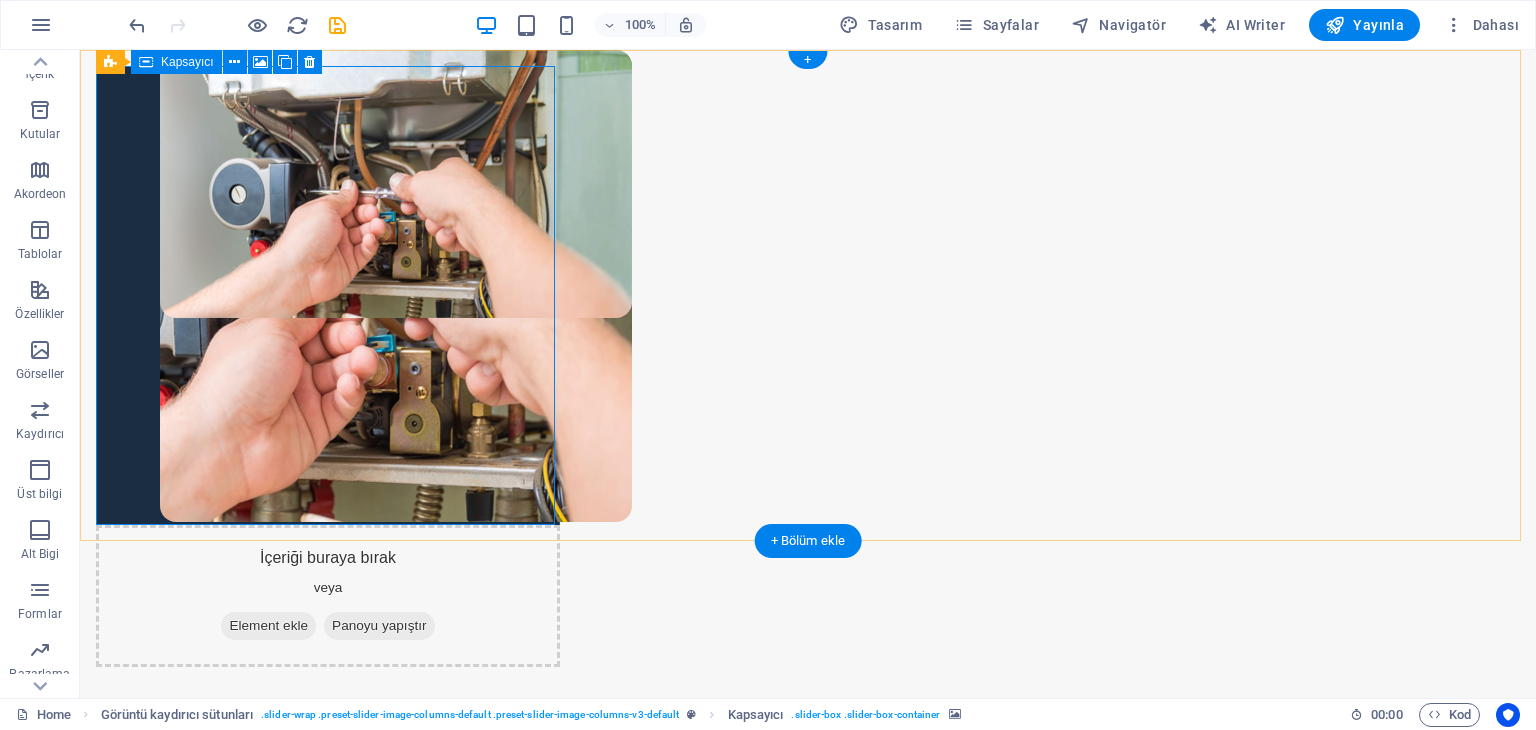 click on "İçeriği buraya bırak veya  Element ekle  Panoyu yapıştır" at bounding box center [328, 596] 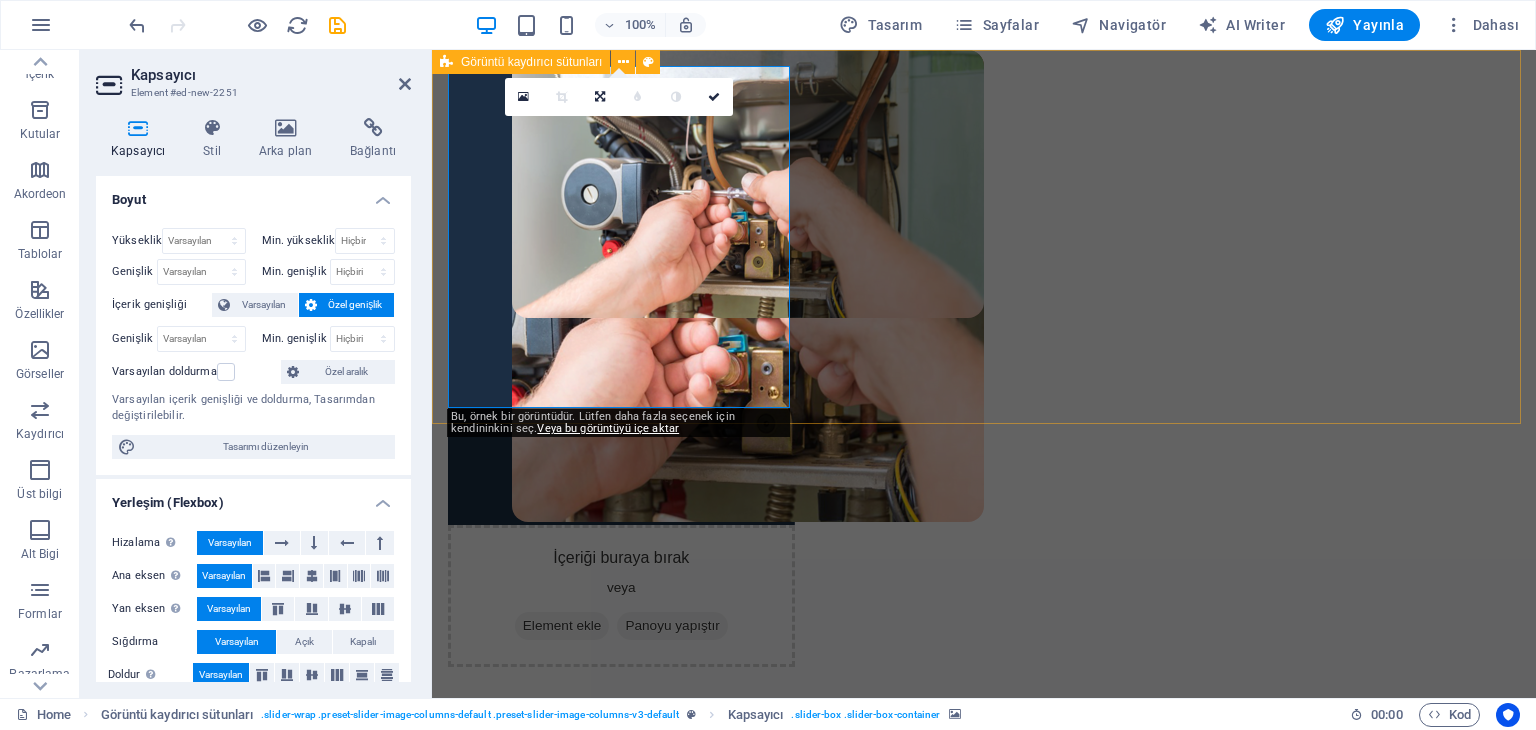 click at bounding box center (621, 295) 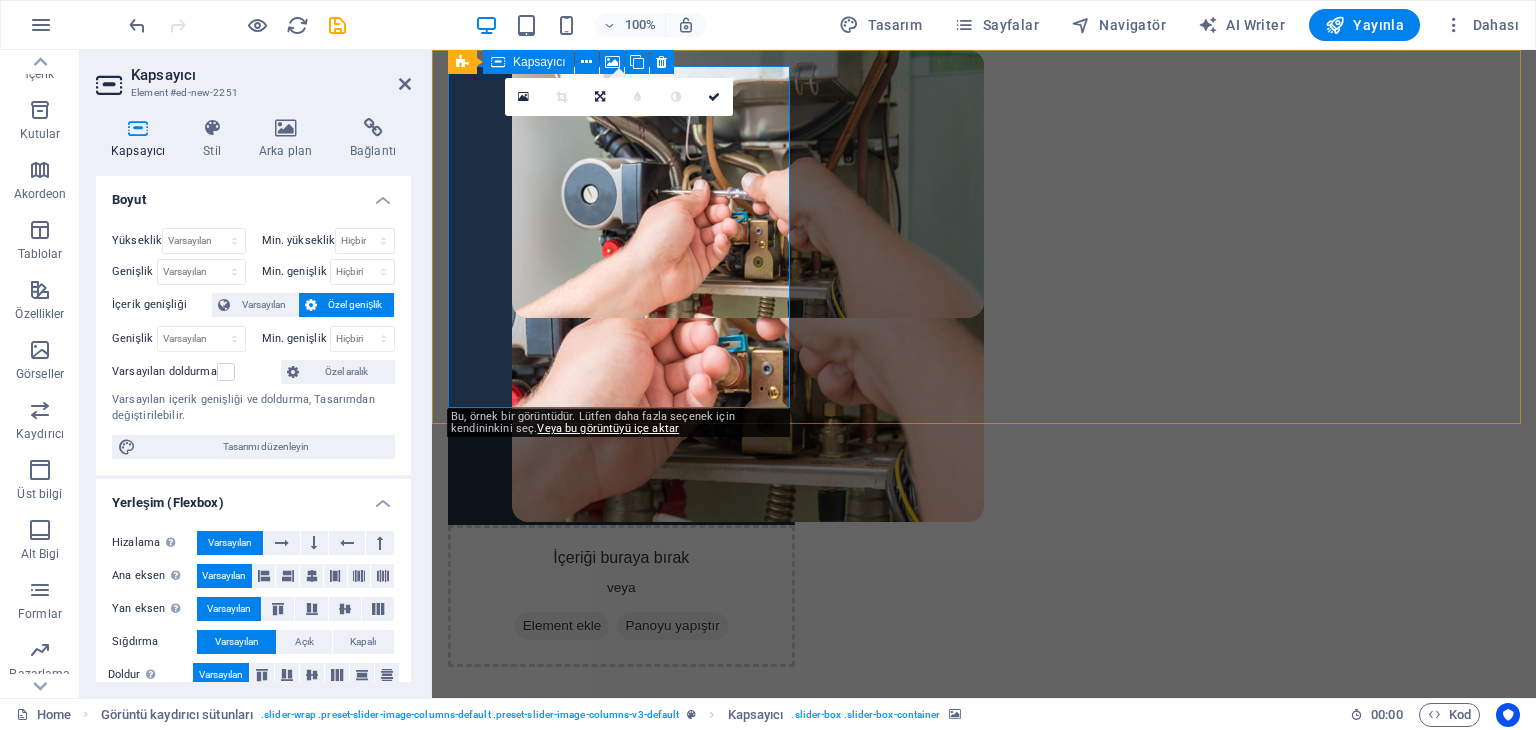 click on "Element ekle" at bounding box center [562, 626] 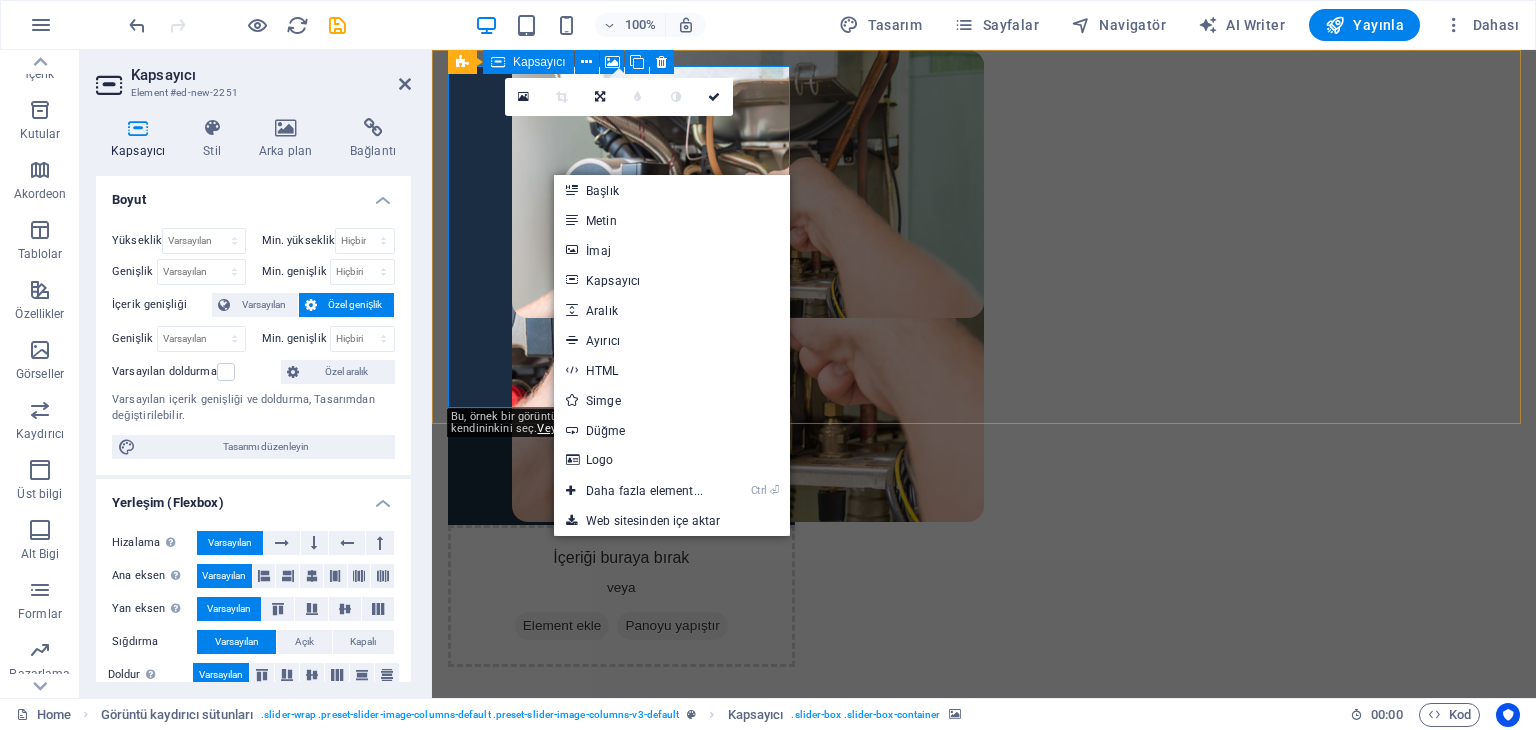 click on "Panoyu yapıştır" at bounding box center [672, 626] 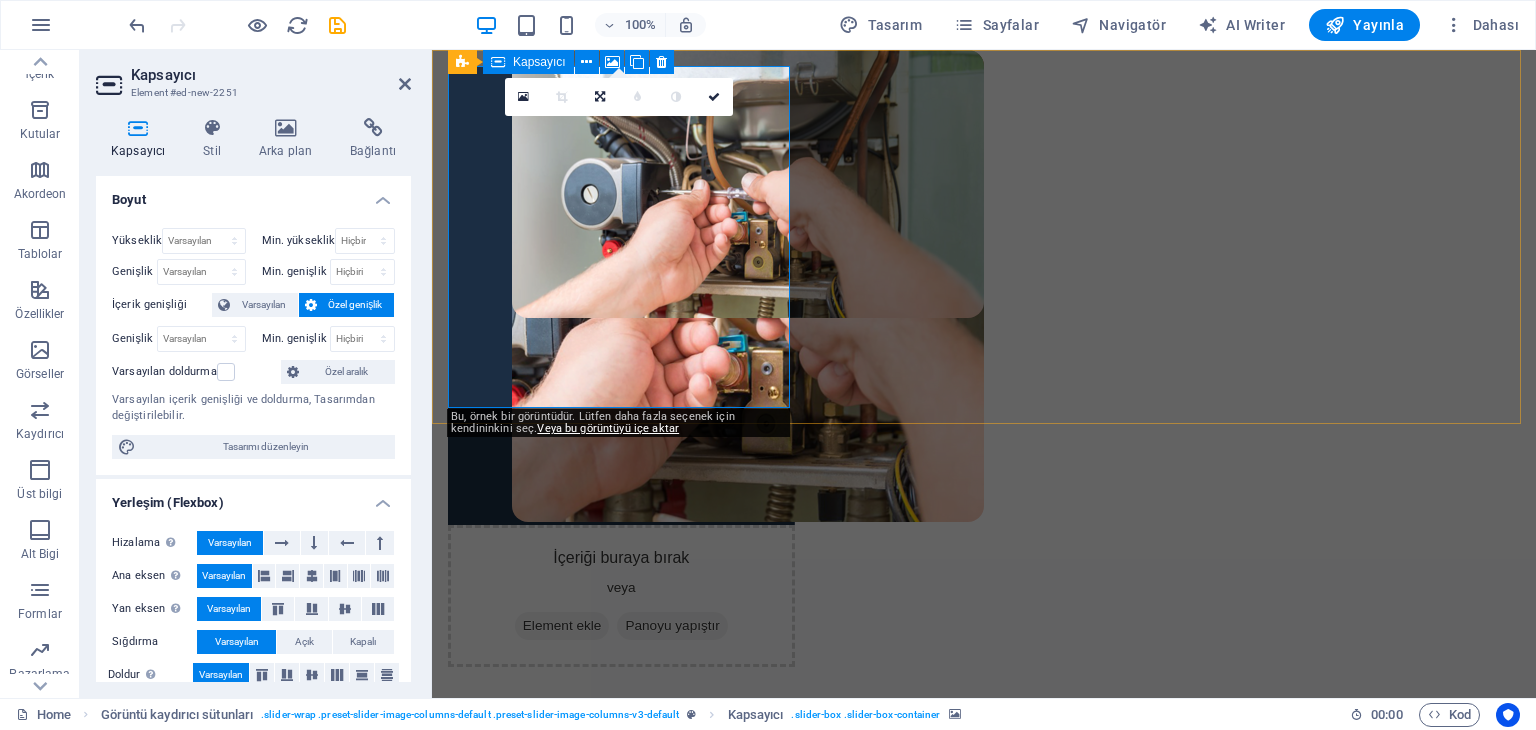 click on "Element ekle" at bounding box center (562, 626) 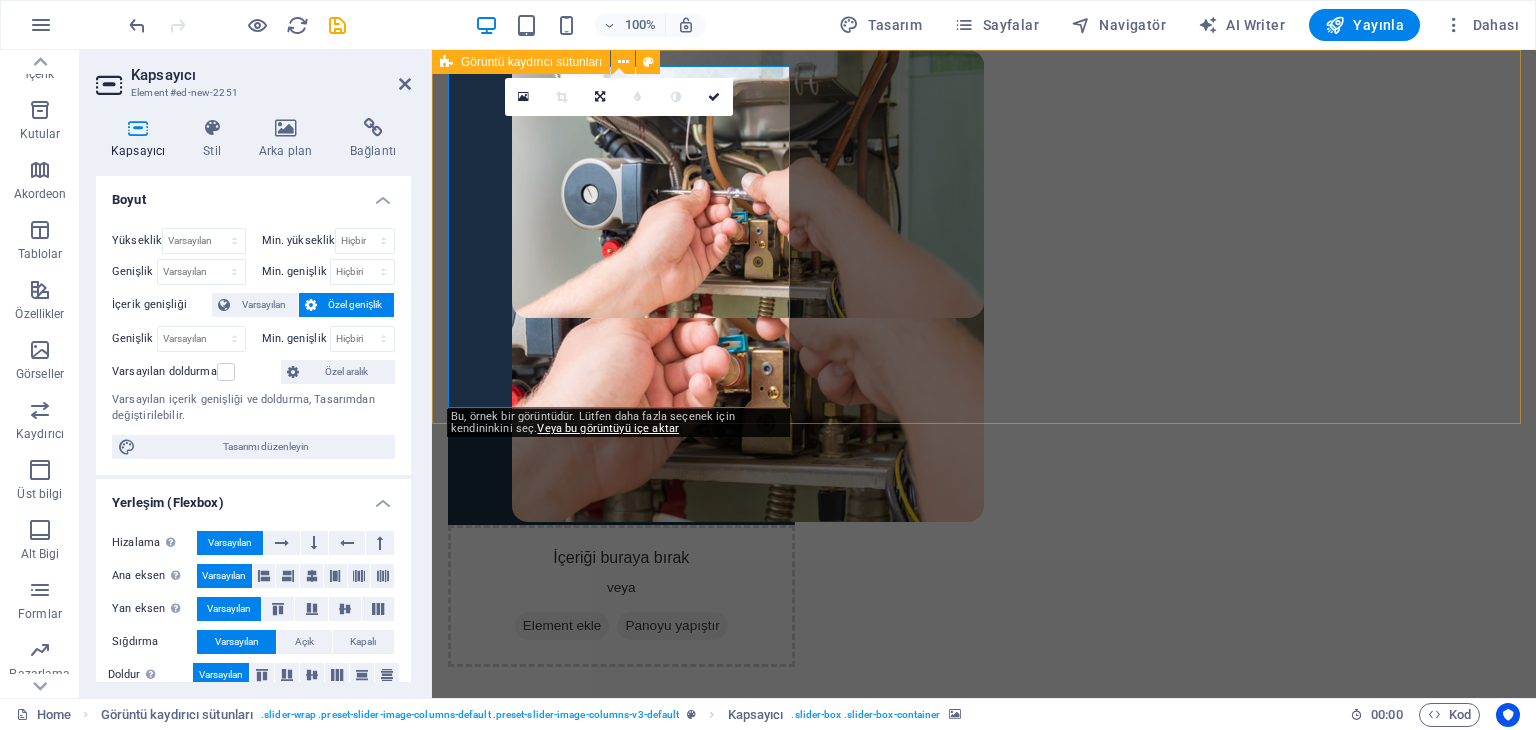click at bounding box center (621, 295) 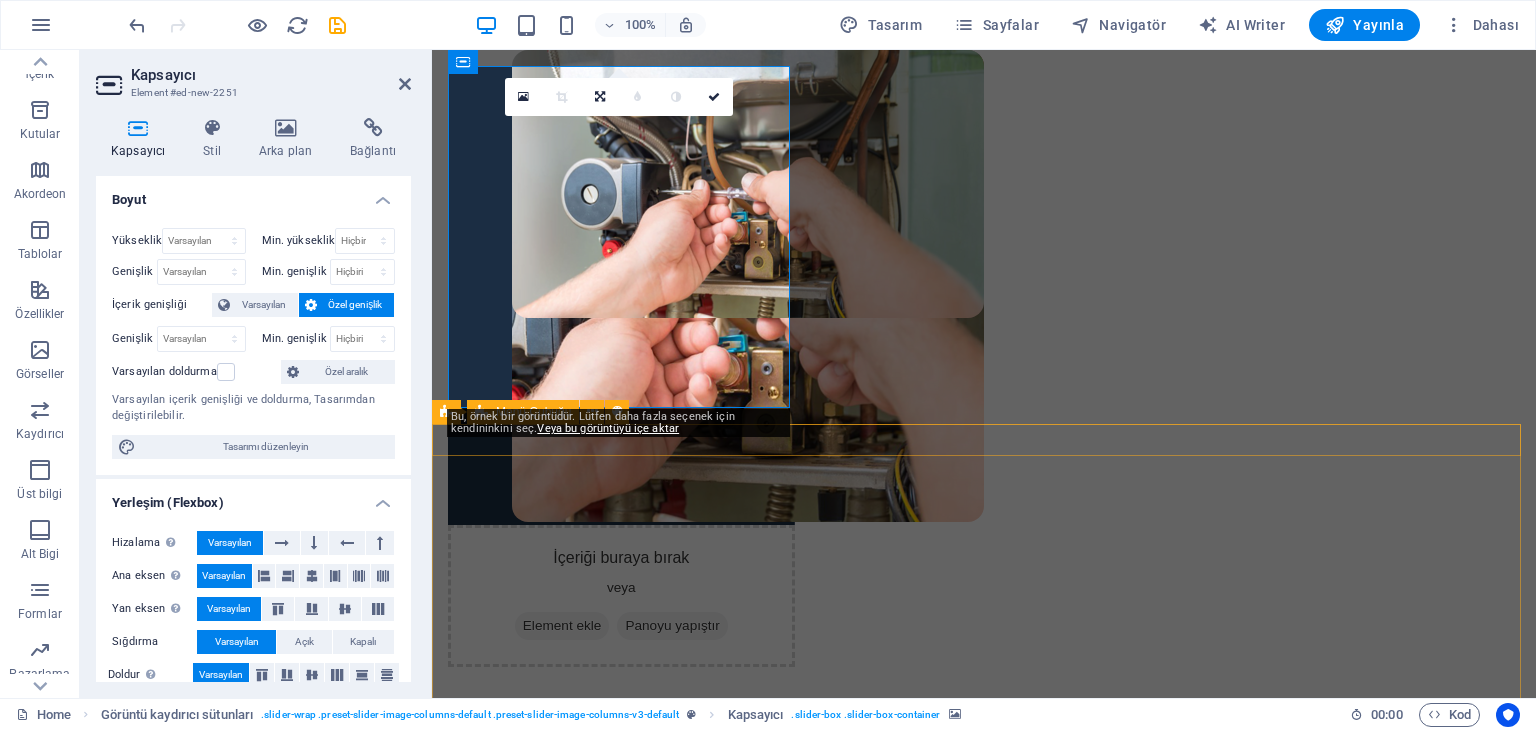 click on "Kombi Teknik Servis  Kombiler kış aylarında konforlu bir ortam sağlamak için önemli bir rol oynar. Ancak beklenmedik bir arıza durumunda doğru servis hizmetine ulaşmak önemlidir. Firmamız kombi servisi konusunda uzmanlaşmış ve müşterilerine güvenilir hizmet sunan bir ekiptir." at bounding box center [984, 5174] 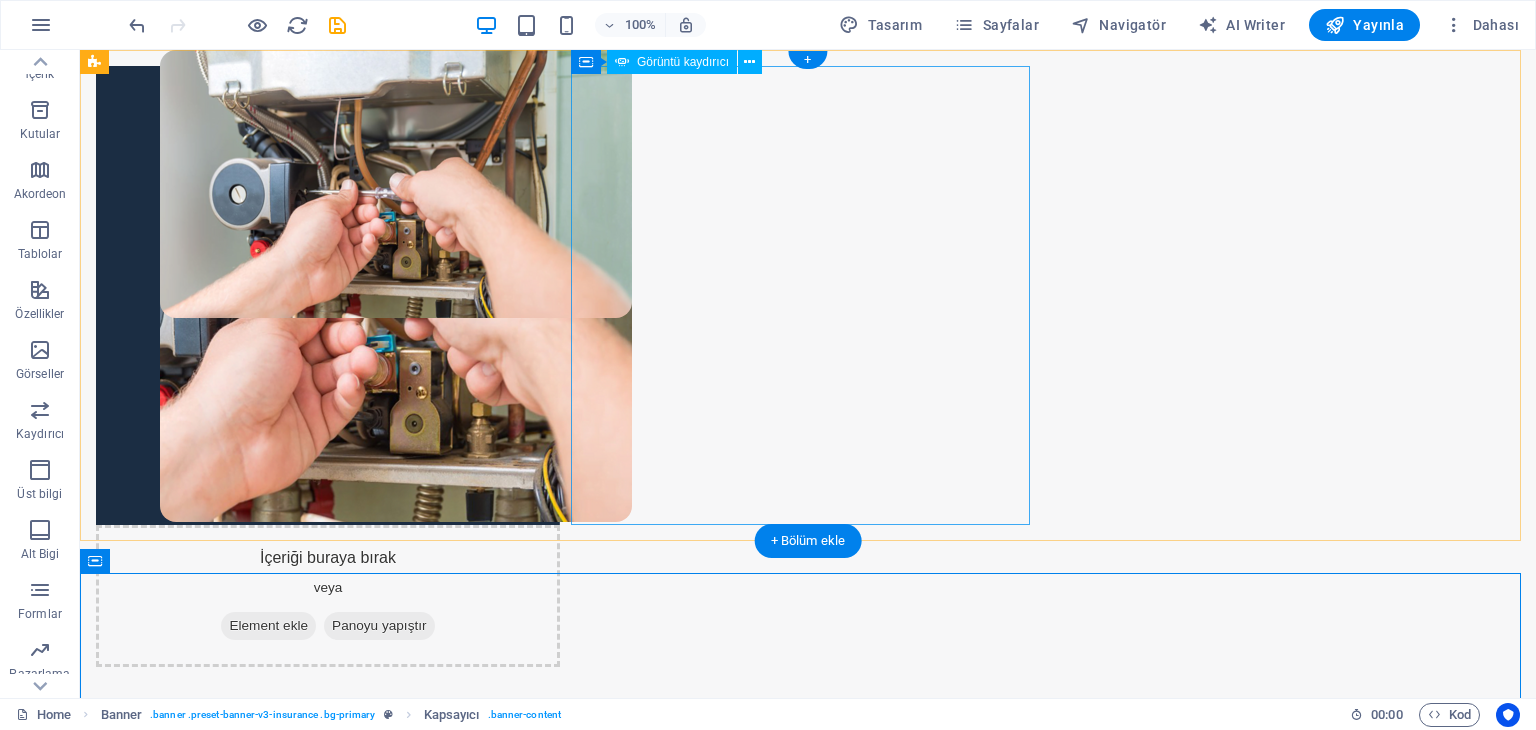 click at bounding box center (328, 4085) 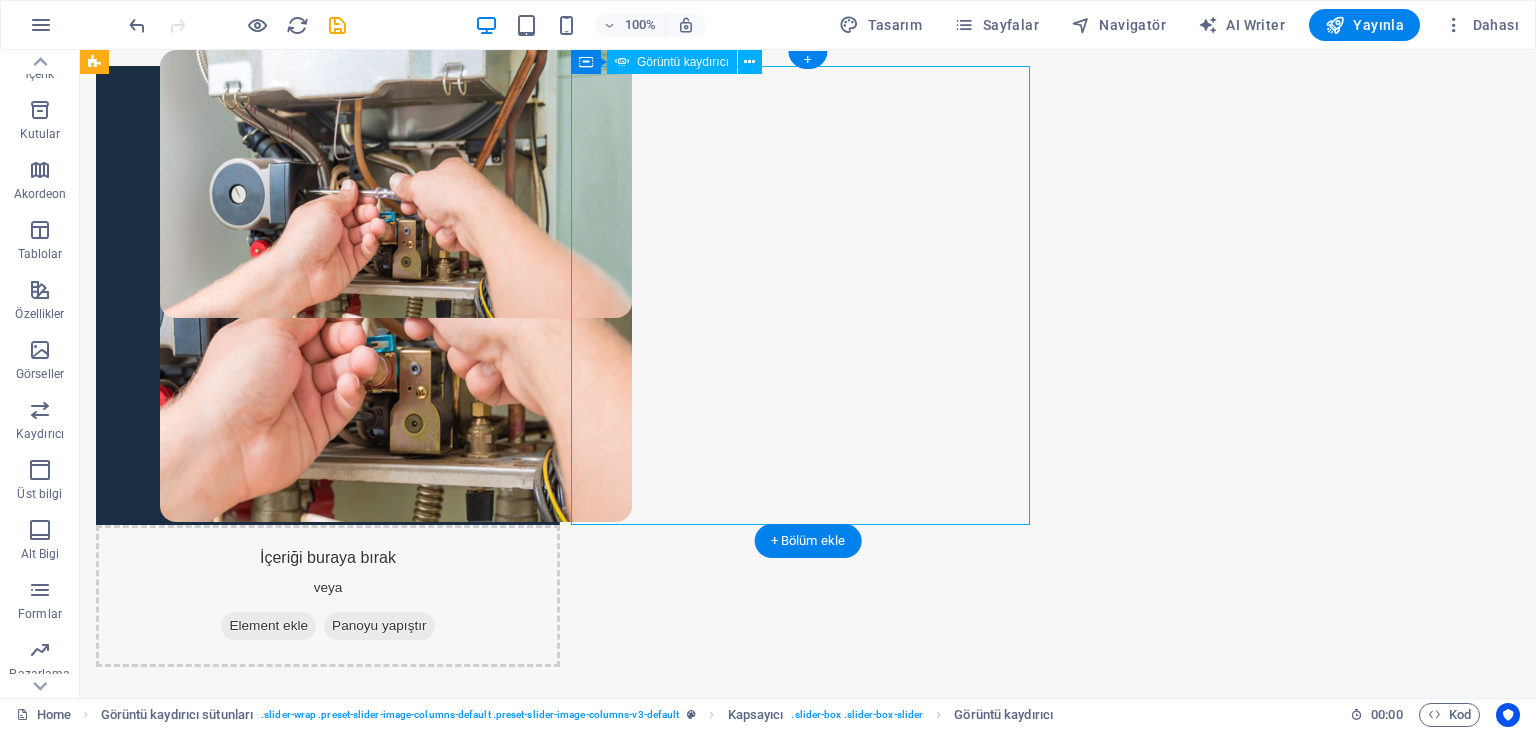 click at bounding box center (328, 2390) 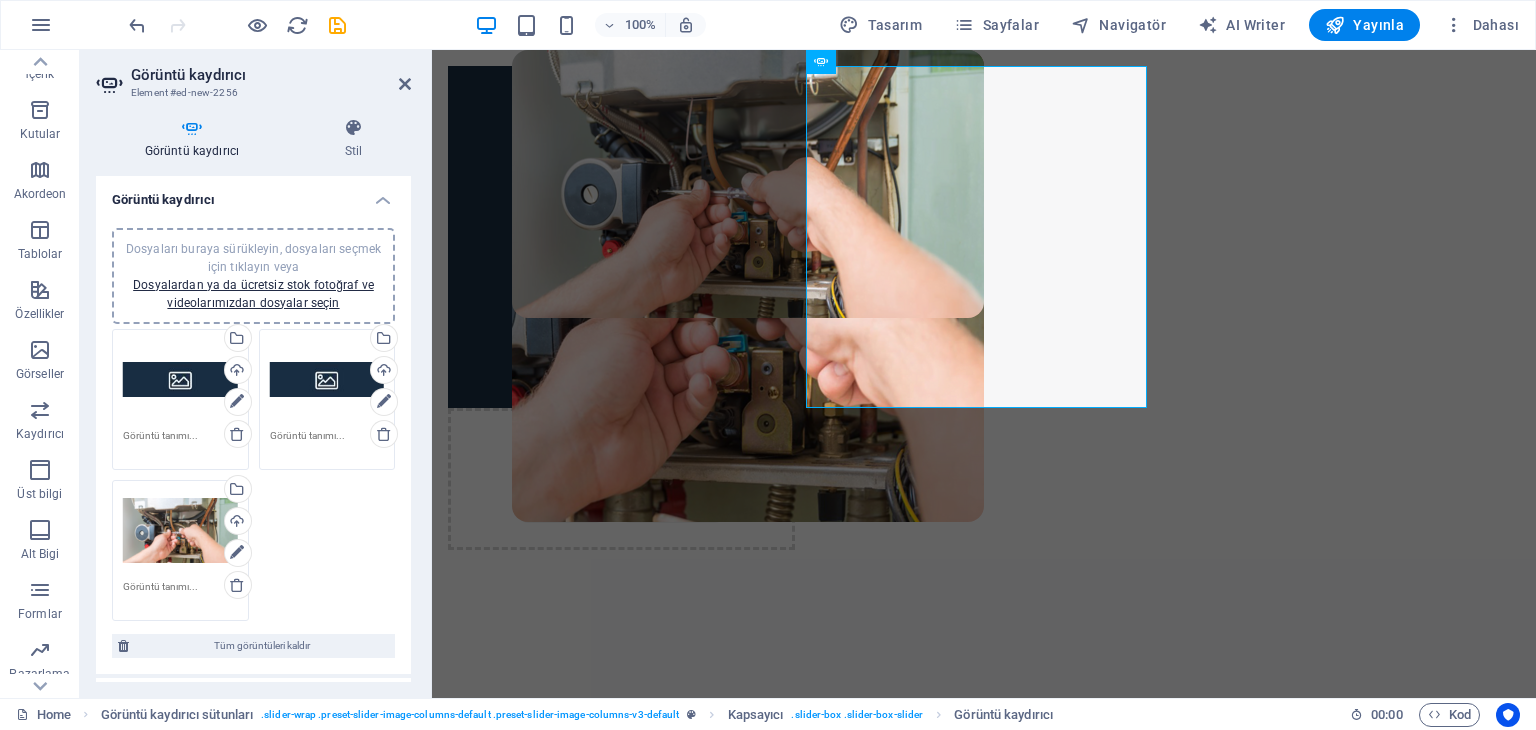 click on "Dosyaları buraya sürükleyin, dosyaları seçmek için tıklayın veya Dosyalardan ya da ücretsiz stok fotoğraf ve videolarımızdan dosyalar seçin Dosya yöneticisinden, stok fotoğraflardan dosyalar seçin veya dosya(lar) yükleyin Yükle Dosyaları buraya sürükleyin, dosyaları seçmek için tıklayın veya Dosyalardan ya da ücretsiz stok fotoğraf ve videolarımızdan dosyalar seçin Dosya yöneticisinden, stok fotoğraflardan dosyalar seçin veya dosya(lar) yükleyin Yükle Dosyaları buraya sürükleyin, dosyaları seçmek için tıklayın veya Dosyalardan ya da ücretsiz stok fotoğraf ve videolarımızdan dosyalar seçin Dosya yöneticisinden, stok fotoğraflardan dosyalar seçin veya dosya(lar) yükleyin Yükle" at bounding box center (253, 475) 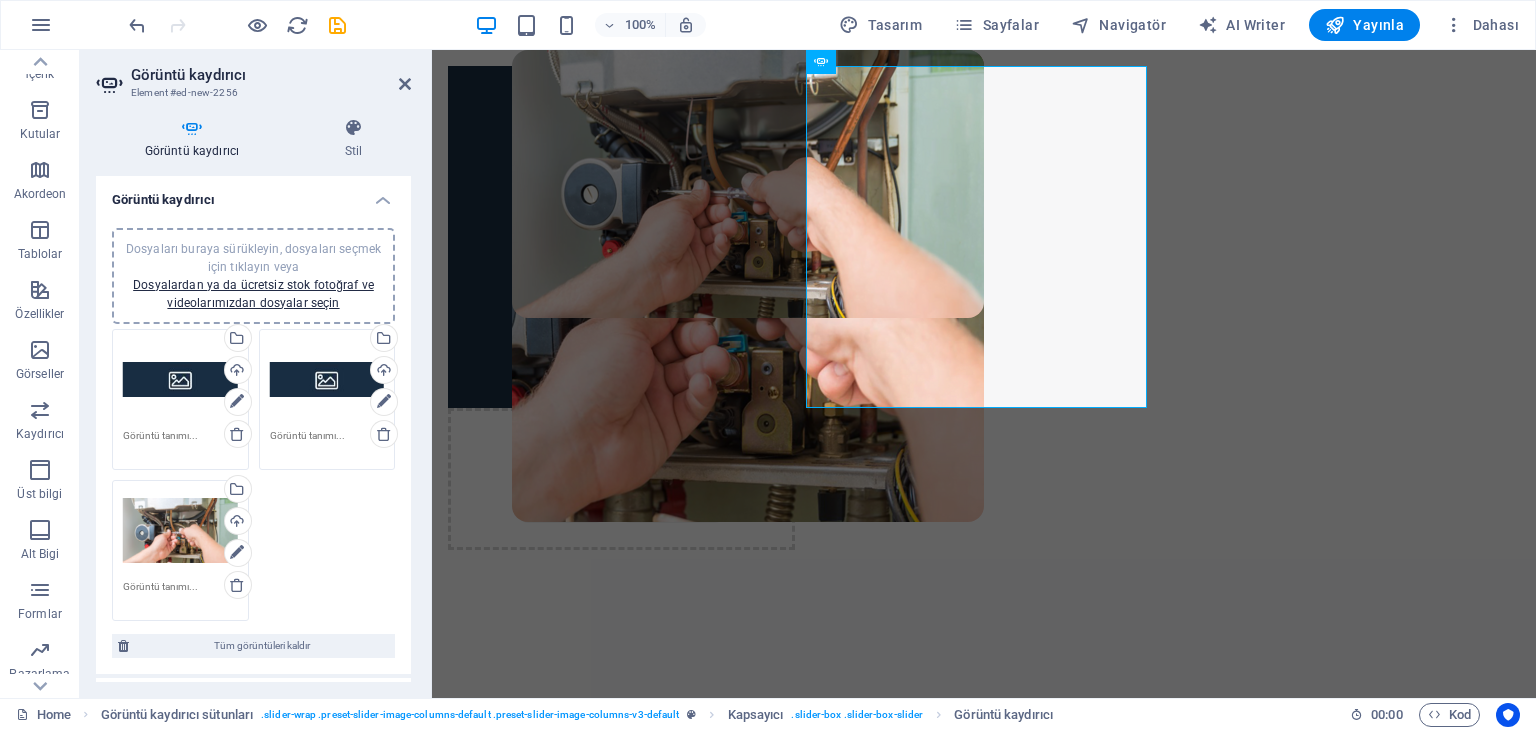 click on "Dosyaları buraya sürükleyin, dosyaları seçmek için tıklayın veya Dosyalardan ya da ücretsiz stok fotoğraf ve videolarımızdan dosyalar seçin Dosya yöneticisinden, stok fotoğraflardan dosyalar seçin veya dosya(lar) yükleyin Yükle Dosyaları buraya sürükleyin, dosyaları seçmek için tıklayın veya Dosyalardan ya da ücretsiz stok fotoğraf ve videolarımızdan dosyalar seçin Dosya yöneticisinden, stok fotoğraflardan dosyalar seçin veya dosya(lar) yükleyin Yükle Dosyaları buraya sürükleyin, dosyaları seçmek için tıklayın veya Dosyalardan ya da ücretsiz stok fotoğraf ve videolarımızdan dosyalar seçin Dosya yöneticisinden, stok fotoğraflardan dosyalar seçin veya dosya(lar) yükleyin Yükle" at bounding box center [253, 475] 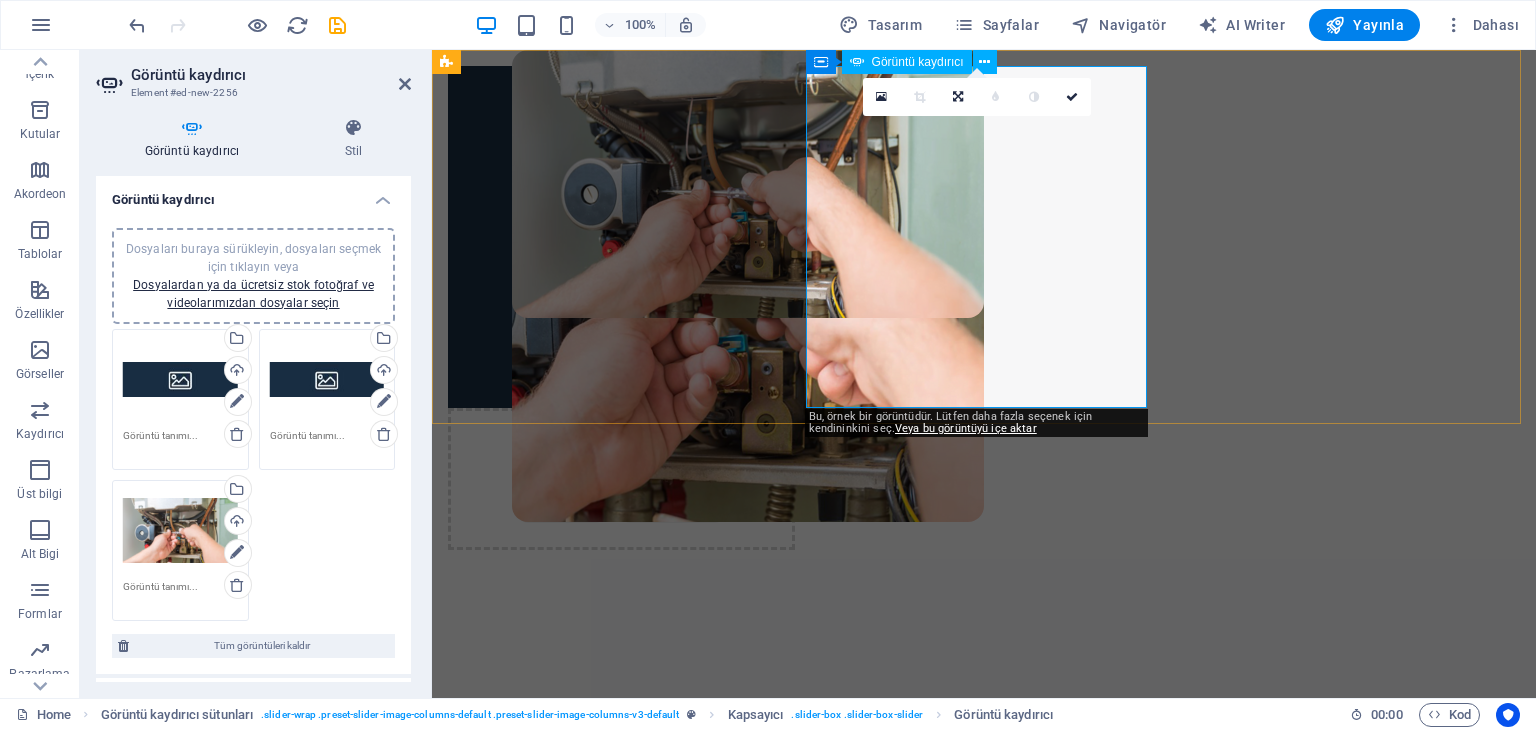 click at bounding box center [1066, 1812] 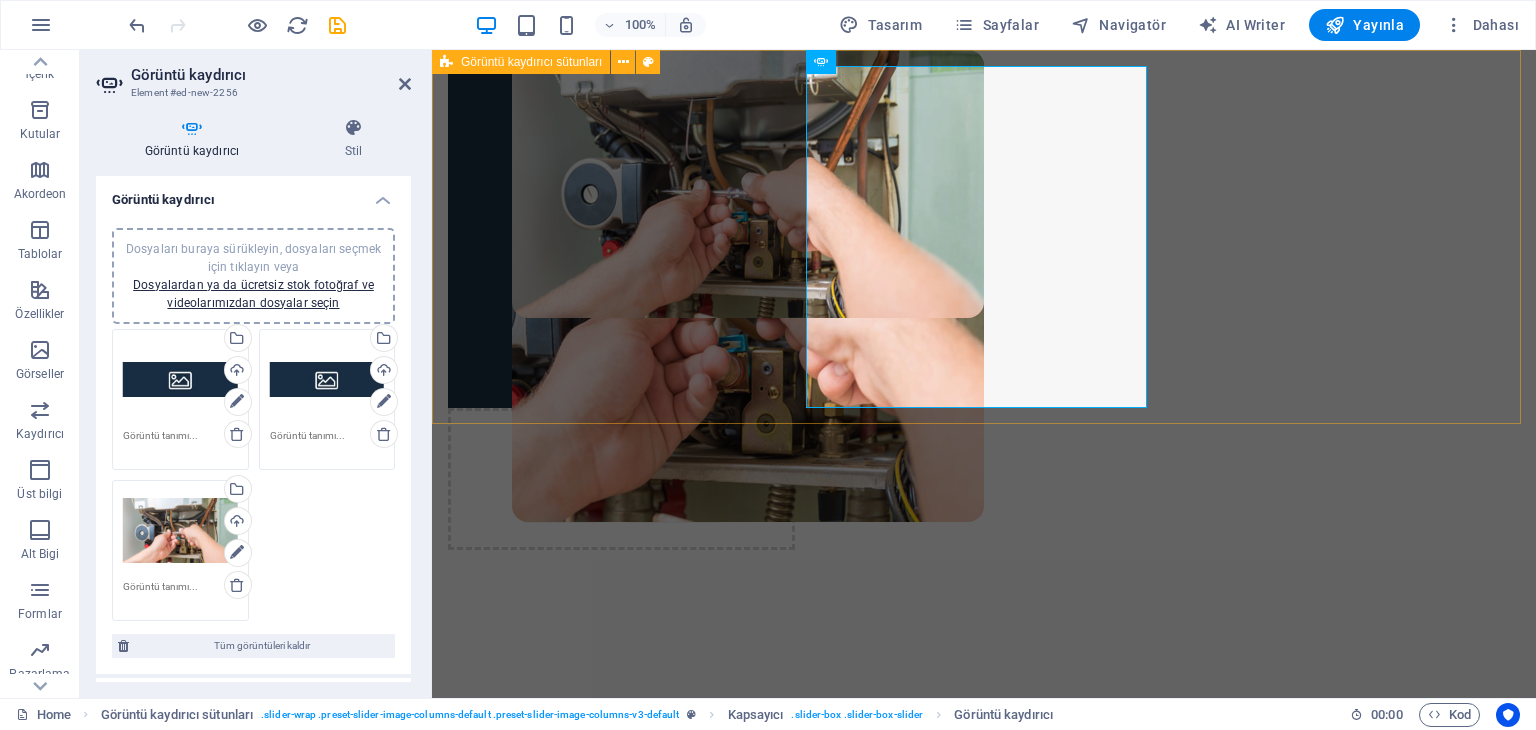 click on "Dosyaları buraya sürükleyin, dosyaları seçmek için tıklayın veya Dosyalardan ya da ücretsiz stok fotoğraf ve videolarımızdan dosyalar seçin" at bounding box center (180, 531) 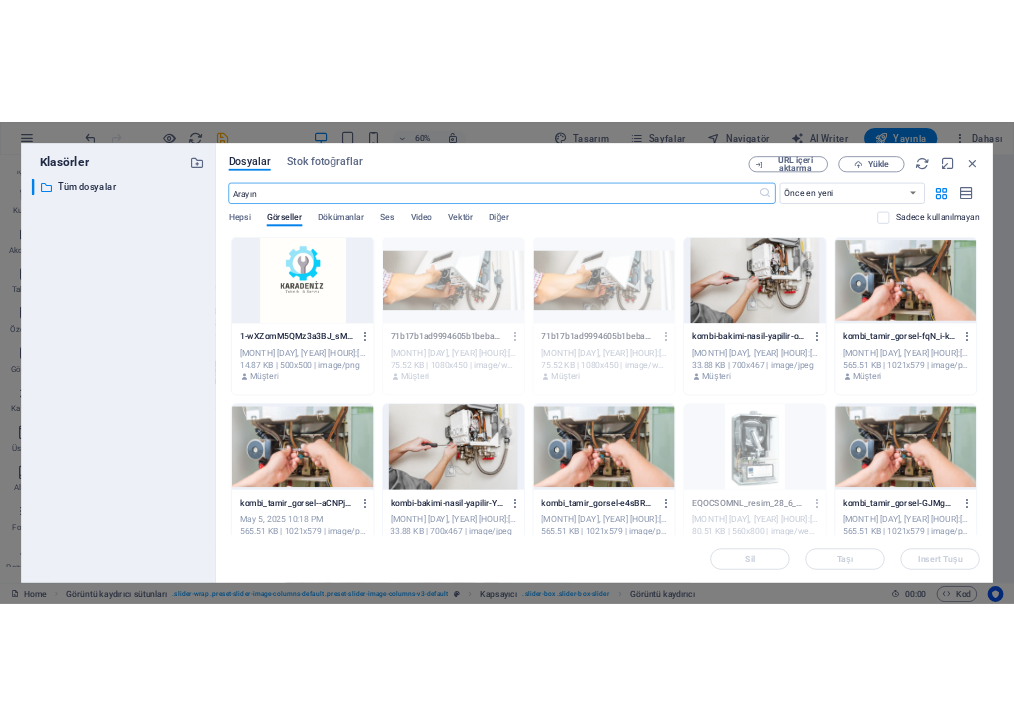 scroll, scrollTop: 40, scrollLeft: 0, axis: vertical 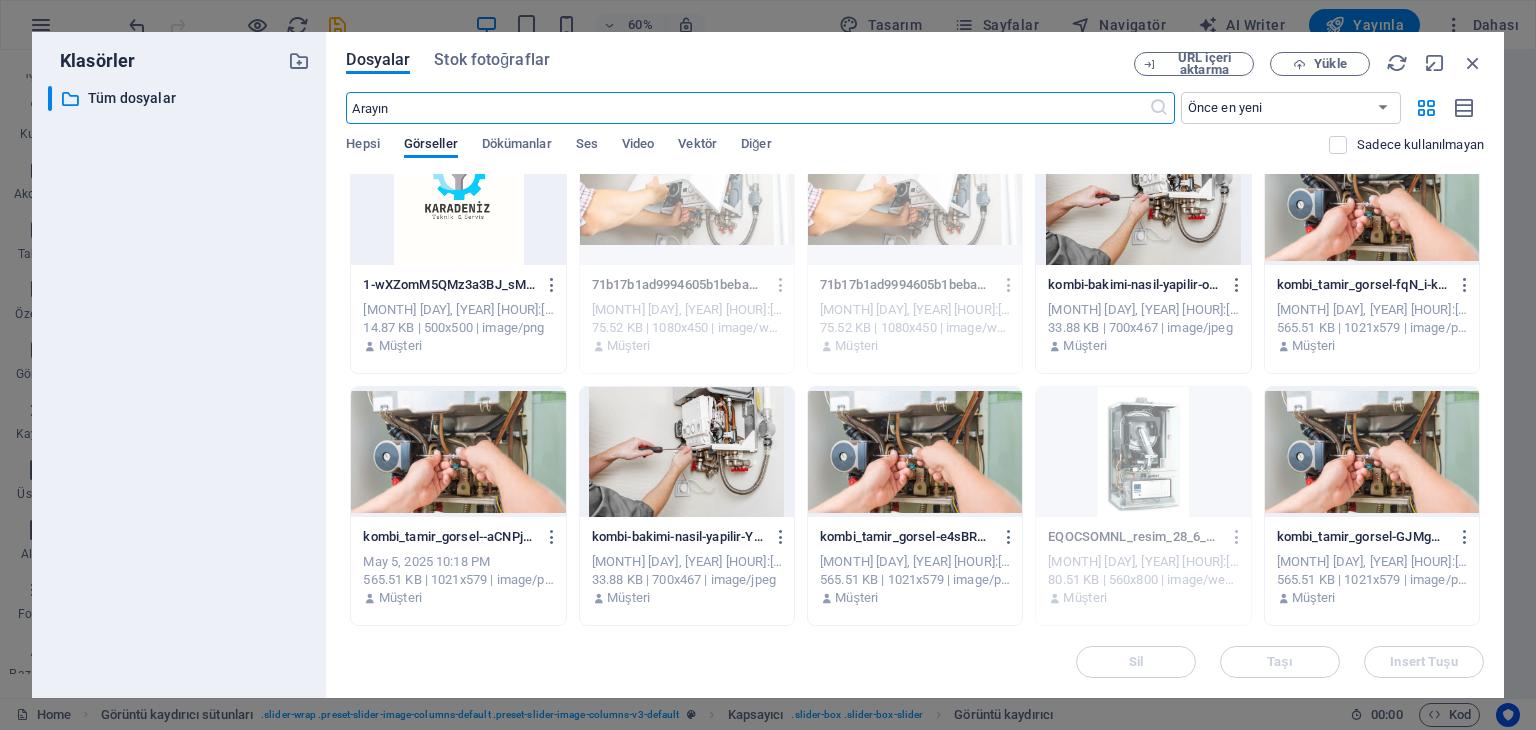 click at bounding box center (687, 452) 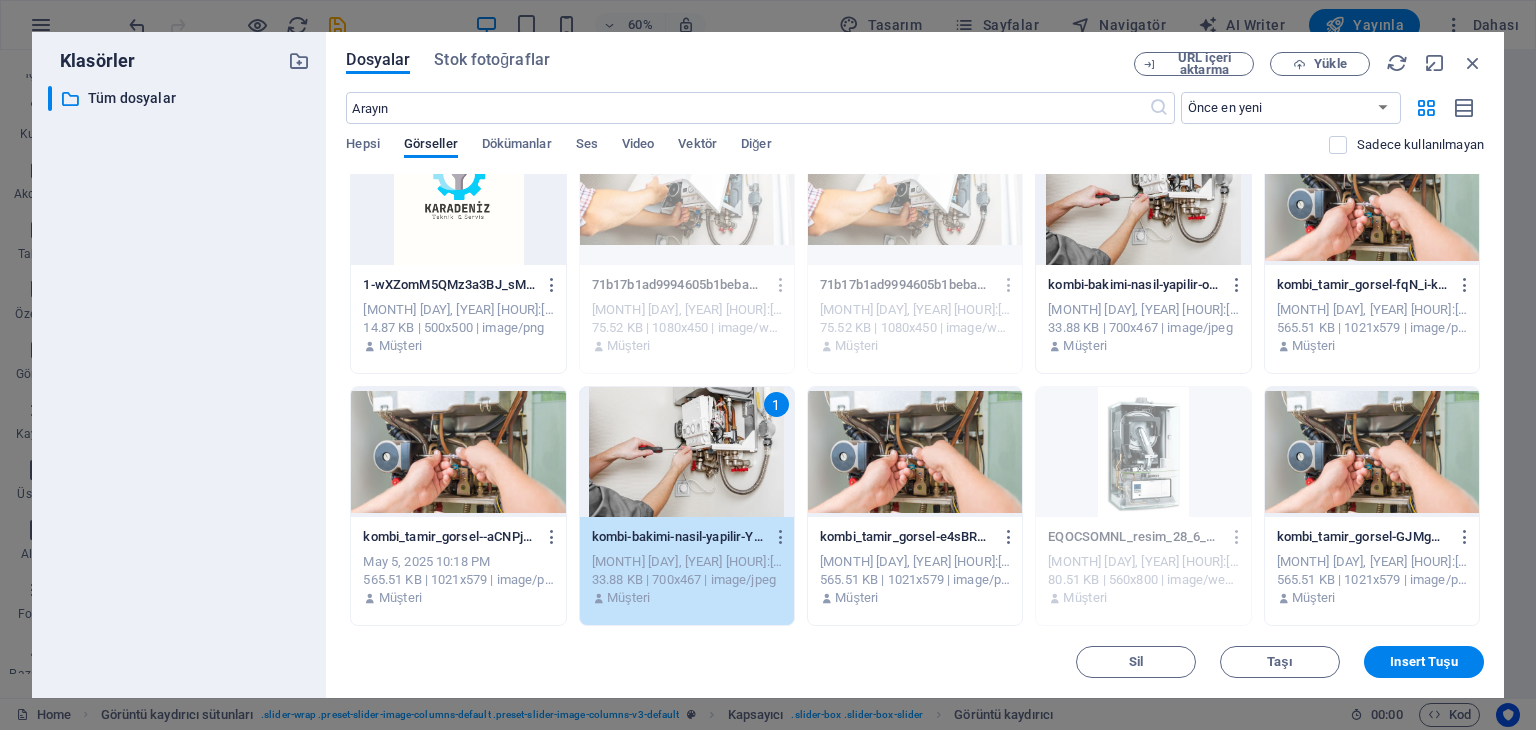 click on "1" at bounding box center (687, 452) 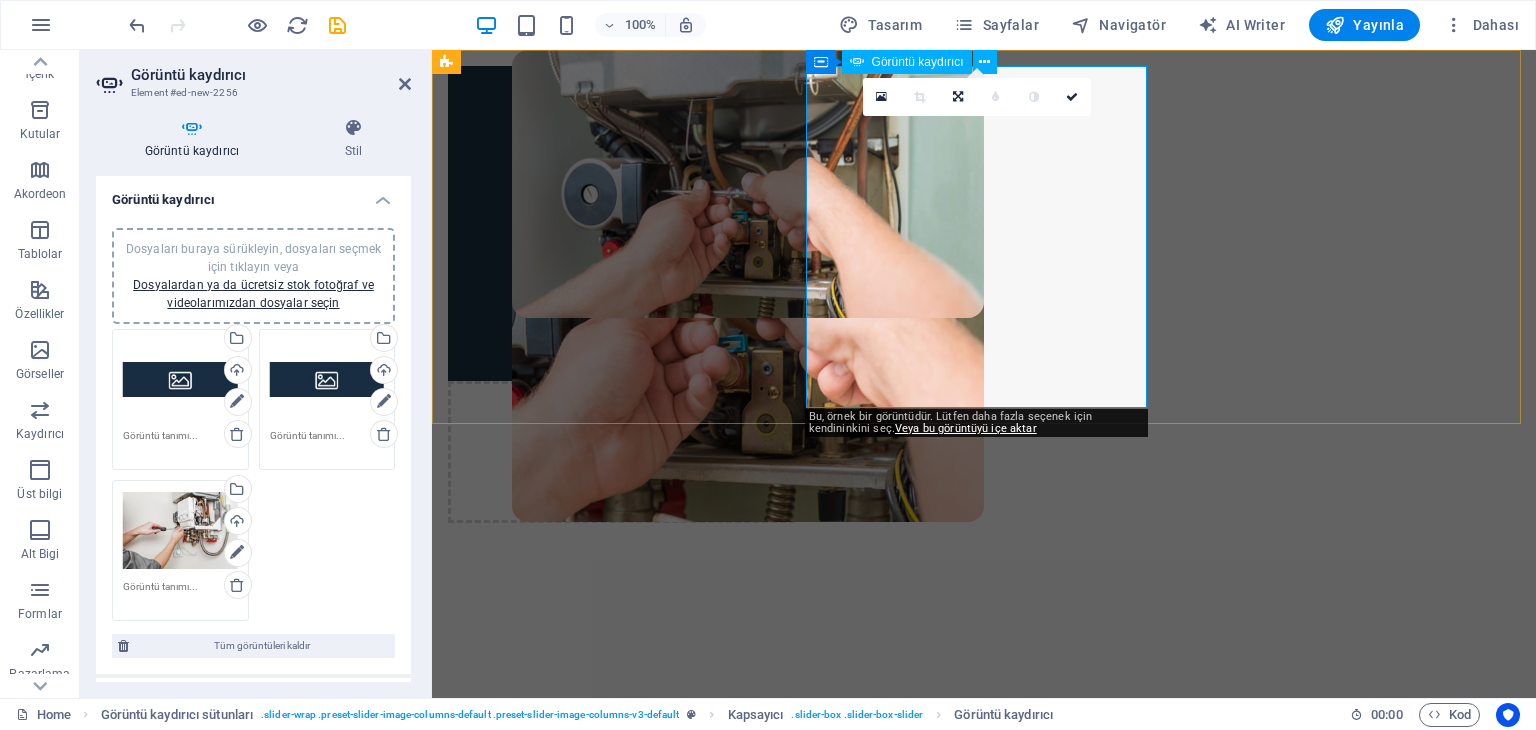 click at bounding box center [621, 898] 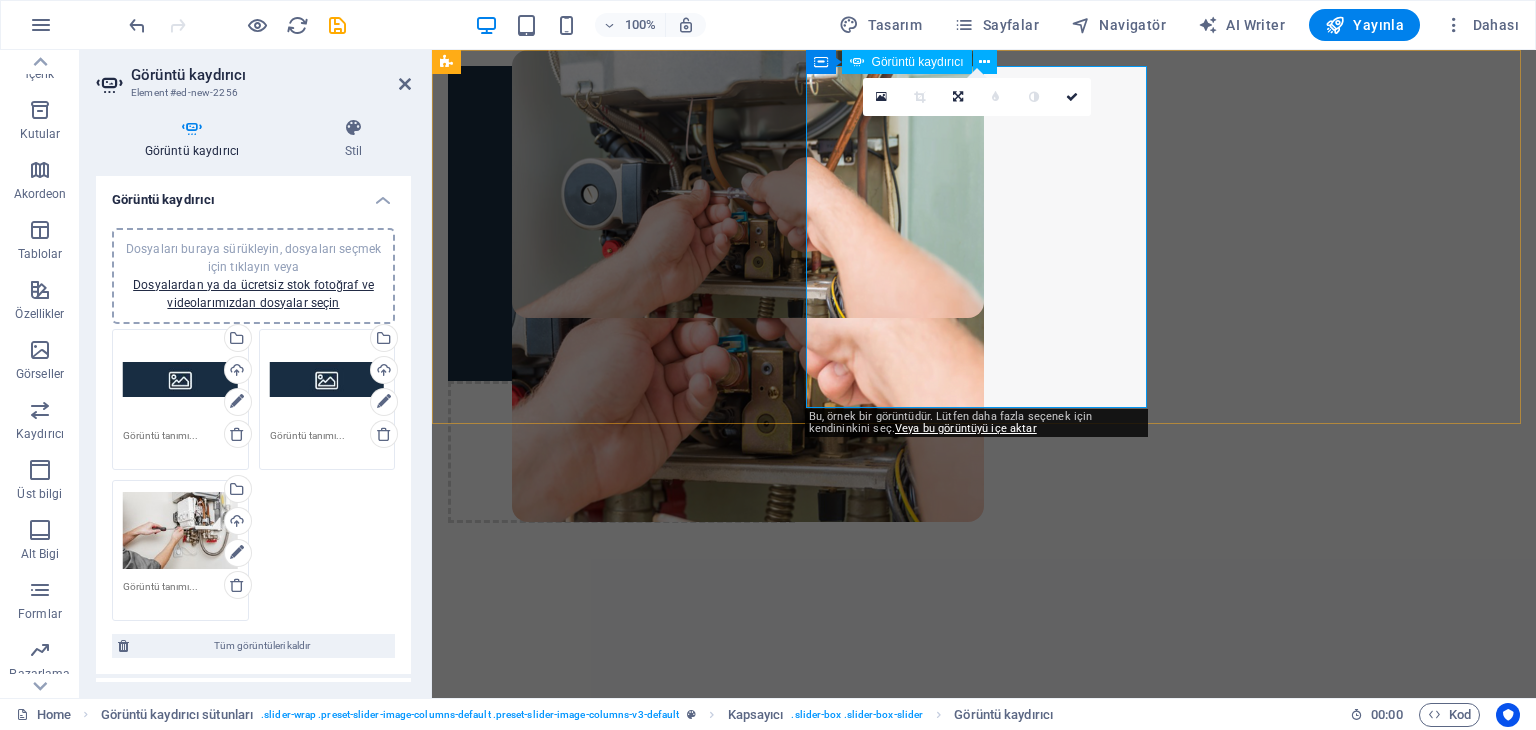click at bounding box center [621, 898] 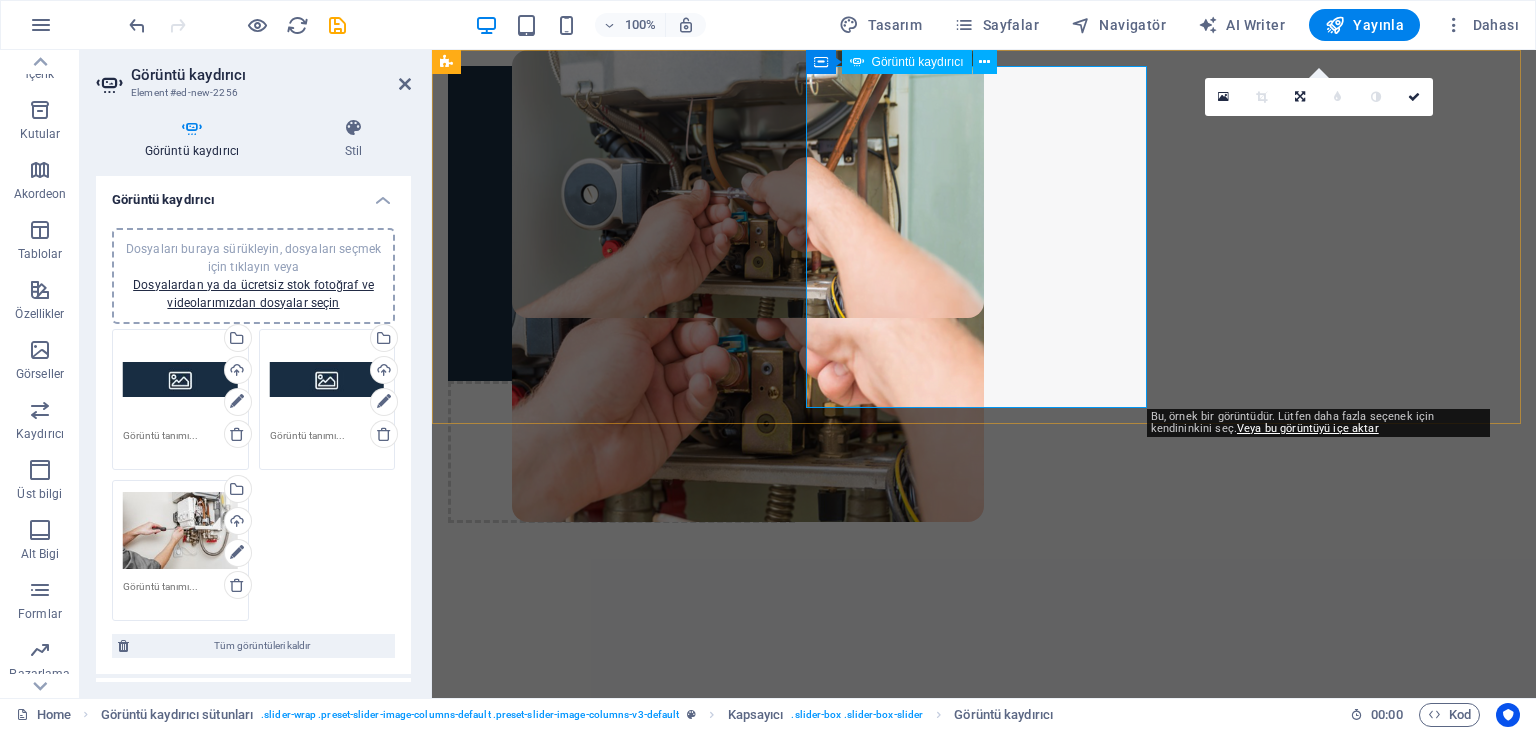 click at bounding box center (621, 898) 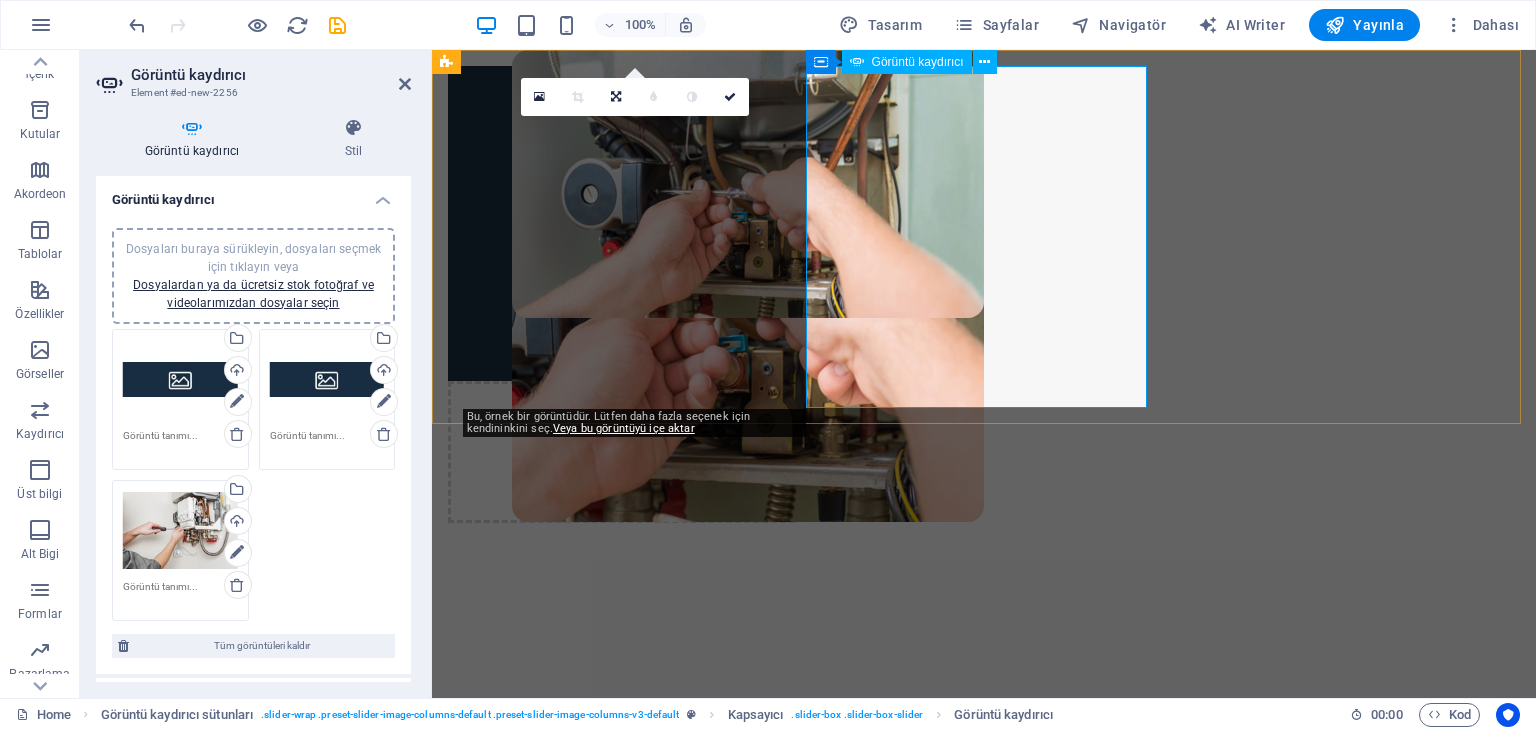click at bounding box center (621, 898) 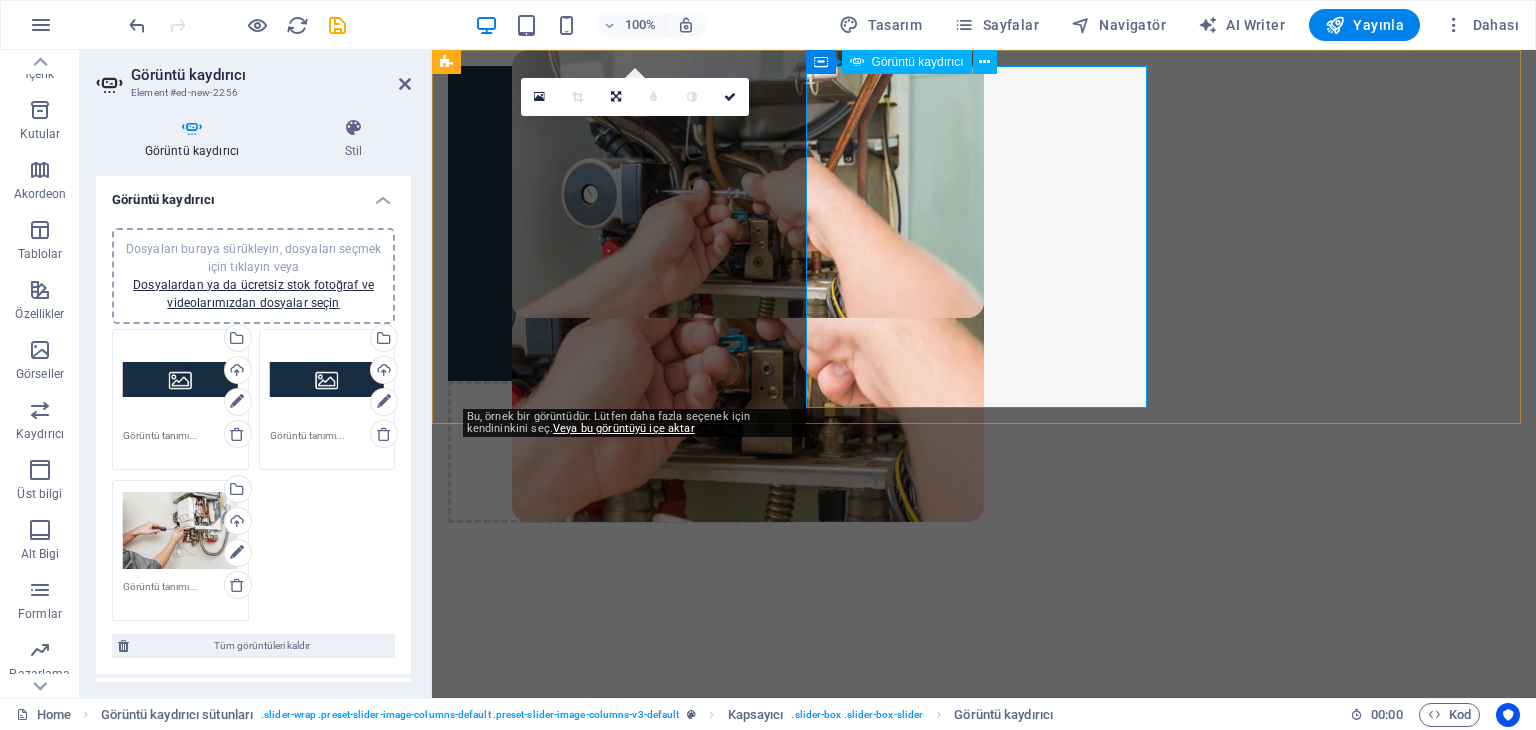 click at bounding box center [621, 898] 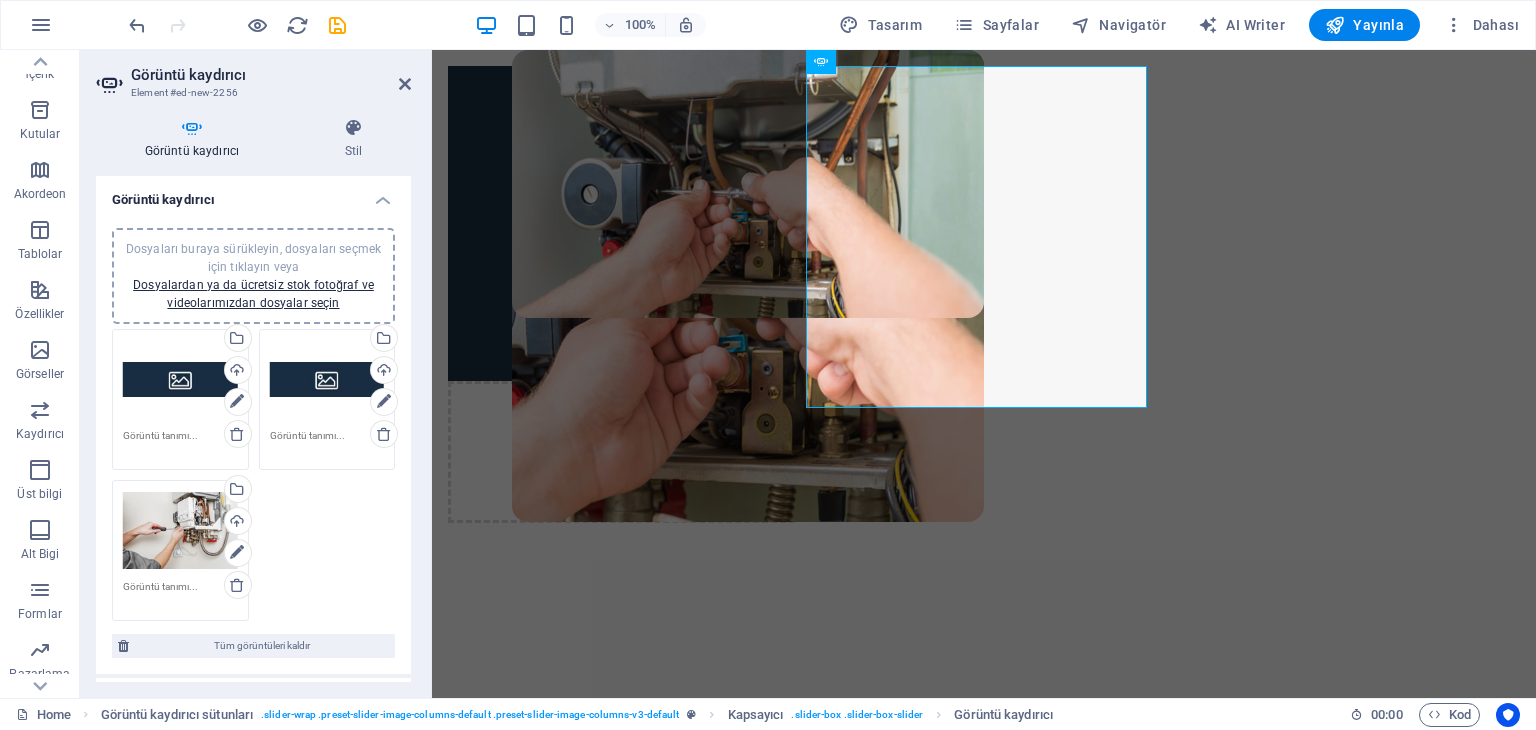 click on "Dosyaları buraya sürükleyin, dosyaları seçmek için tıklayın veya Dosyalardan ya da ücretsiz stok fotoğraf ve videolarımızdan dosyalar seçin" at bounding box center [180, 531] 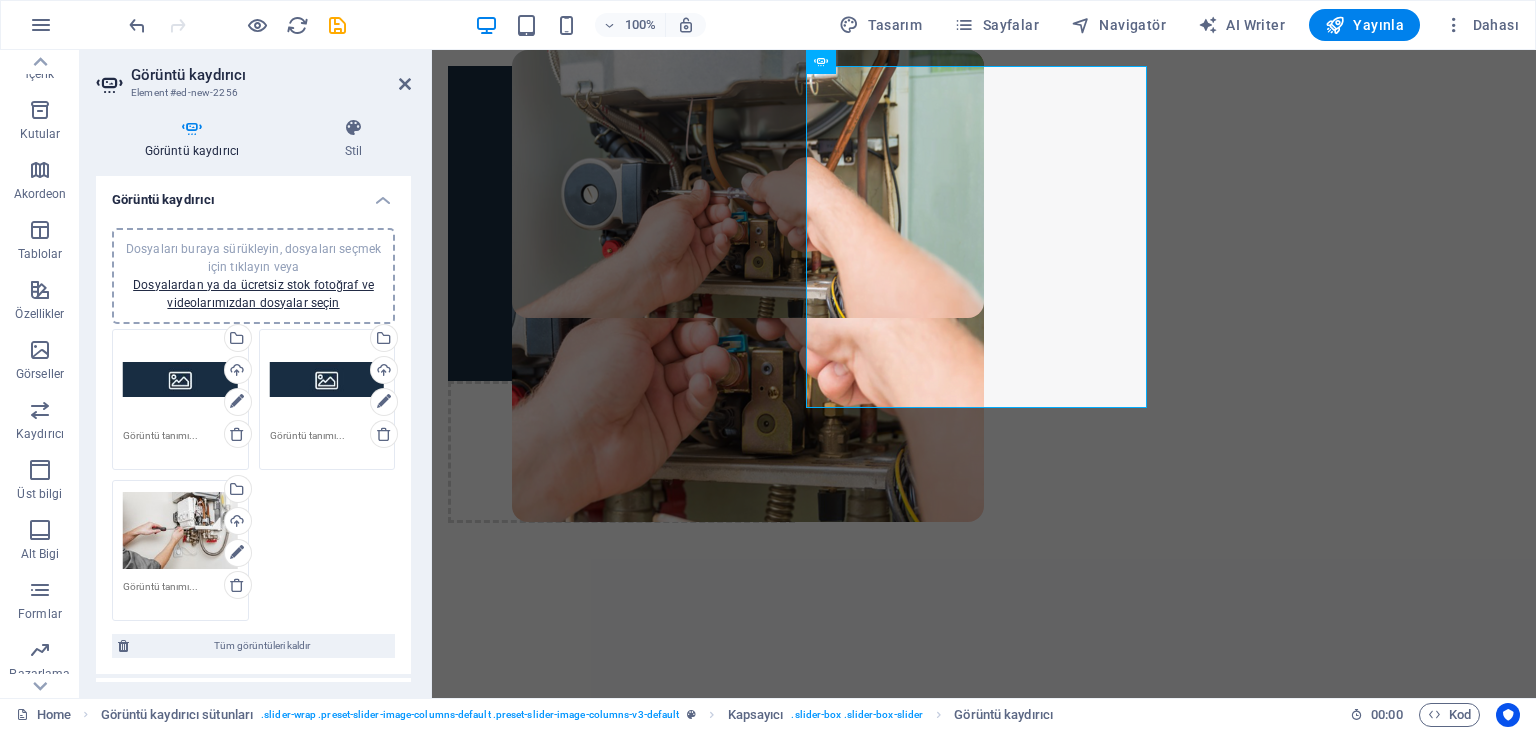 click on "Dosyaları buraya sürükleyin, dosyaları seçmek için tıklayın veya Dosyalardan ya da ücretsiz stok fotoğraf ve videolarımızdan dosyalar seçin" at bounding box center (180, 531) 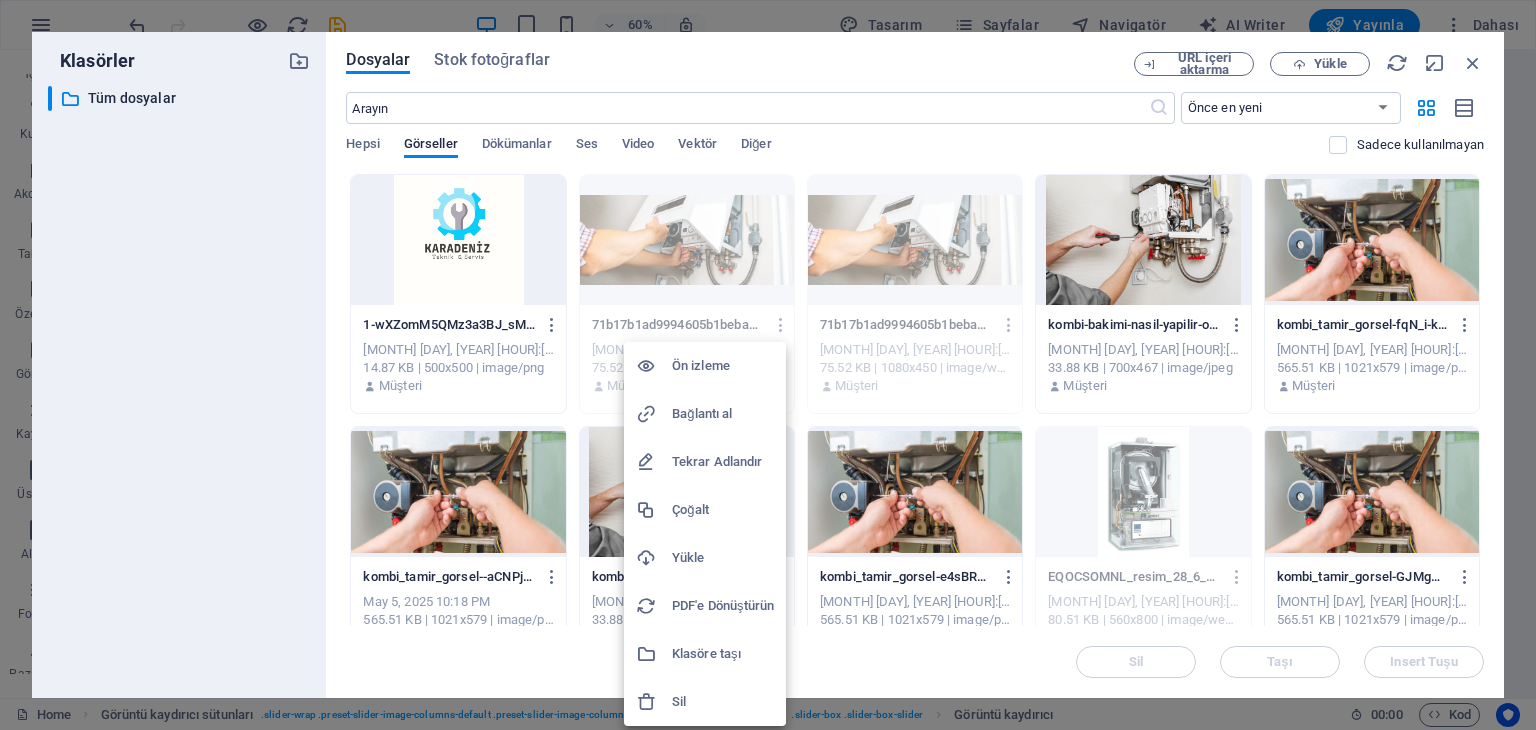 drag, startPoint x: 428, startPoint y: 475, endPoint x: 905, endPoint y: 207, distance: 547.1316 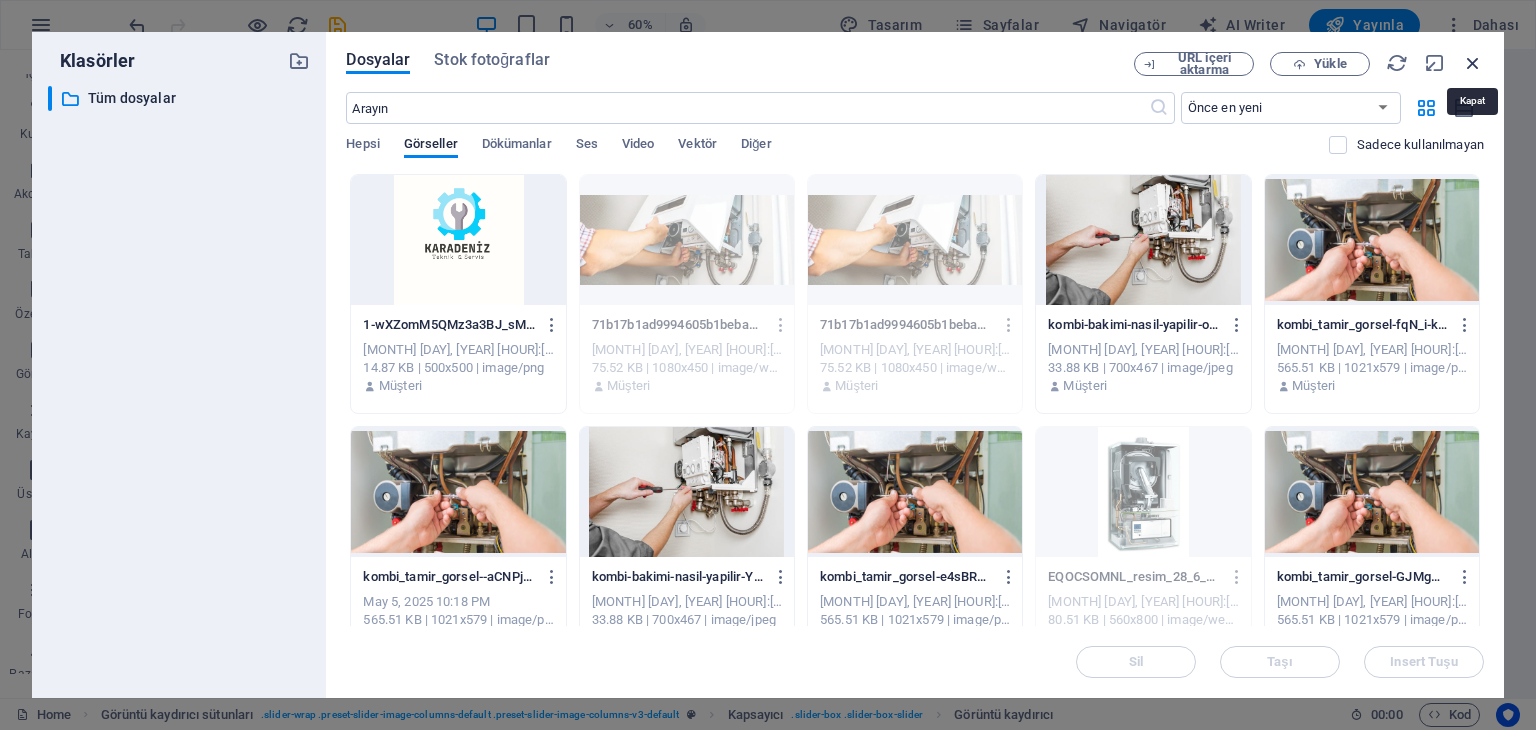 drag, startPoint x: 1479, startPoint y: 57, endPoint x: 802, endPoint y: 4, distance: 679.0714 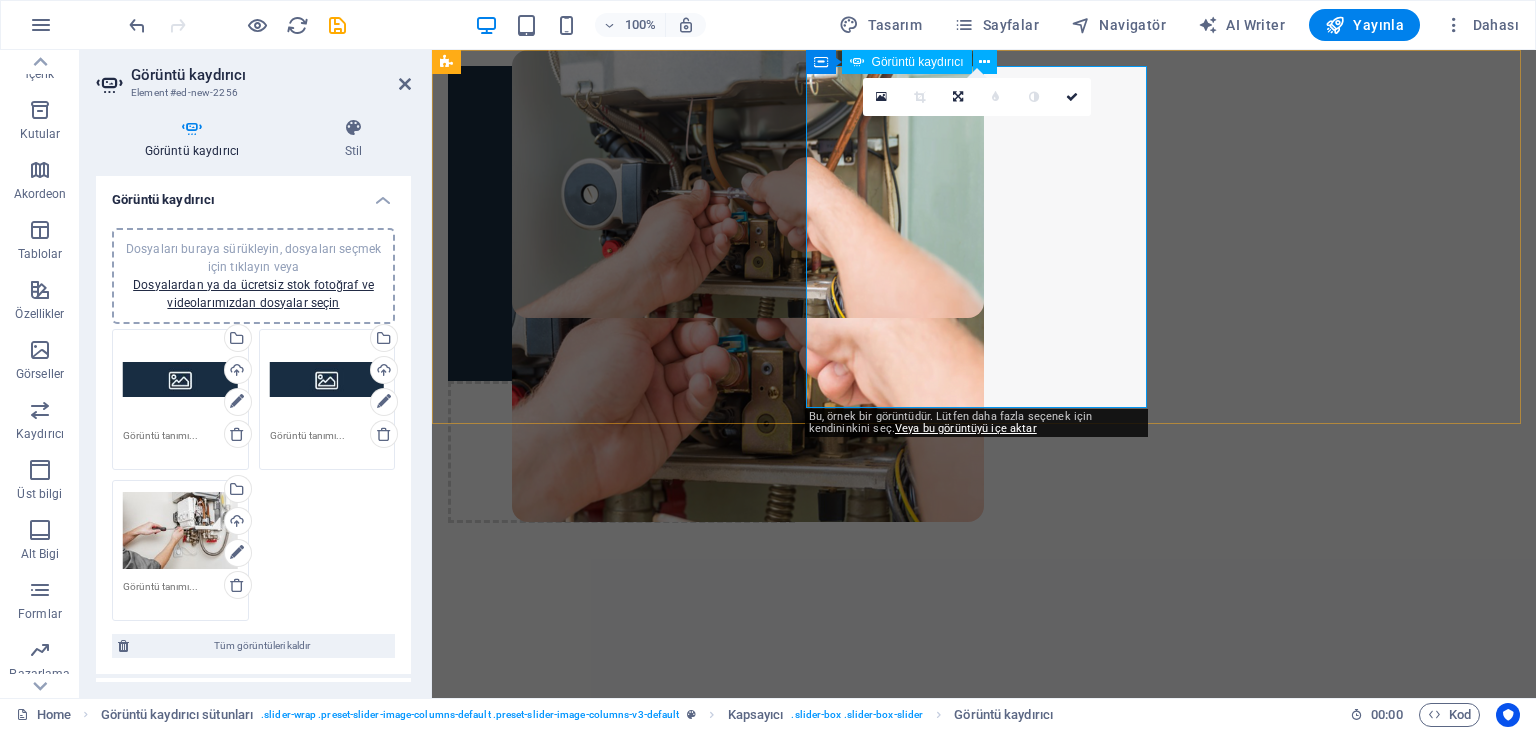 click at bounding box center (621, 3600) 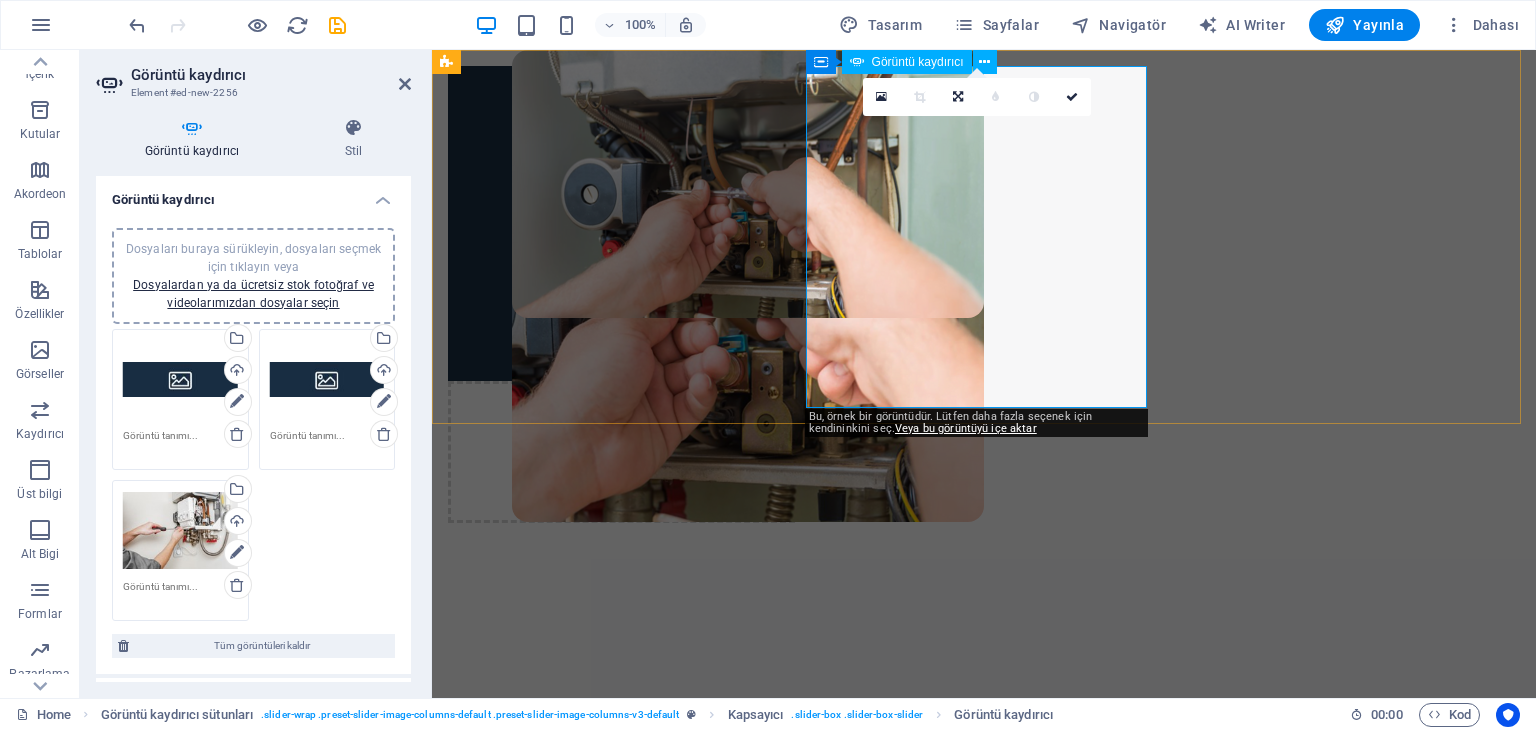 click at bounding box center [621, 3600] 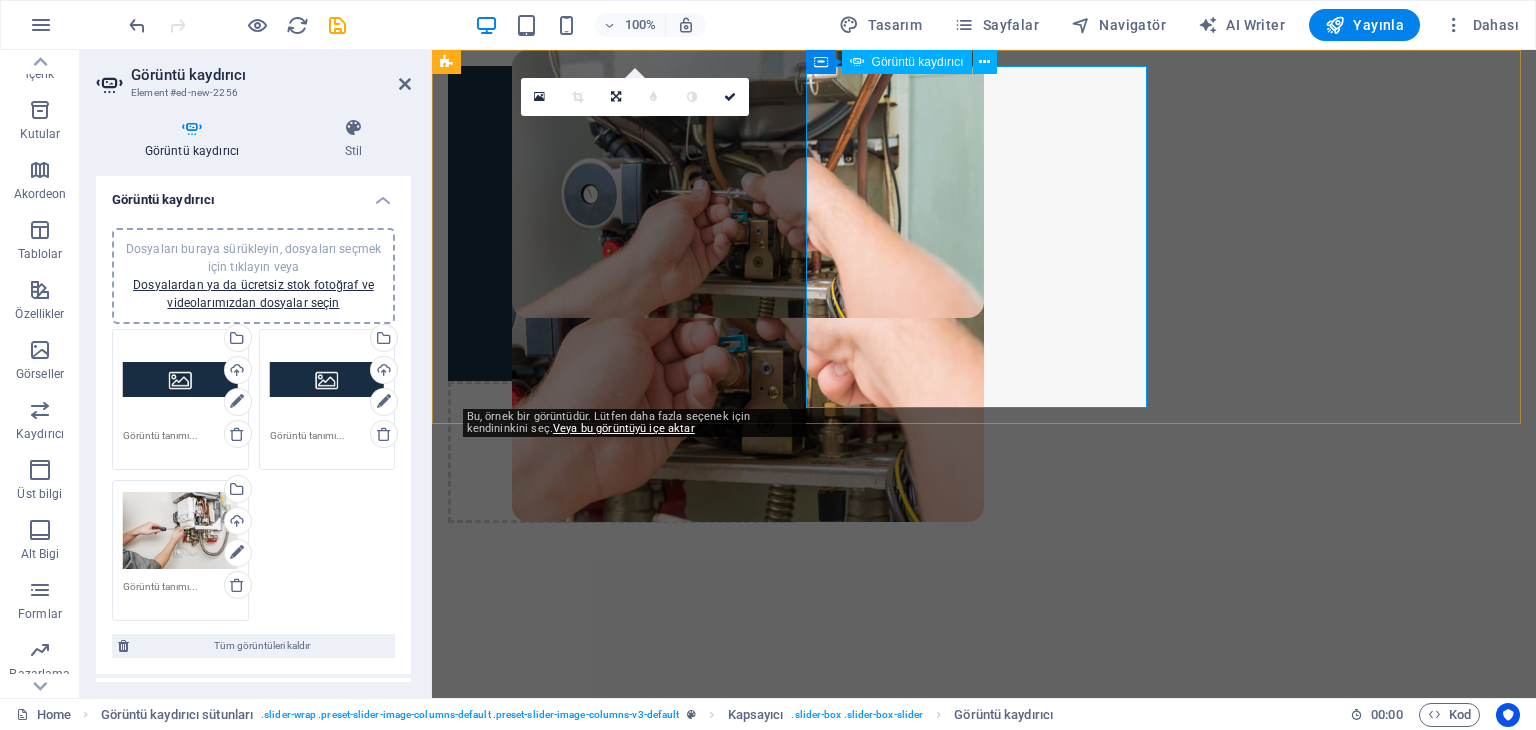click at bounding box center (621, 3600) 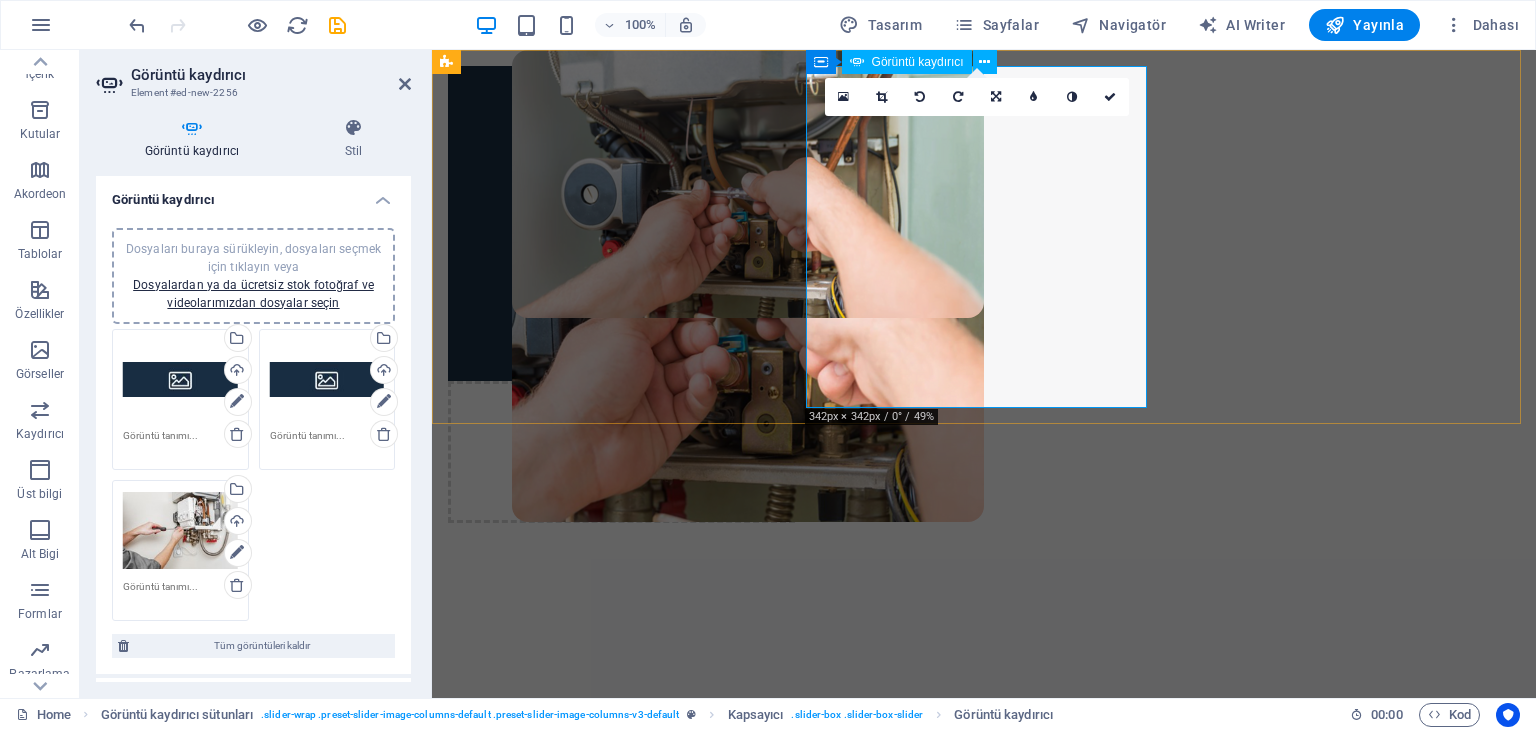 click at bounding box center (621, 3600) 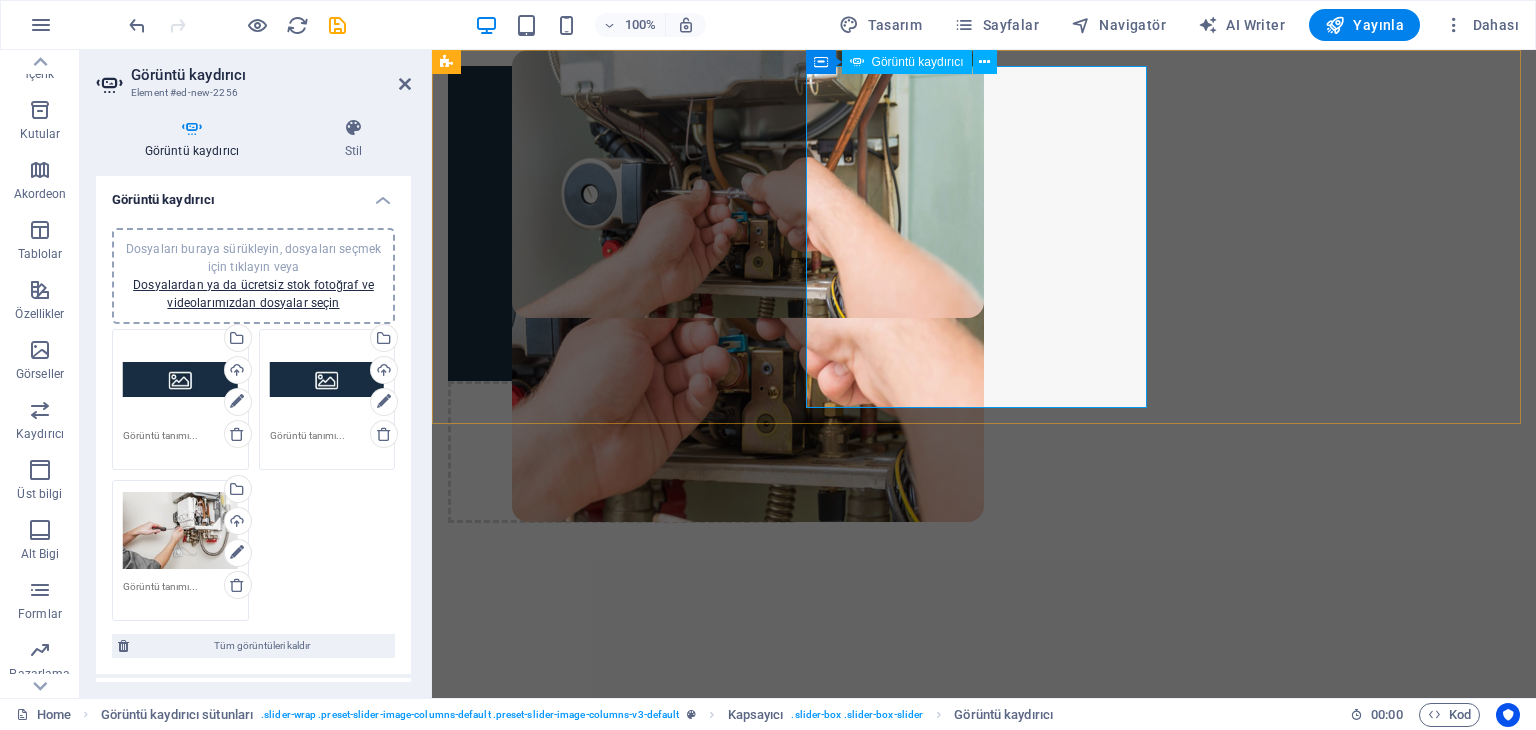 click at bounding box center (1066, 1673) 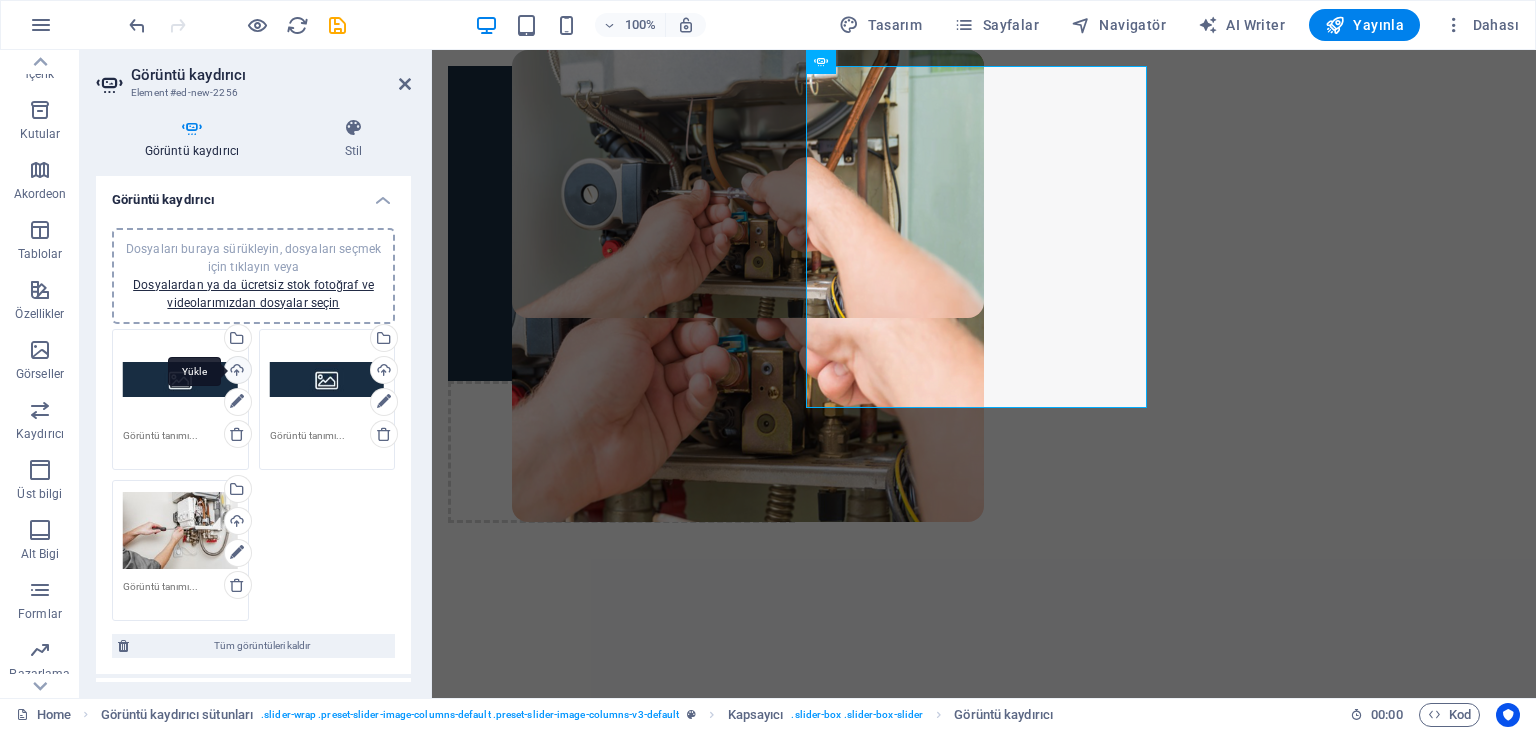 click on "Yükle" at bounding box center [236, 372] 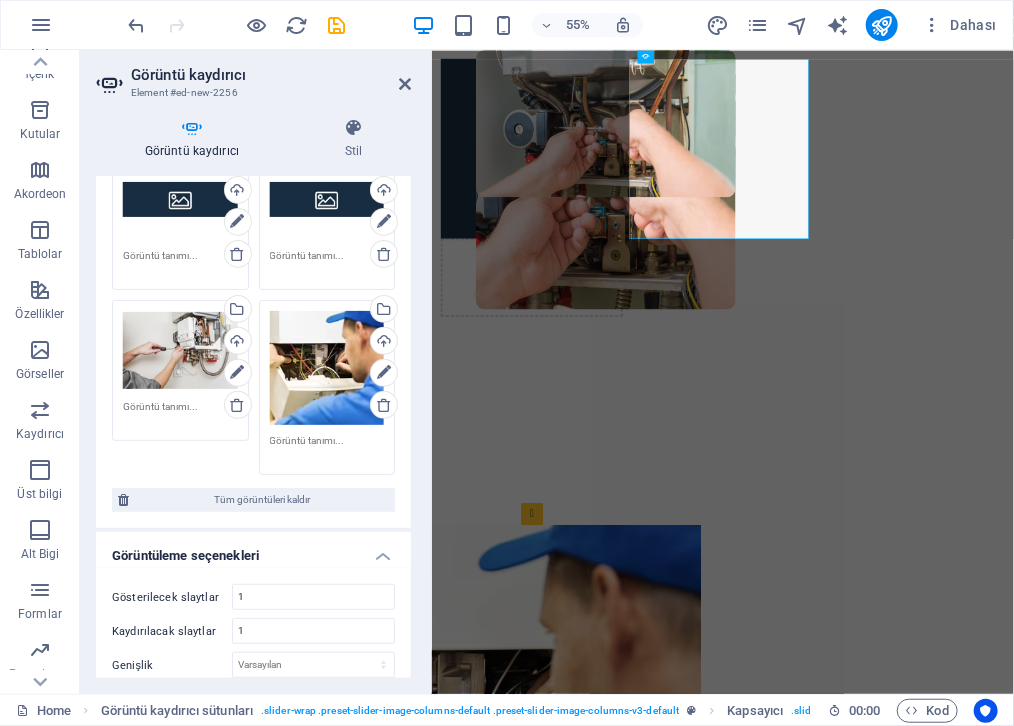 scroll, scrollTop: 0, scrollLeft: 0, axis: both 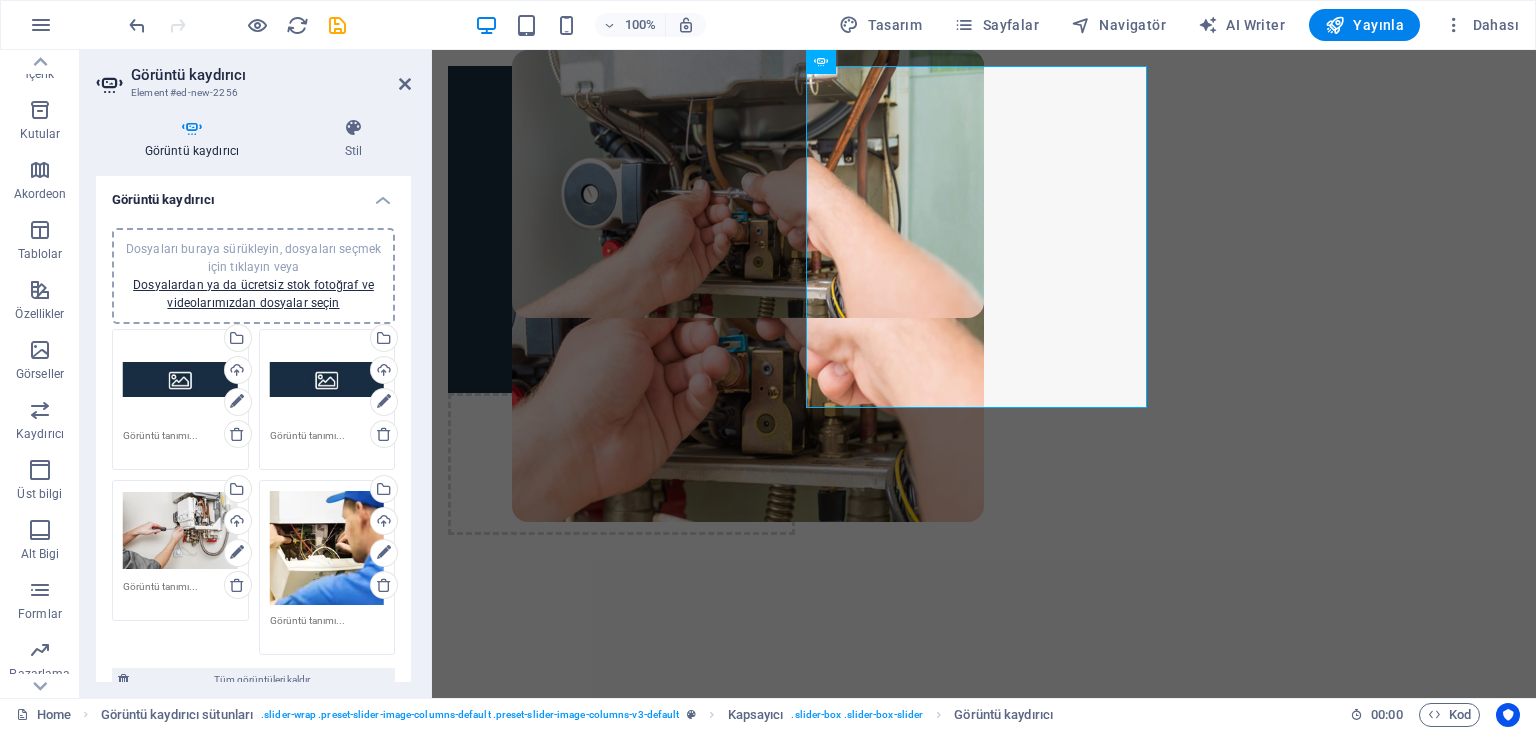 click at bounding box center [621, 229] 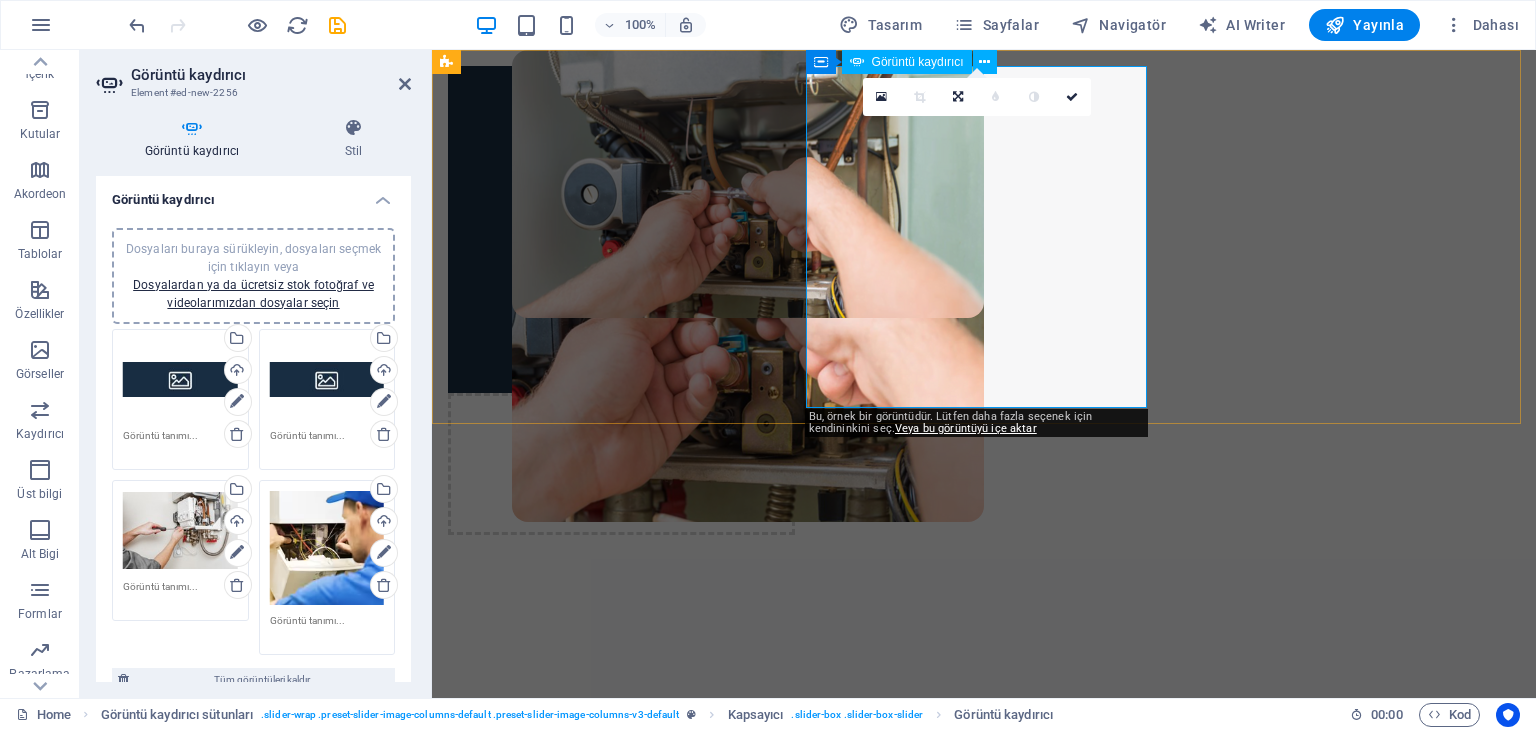 click at bounding box center (621, 4745) 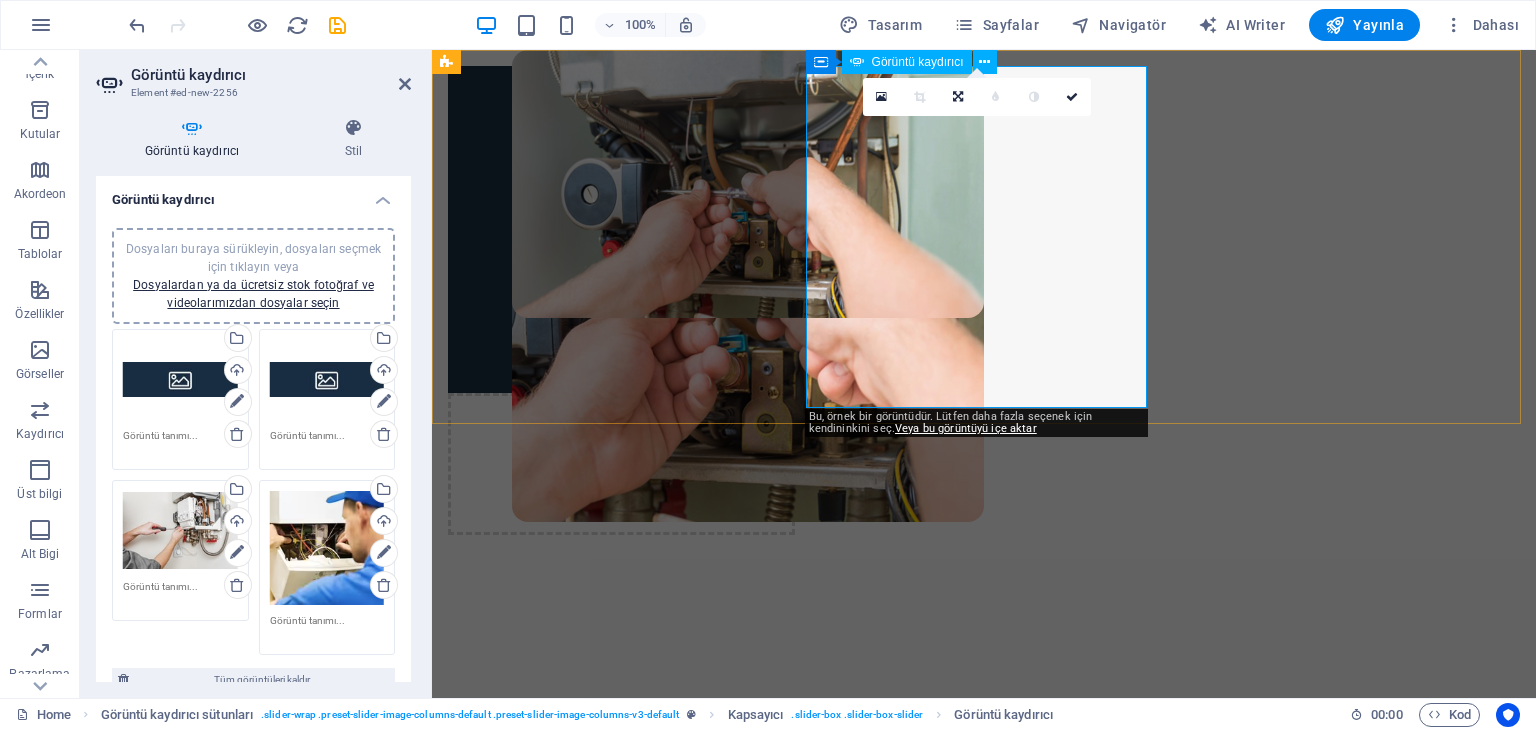 click at bounding box center [621, 4745] 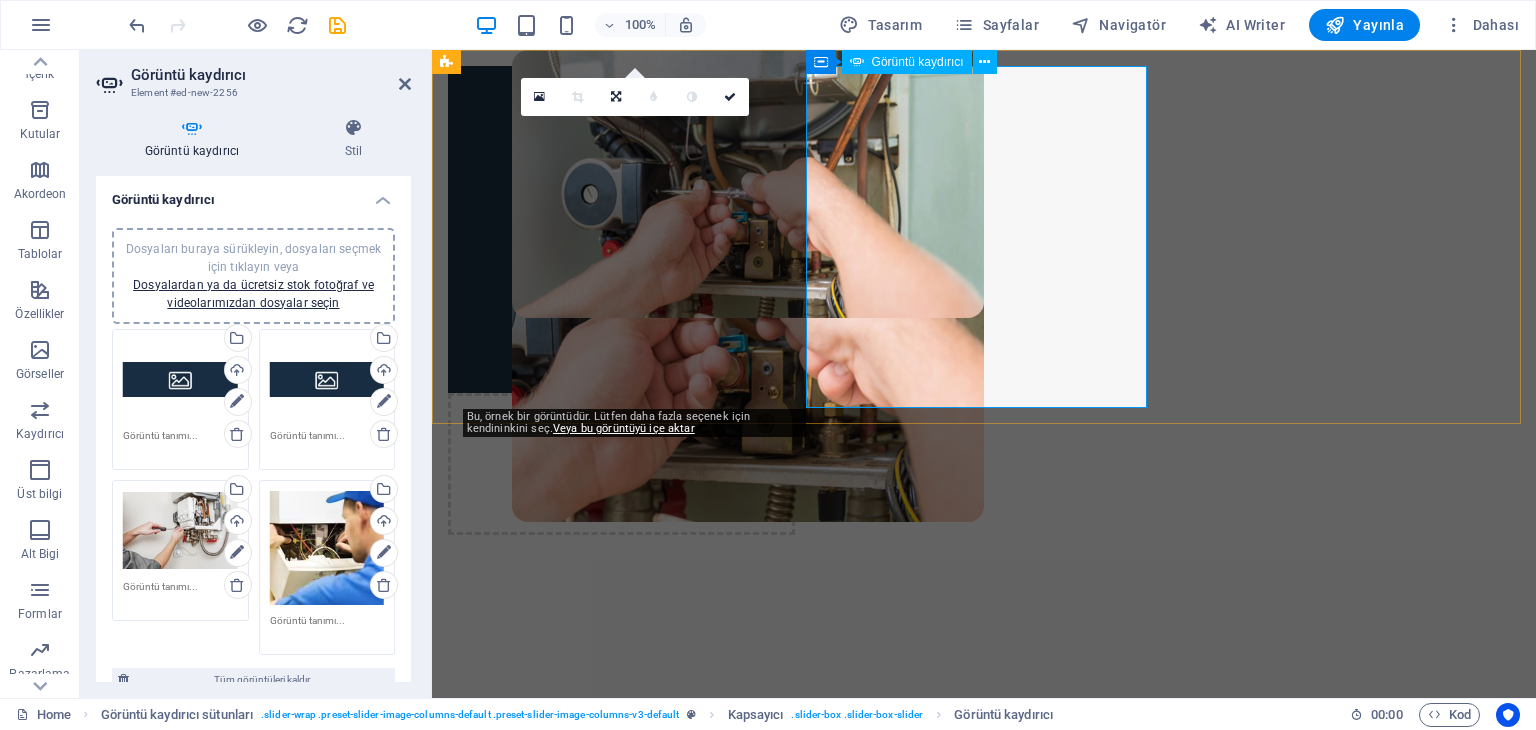click at bounding box center (621, 4745) 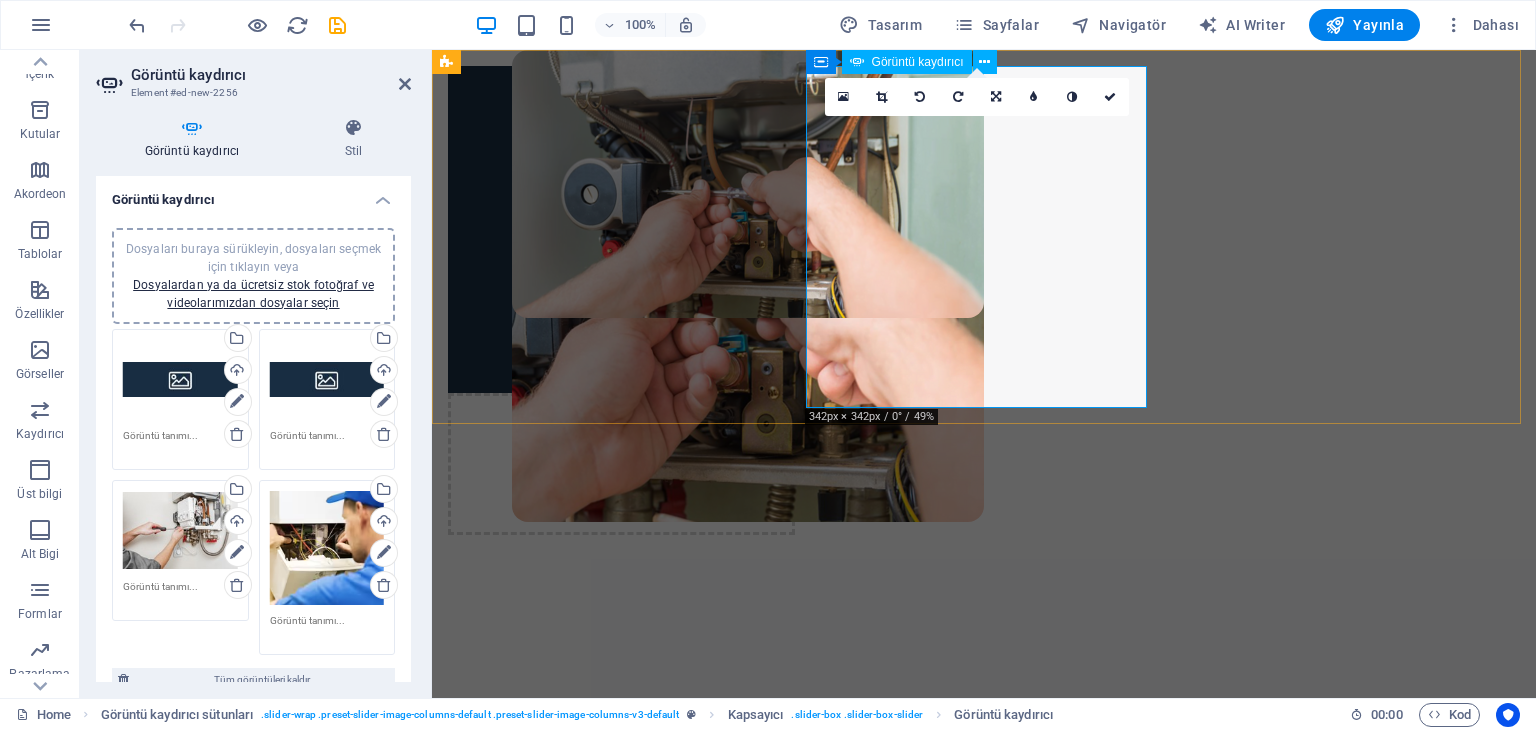 click at bounding box center (621, 4745) 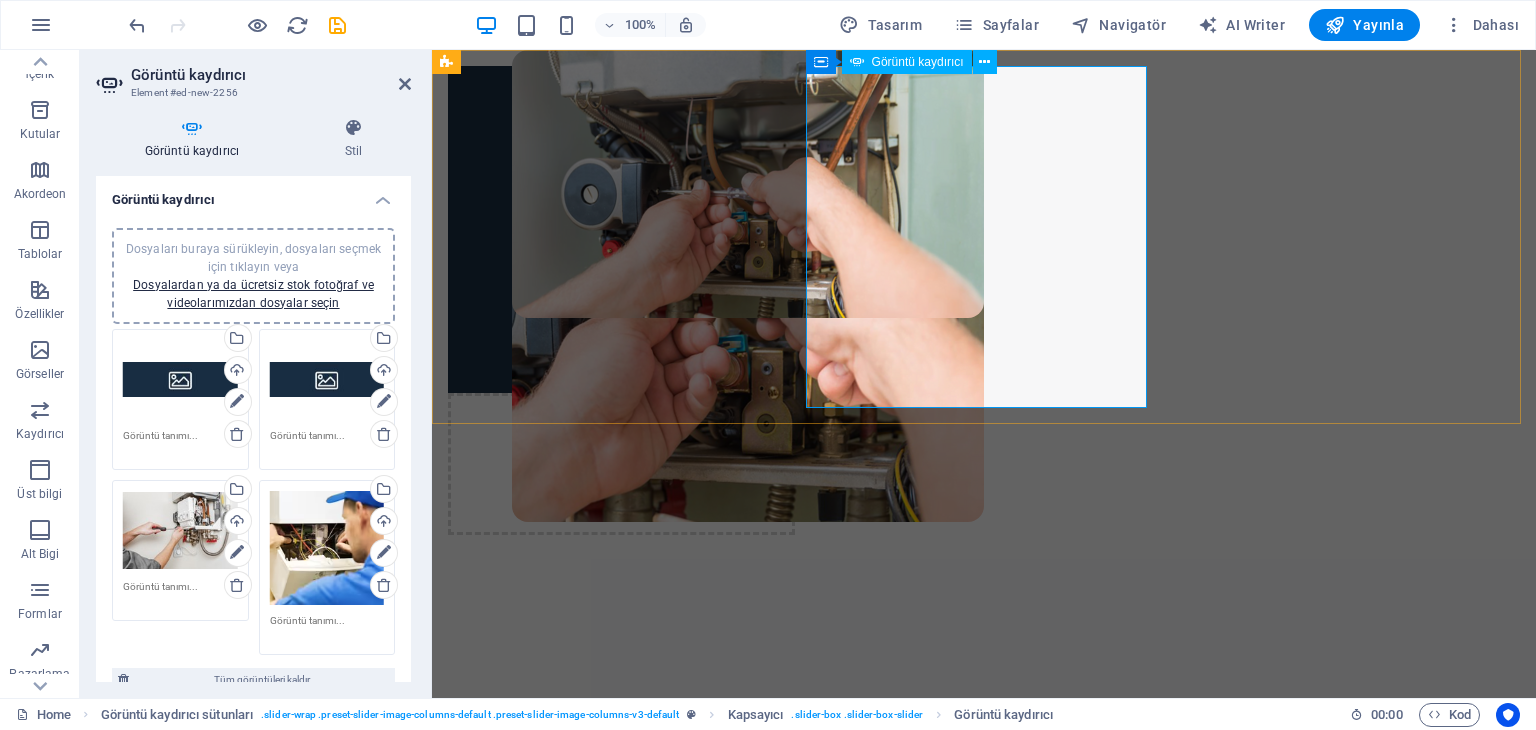 click at bounding box center [621, 910] 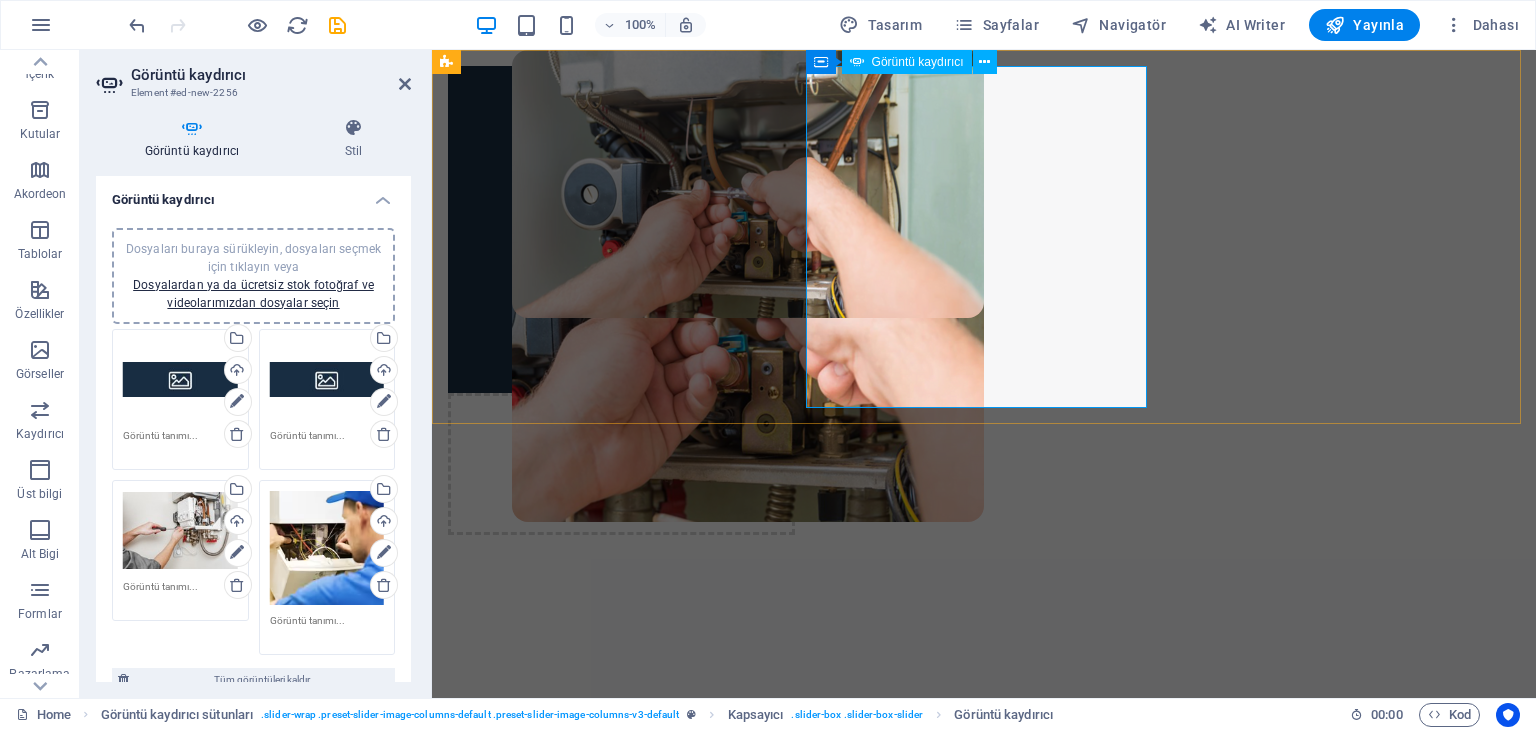 click at bounding box center [621, 910] 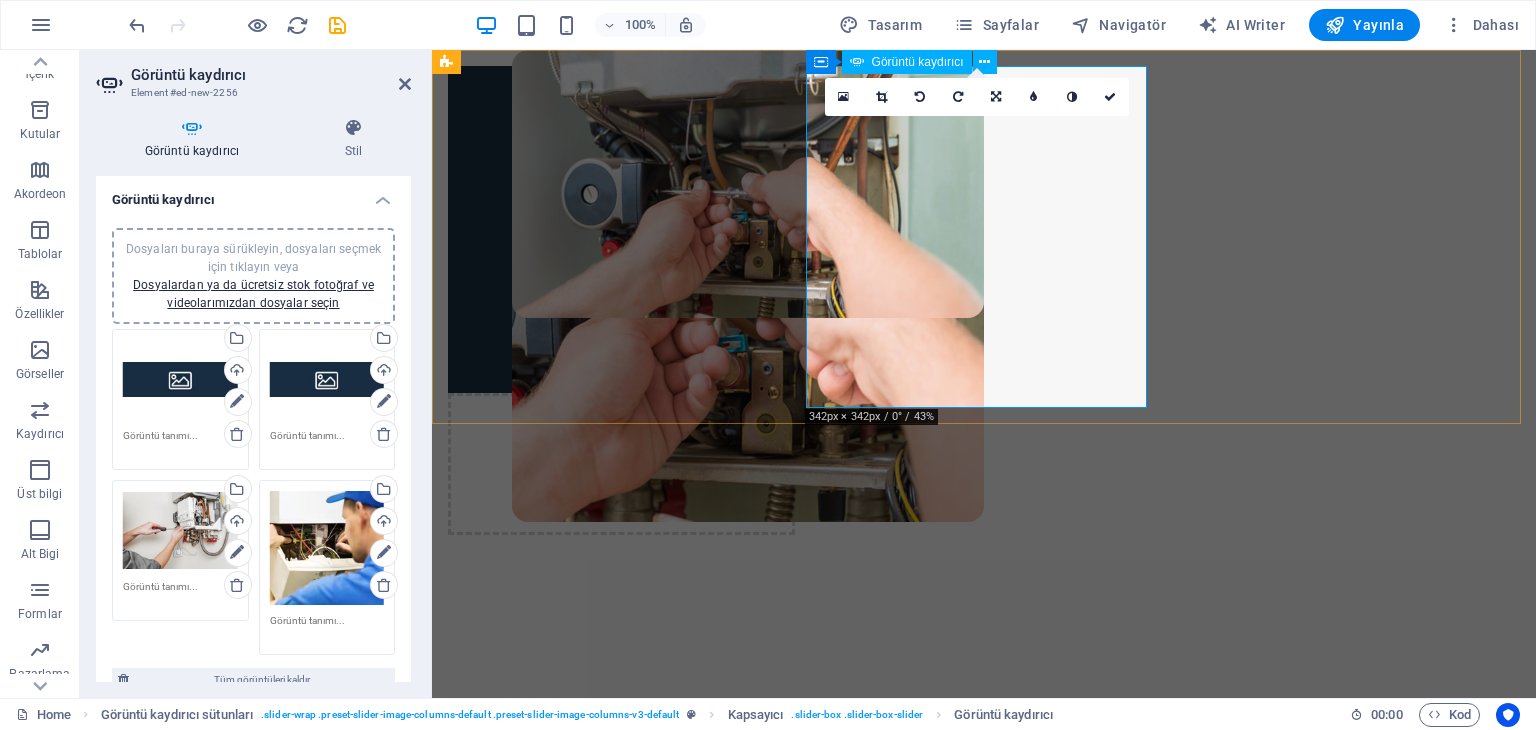 click at bounding box center [621, 4745] 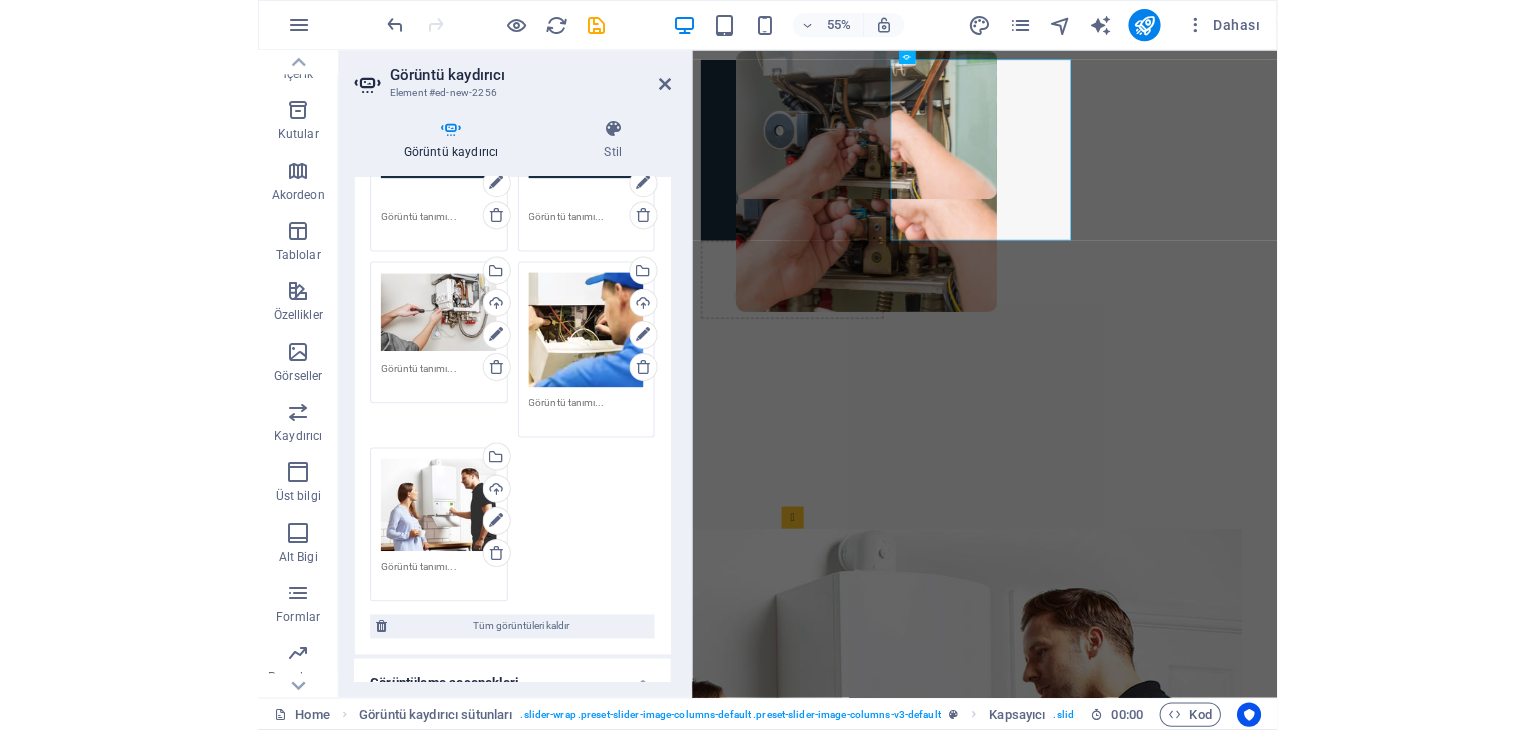 scroll, scrollTop: 0, scrollLeft: 0, axis: both 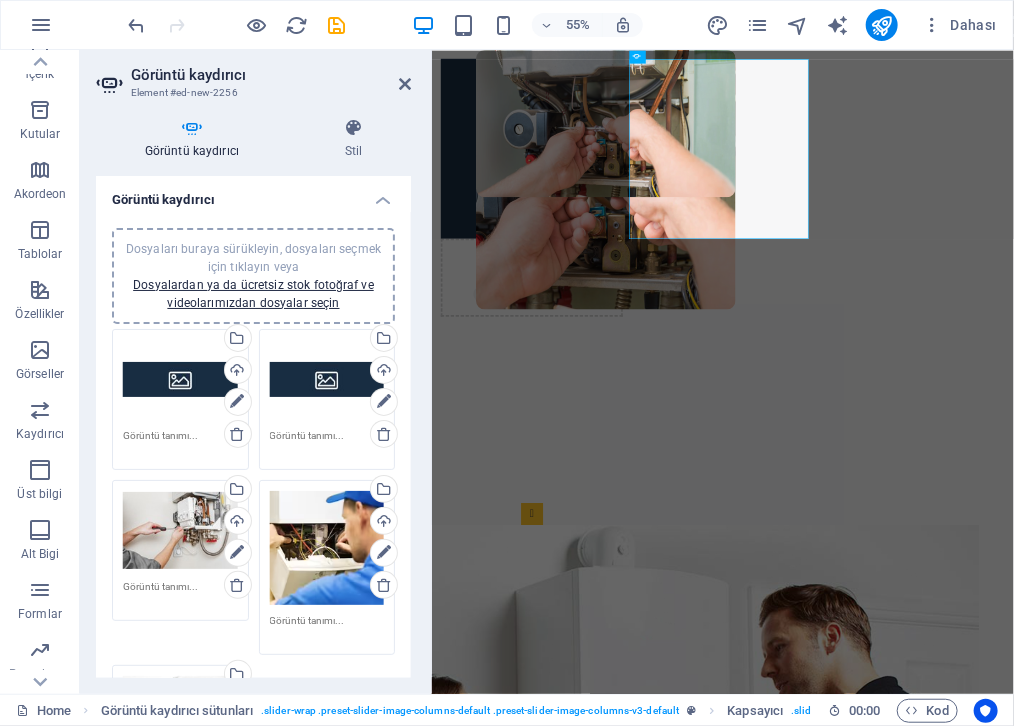 click on "İçeriği buraya bırak veya  Element ekle  Panoyu yapıştır" at bounding box center (612, 463) 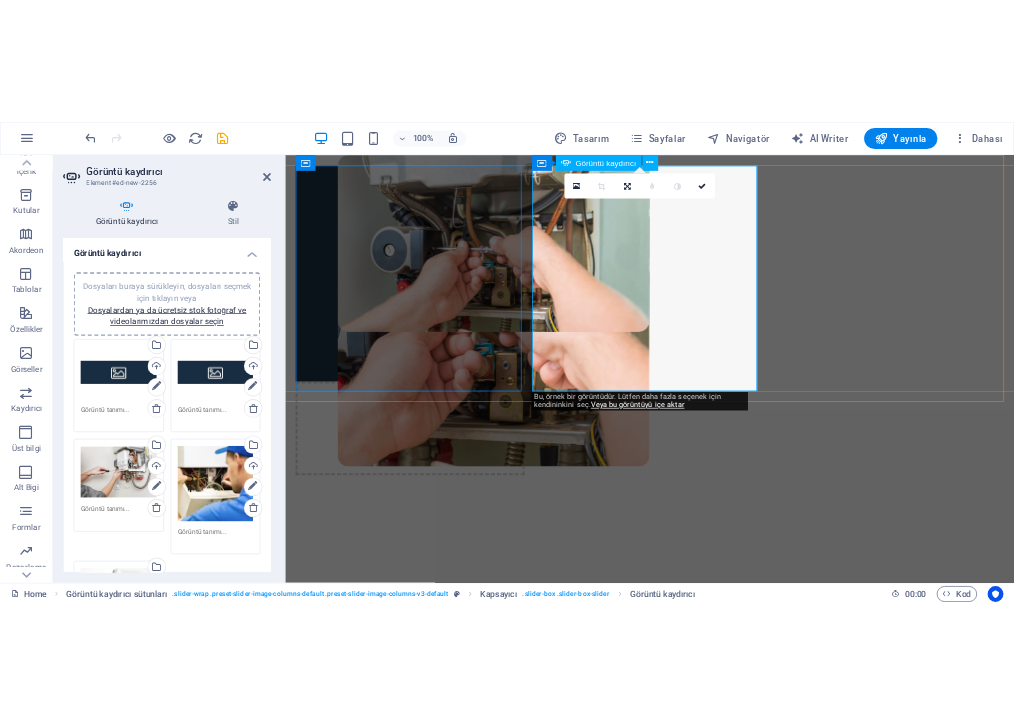 click at bounding box center (474, 3409) 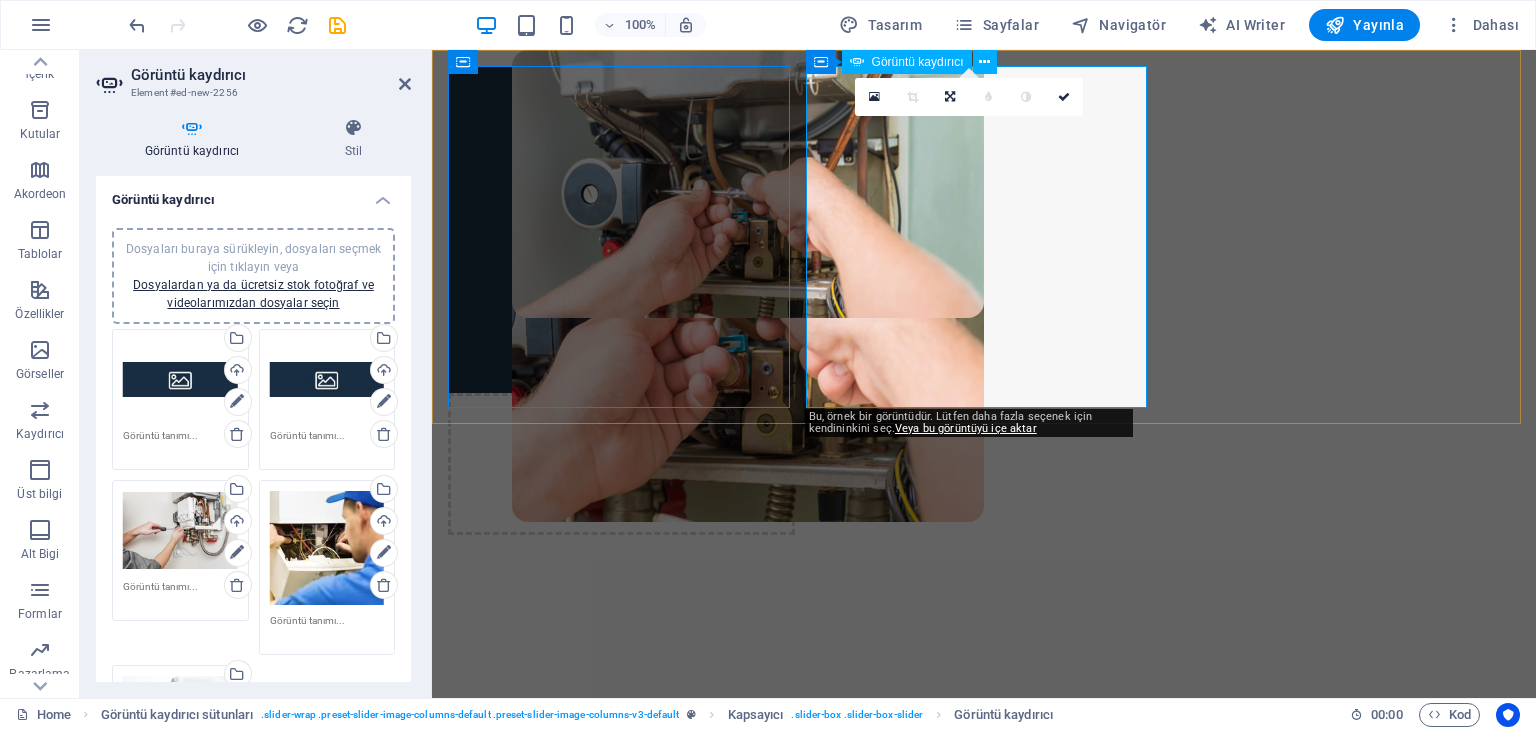 click at bounding box center [621, 6045] 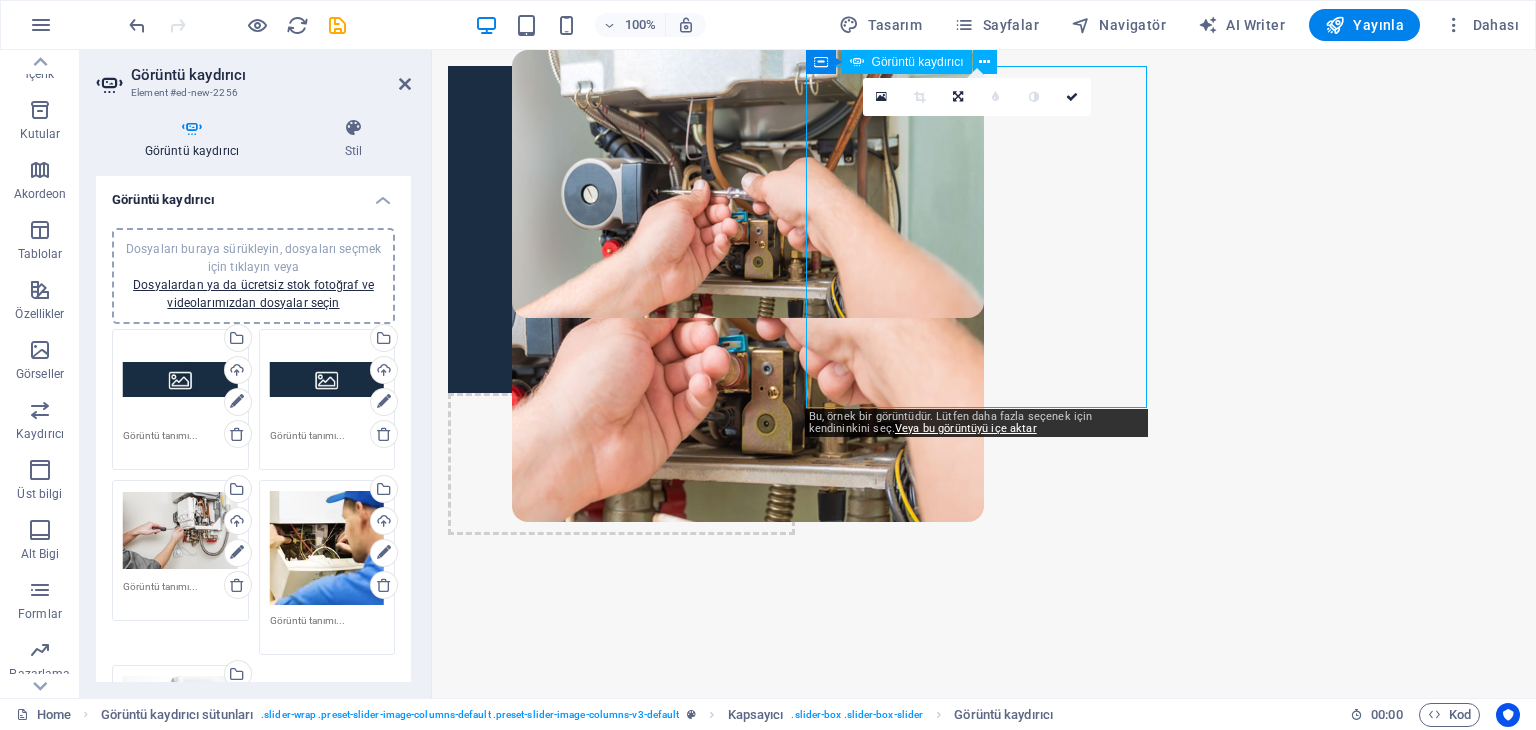 click at bounding box center [621, 6045] 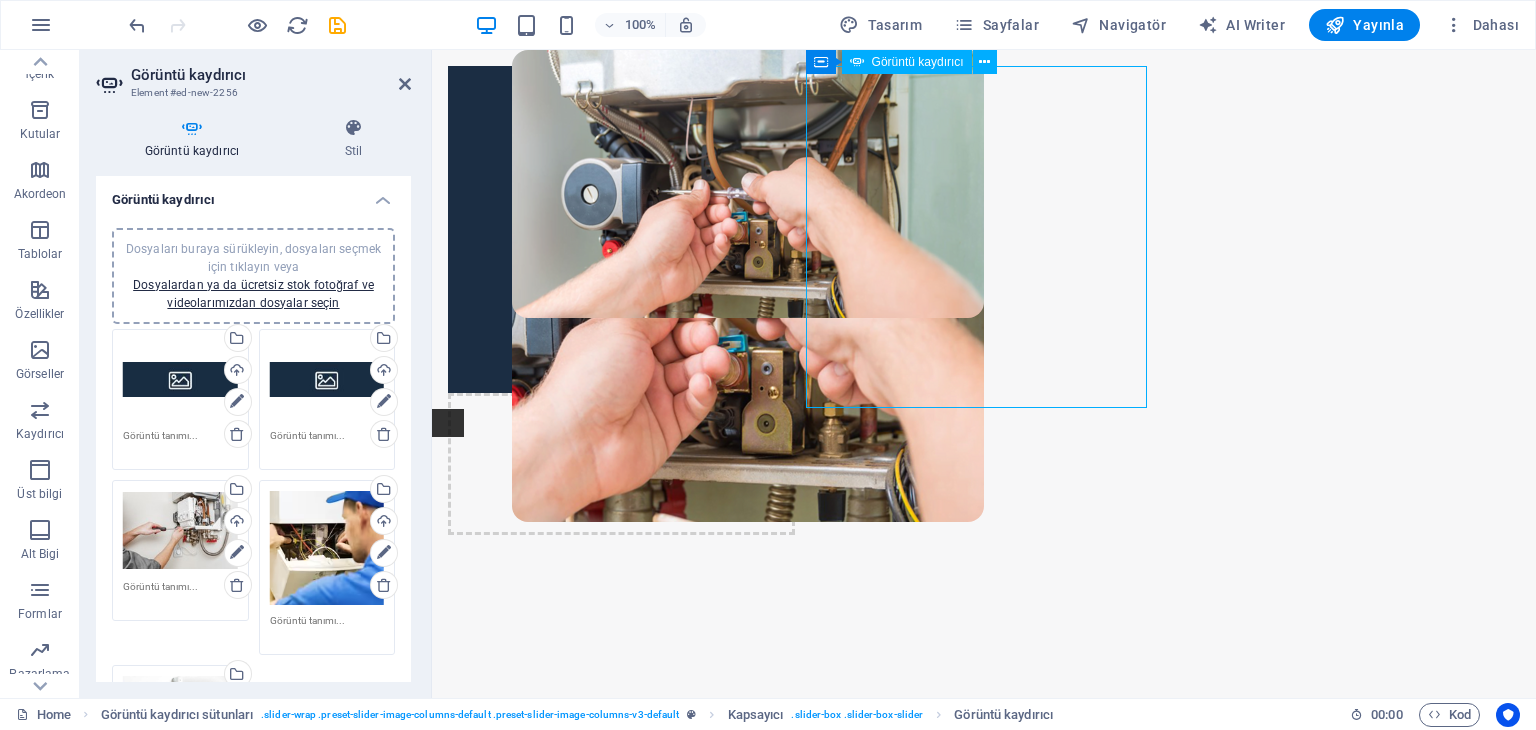 click at bounding box center [621, 6045] 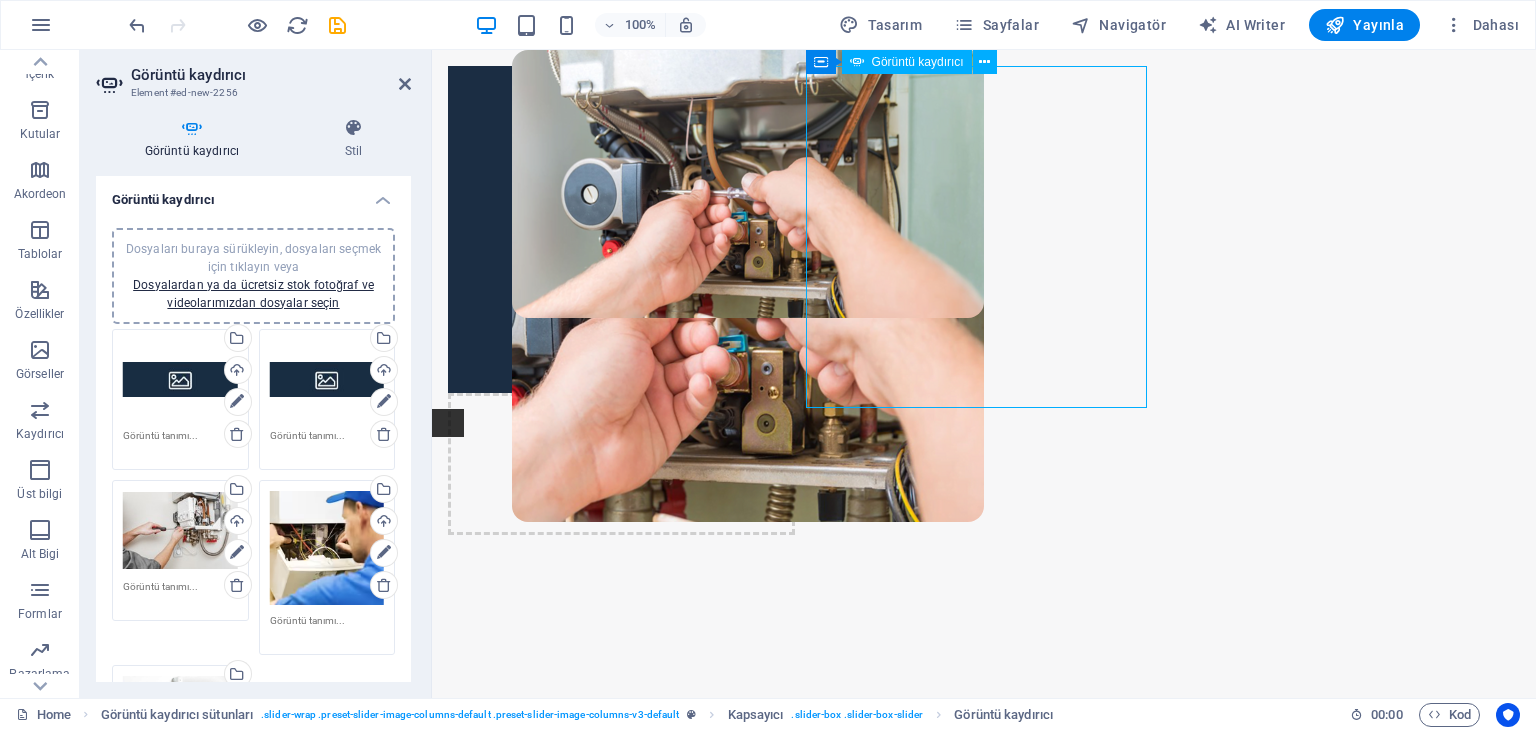 click at bounding box center (621, 6045) 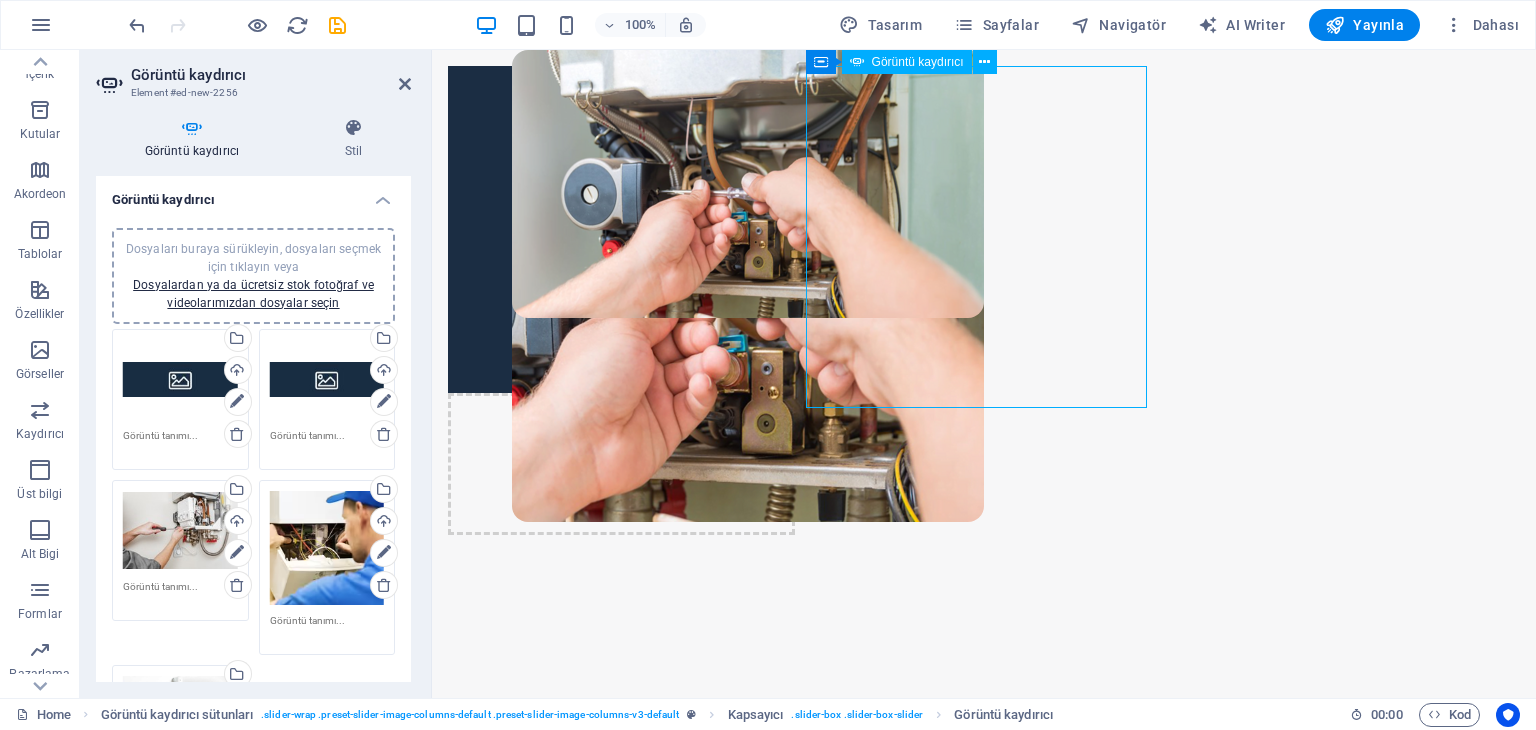click at bounding box center [621, 6045] 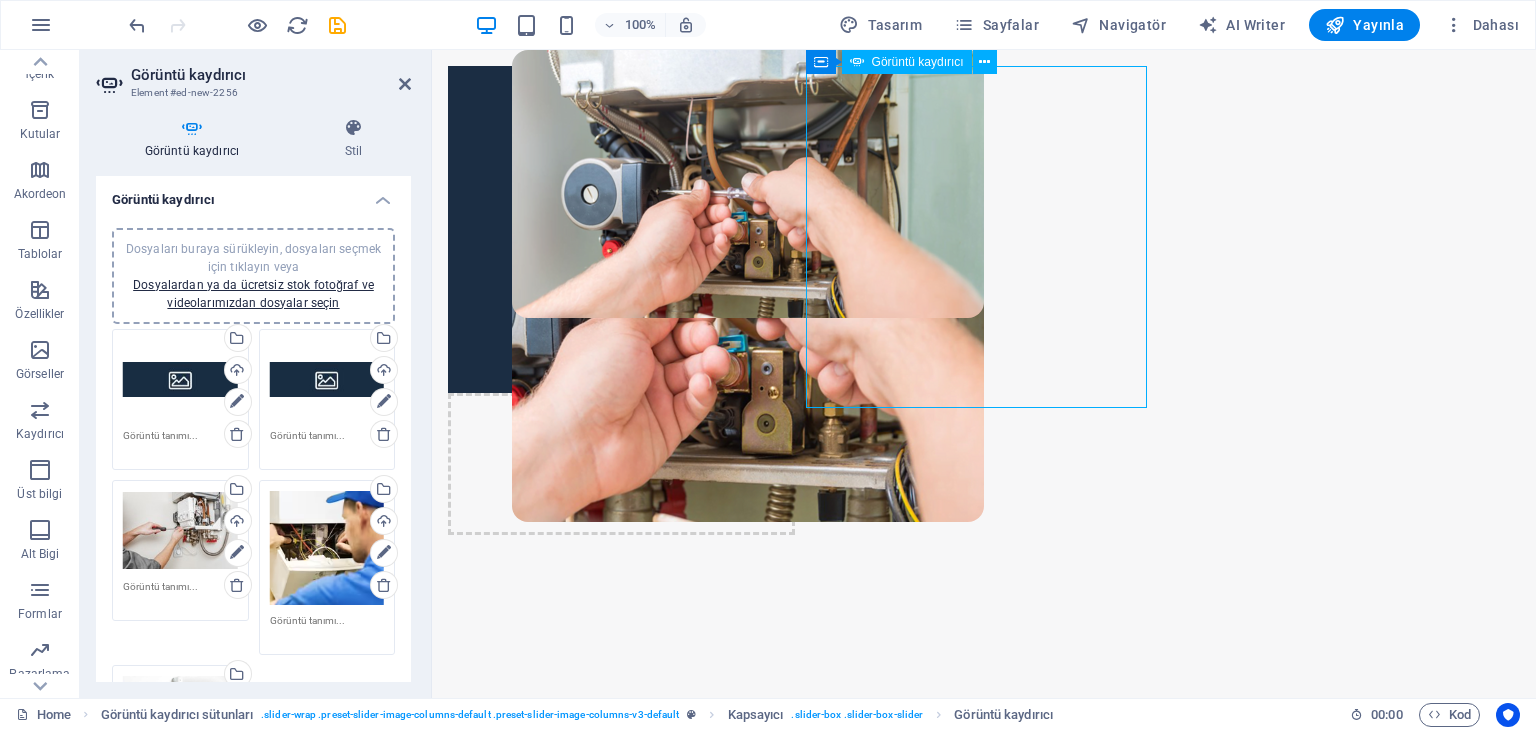 click at bounding box center (621, 6045) 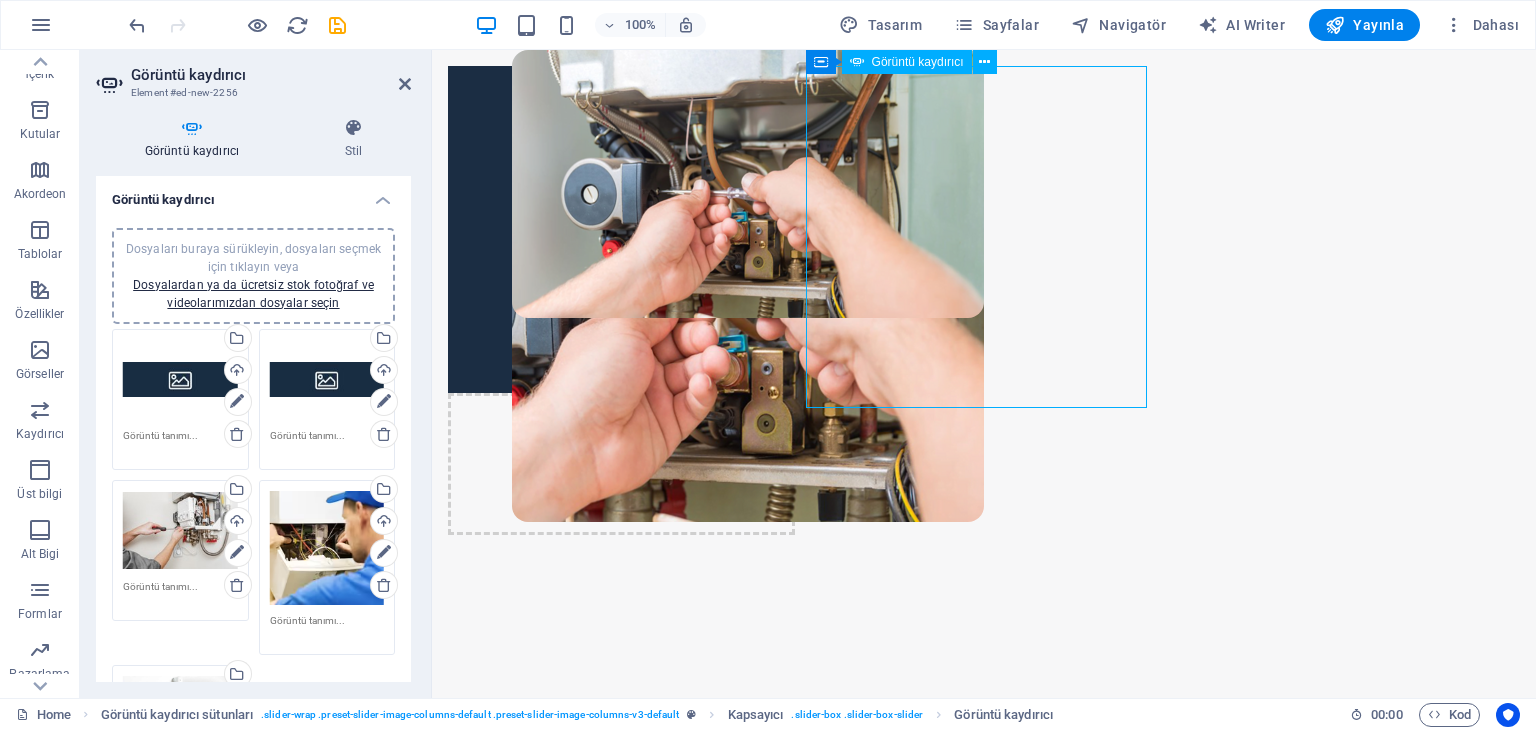 click at bounding box center (621, 6045) 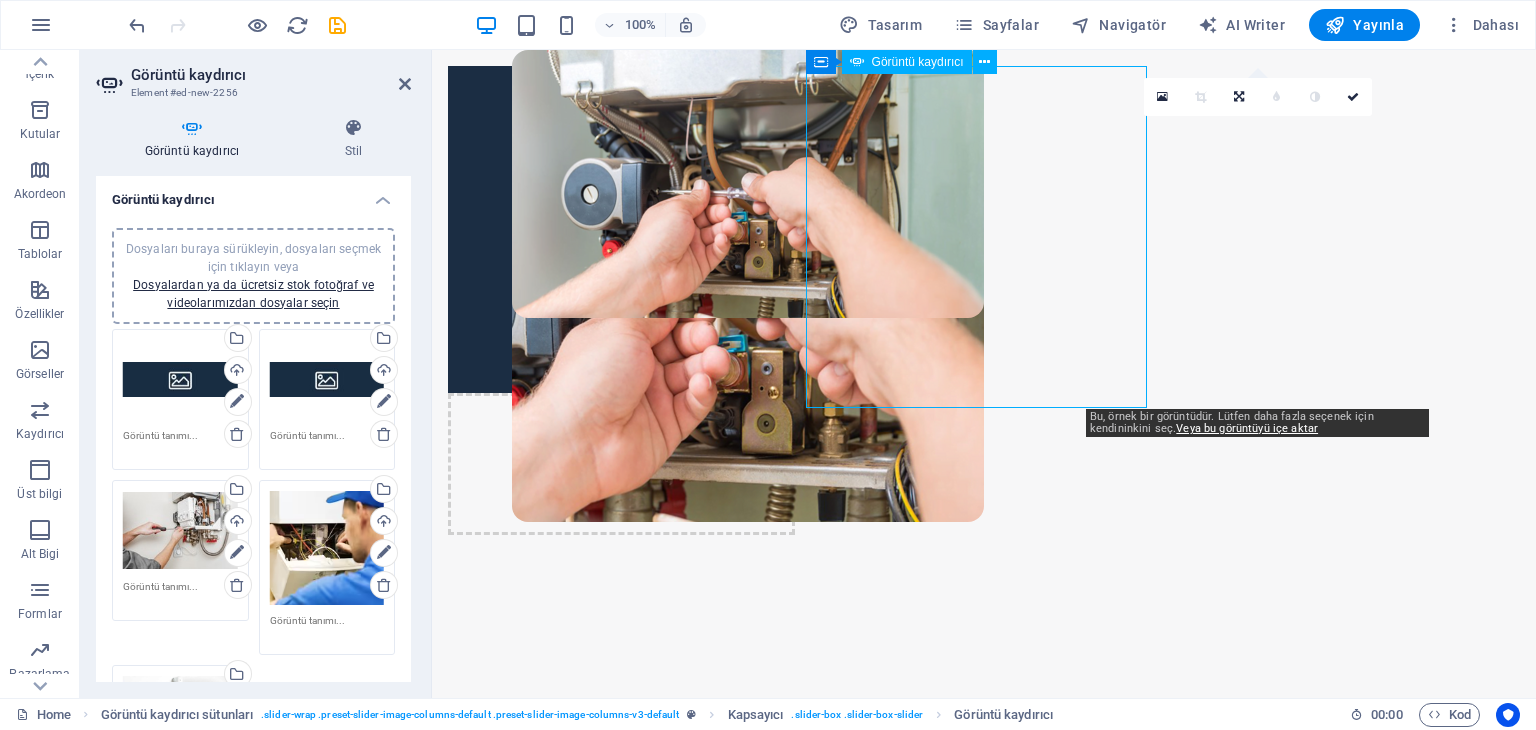 click at bounding box center [621, 6045] 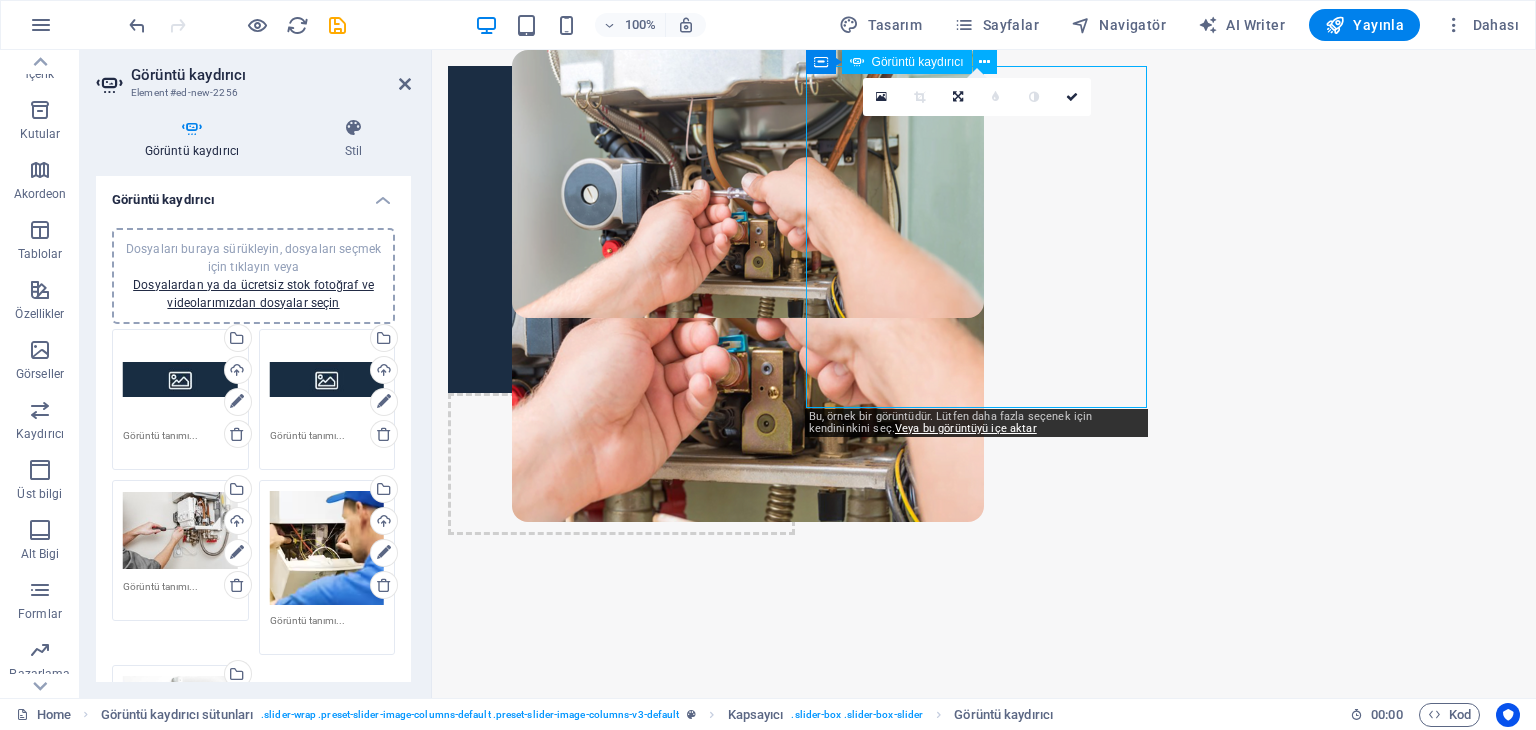 click at bounding box center [621, 6045] 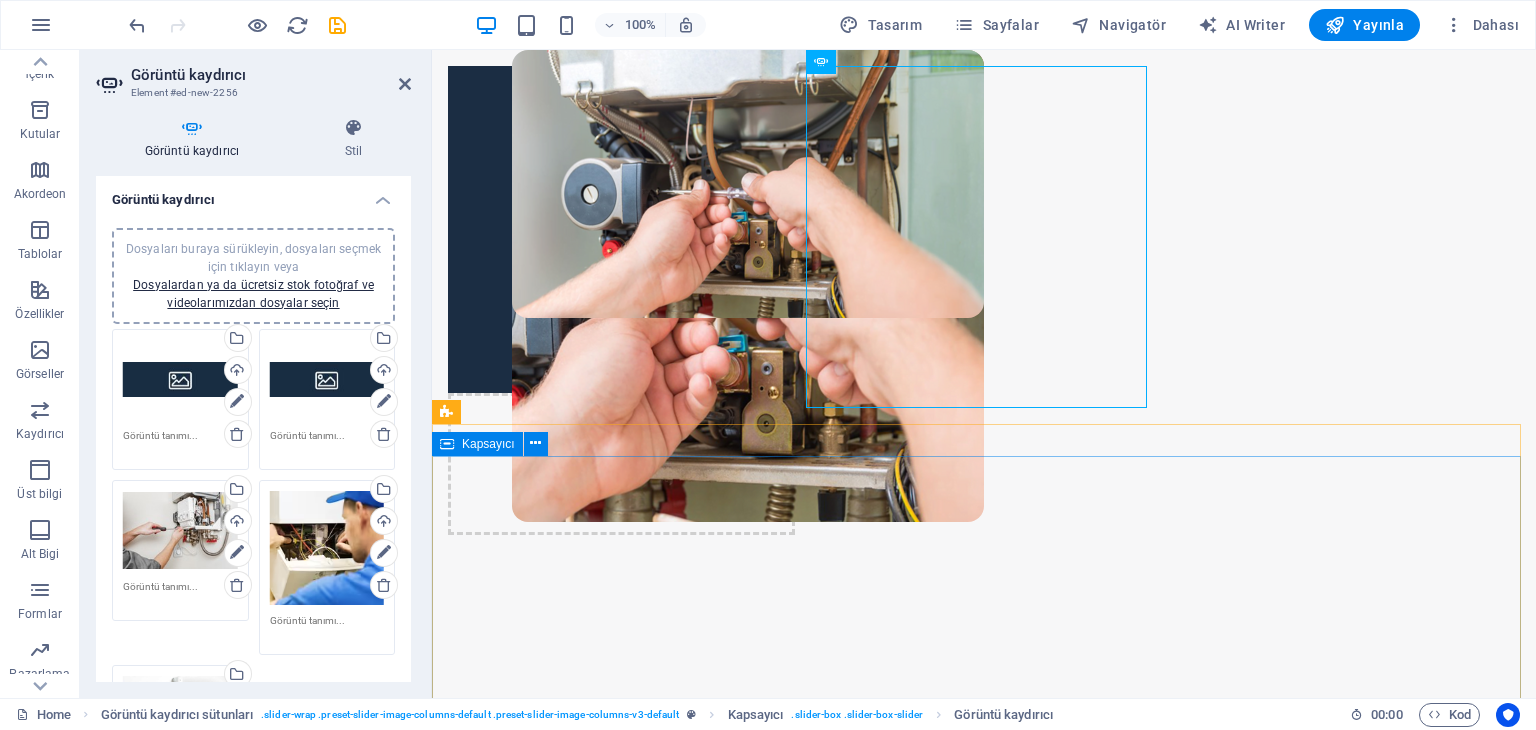 click on "Kombi Teknik Servis  Kombiler kış aylarında konforlu bir ortam sağlamak için önemli bir rol oynar. Ancak beklenmedik bir arıza durumunda doğru servis hizmetine ulaşmak önemlidir. Firmamız kombi servisi konusunda uzmanlaşmış ve müşterilerine güvenilir hizmet sunan bir ekiptir." at bounding box center [984, 7119] 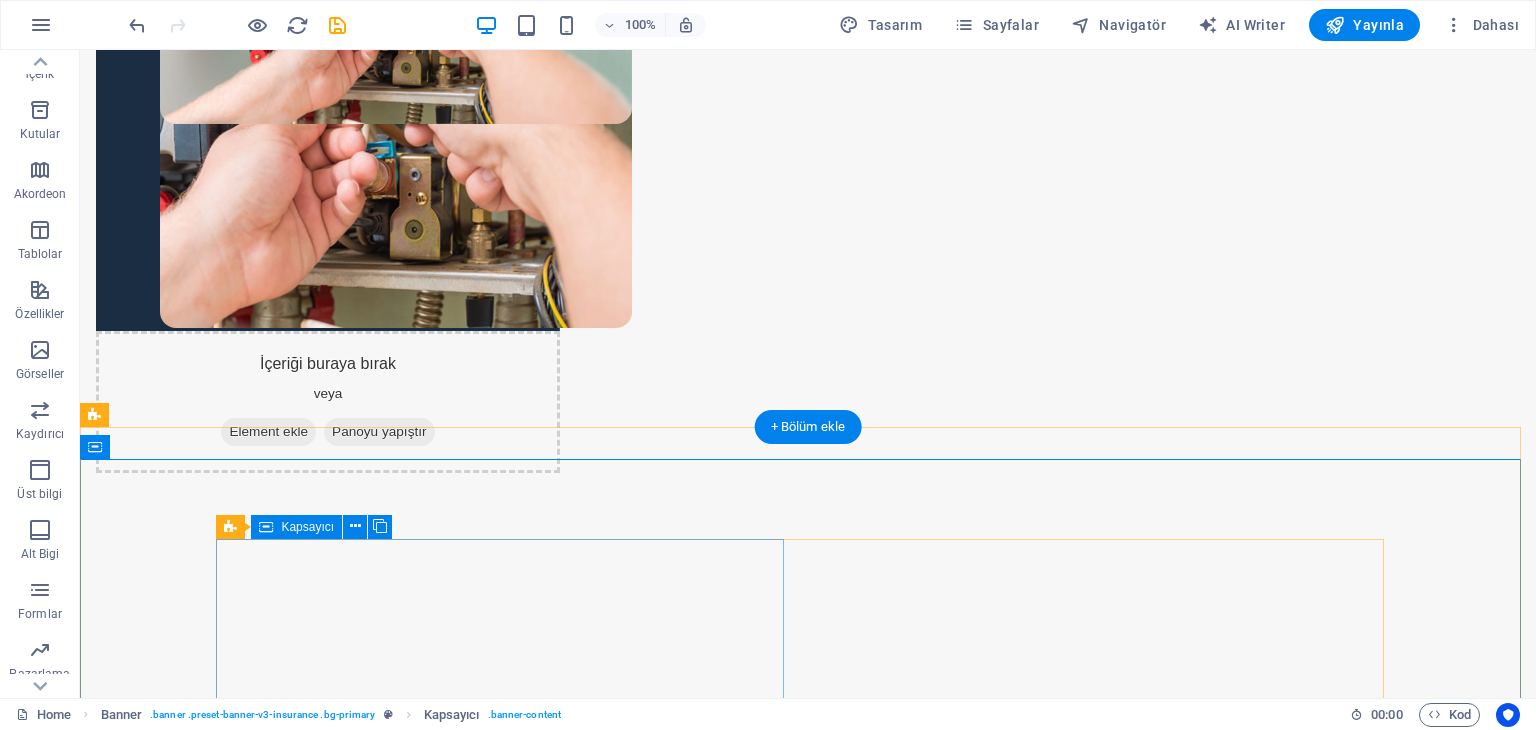 scroll, scrollTop: 0, scrollLeft: 0, axis: both 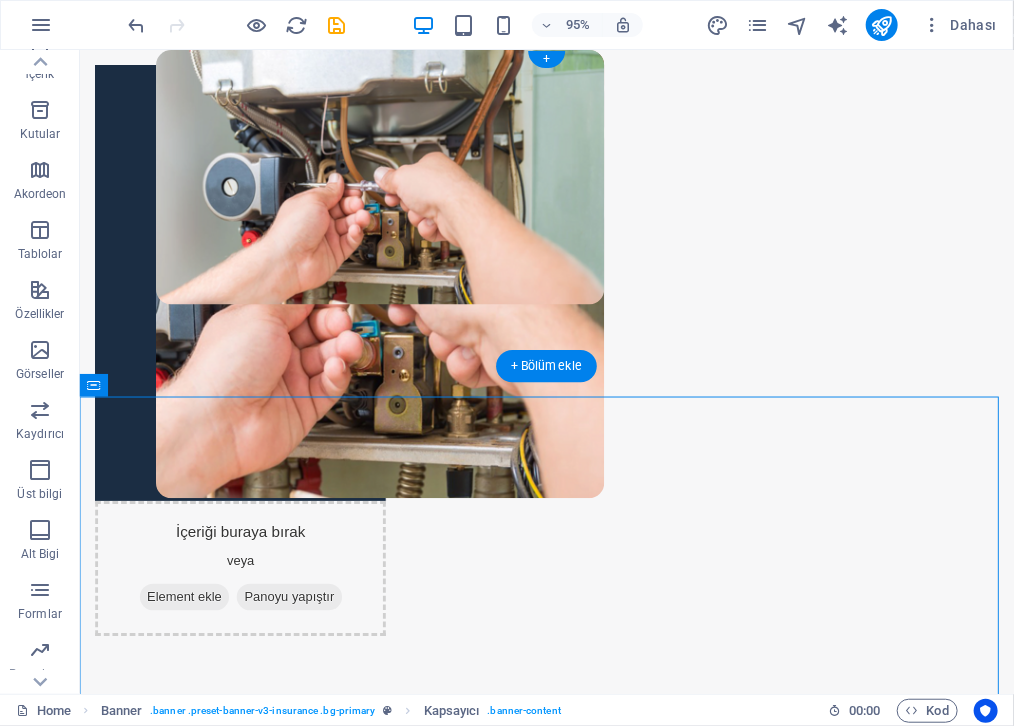 click at bounding box center (248, 295) 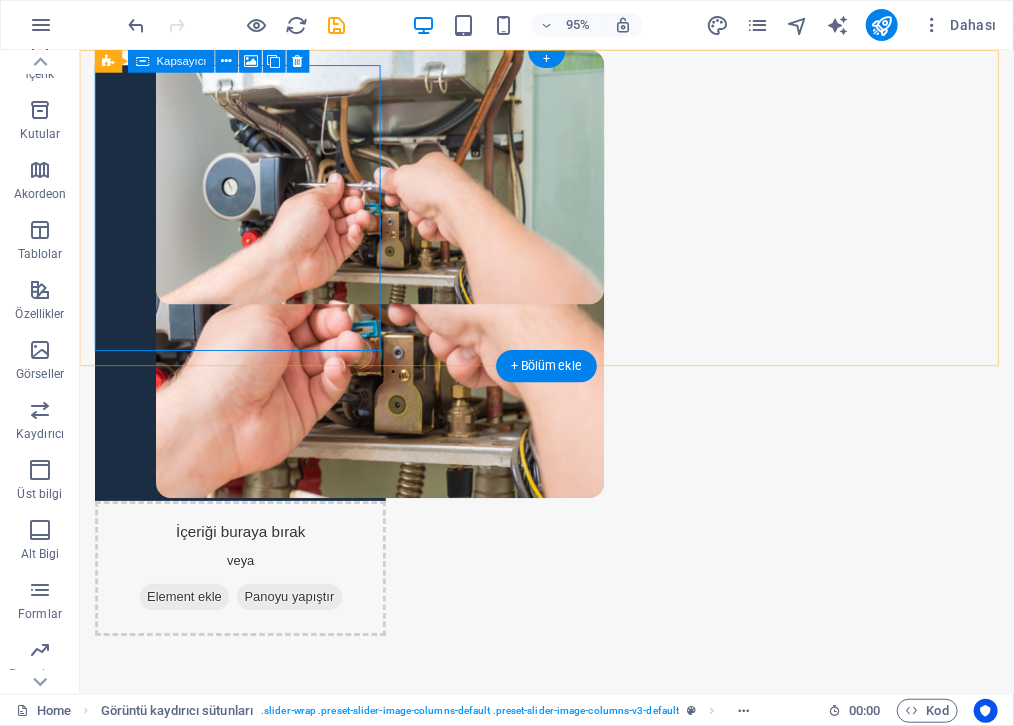 click on "Panoyu yapıştır" at bounding box center (299, 626) 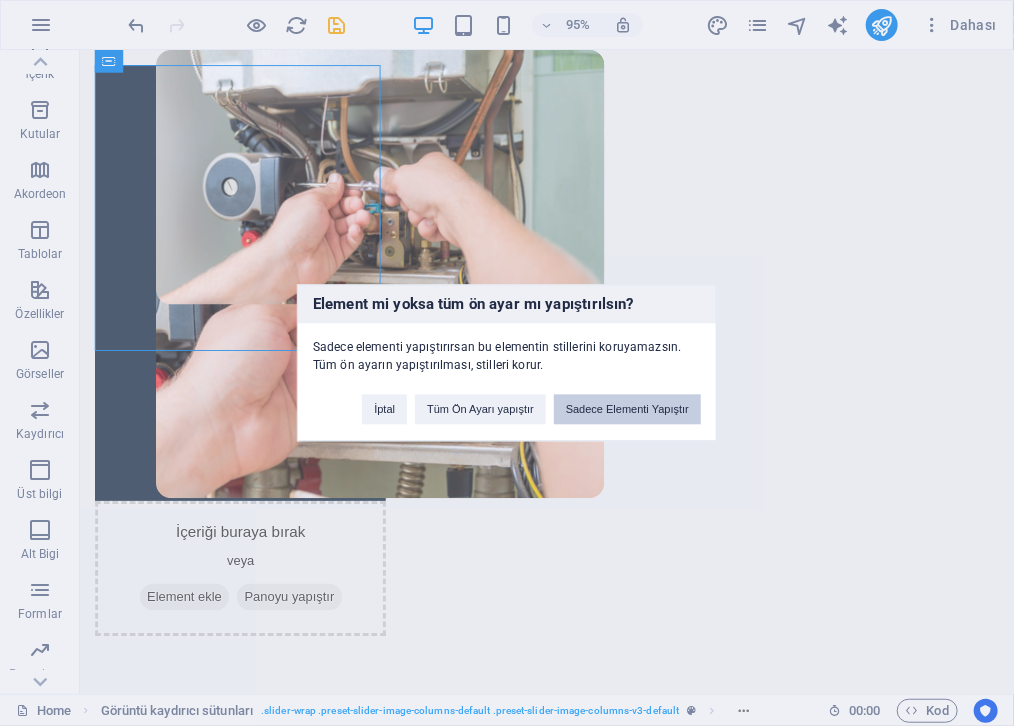 click on "Sadece Elementi Yapıştır" at bounding box center [627, 410] 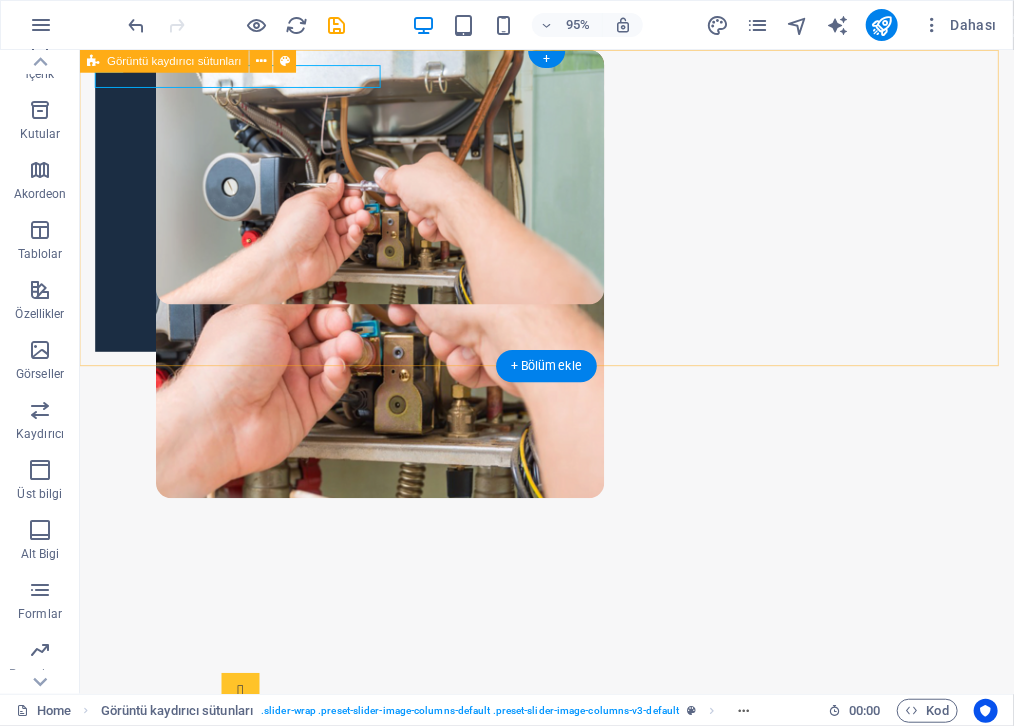 click at bounding box center [248, 217] 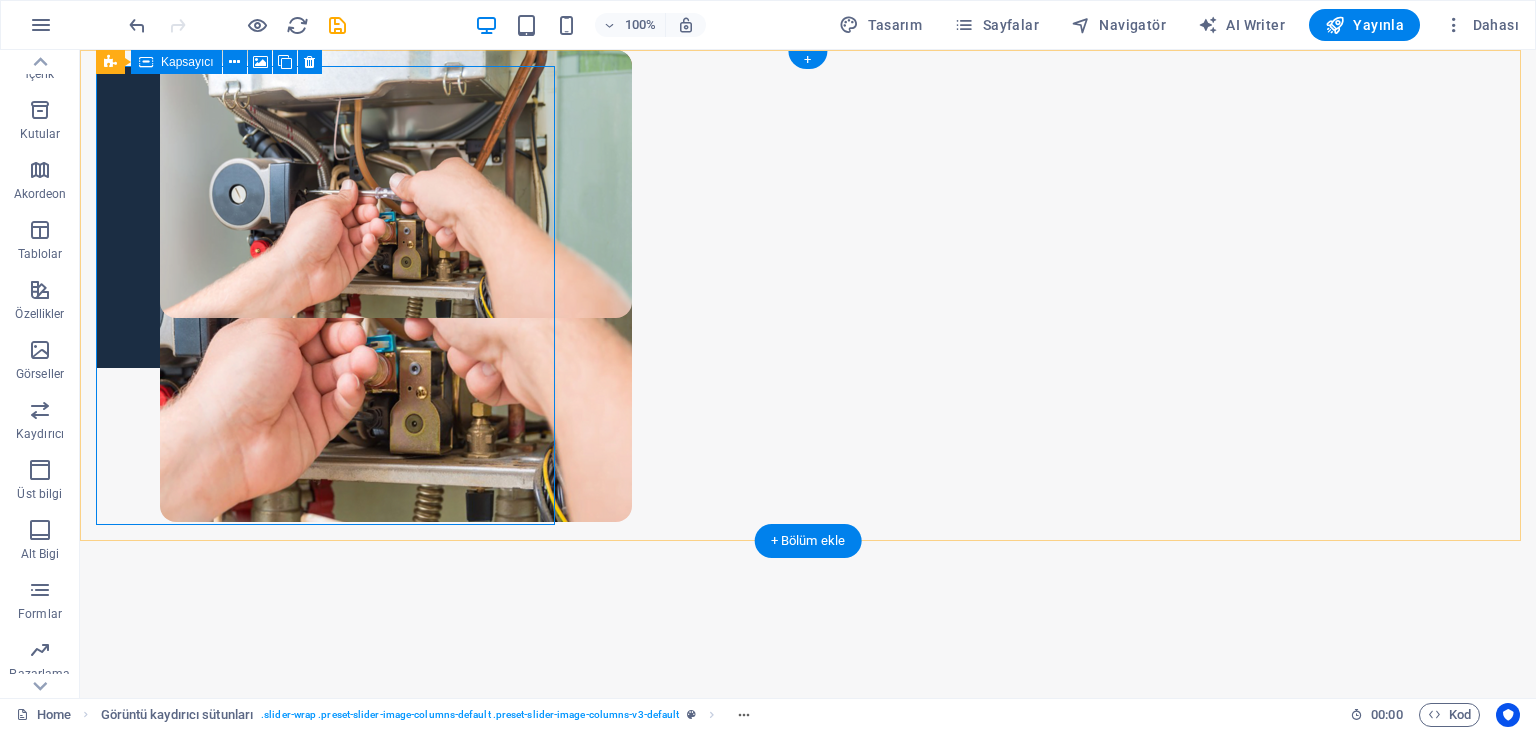 click at bounding box center [328, 217] 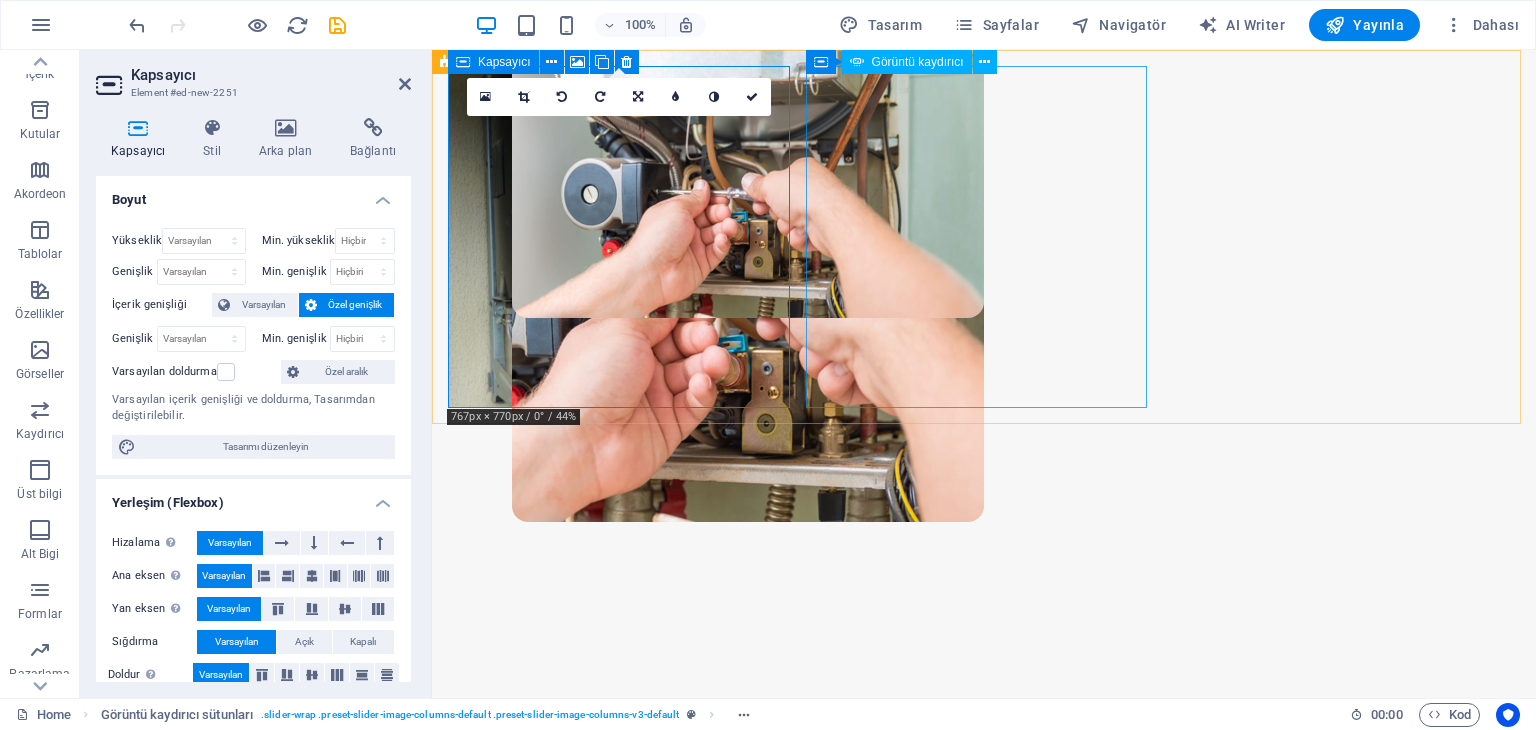 click at bounding box center (621, 5942) 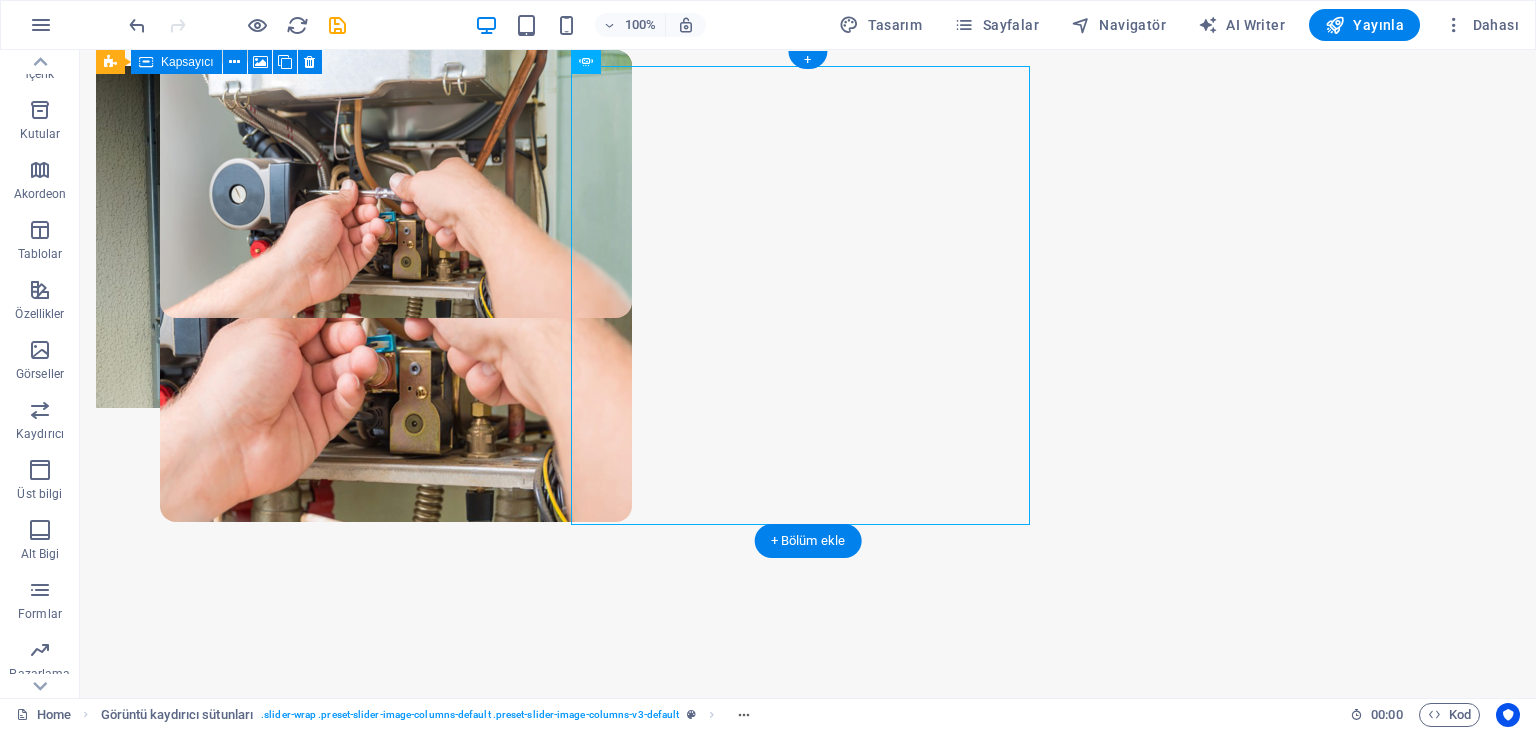 click at bounding box center [328, 6258] 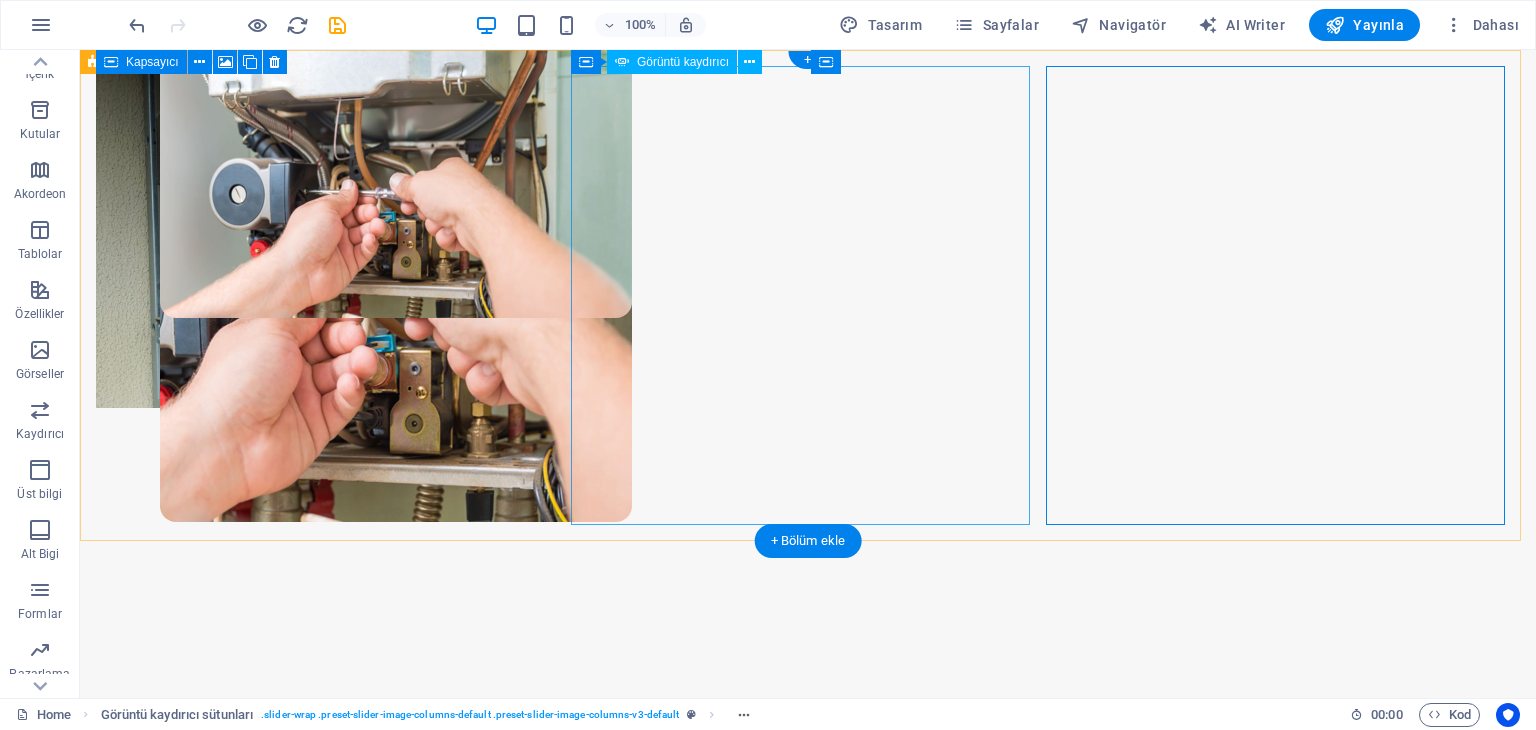 click at bounding box center [138, 2858] 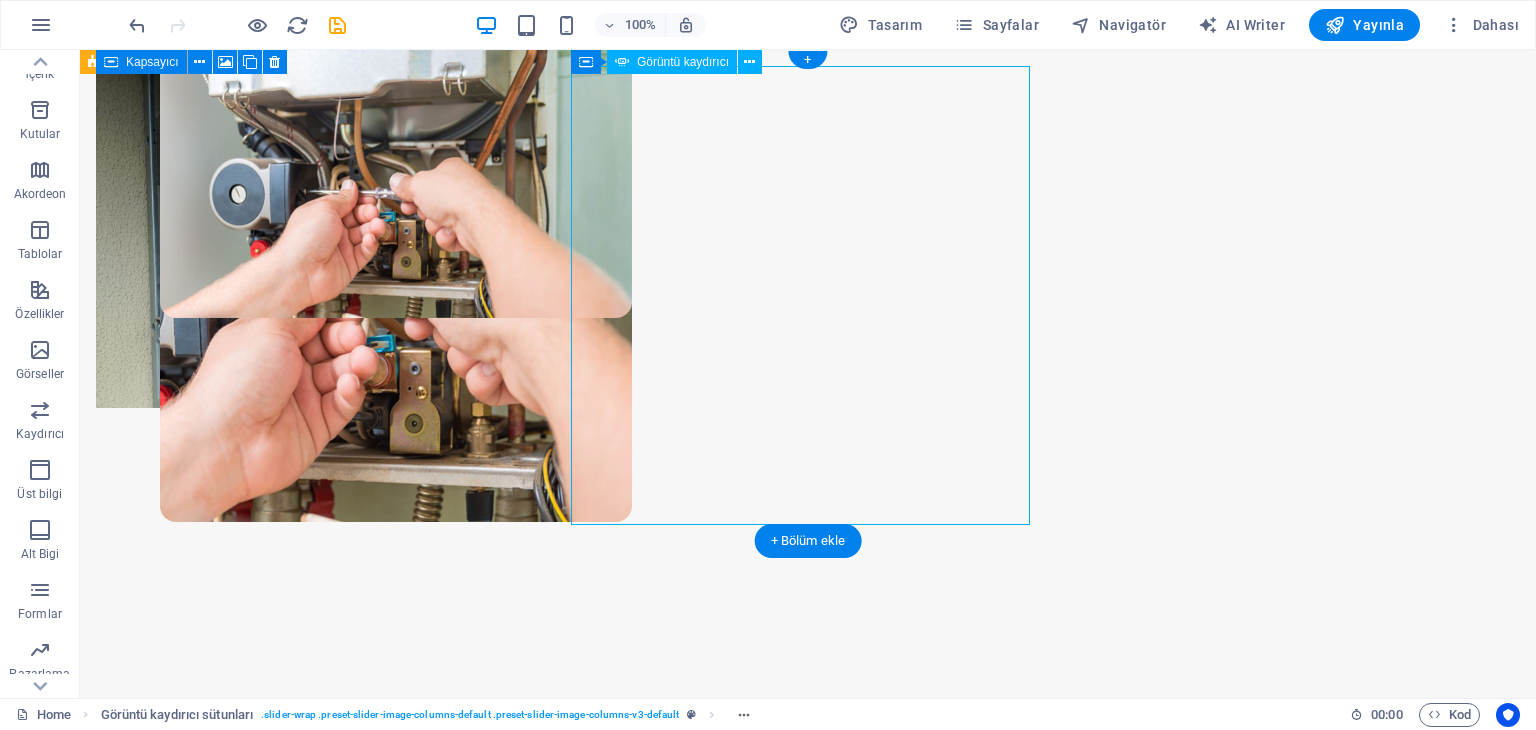 click at bounding box center [328, 6059] 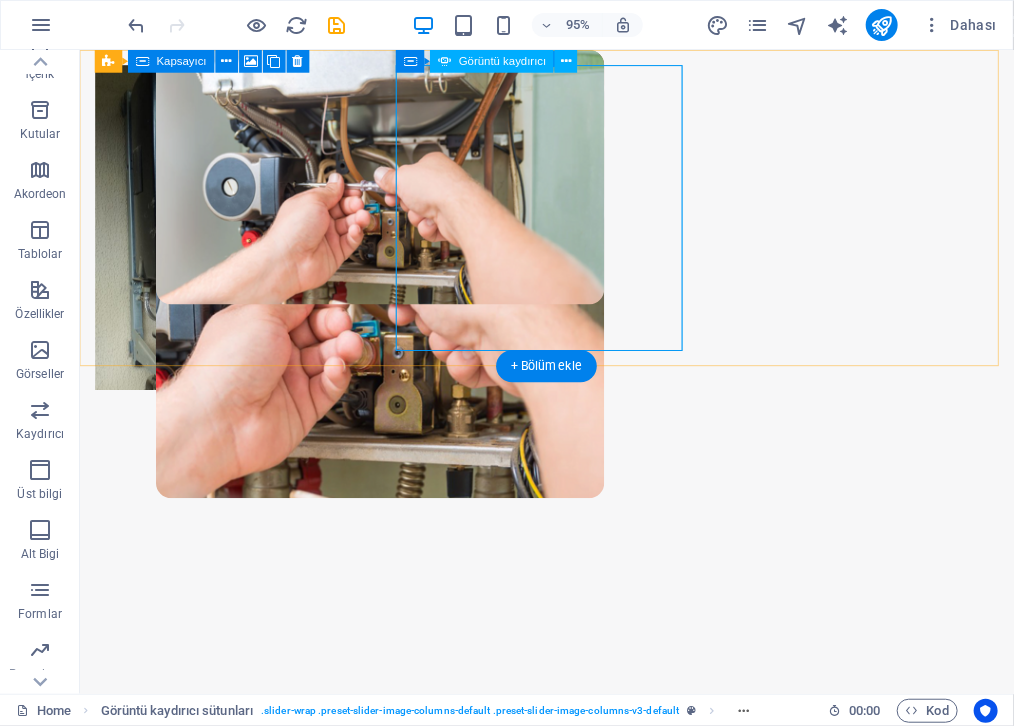 click at bounding box center (451, 2700) 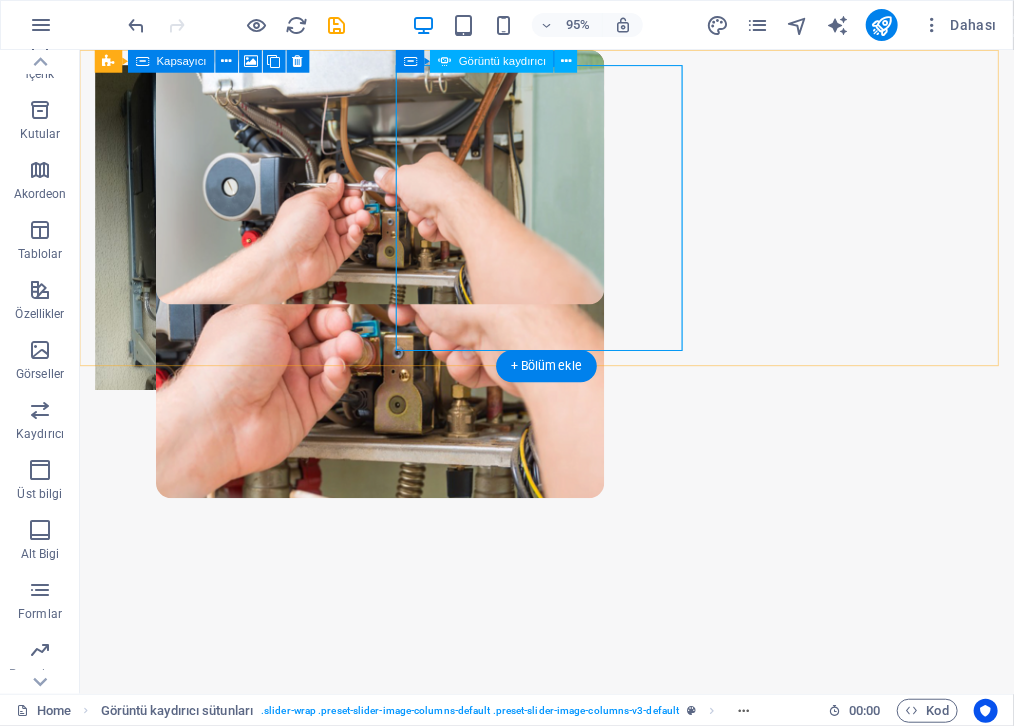 select on "ms" 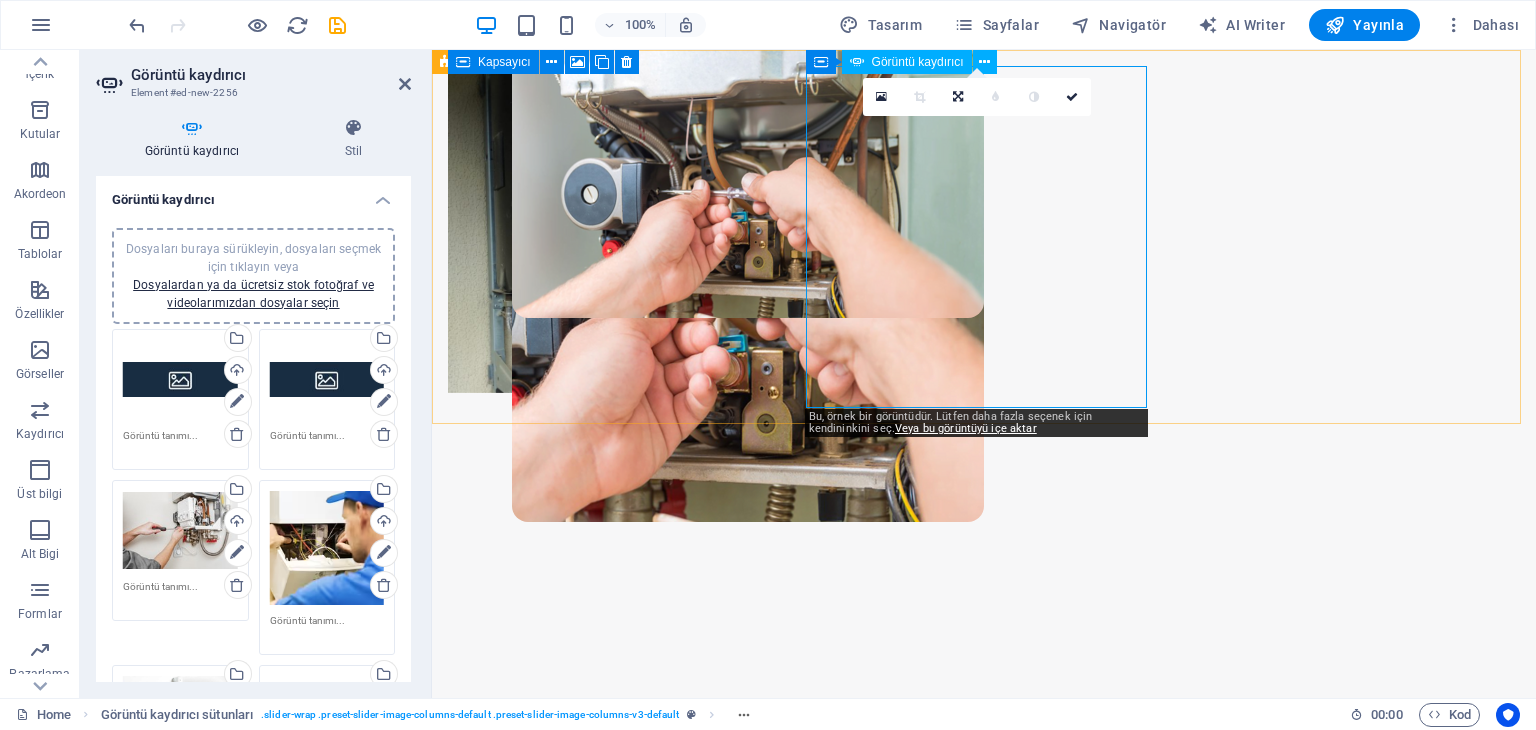 click at bounding box center [621, 5397] 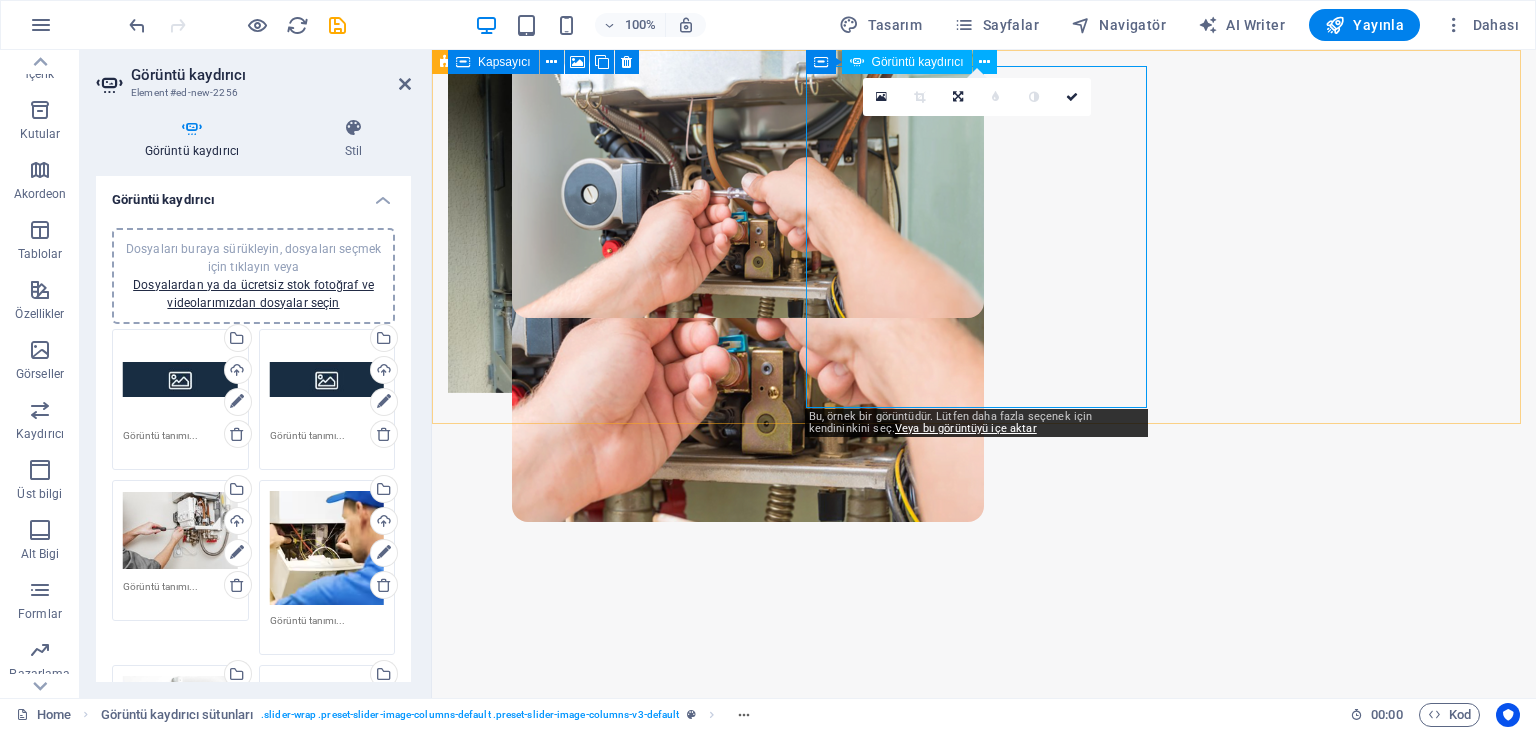 click at bounding box center [621, 5397] 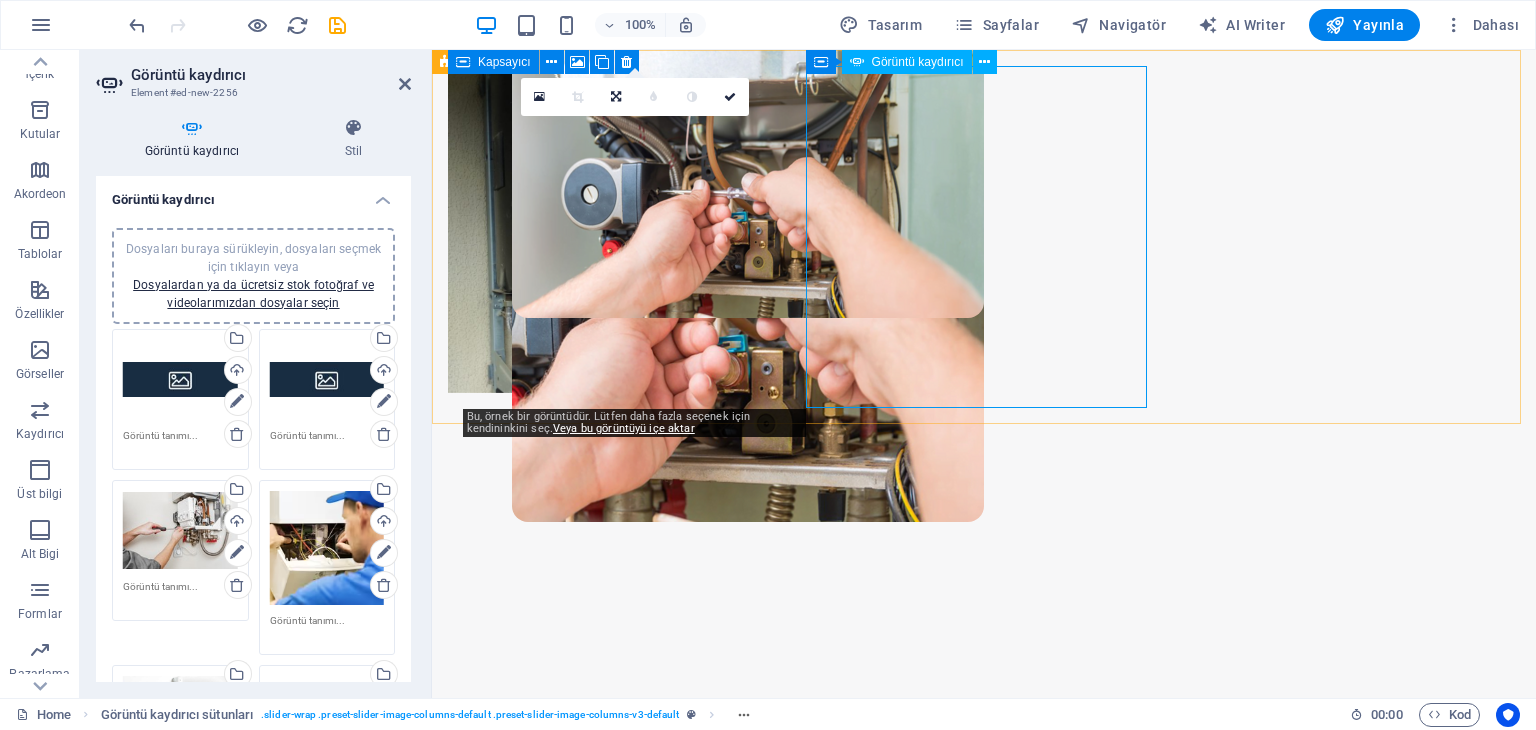 click at bounding box center (621, 5397) 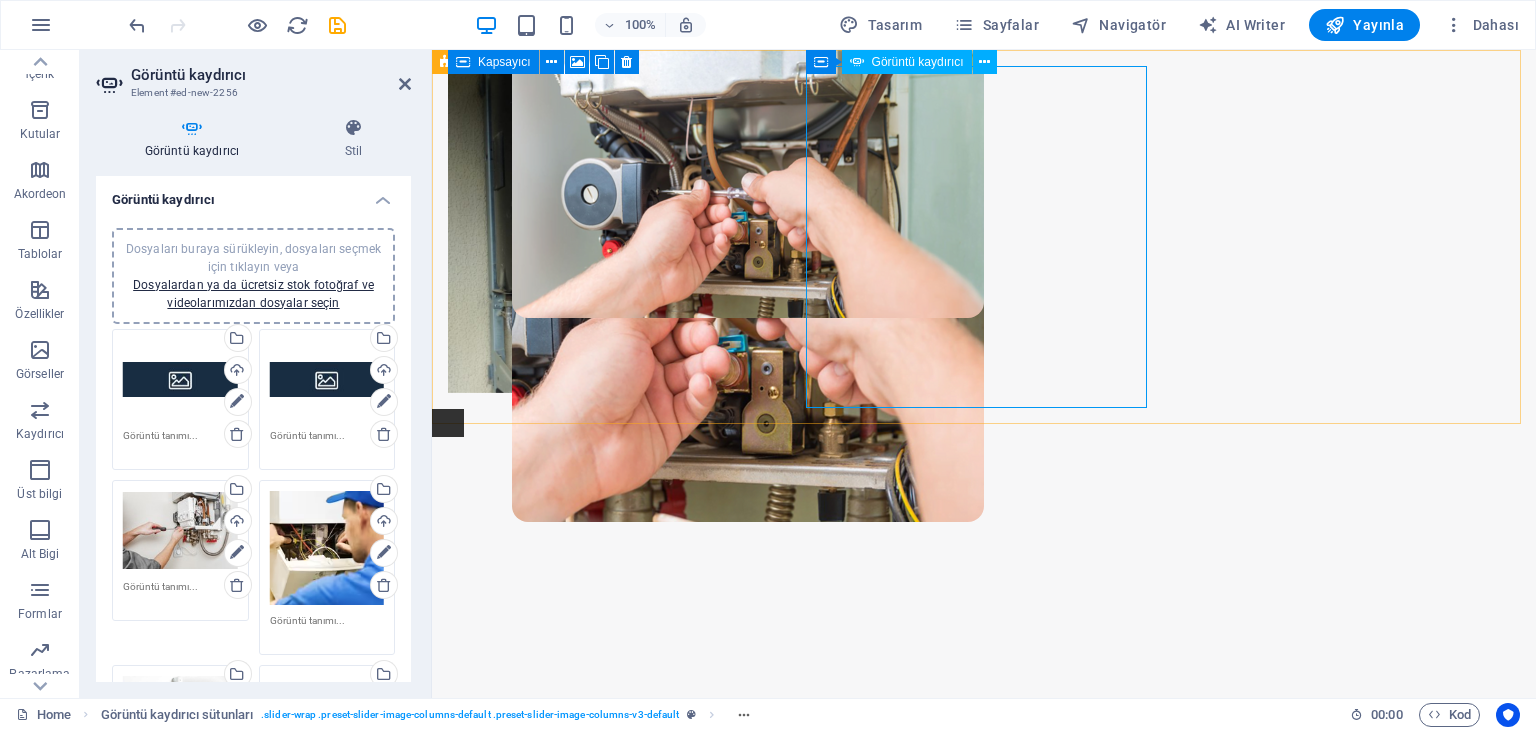 click at bounding box center (621, 5397) 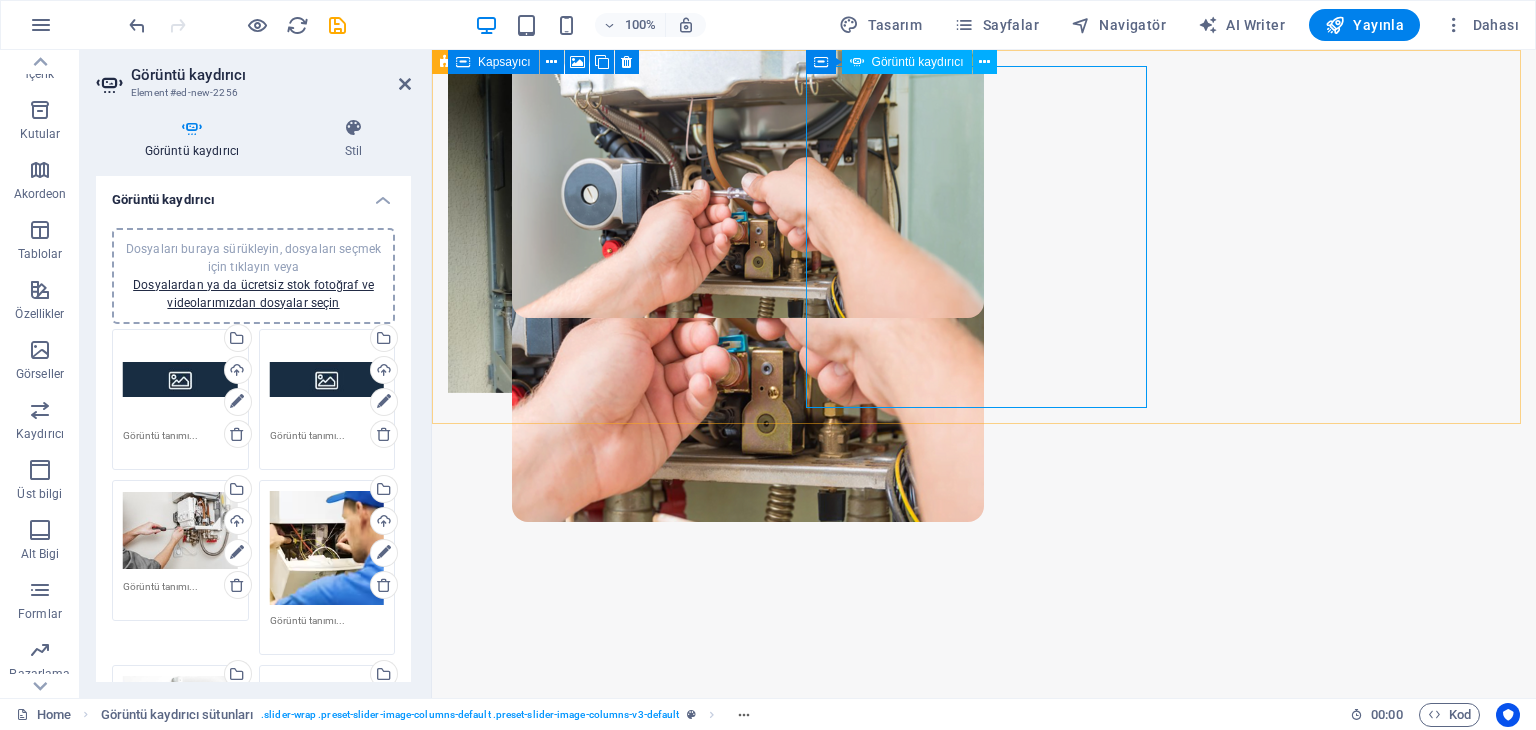 click at bounding box center (621, 5397) 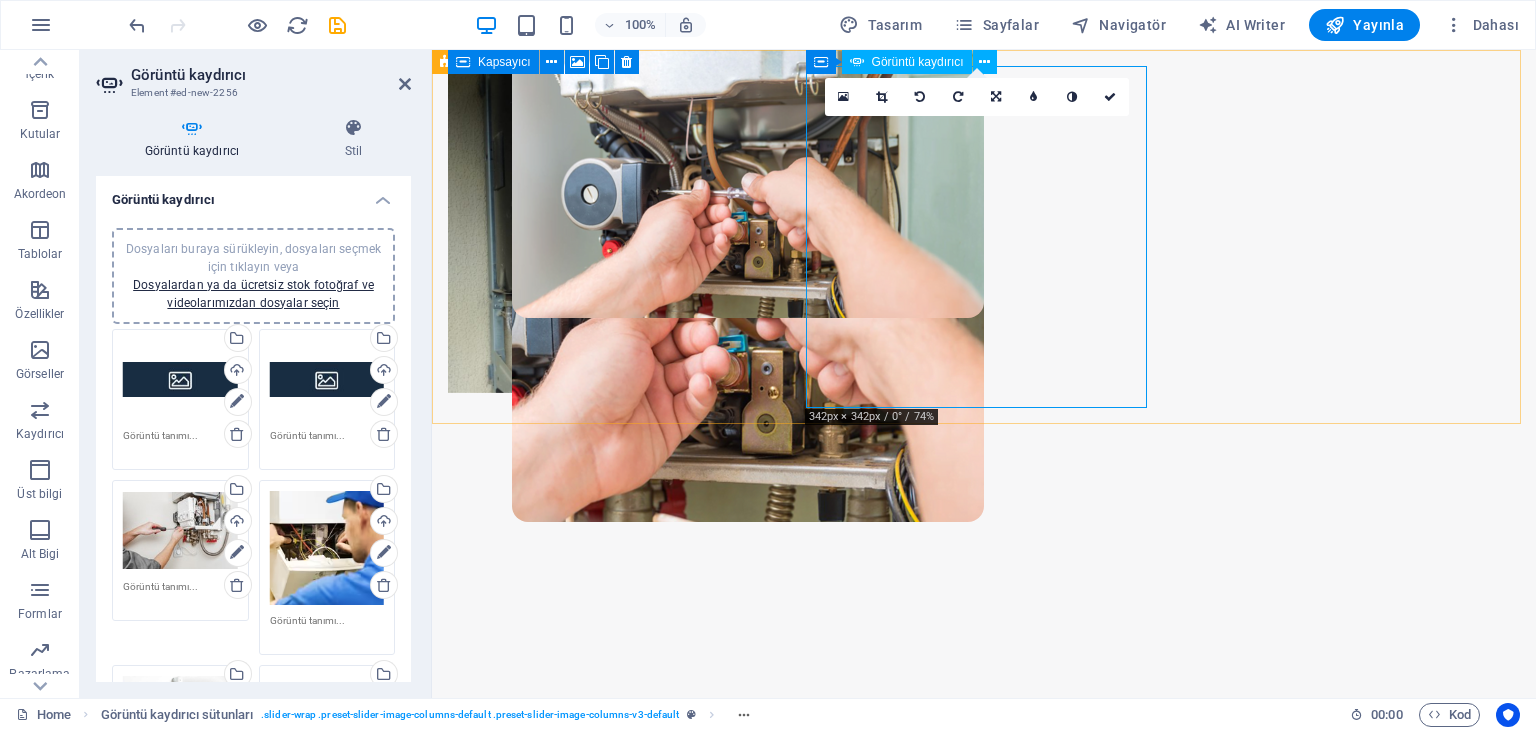 click at bounding box center (-1374, 4671) 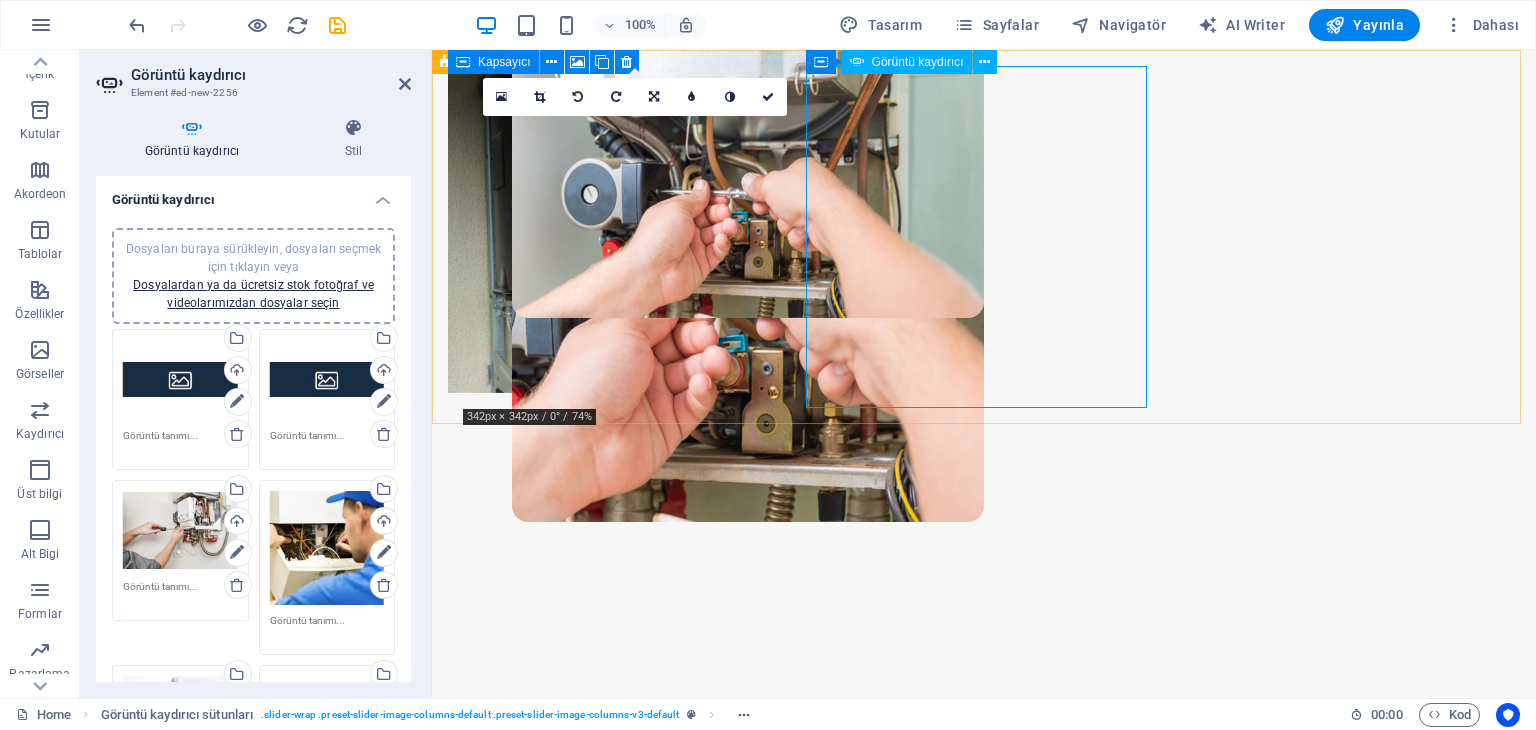 click at bounding box center (621, 5397) 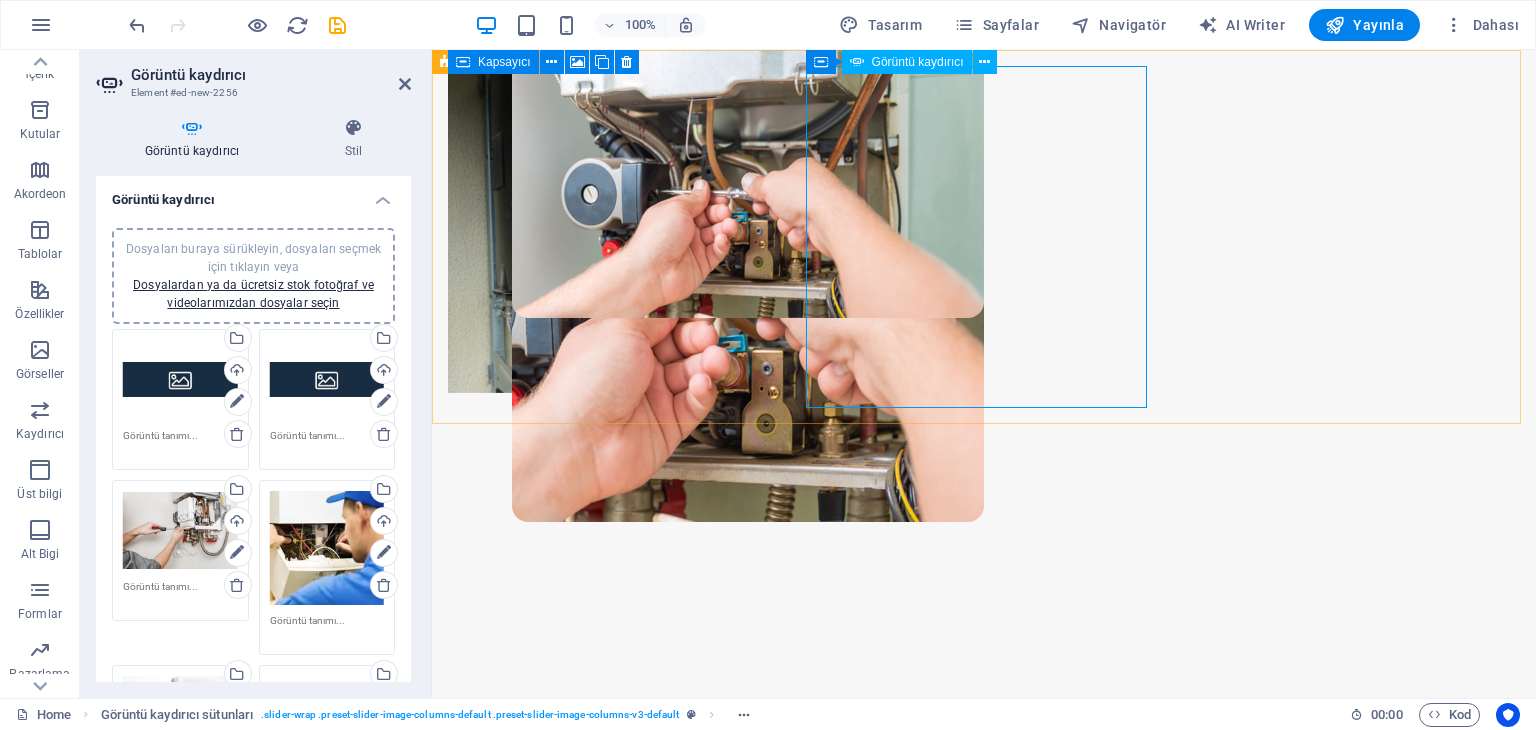 click at bounding box center (621, 5397) 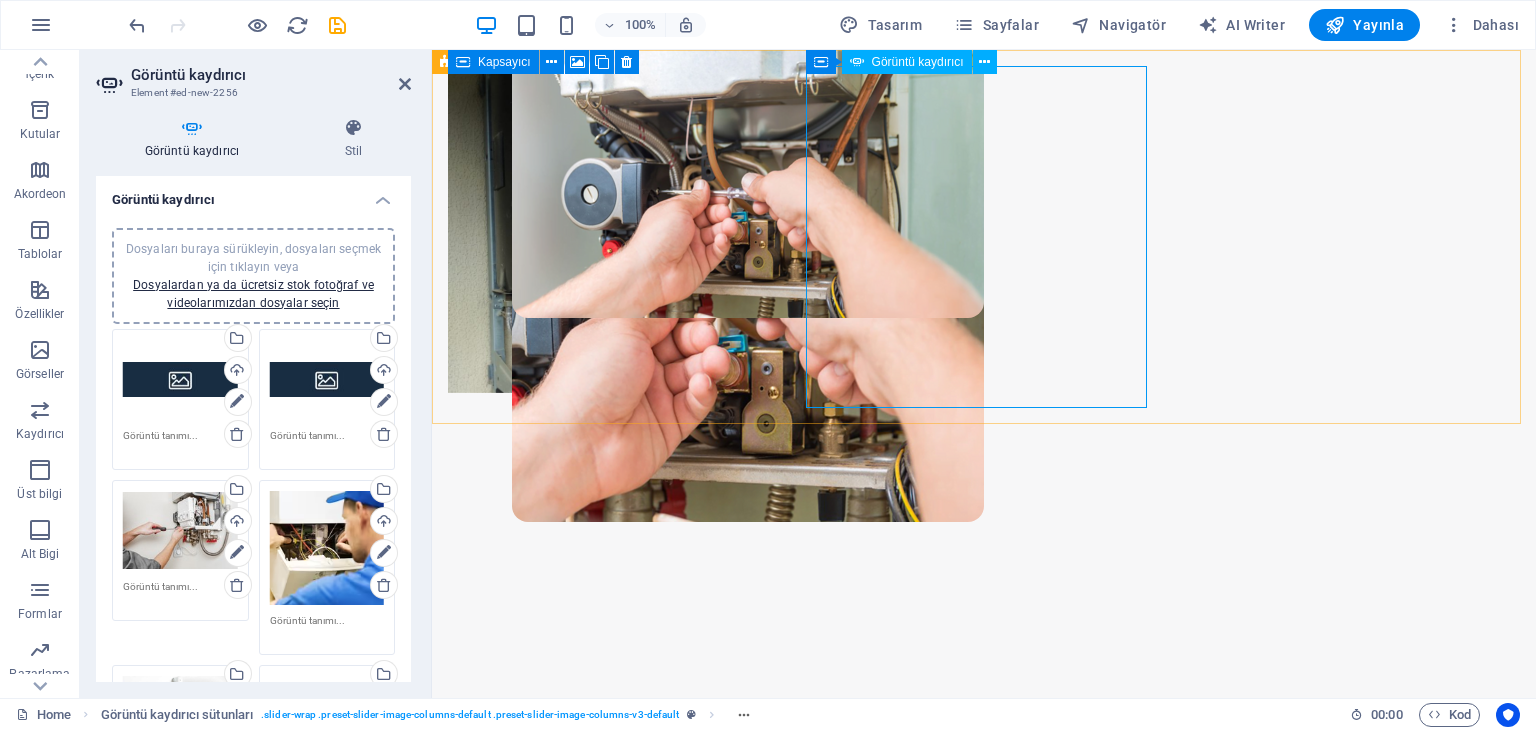 click at bounding box center (621, 5397) 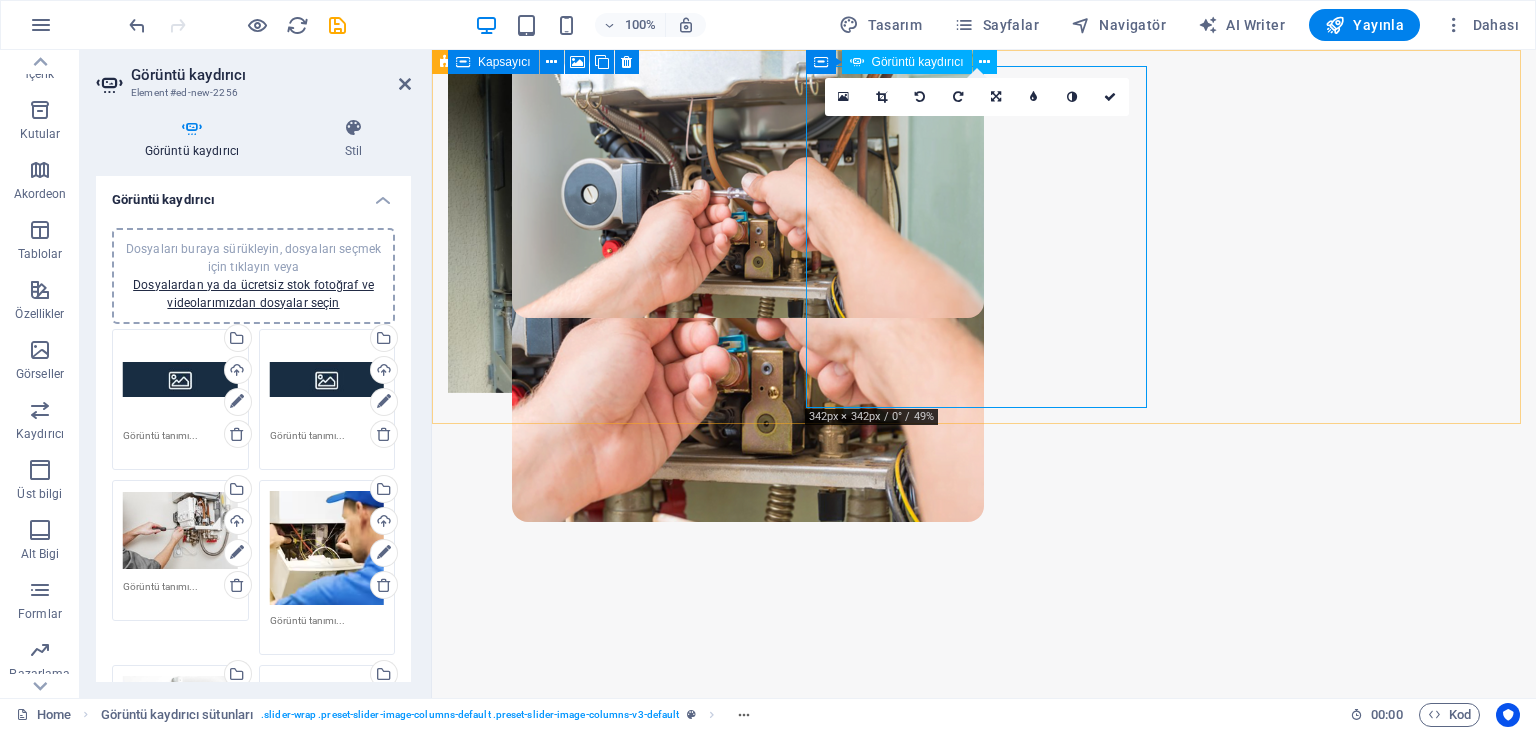 drag, startPoint x: 816, startPoint y: 232, endPoint x: 834, endPoint y: 231, distance: 18.027756 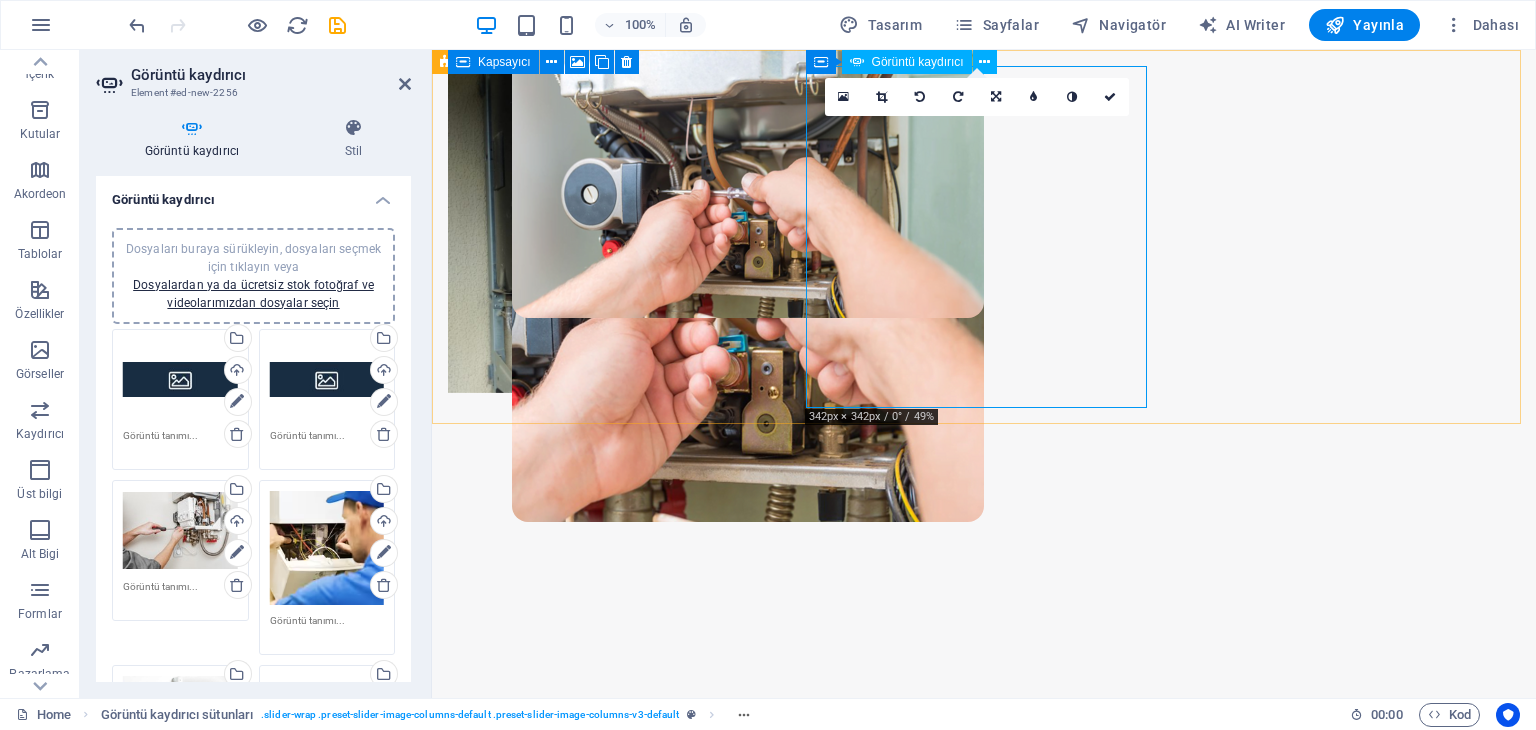 click at bounding box center [-228, 2457] 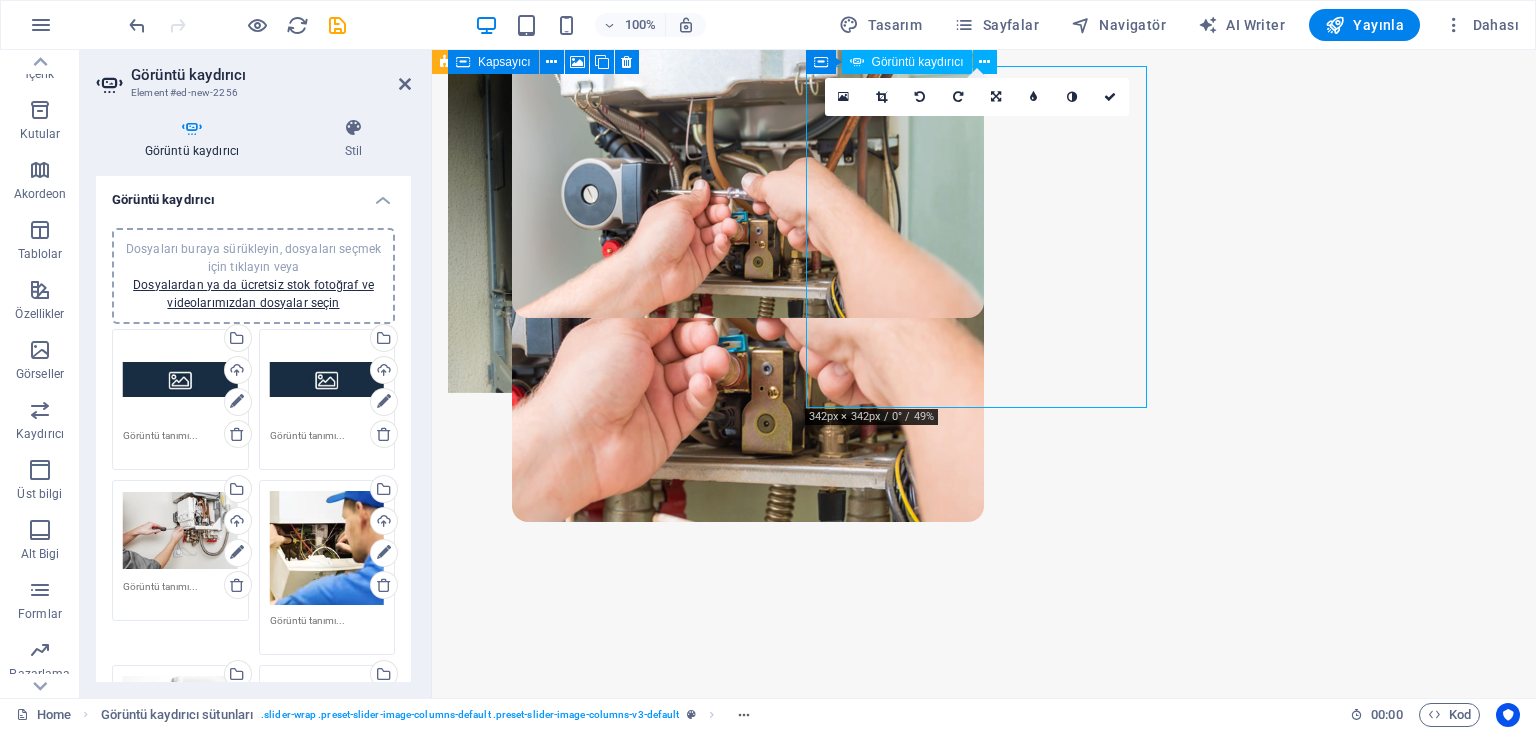 click at bounding box center (621, 792) 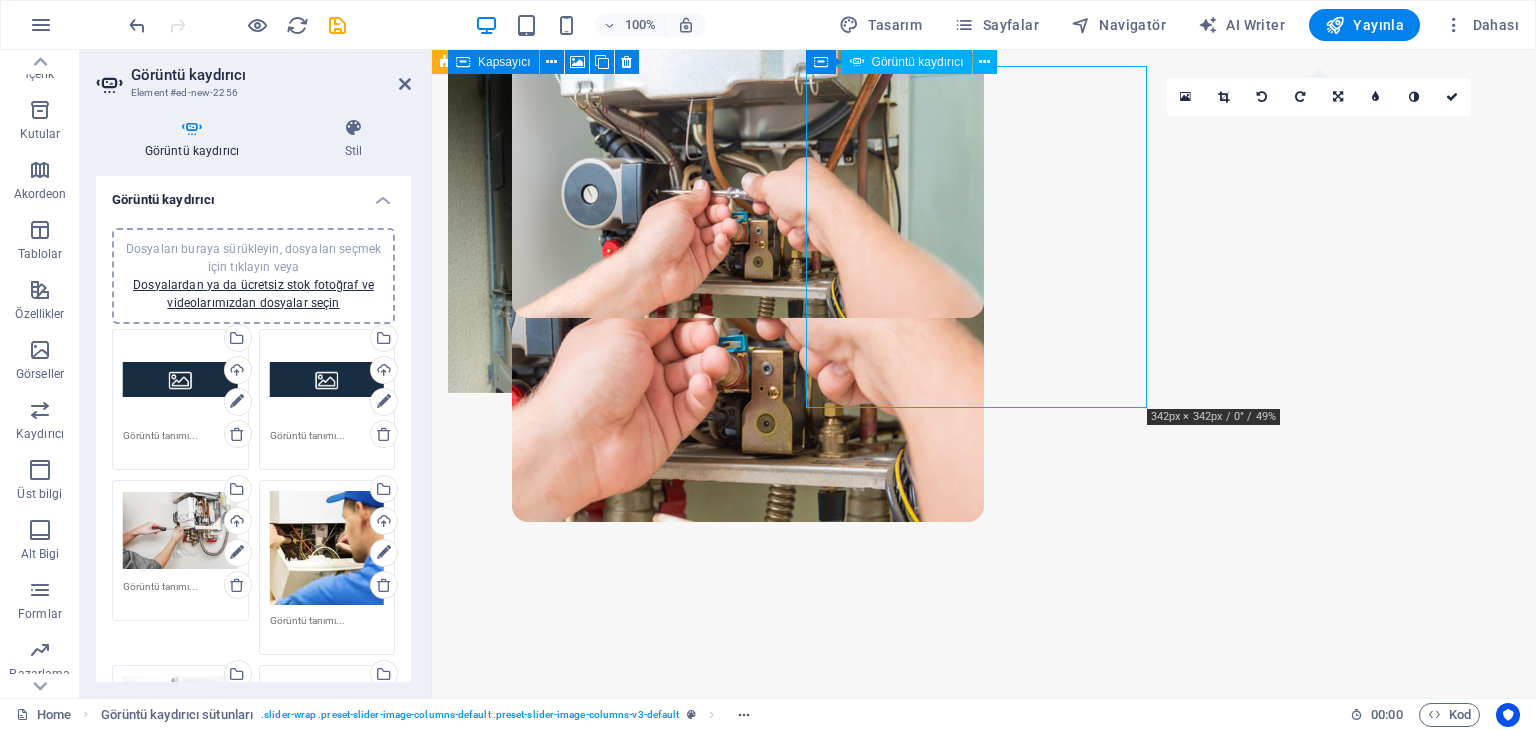 click at bounding box center [621, 792] 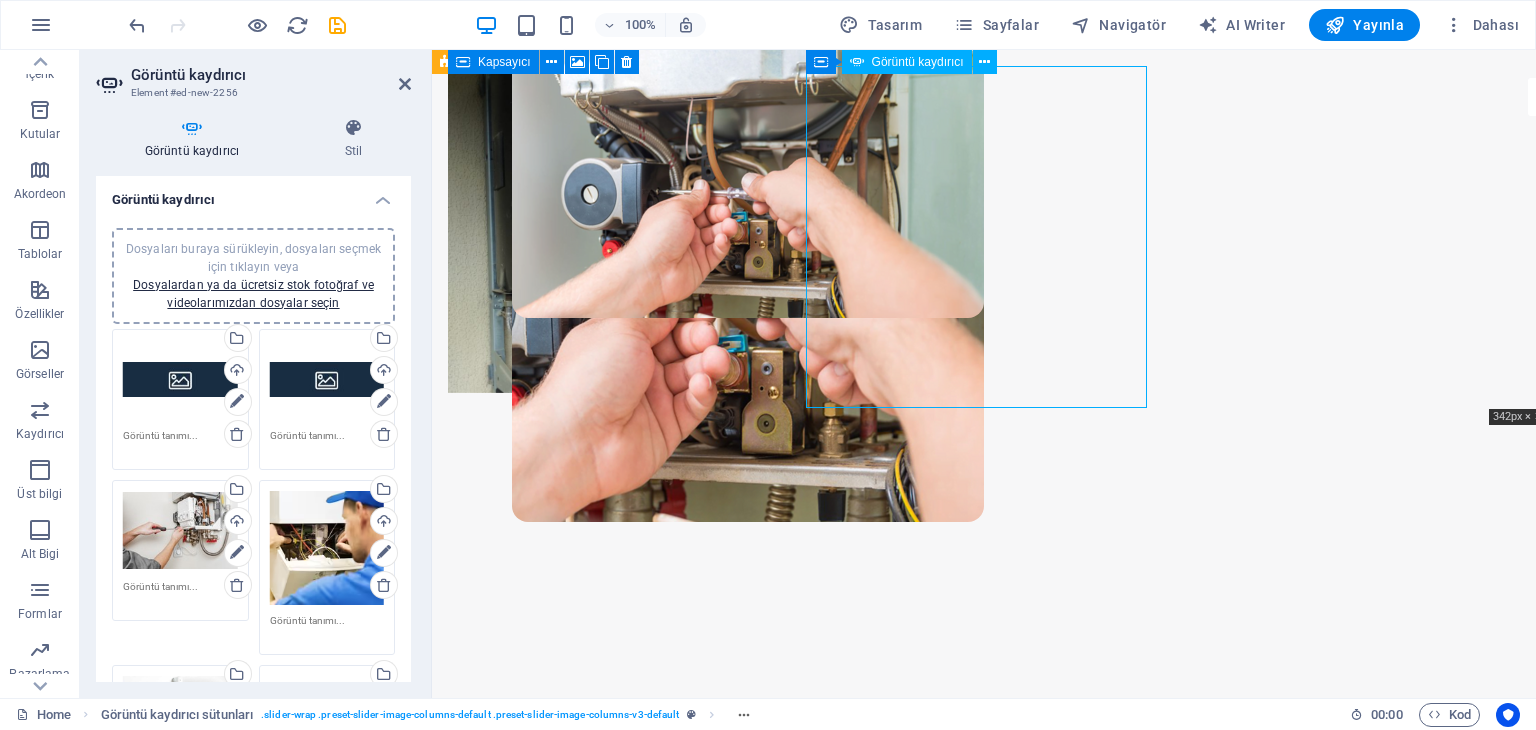 click at bounding box center [621, 792] 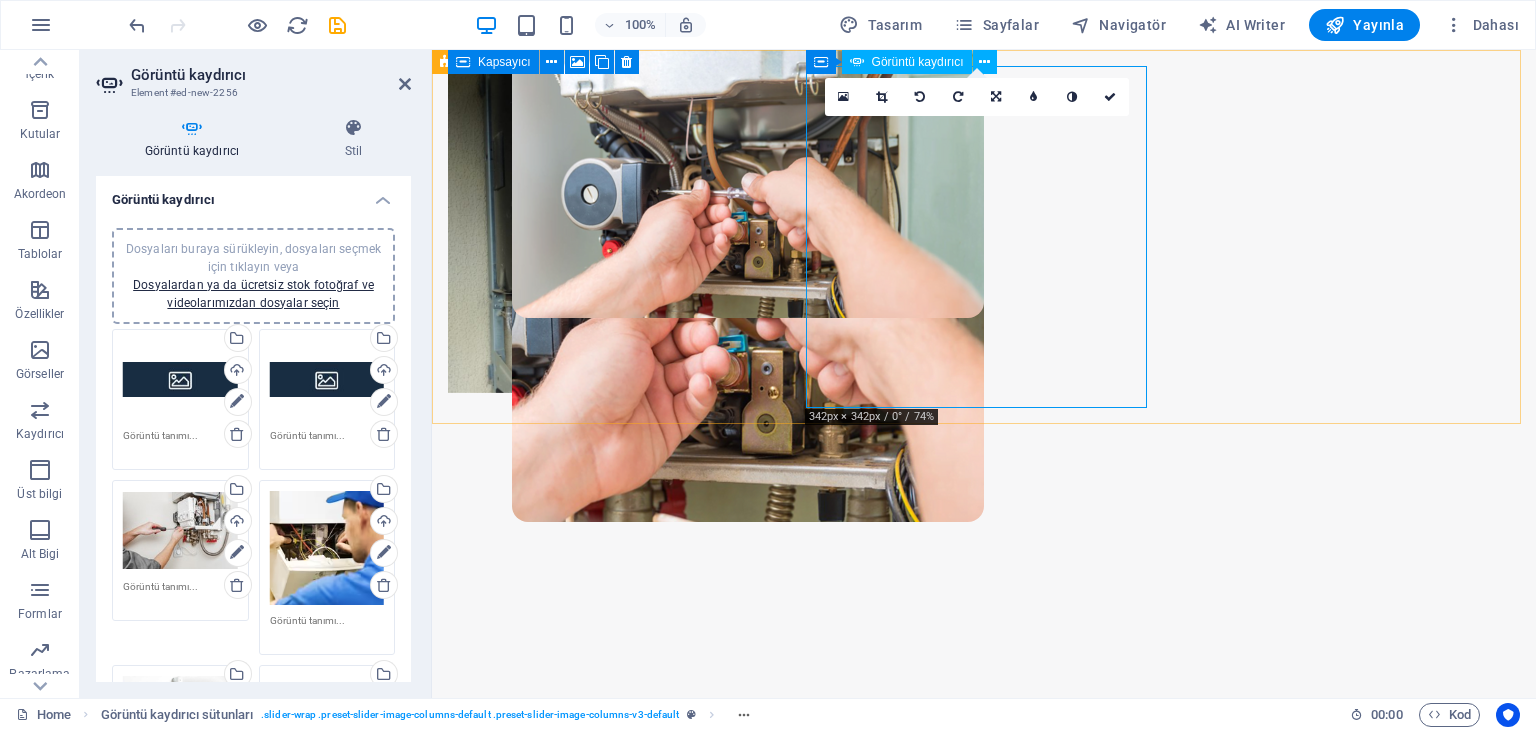 click at bounding box center (621, 5397) 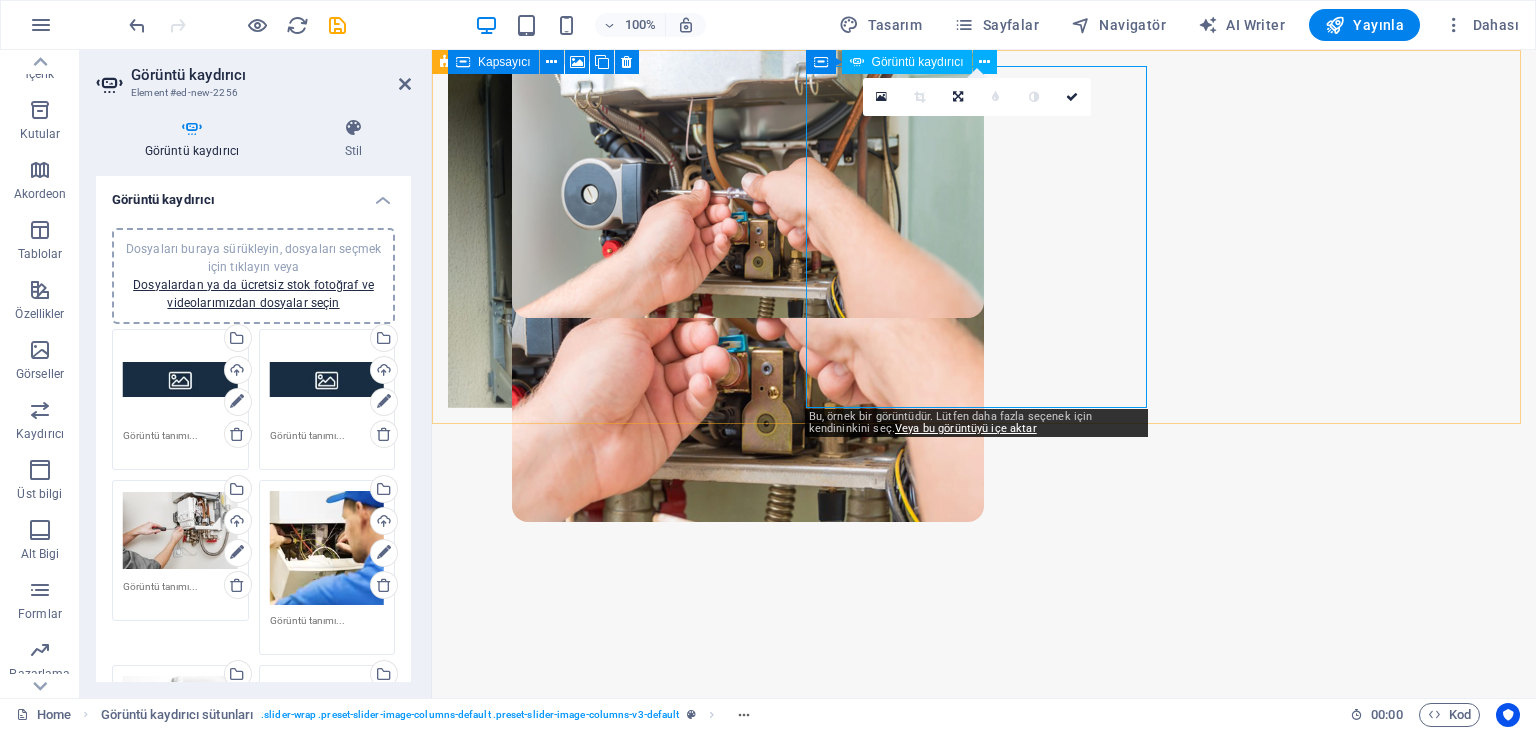 click at bounding box center (621, 6304) 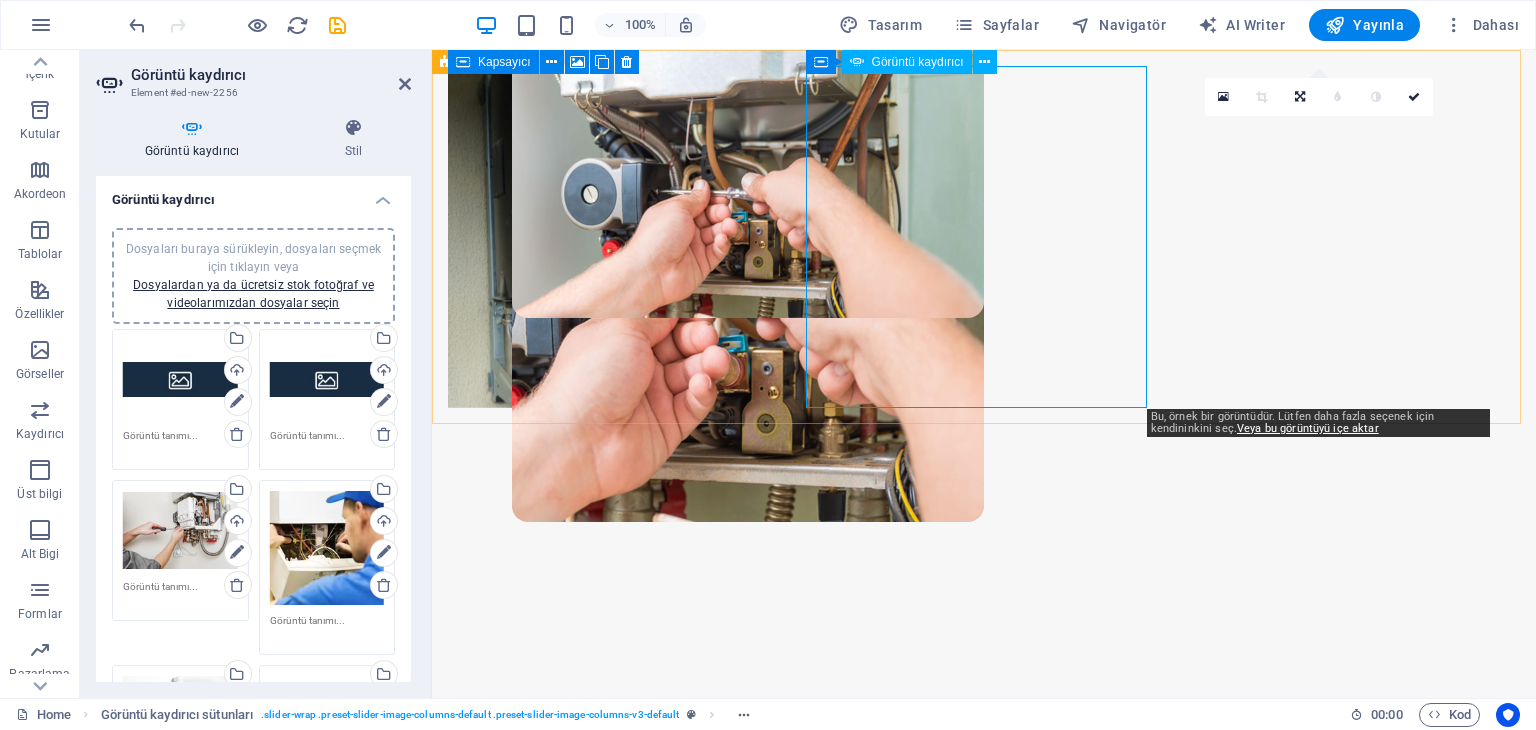 click at bounding box center (621, 807) 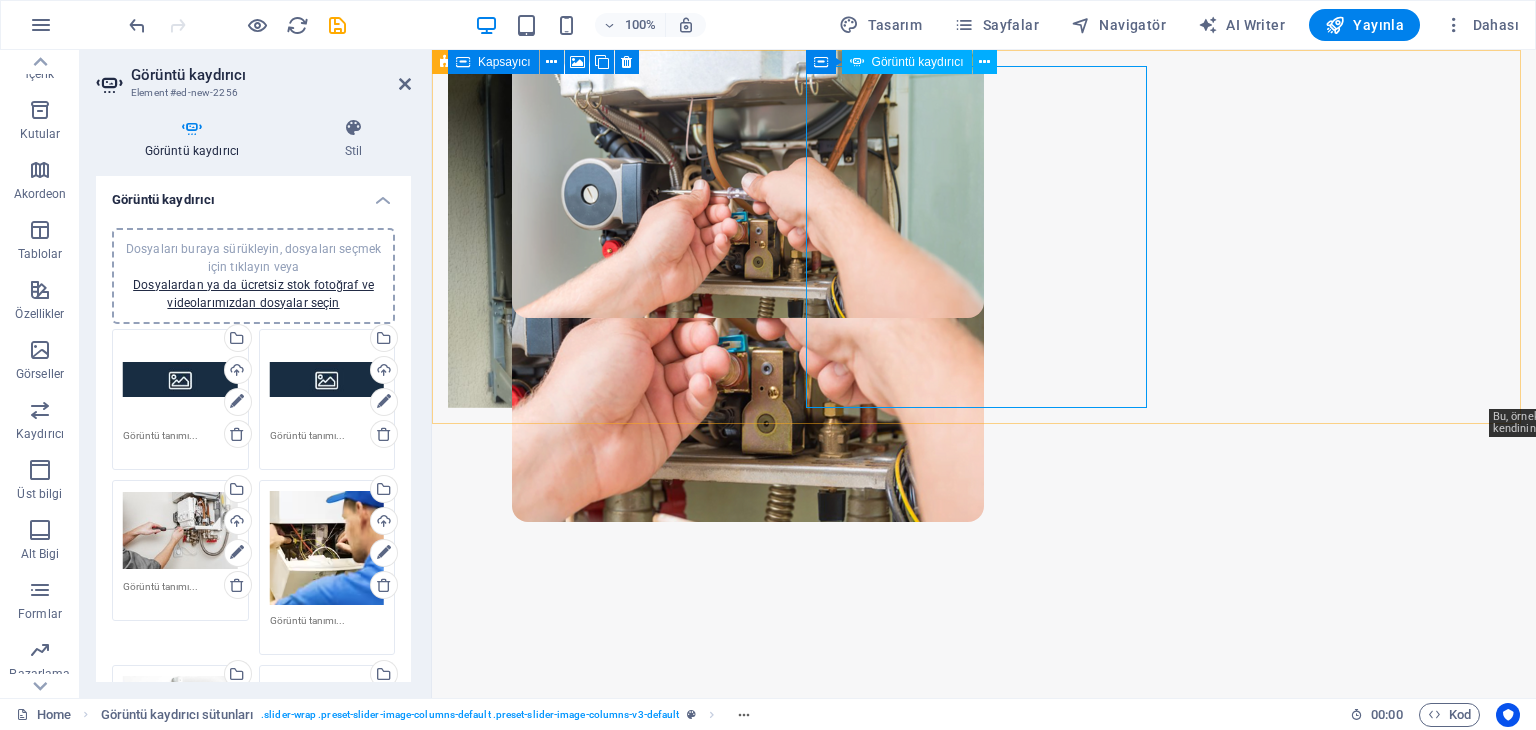 click at bounding box center [621, 807] 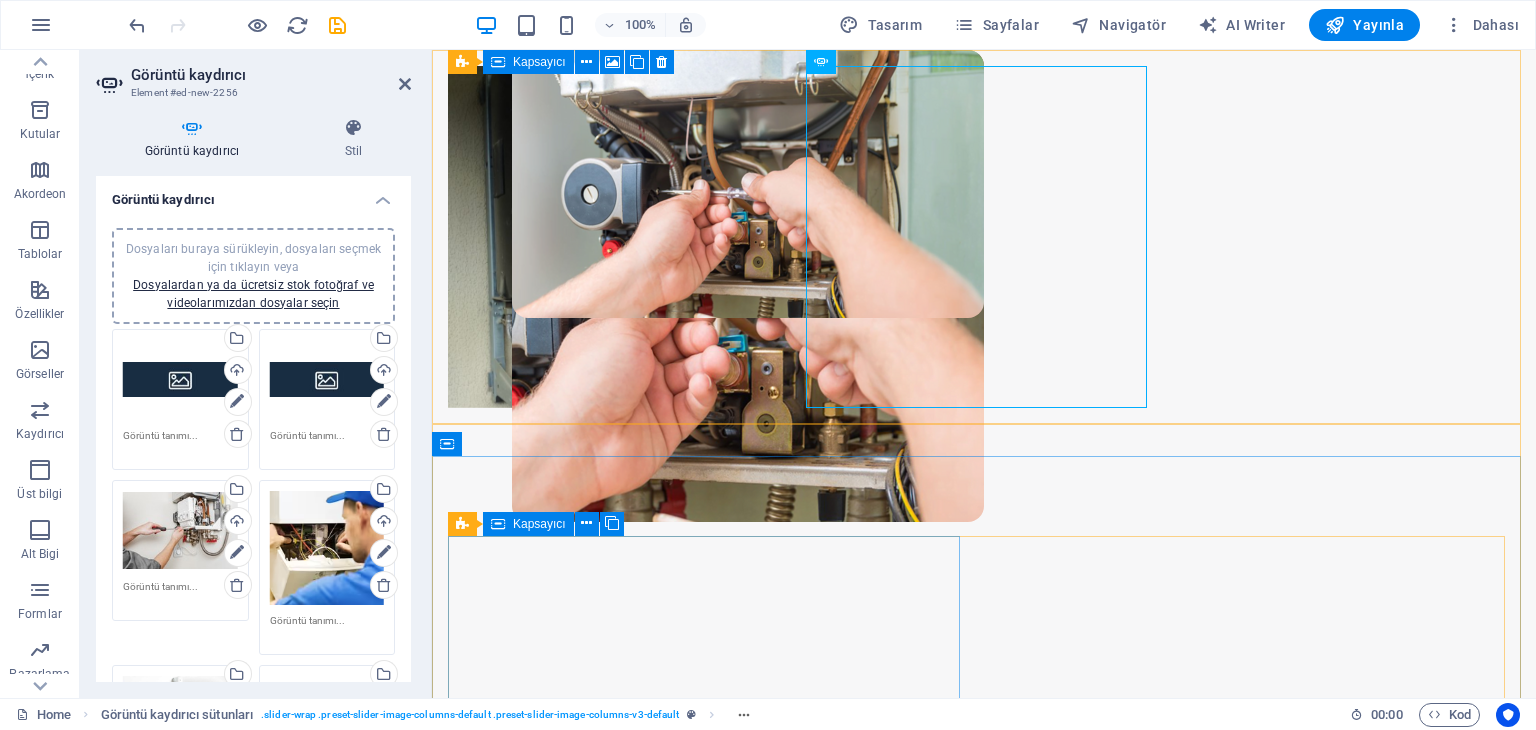 click on "Kombi Teknik Servis  Kombiler kış aylarında konforlu bir ortam sağlamak için önemli bir rol oynar. Ancak beklenmedik bir arıza durumunda doğru servis hizmetine ulaşmak önemlidir. Firmamız kombi servisi konusunda uzmanlaşmış ve müşterilerine güvenilir hizmet sunan bir ekiptir." at bounding box center (708, 7105) 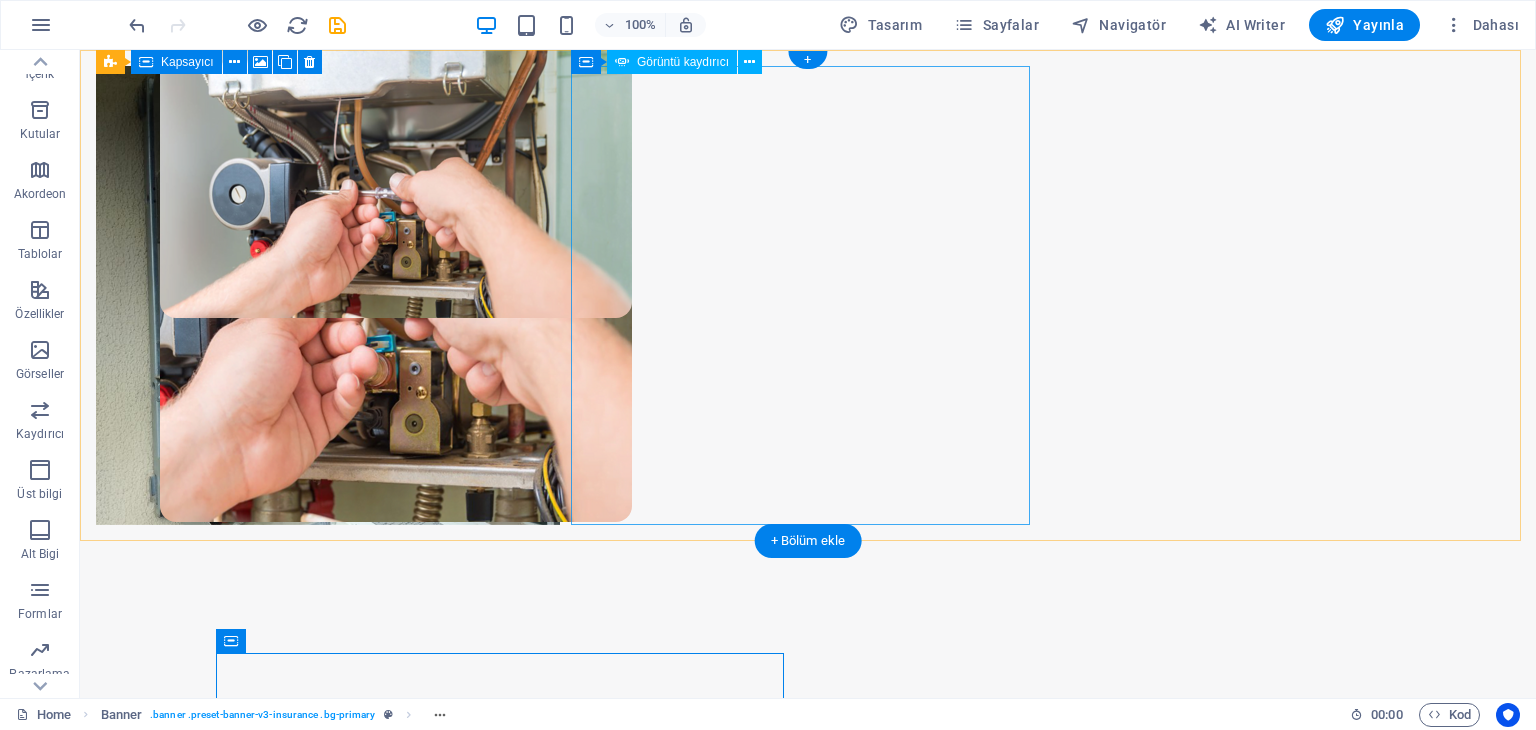 click at bounding box center (328, 6538) 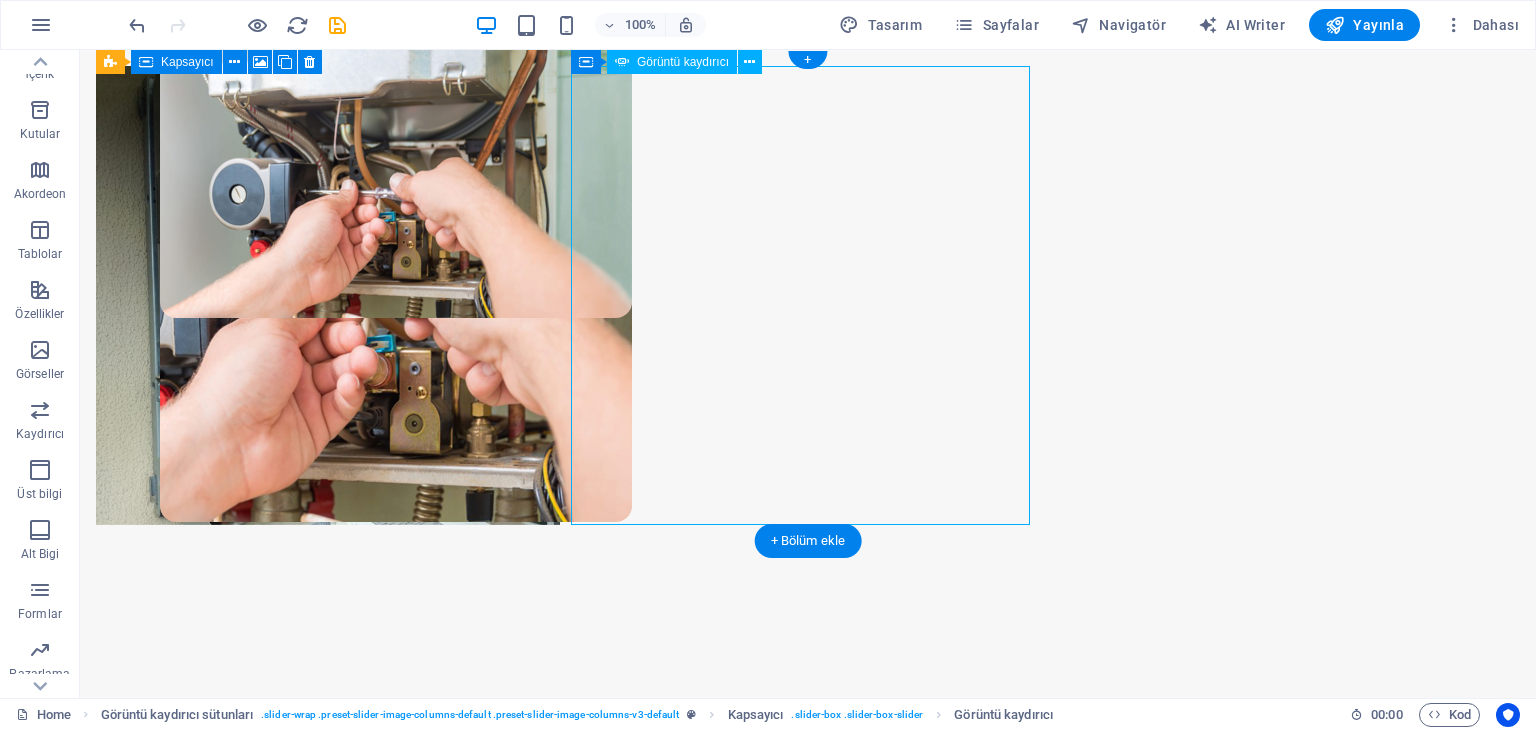 click at bounding box center (328, 6538) 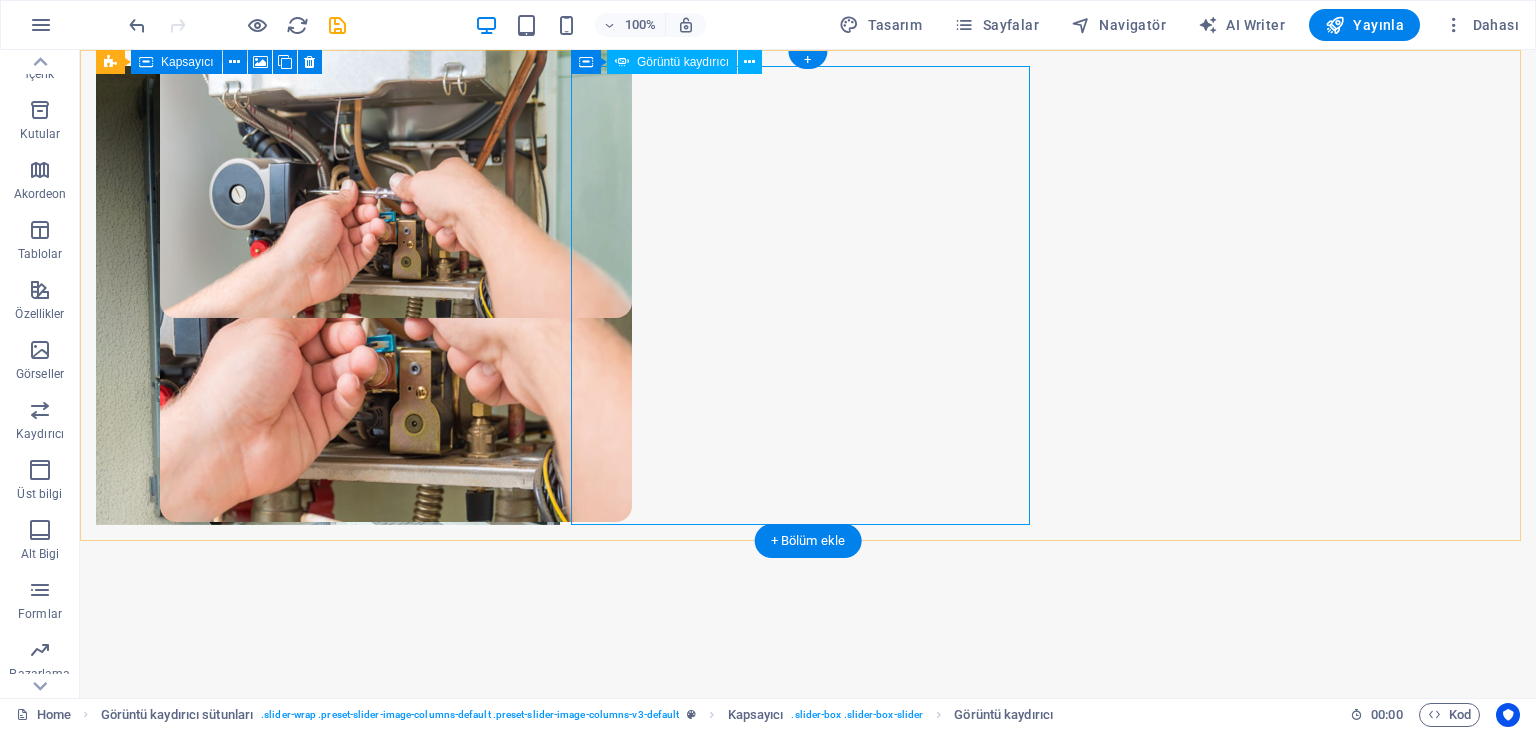 click at bounding box center (328, 6538) 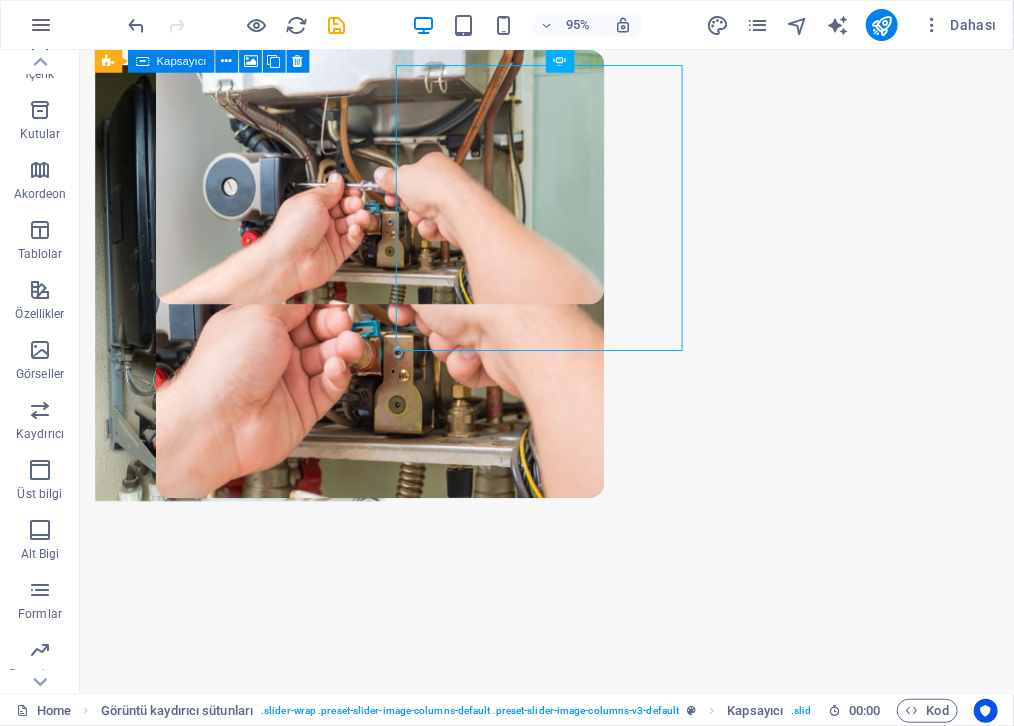 drag, startPoint x: 1, startPoint y: 309, endPoint x: -149, endPoint y: 365, distance: 160.11246 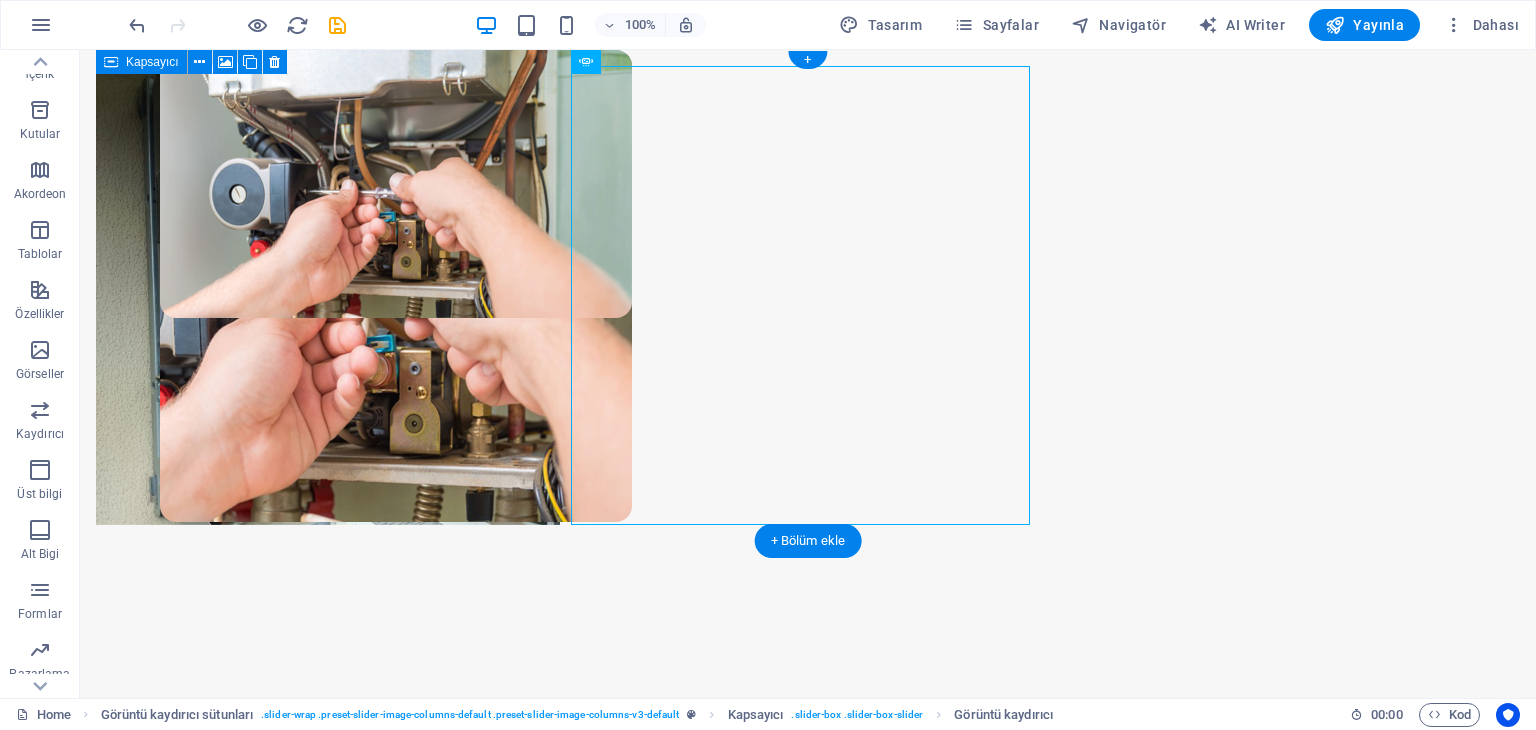 click at bounding box center [328, 6795] 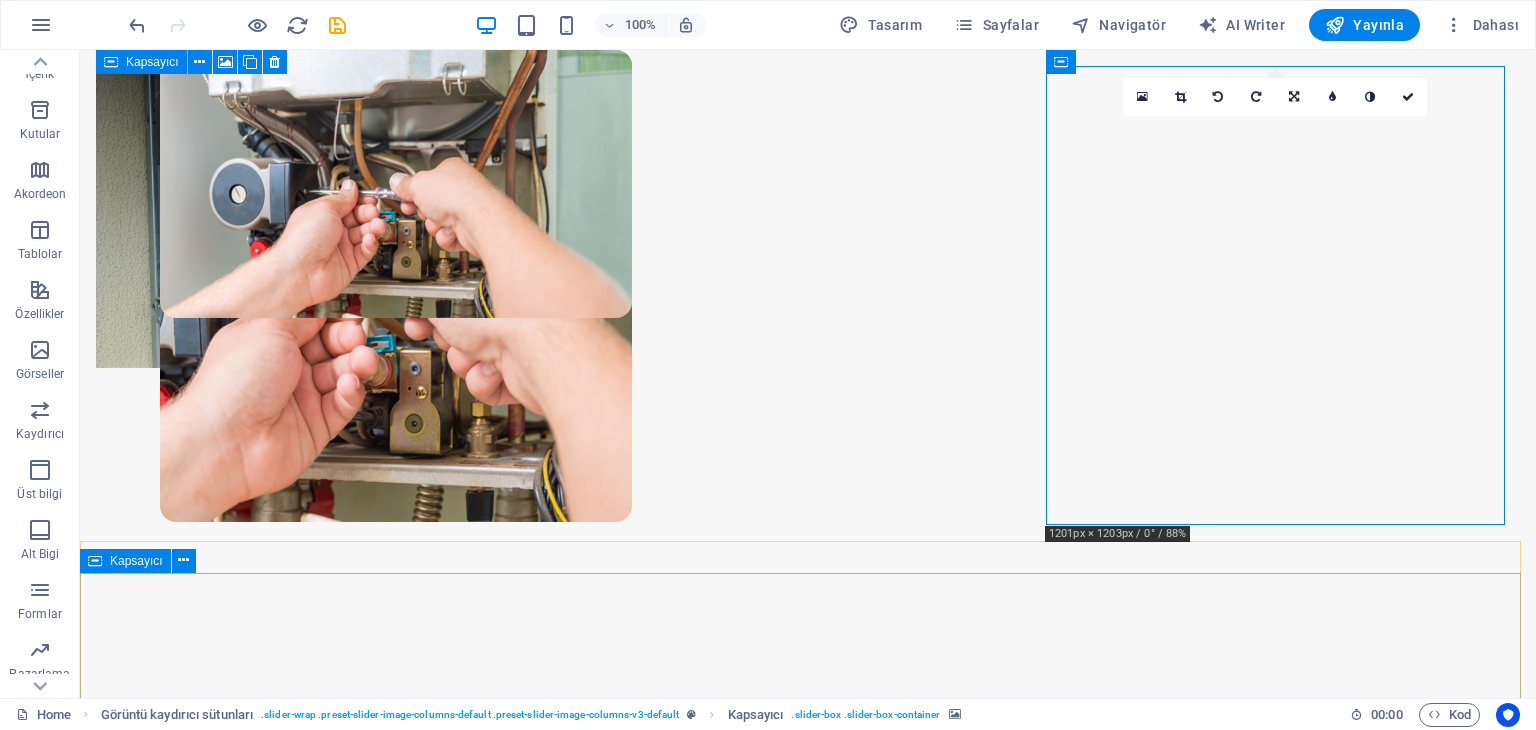 click on "Kombi Teknik Servis  Kombiler kış aylarında konforlu bir ortam sağlamak için önemli bir rol oynar. Ancak beklenmedik bir arıza durumunda doğru servis hizmetine ulaşmak önemlidir. Firmamız kombi servisi konusunda uzmanlaşmış ve müşterilerine güvenilir hizmet sunan bir ekiptir." at bounding box center [808, 7420] 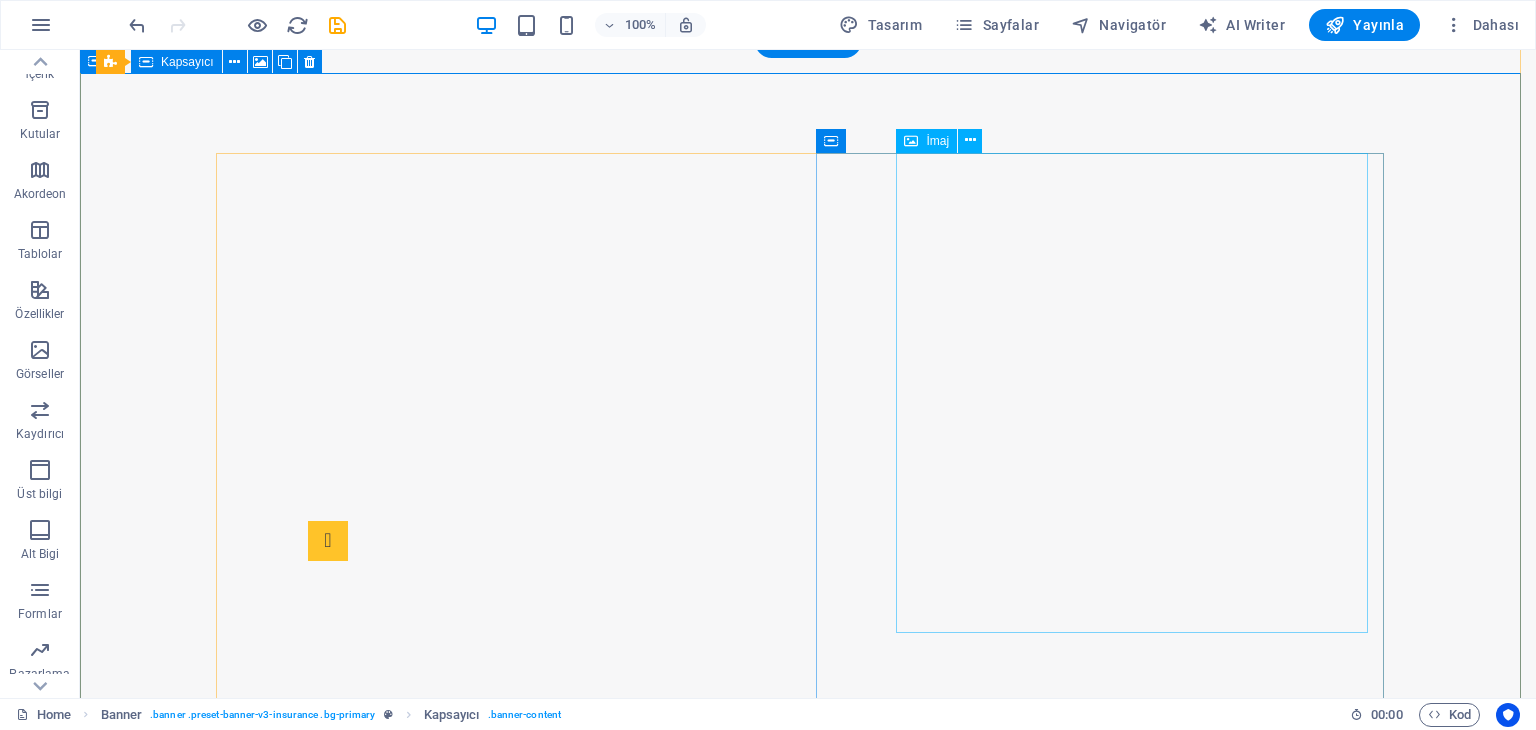 scroll, scrollTop: 0, scrollLeft: 0, axis: both 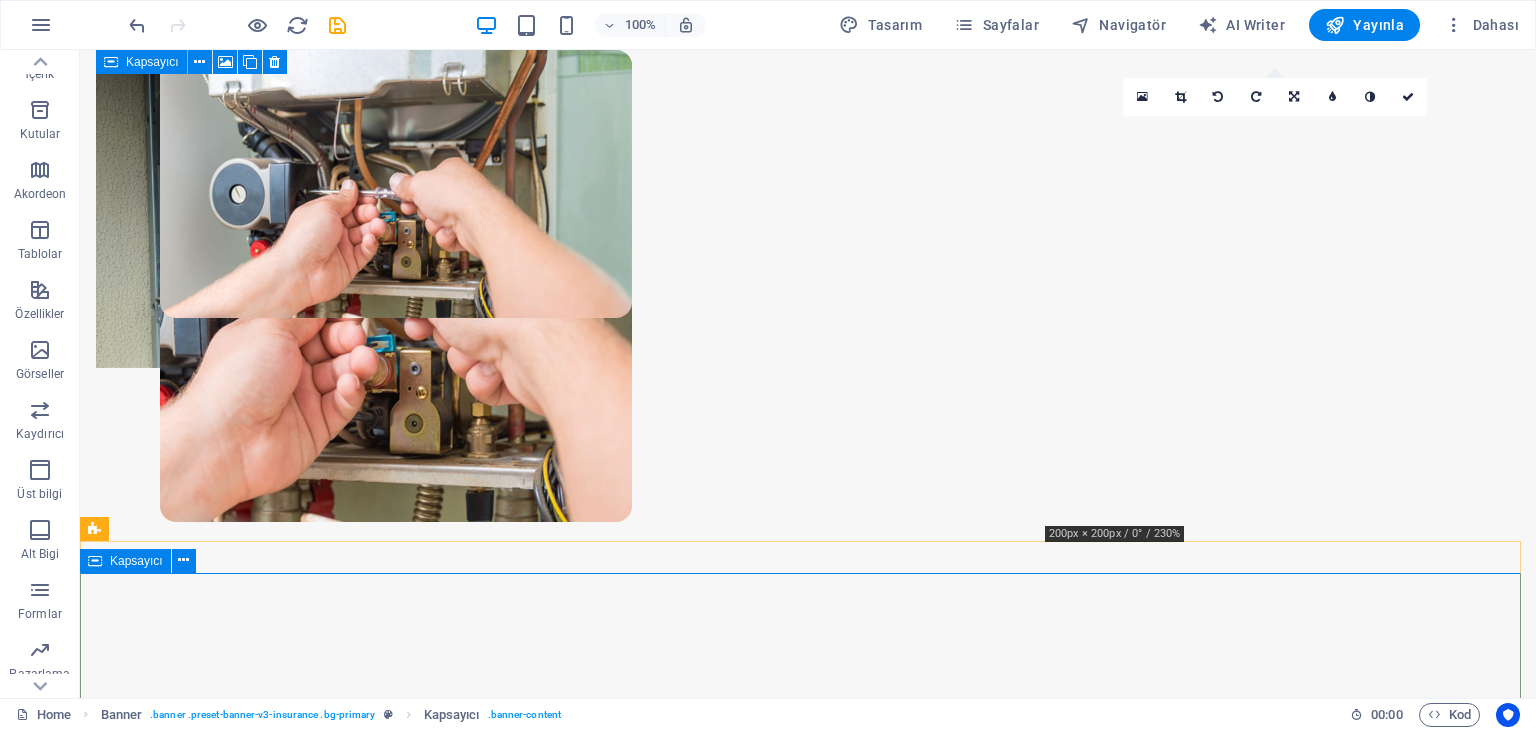 click on "Kombi Teknik Servis  Kombiler kış aylarında konforlu bir ortam sağlamak için önemli bir rol oynar. Ancak beklenmedik bir arıza durumunda doğru servis hizmetine ulaşmak önemlidir. Firmamız kombi servisi konusunda uzmanlaşmış ve müşterilerine güvenilir hizmet sunan bir ekiptir." at bounding box center [808, 7420] 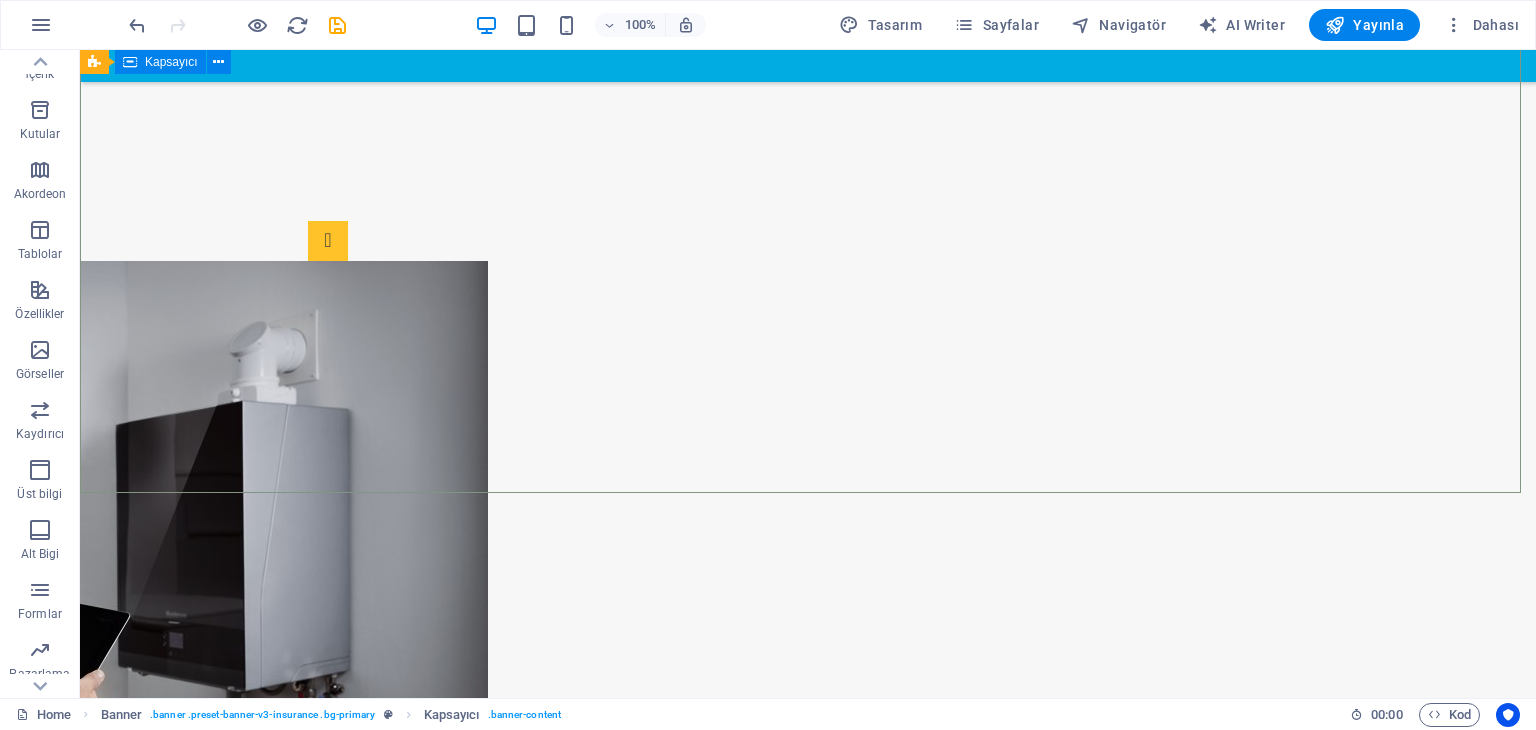 scroll, scrollTop: 0, scrollLeft: 0, axis: both 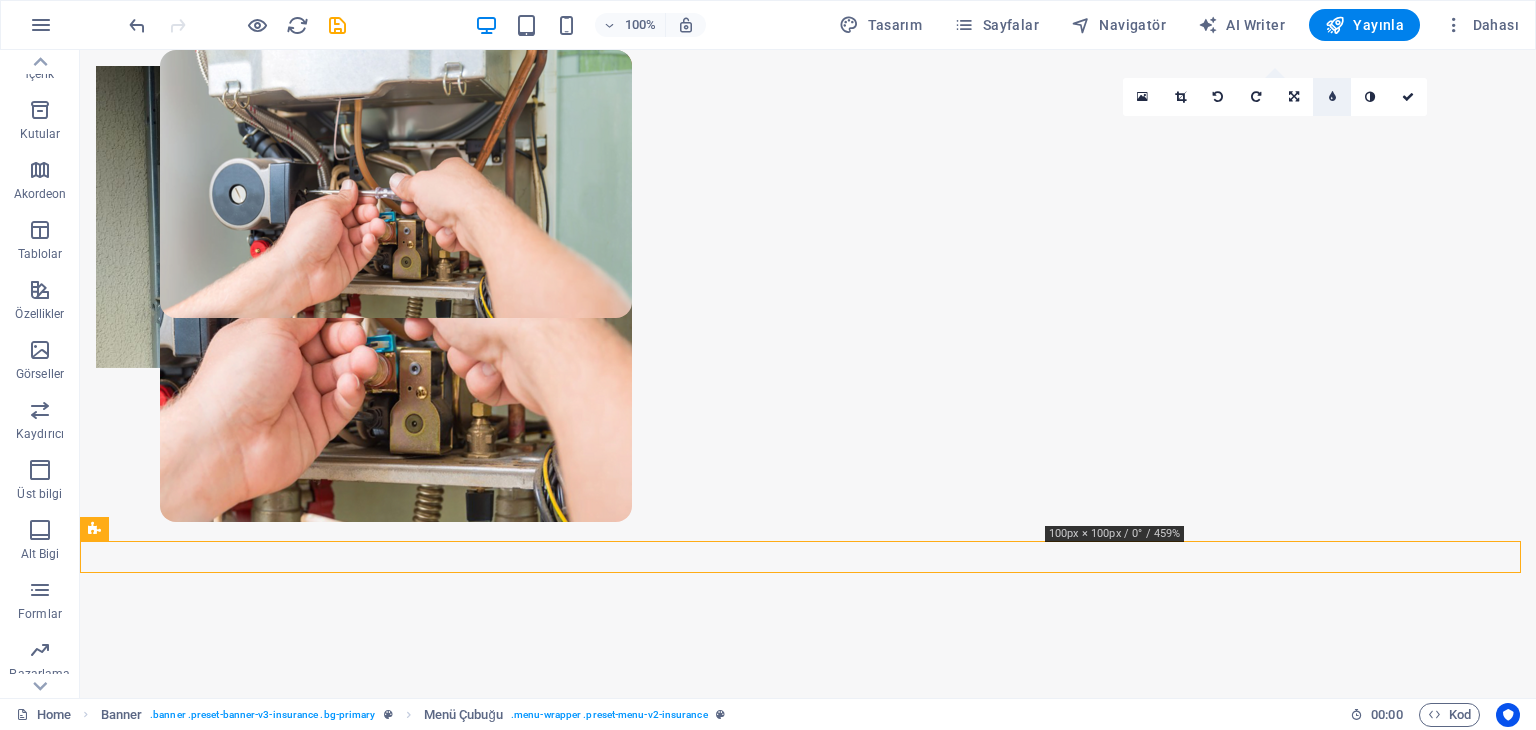 click at bounding box center [1332, 97] 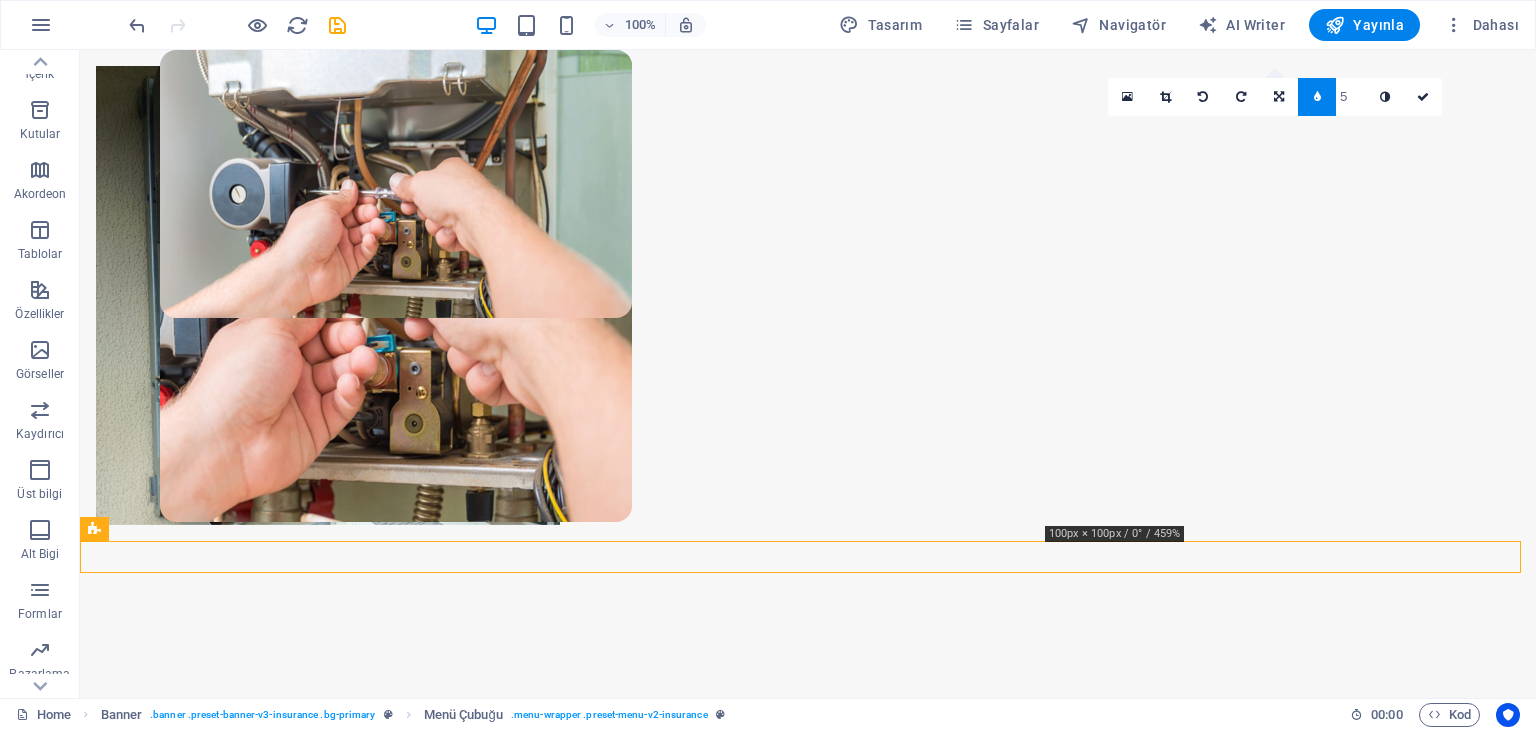 click on "5" at bounding box center (1351, 96) 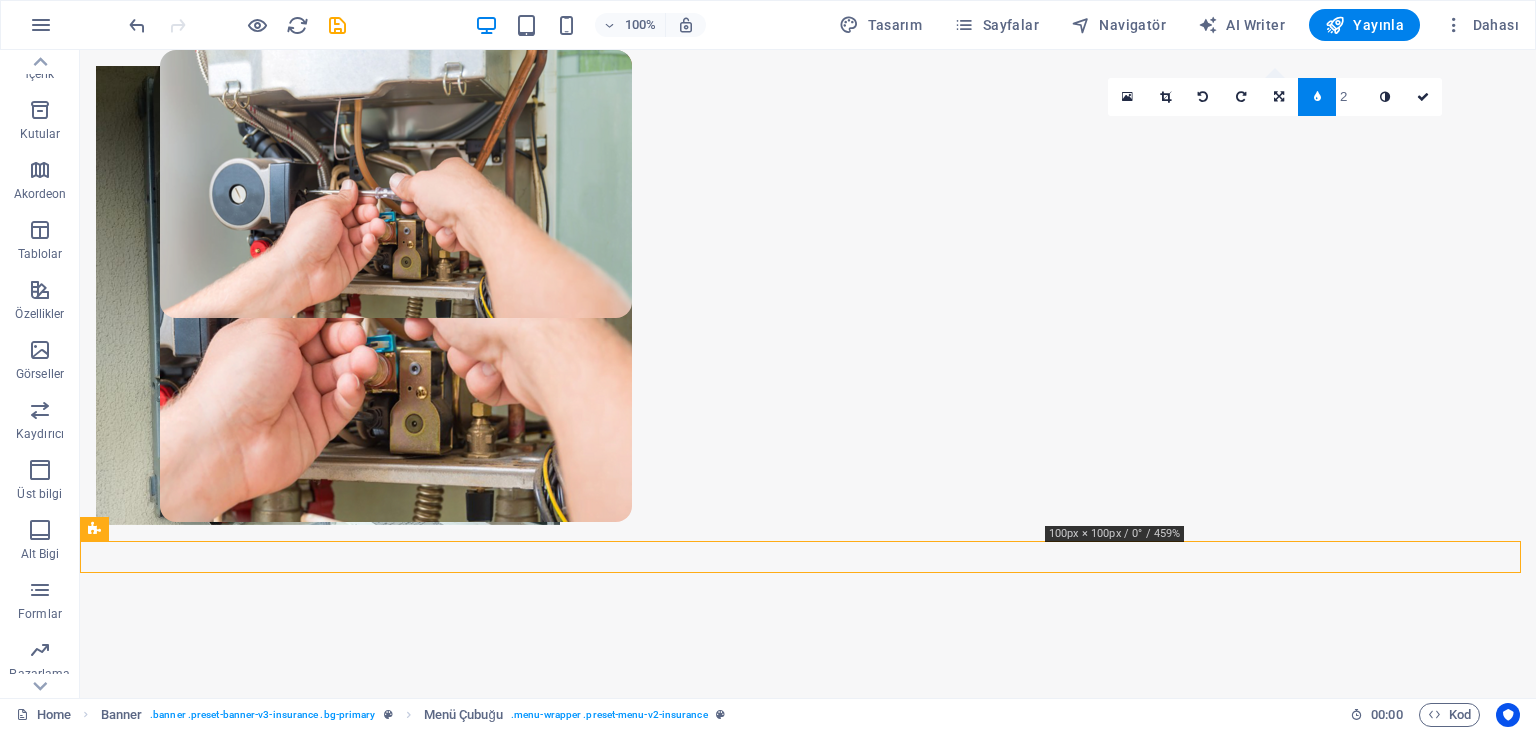 type on "1" 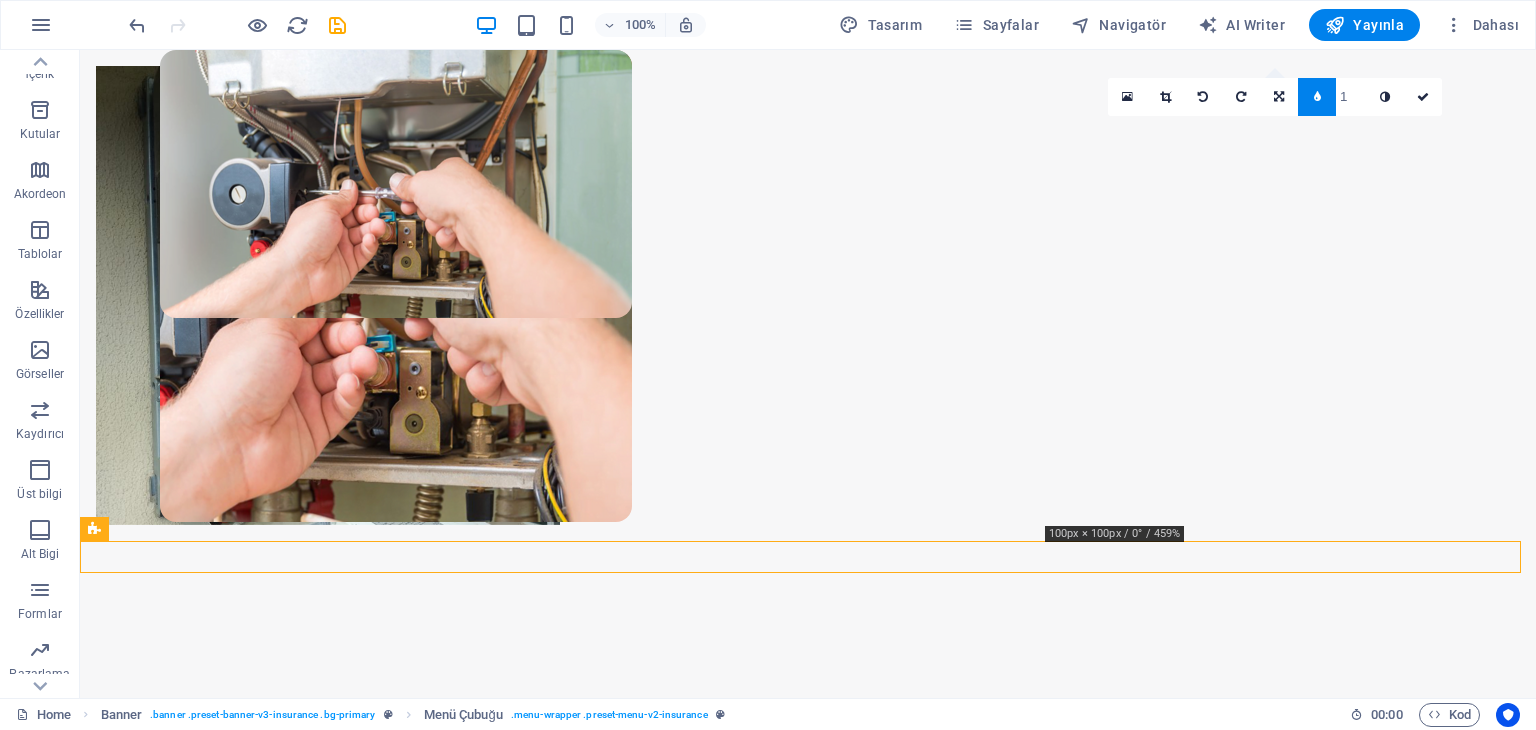 click on "1" at bounding box center [1351, 96] 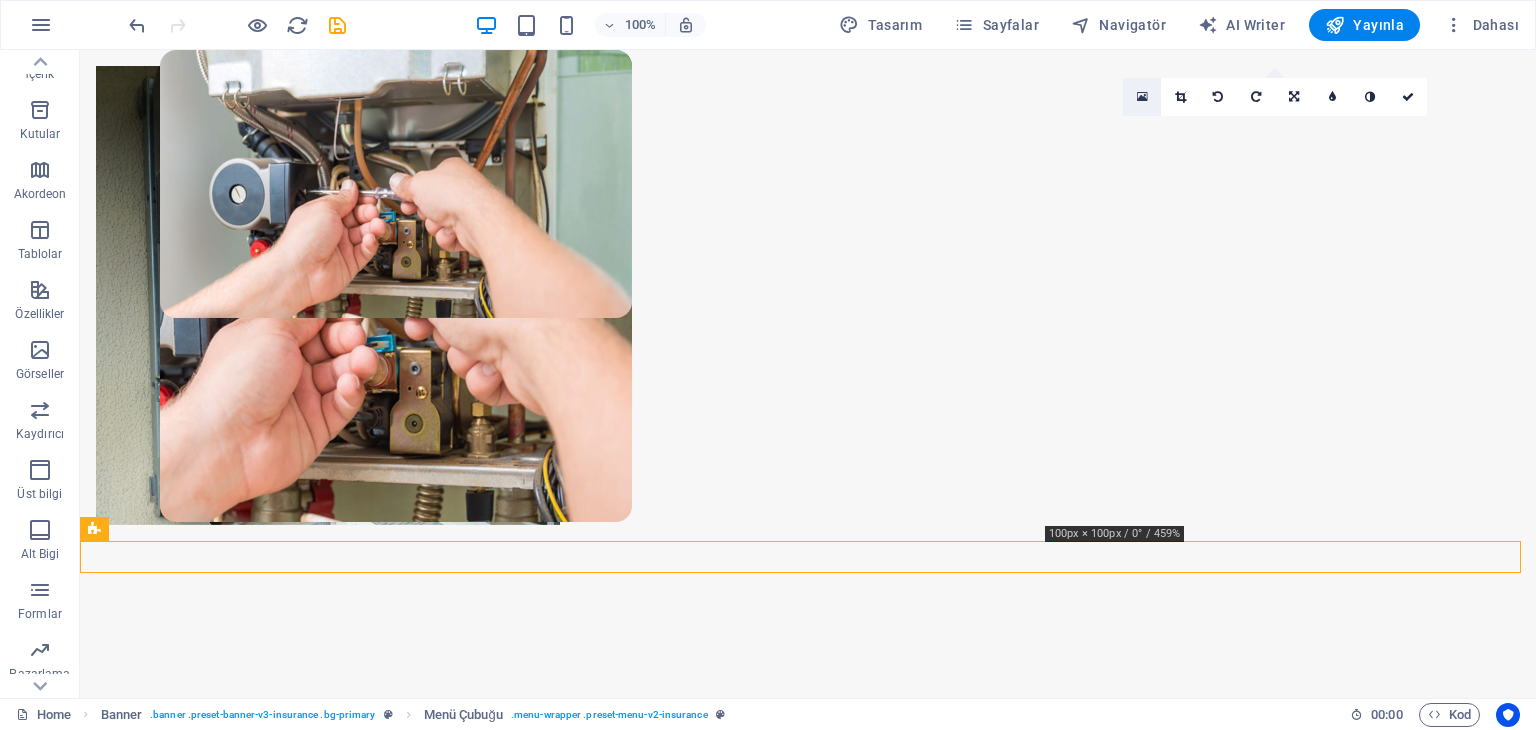 click at bounding box center (1142, 97) 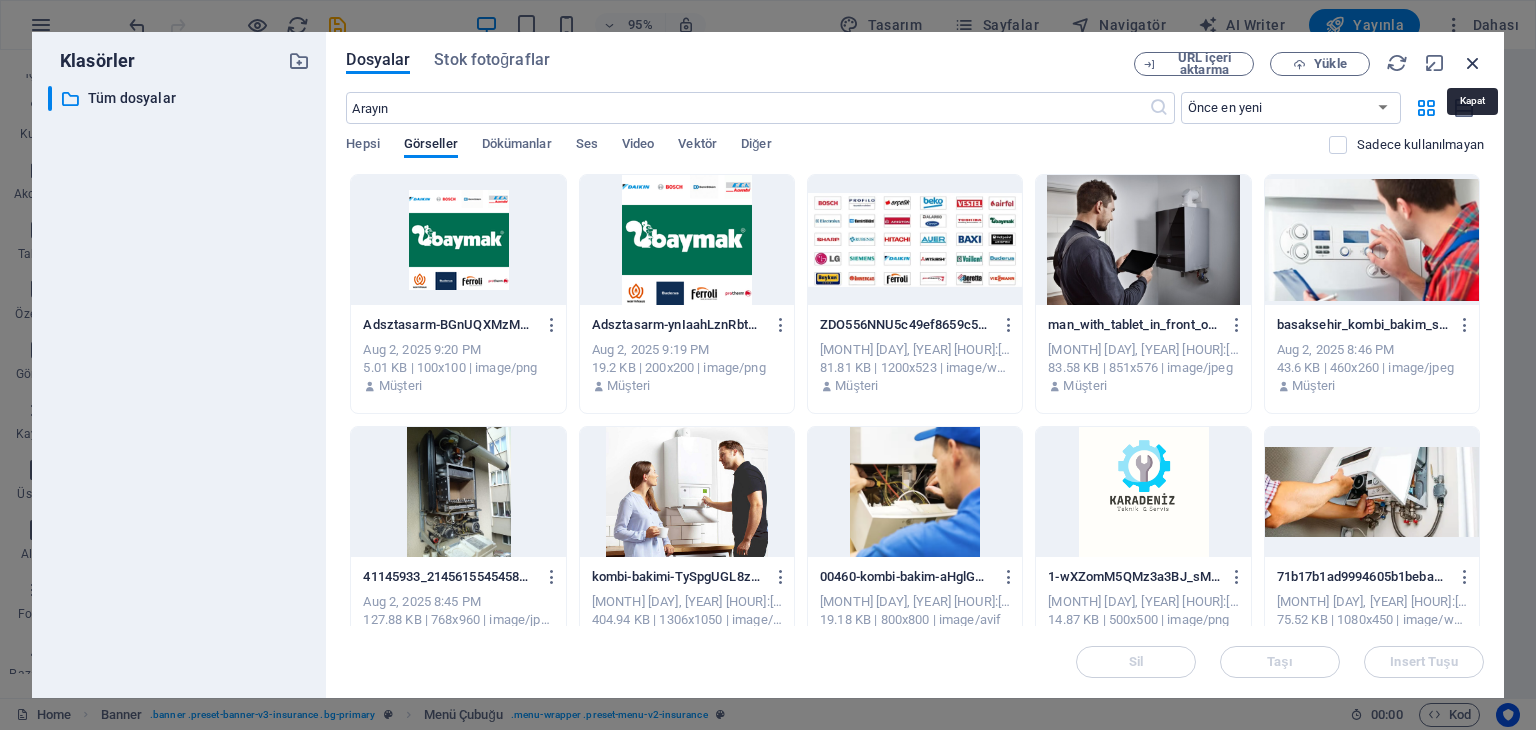 click at bounding box center (1473, 63) 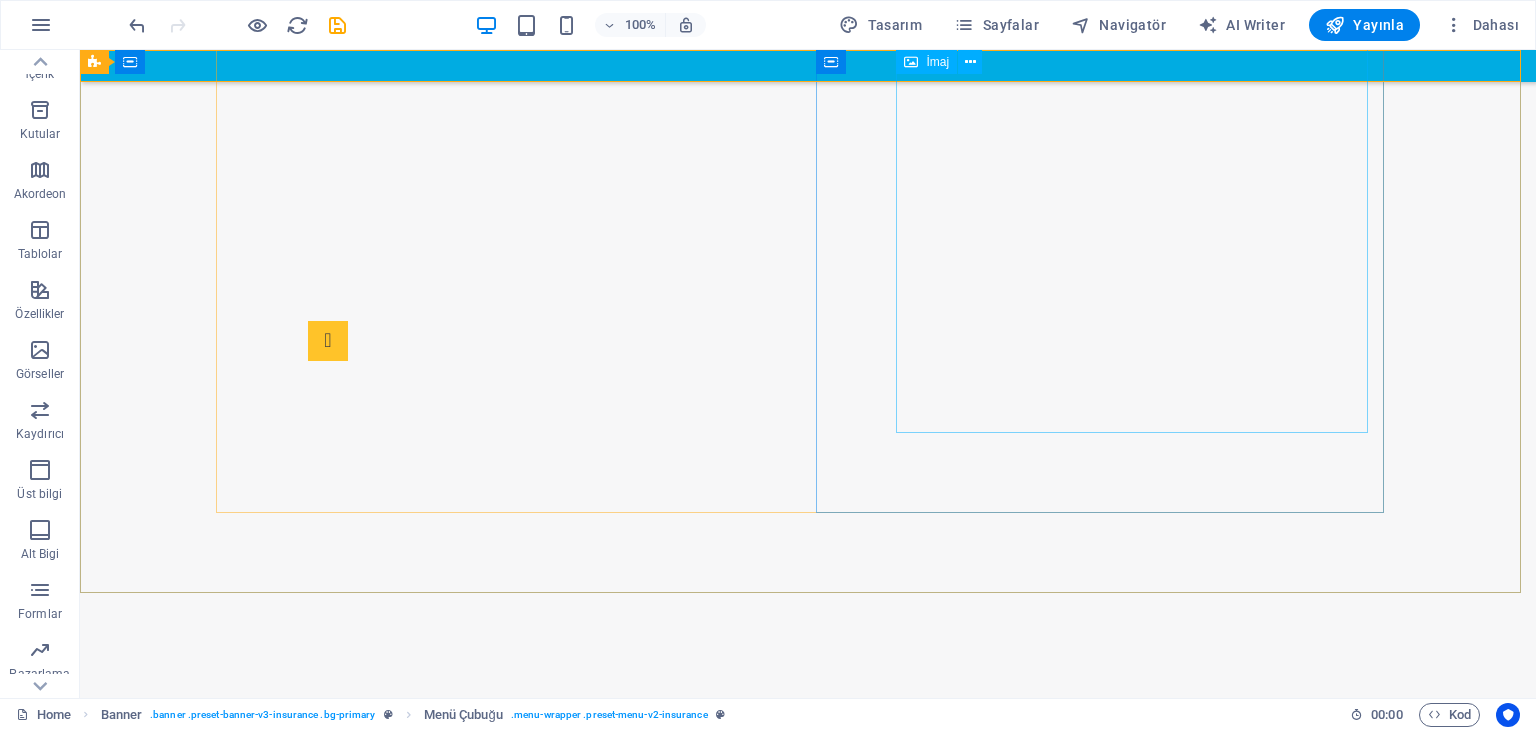 scroll, scrollTop: 0, scrollLeft: 0, axis: both 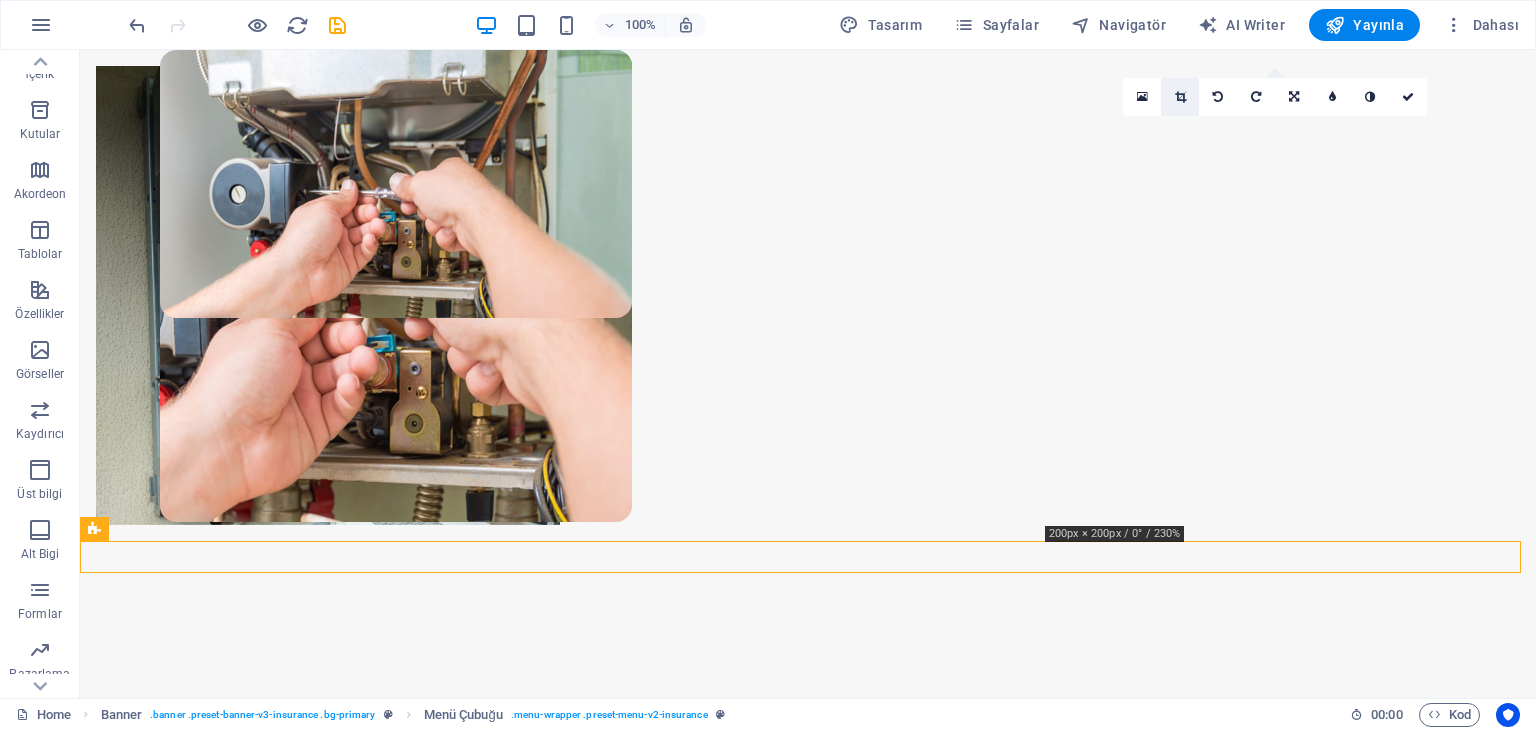 click at bounding box center (1180, 97) 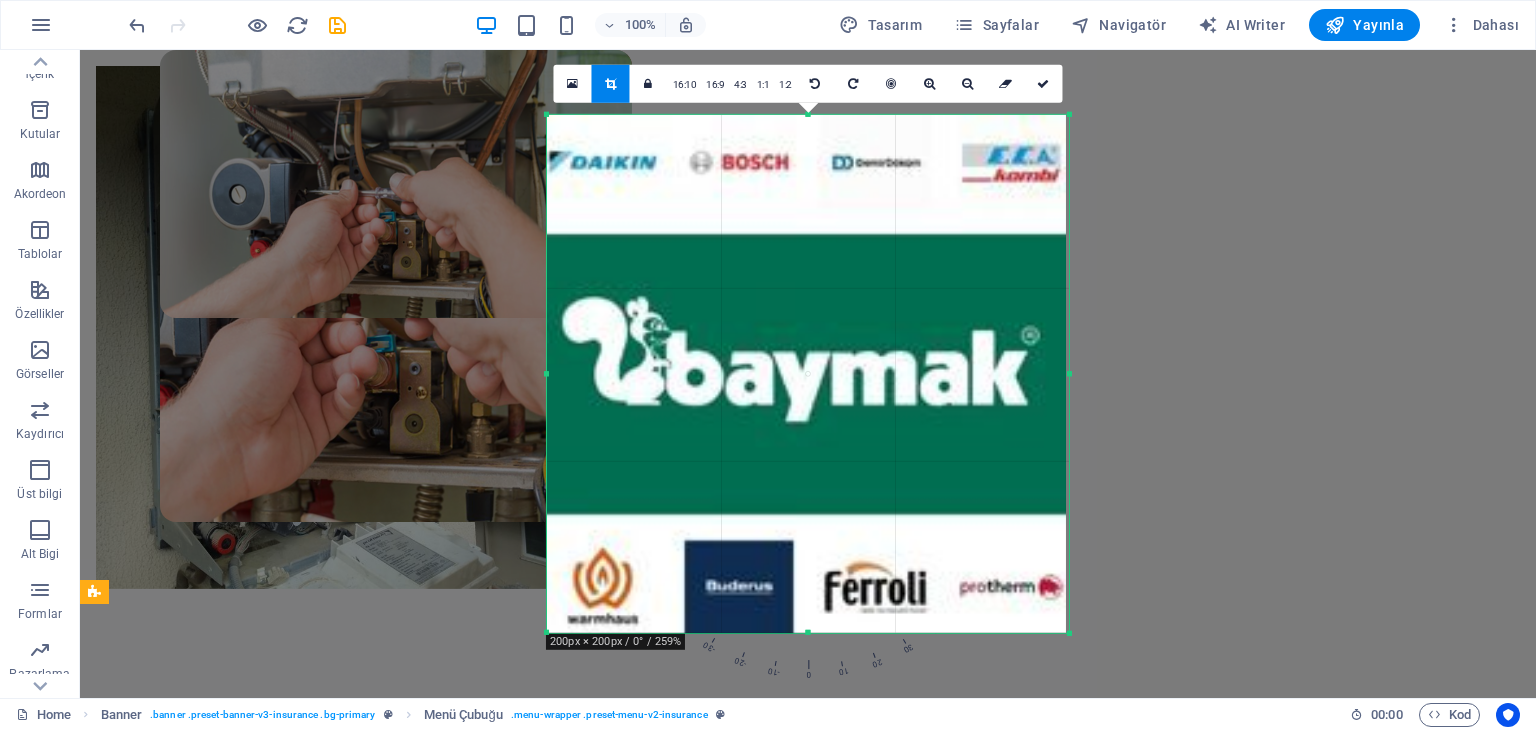 click on "180 170 160 150 140 130 120 110 100 90 80 70 60 50 40 30 20 10 0 -10 -20 -30 -40 -50 -60 -70 -80 -90 -100 -110 -120 -130 -140 -150 -160 -170 200px × 200px / 0° / 259% 16:10 16:9 4:3 1:1 1:2 0" at bounding box center [808, 374] 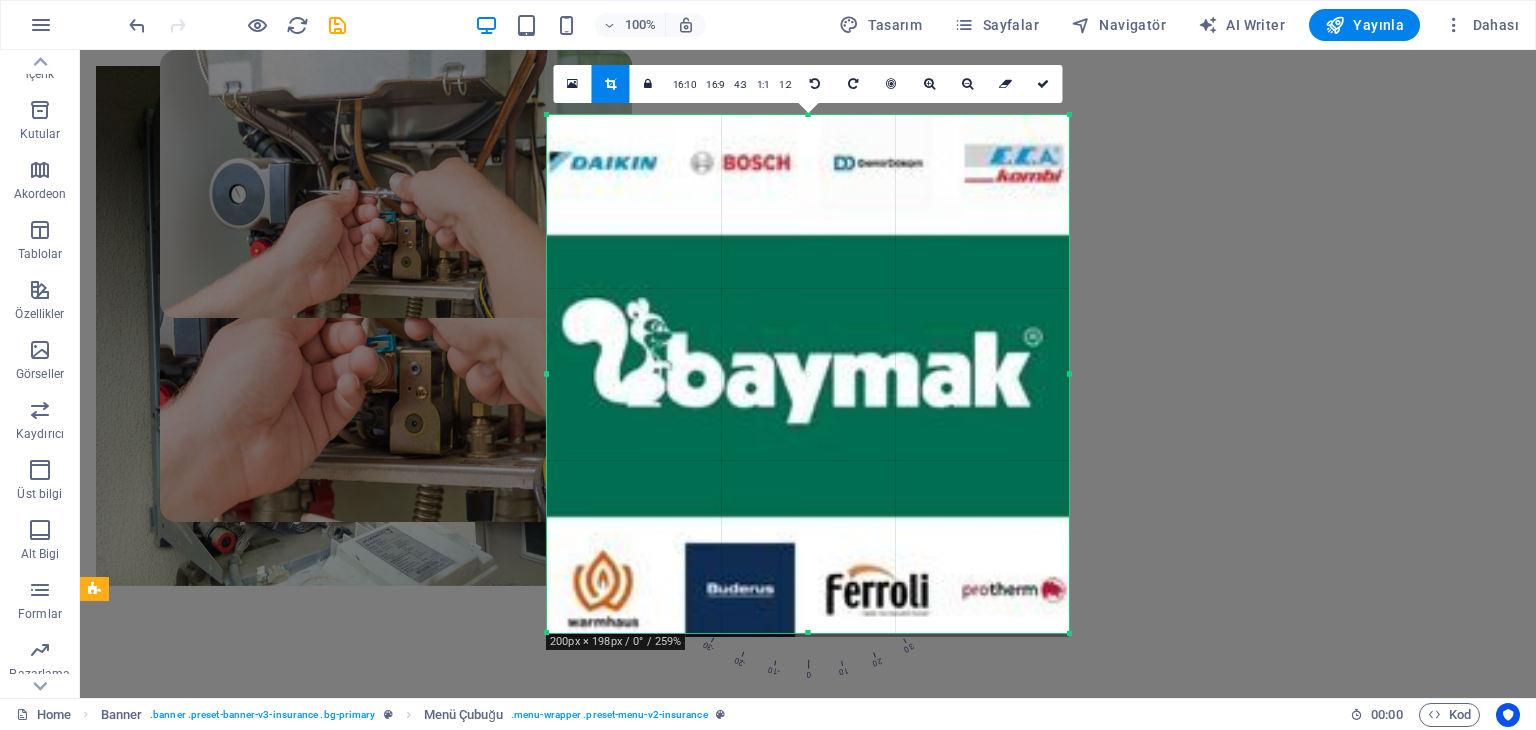 click on "Mevcut içeriği değiştirmek için buraya sürükleyin. Yeni bir element oluşturmak istiyorsanız “Ctrl” tuşuna basın.
H2   Banner   Banner   Kapsayıcı   2 sütun   2 sütun   Kapsayıcı   Metin   Aralık   Aralık   Kapsayıcı   H2   Aralık   Kutular   Kapsayıcı   Aralık   Kapsayıcı   Kapsayıcı   Metin   Kapsayıcı   Kapsayıcı   Aralık   Kapsayıcı   2 sütun   Kapsayıcı   H2   Kapsayıcı   Aralık   Metin   İmaj   2 sütun   Kapsayıcı   2 sütun   Kapsayıcı   H2   Kapsayıcı   Aralık   Metin   Sosyal Medya Simgeleri   Alt Bilgi Thrud   Kapsayıcı   Kapsayıcı   Aralık   Kapsayıcı   Kapsayıcı   Ayırıcı   Kapsayıcı   Kapsayıcı   H6   Kapsayıcı   Kapsayıcı   Aralık   Kapsayıcı   Aralık   Kapsayıcı   Metin   Kapsayıcı   Aralık   Kapsayıcı   Sosyal Medya Simgeleri   Yer Tutucu   Sosyal Medya Simgeleri   Sosyal Medya Simgeleri   Metin   Simge   Simge   Kapsayıcı   Metin   Aralık   H2   Kapsayıcı   Kapsayıcı   Aralık" at bounding box center [808, 374] 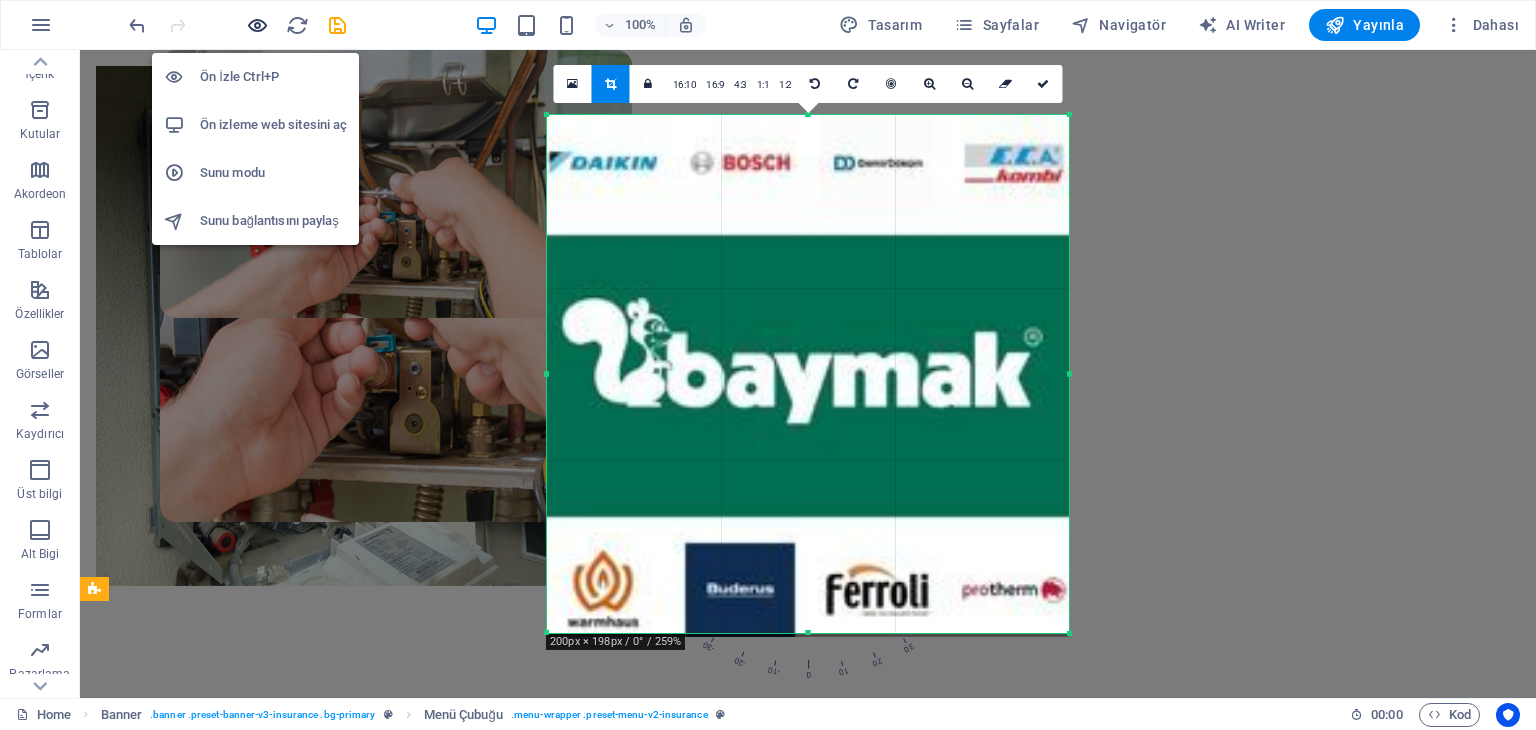 click at bounding box center (257, 25) 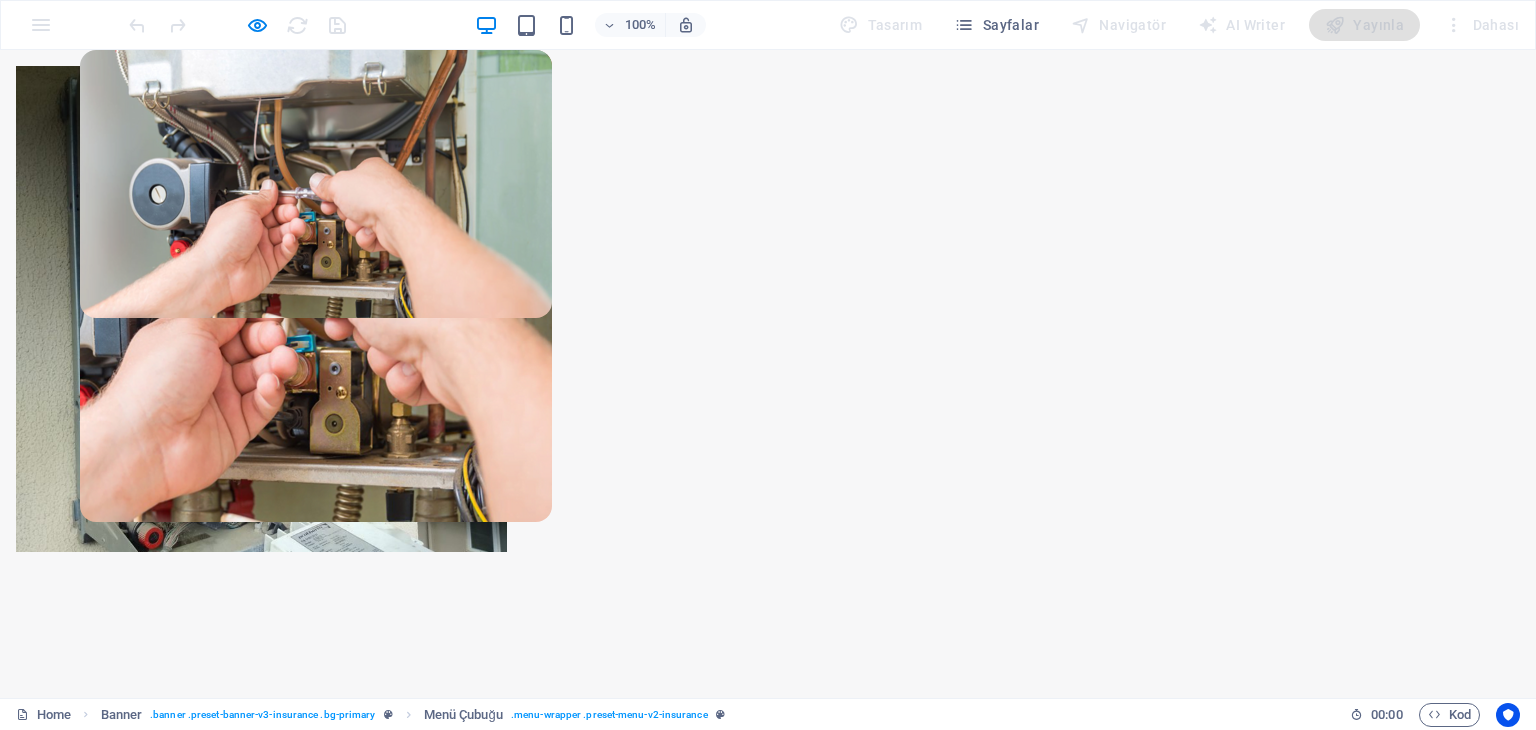 click at bounding box center [261, 6592] 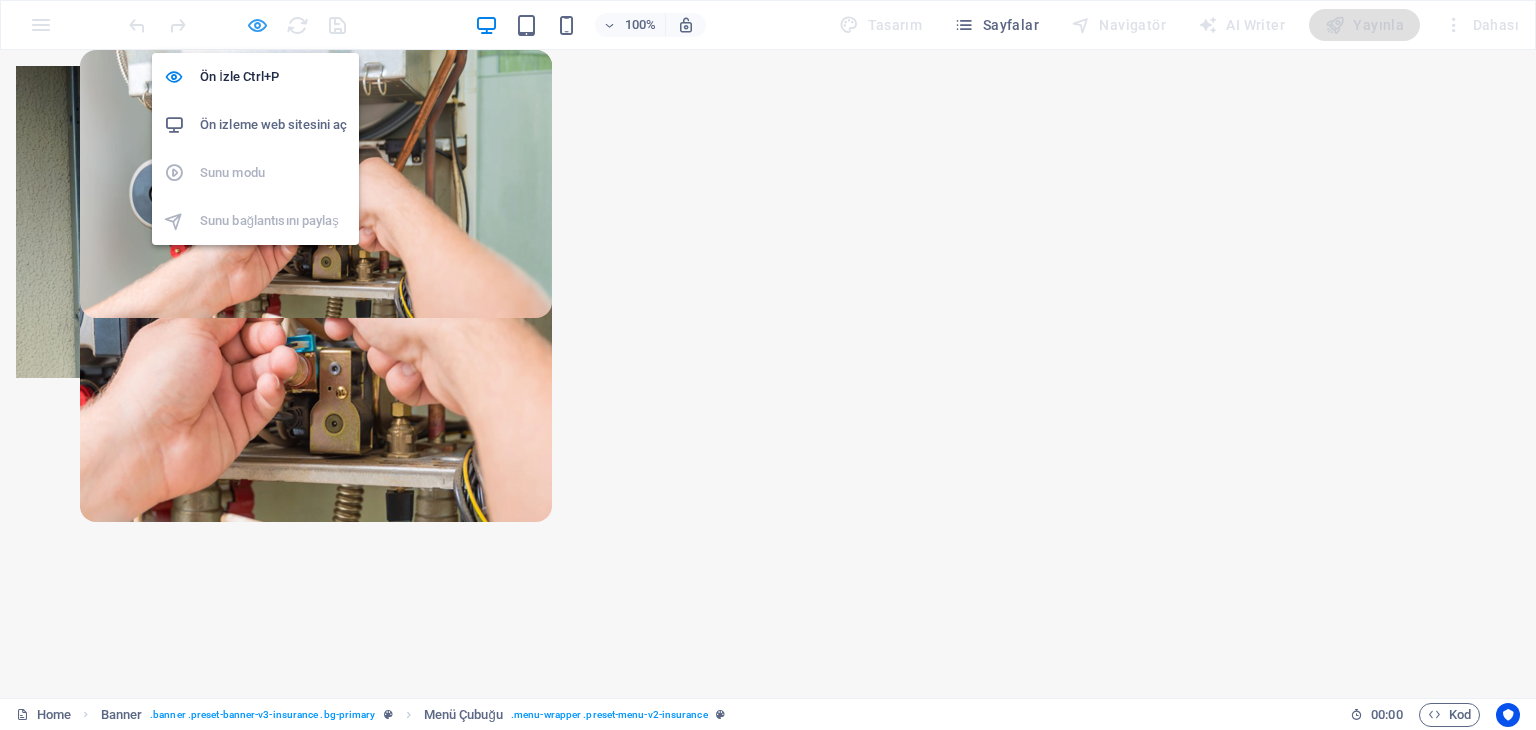 click at bounding box center (257, 25) 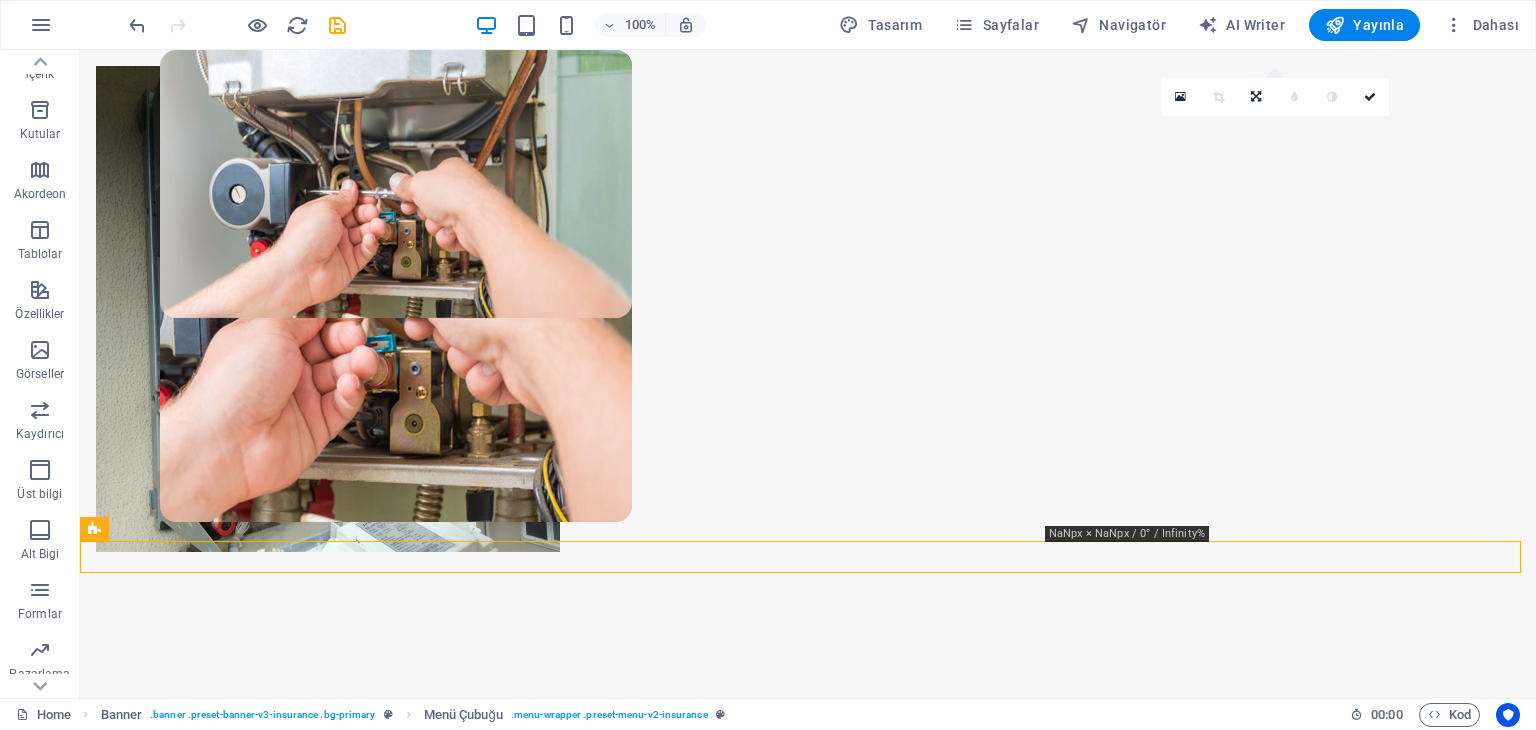 click at bounding box center (328, 6836) 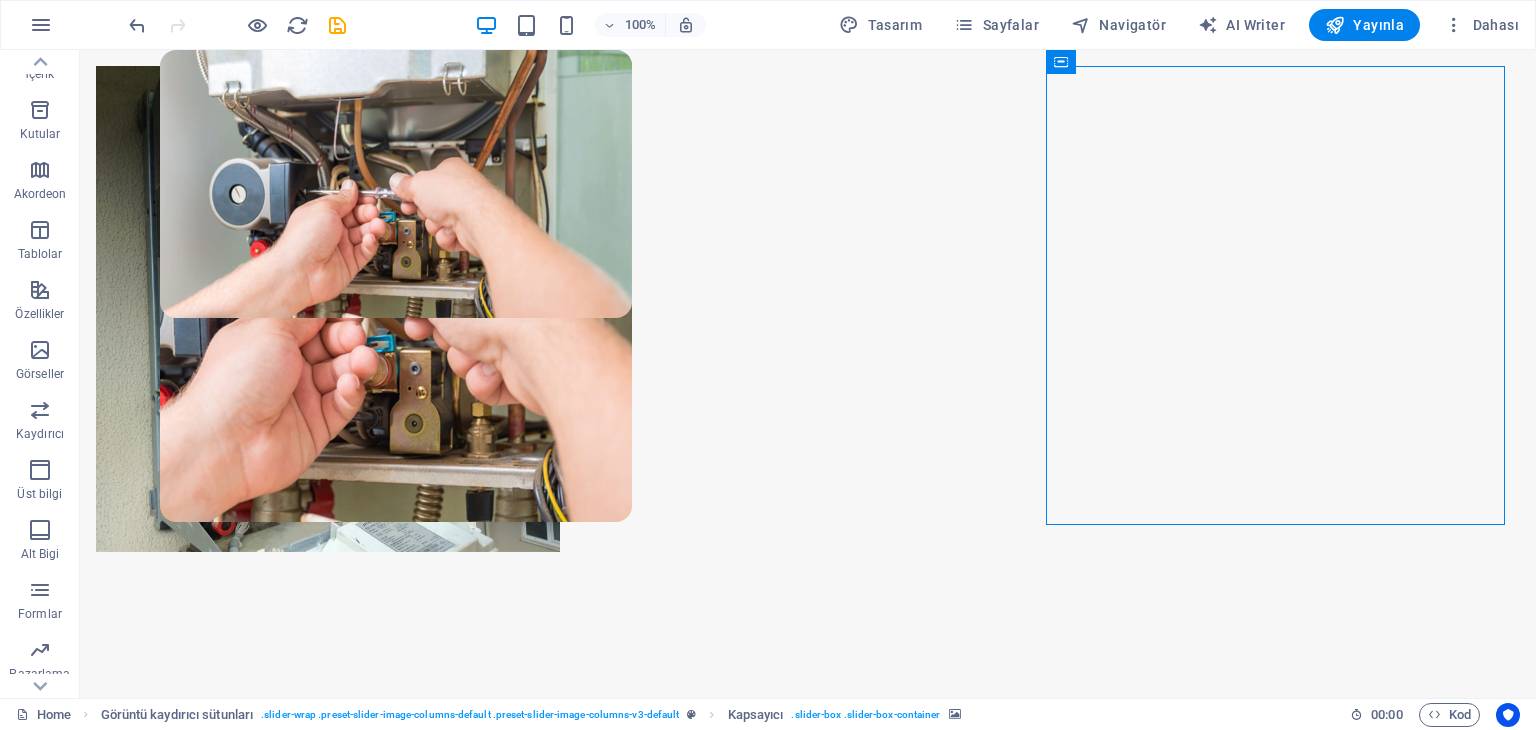 click at bounding box center (328, 6836) 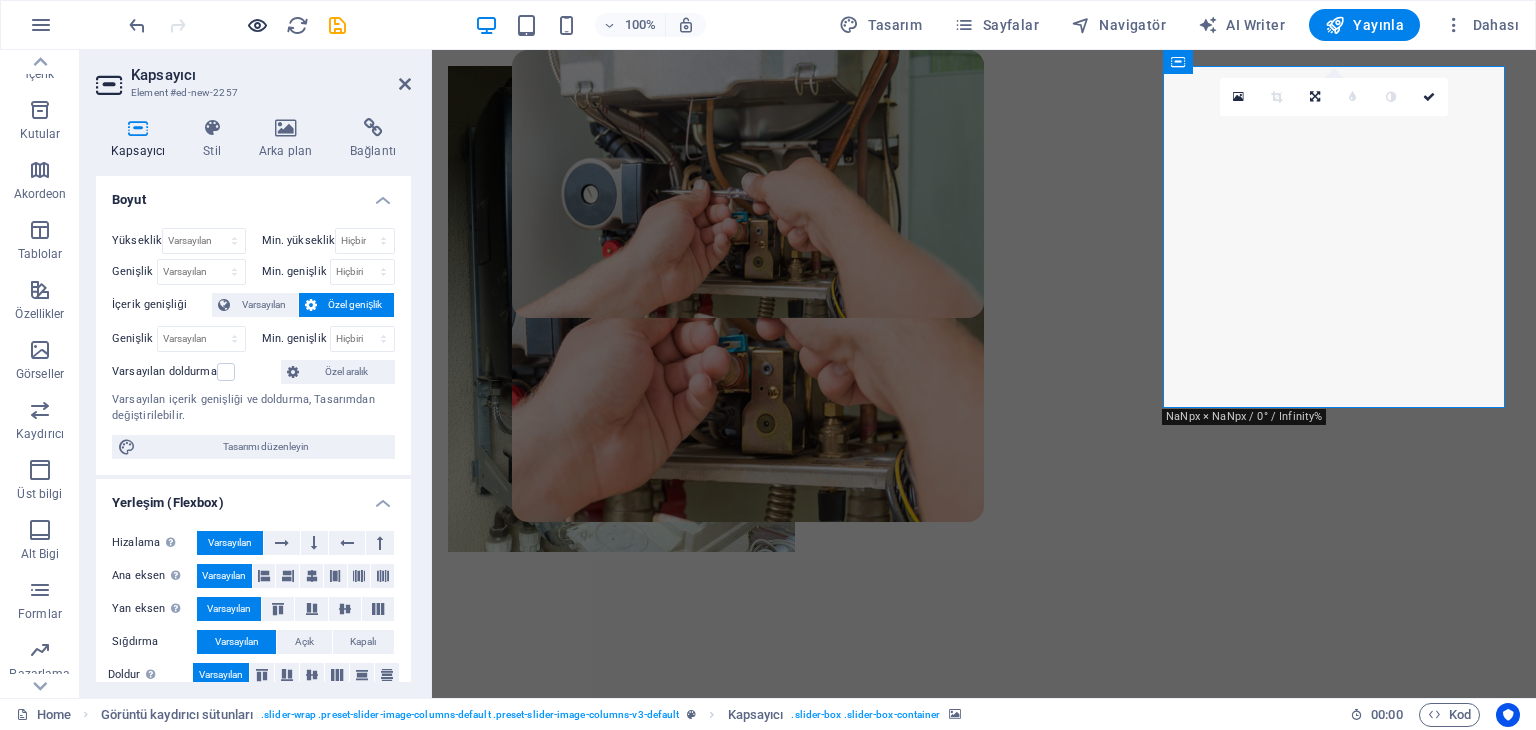 click at bounding box center (257, 25) 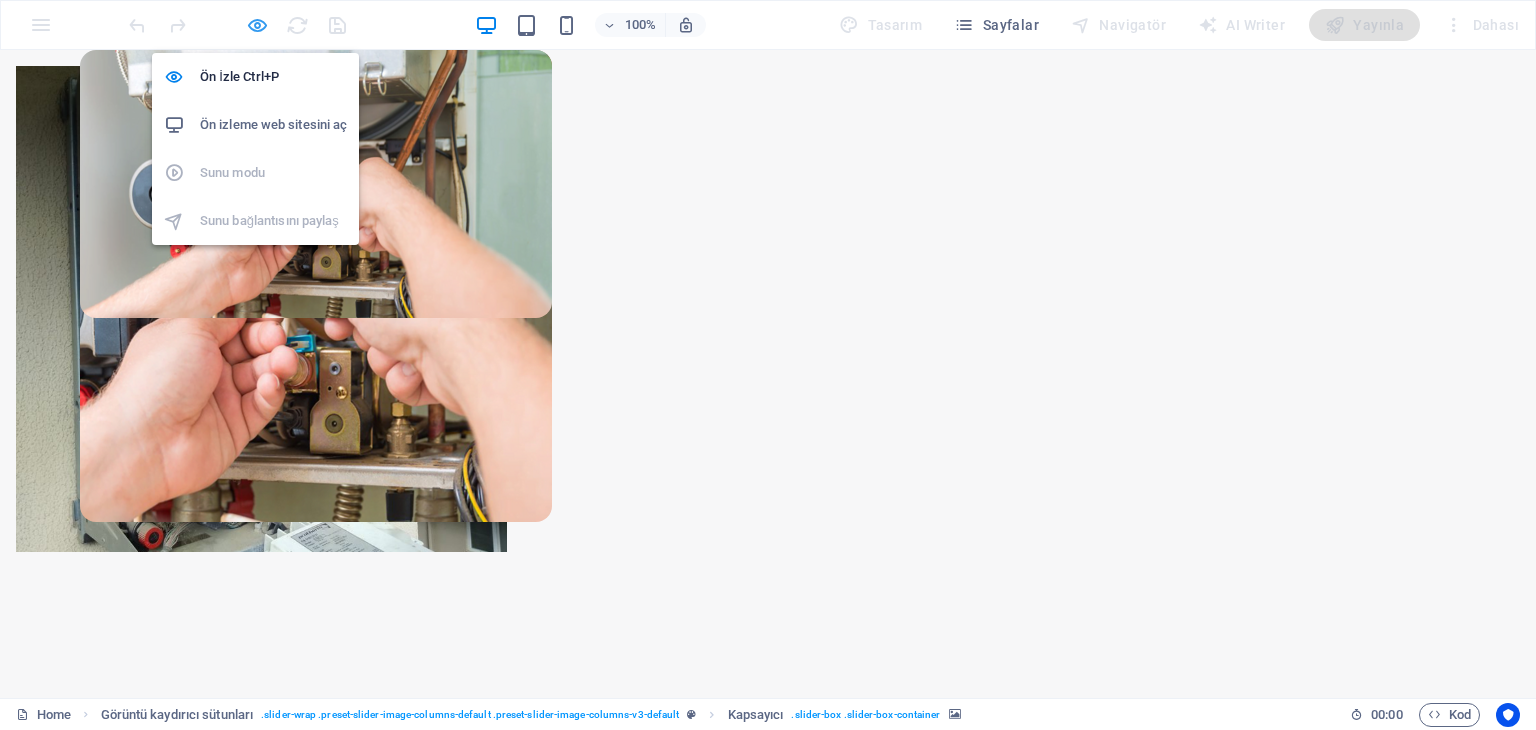 drag, startPoint x: 262, startPoint y: 22, endPoint x: 1080, endPoint y: 42, distance: 818.24445 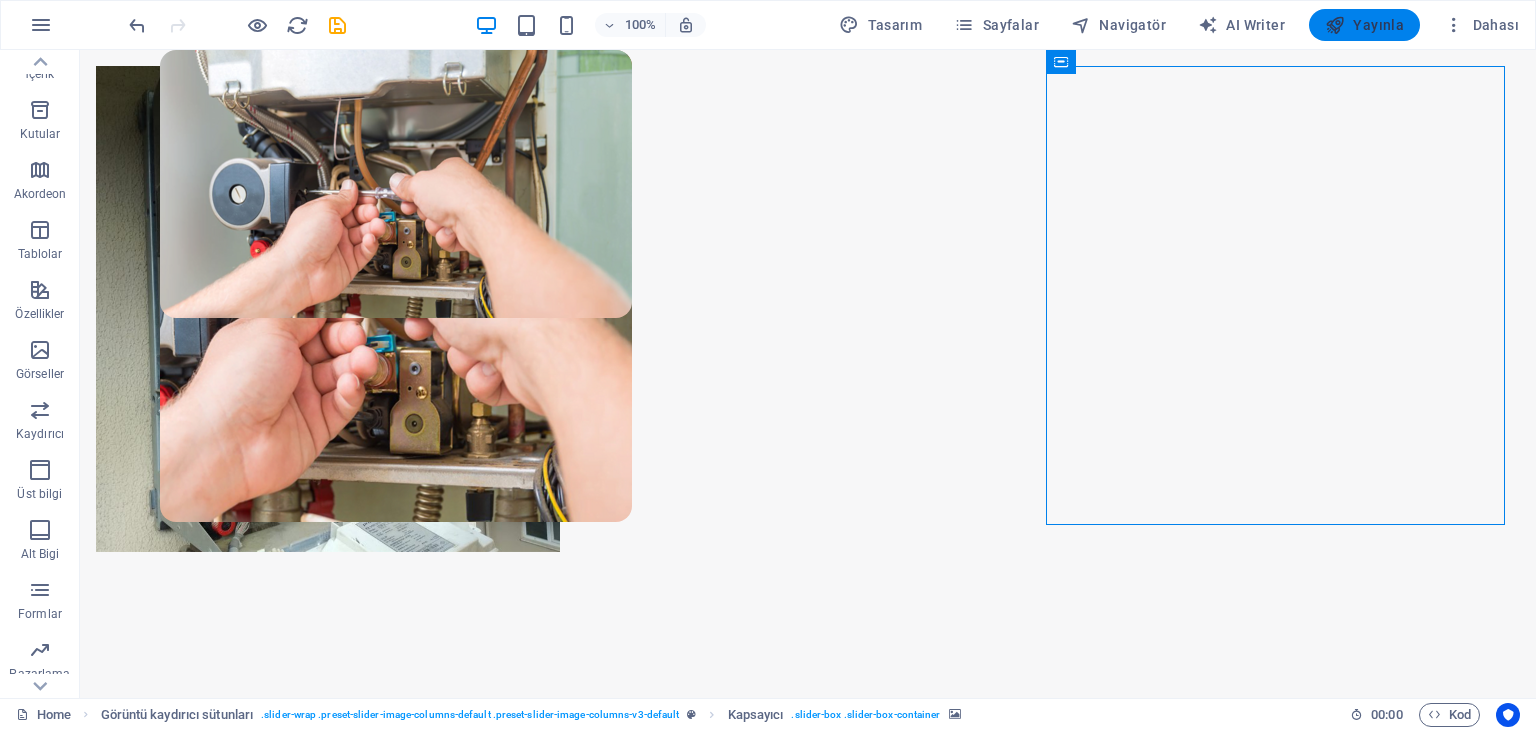 click on "Yayınla" at bounding box center (1364, 25) 